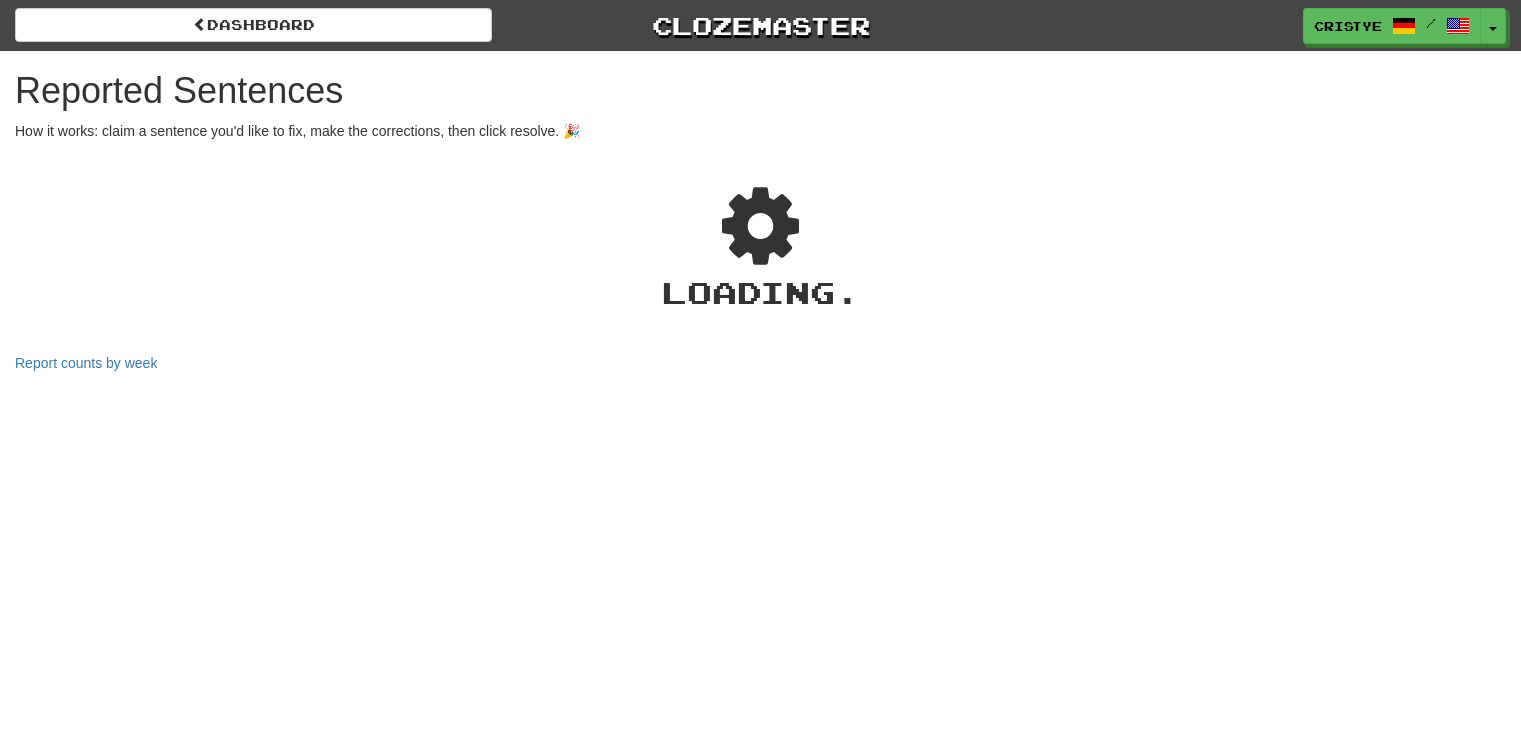 scroll, scrollTop: 0, scrollLeft: 0, axis: both 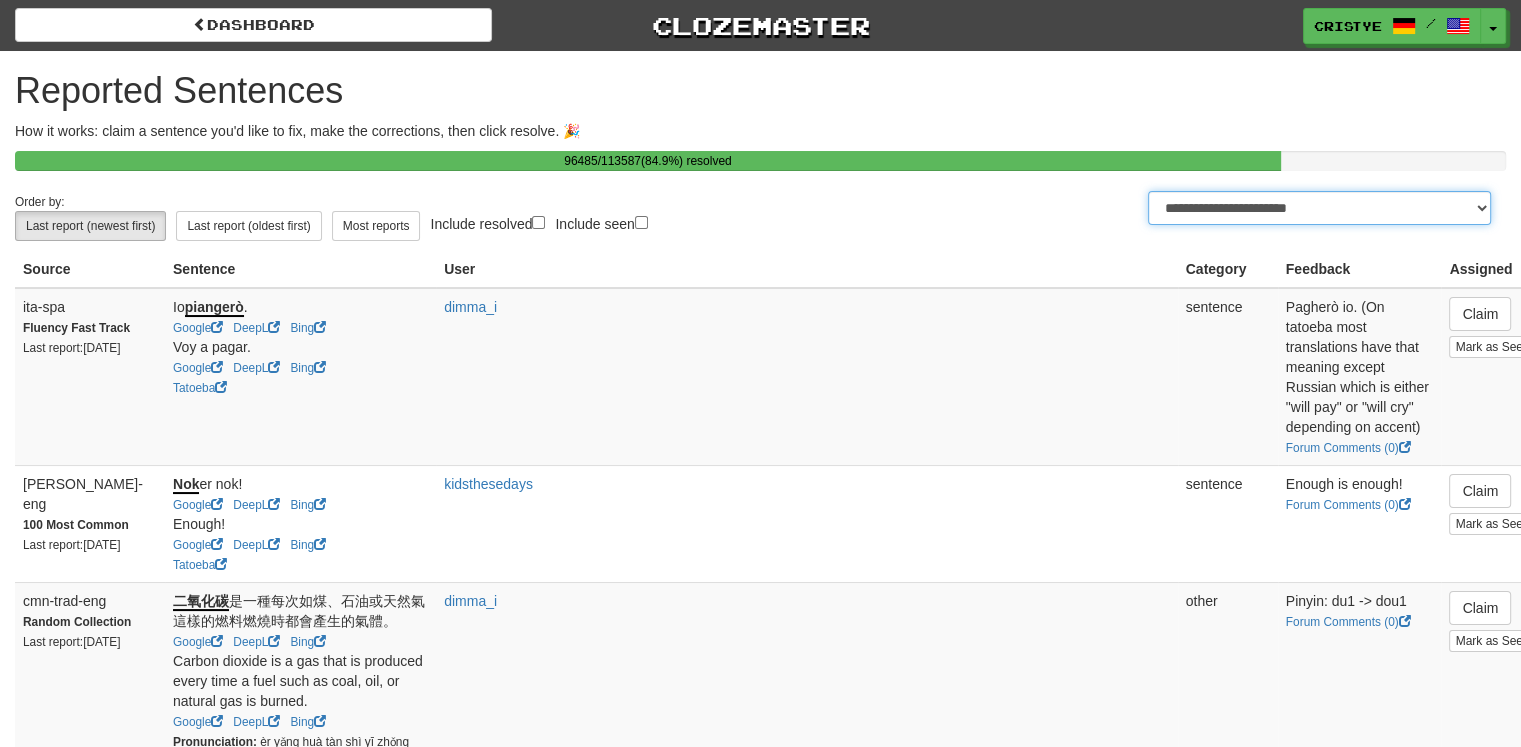 click on "**********" at bounding box center [1319, 208] 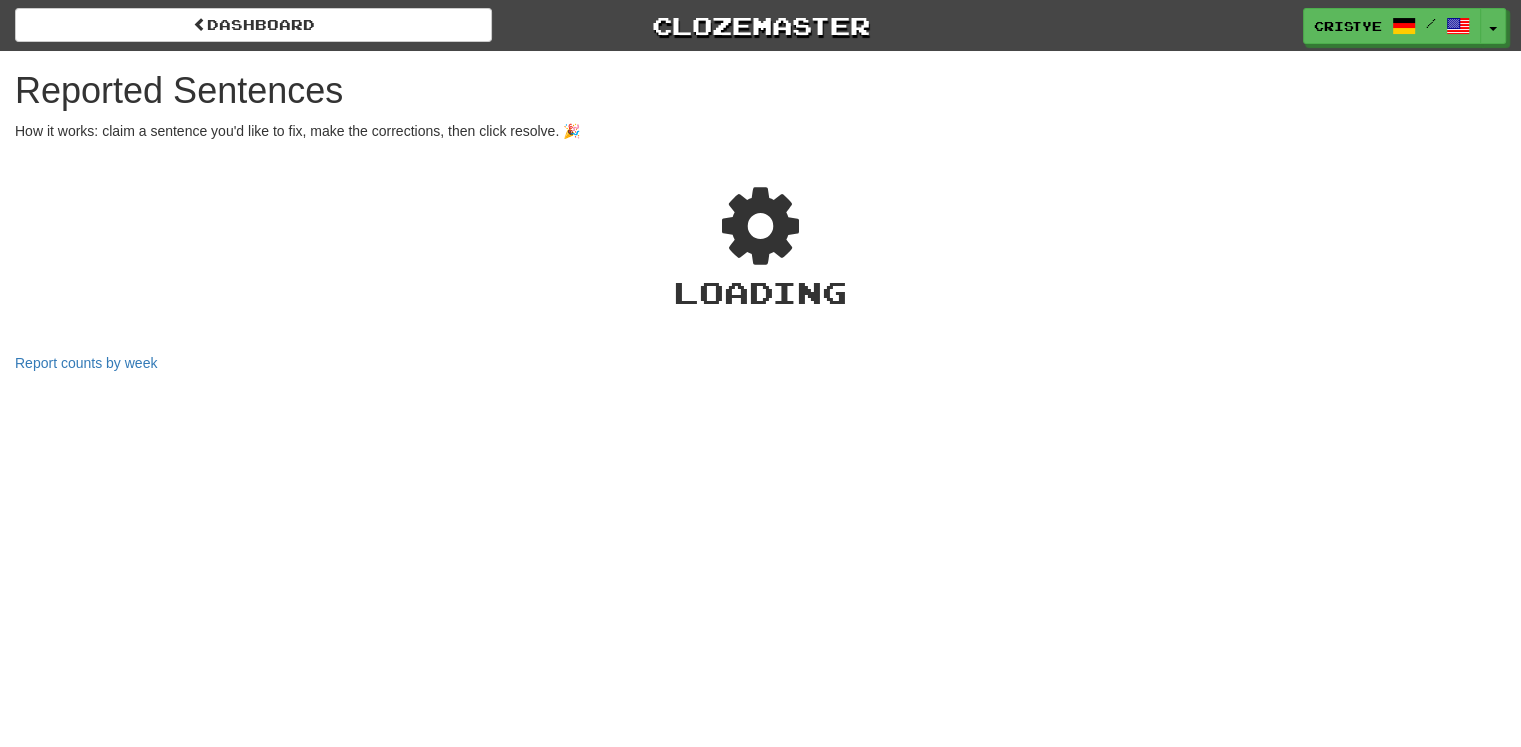 select on "***" 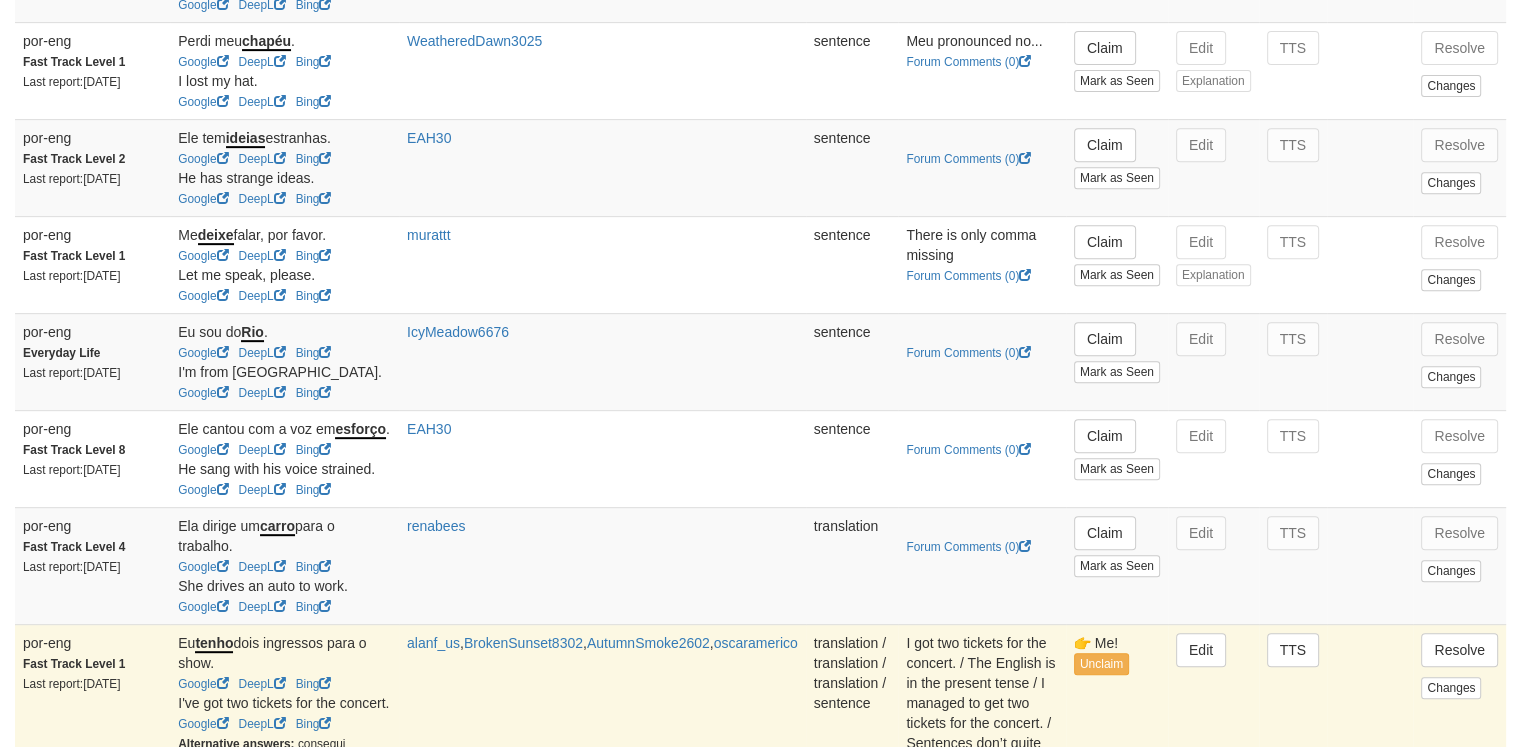scroll, scrollTop: 840, scrollLeft: 0, axis: vertical 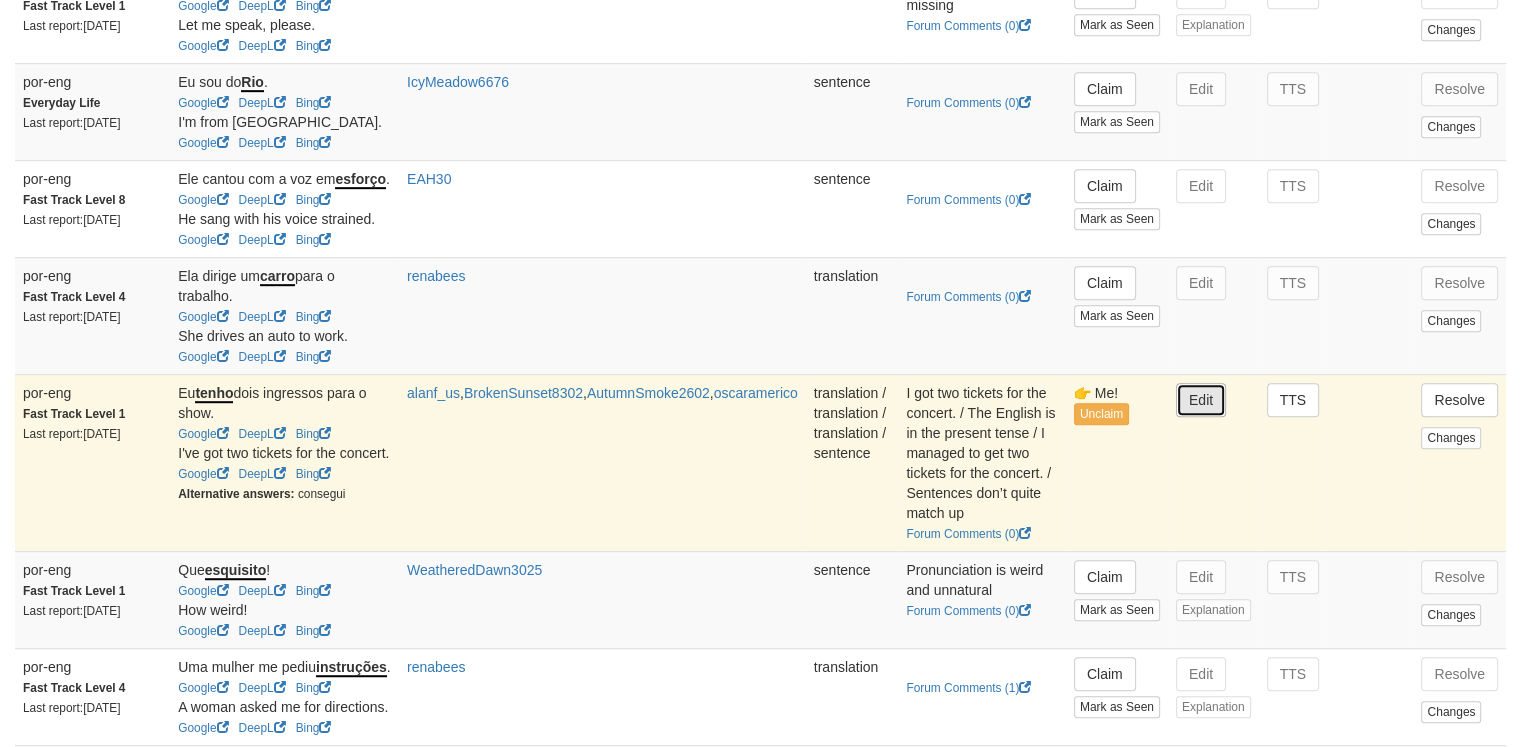 click on "Edit" at bounding box center (1201, 400) 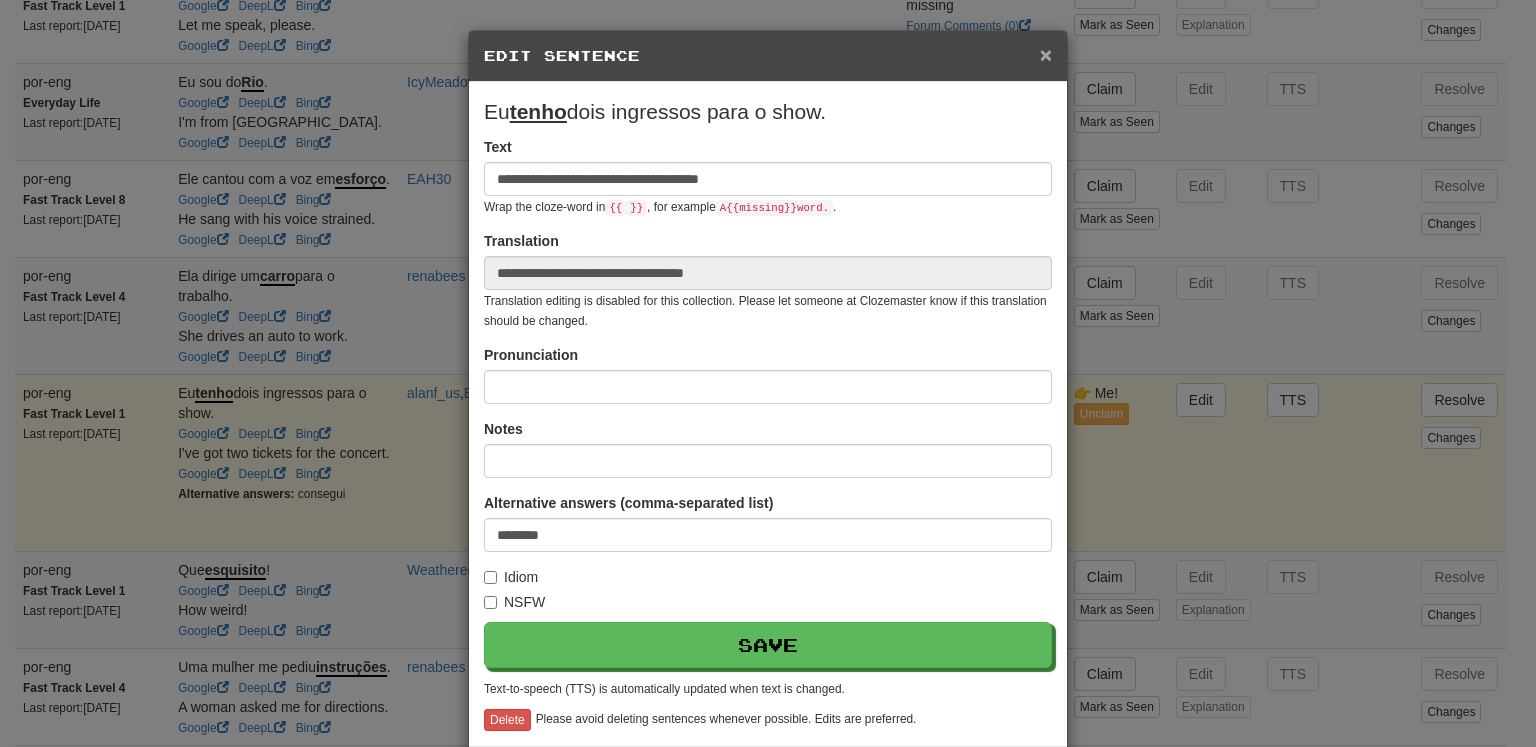 click on "×" at bounding box center [1046, 54] 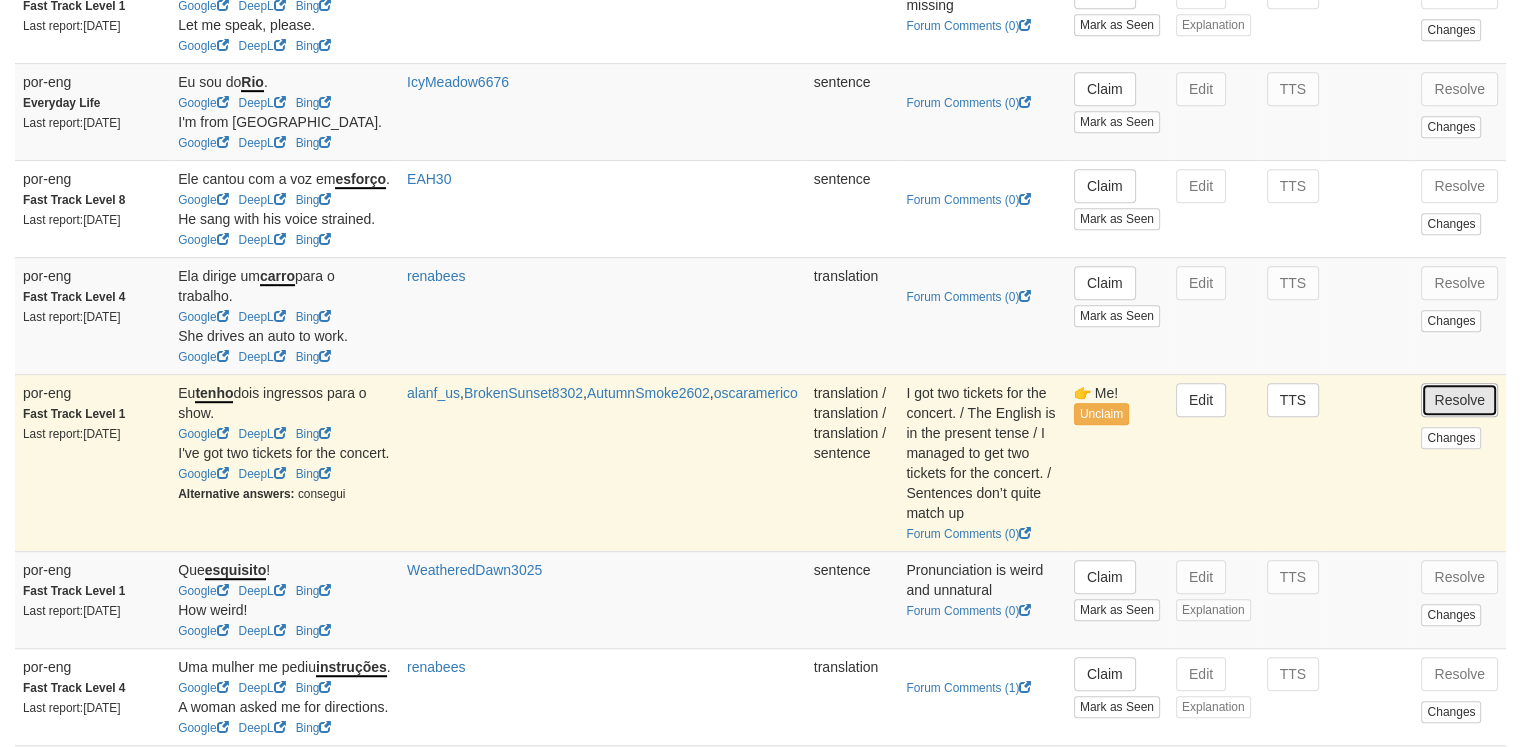 click on "Resolve" at bounding box center [1459, 400] 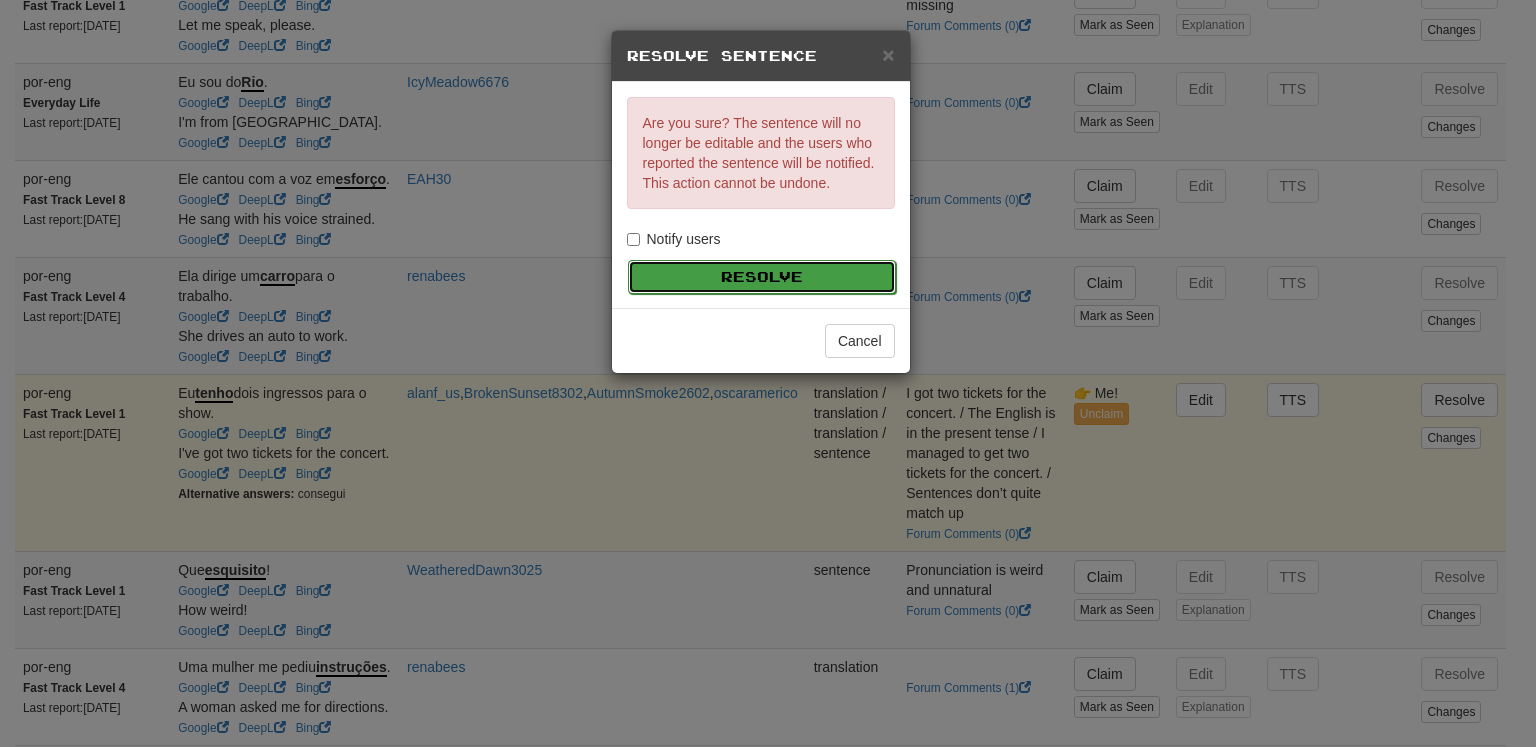 click on "Resolve" at bounding box center (762, 277) 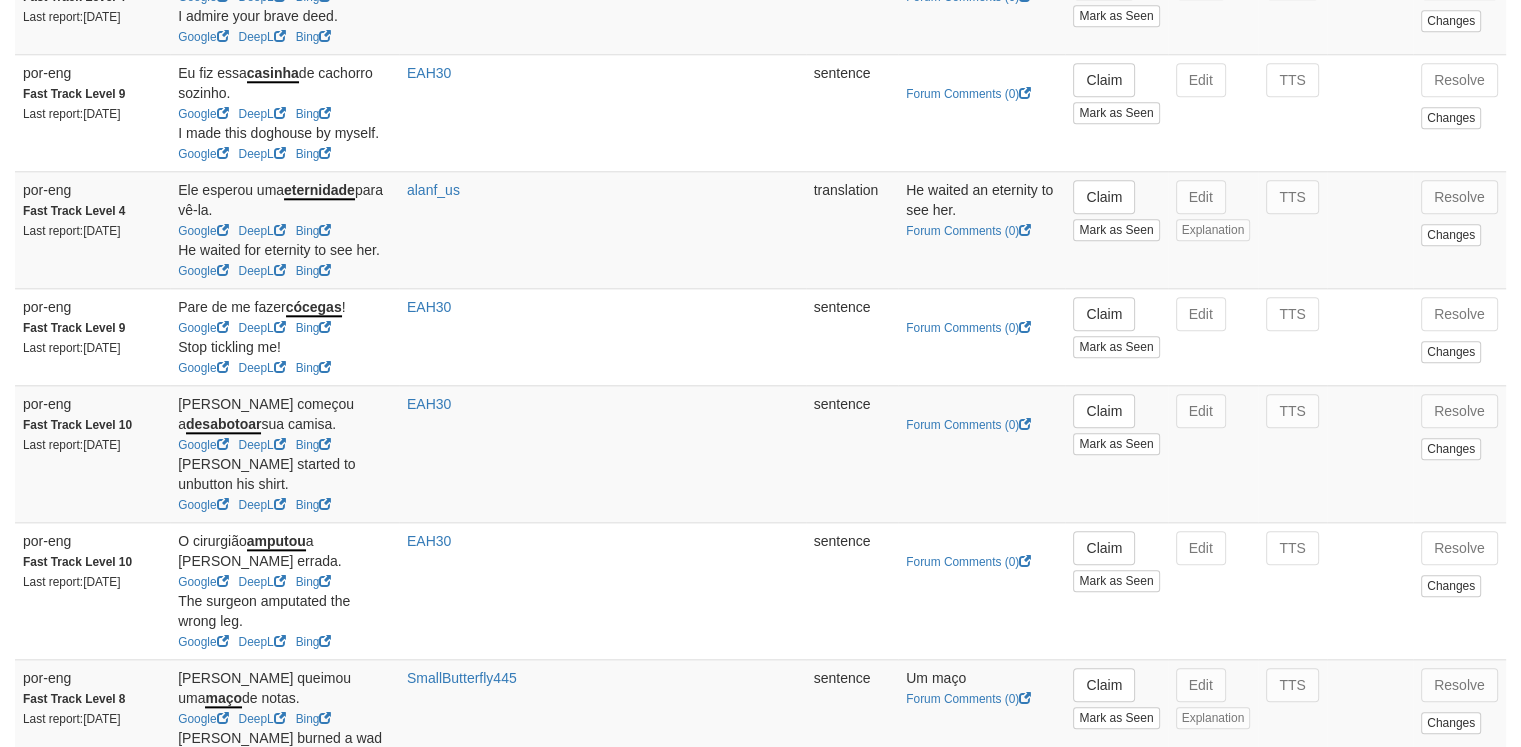 scroll, scrollTop: 2088, scrollLeft: 0, axis: vertical 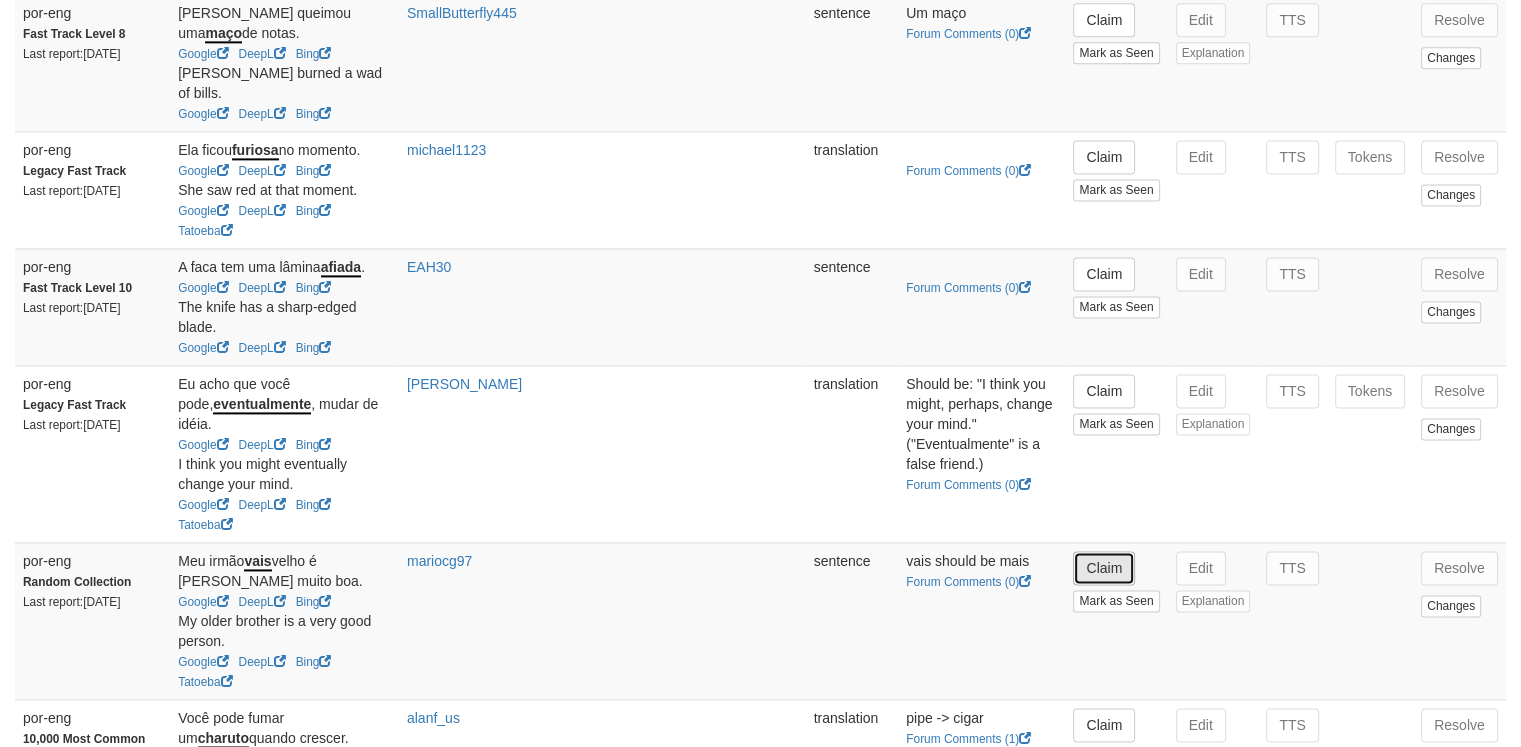 click on "Claim" at bounding box center (1104, 568) 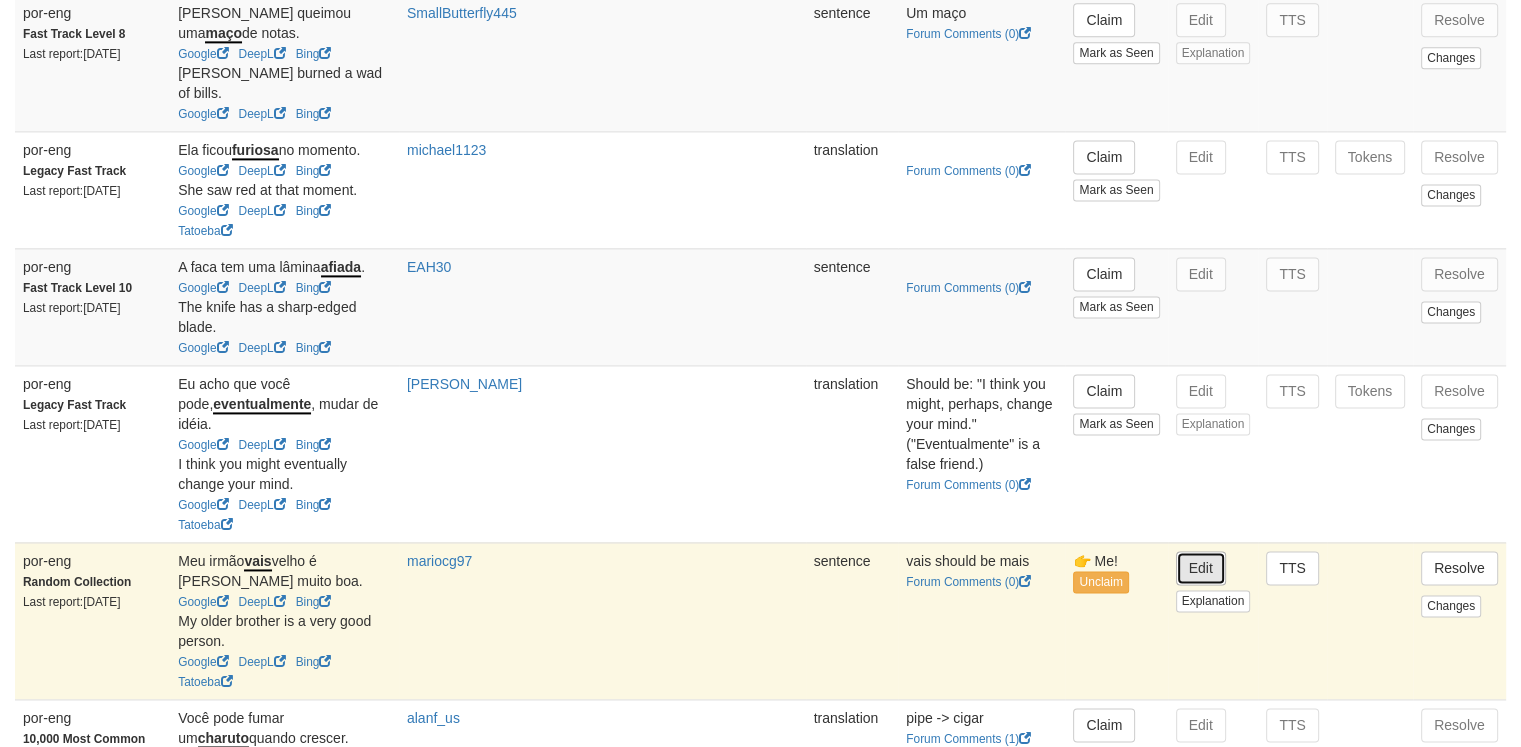 click on "Edit" at bounding box center (1201, 568) 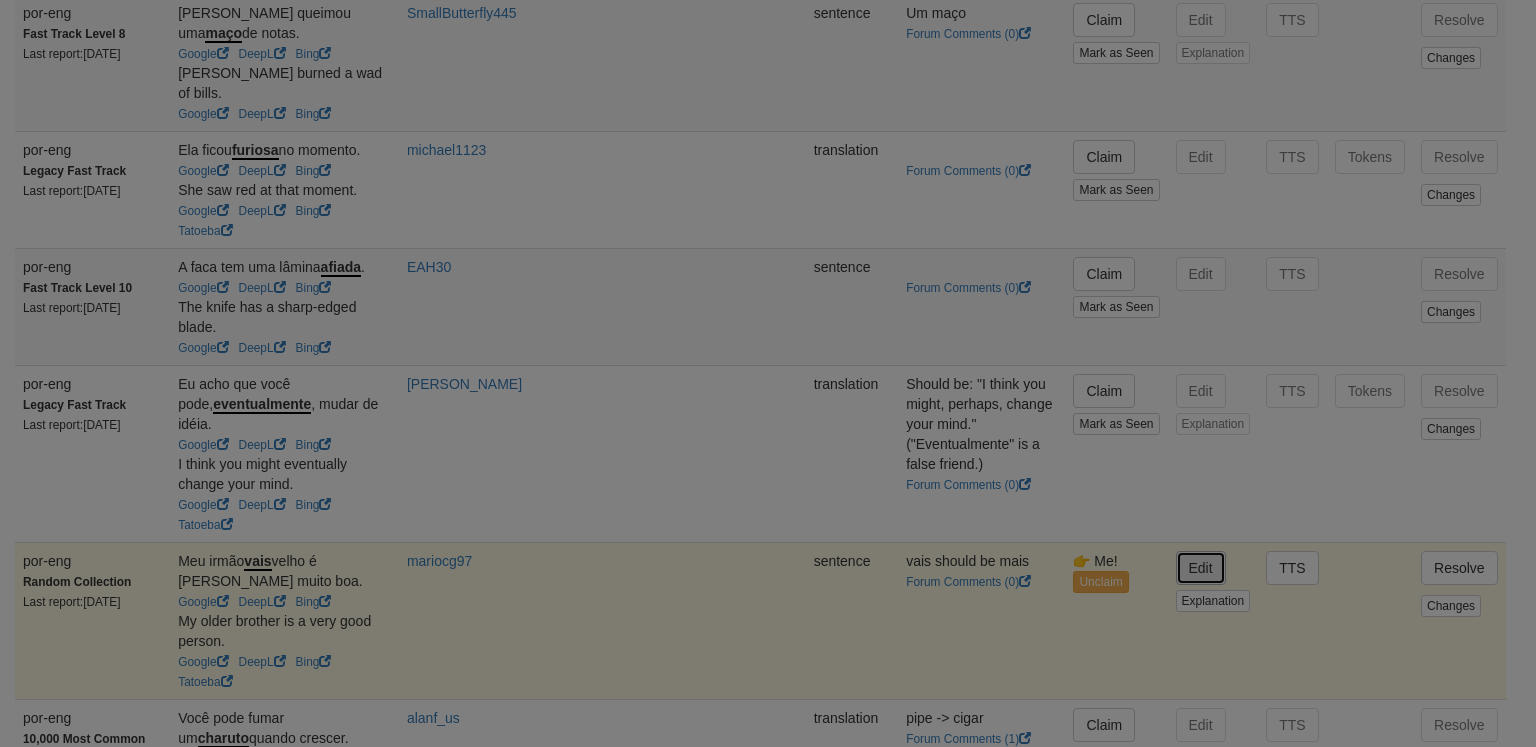 type on "**********" 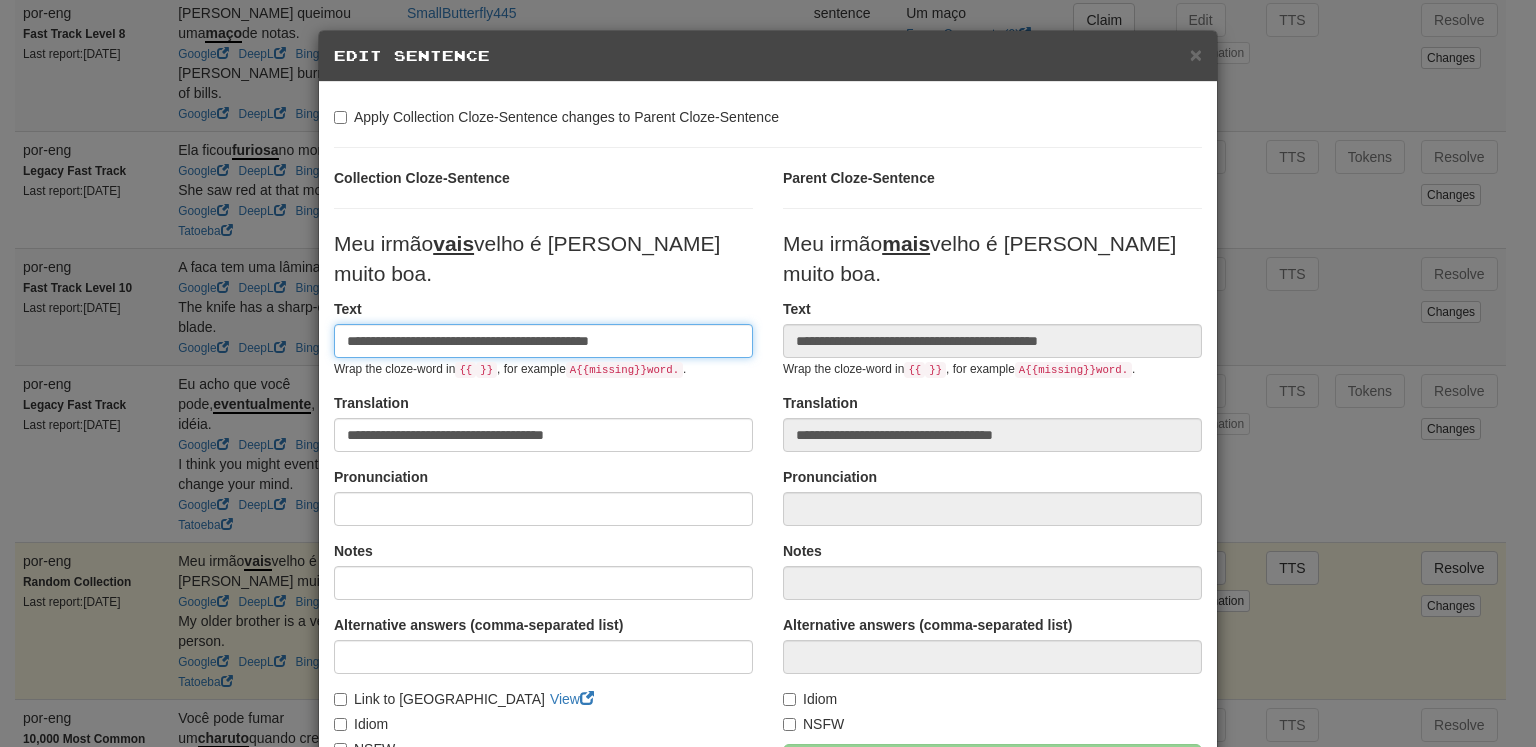 click on "**********" at bounding box center [543, 341] 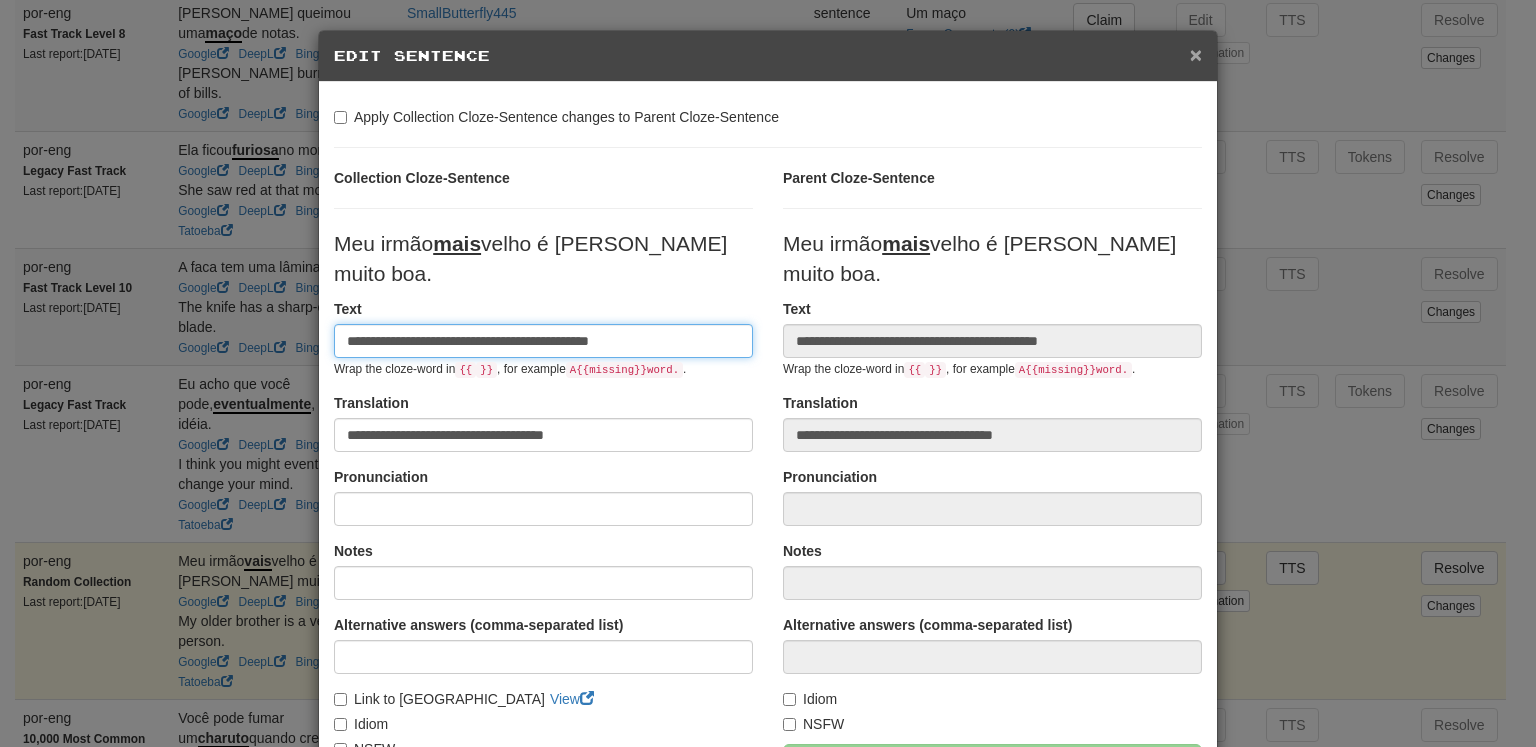 type on "**********" 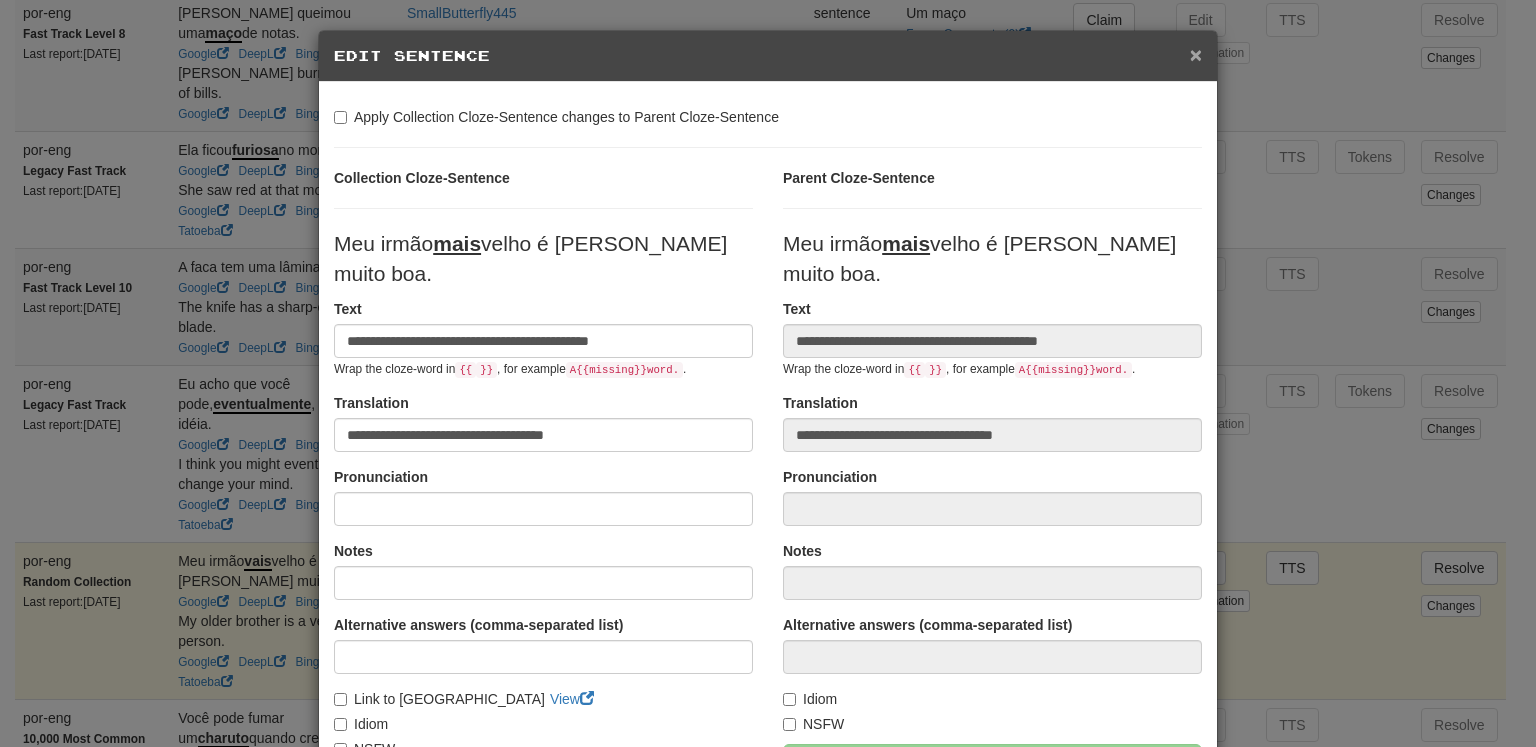 click on "×" at bounding box center [1196, 54] 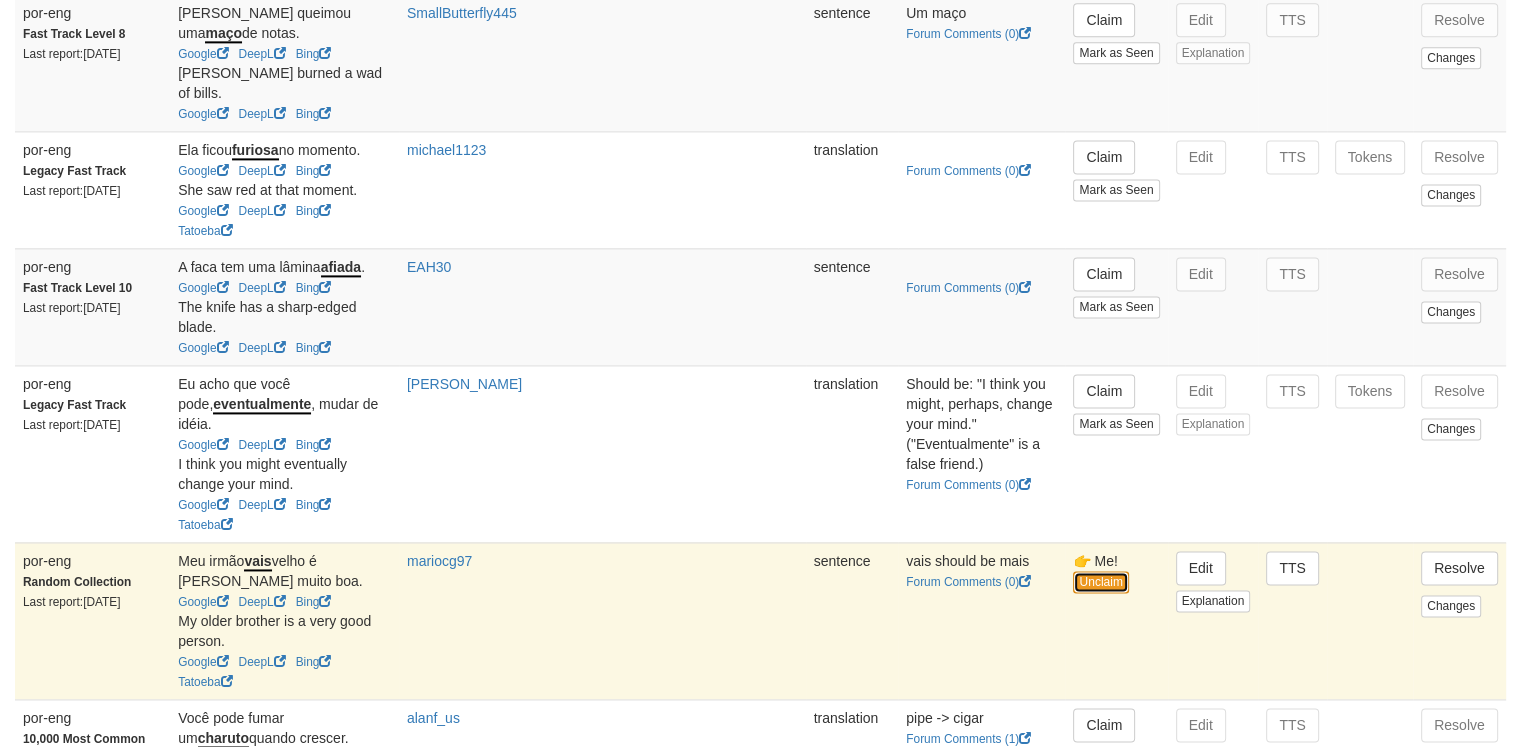 click on "Unclaim" at bounding box center [1100, 582] 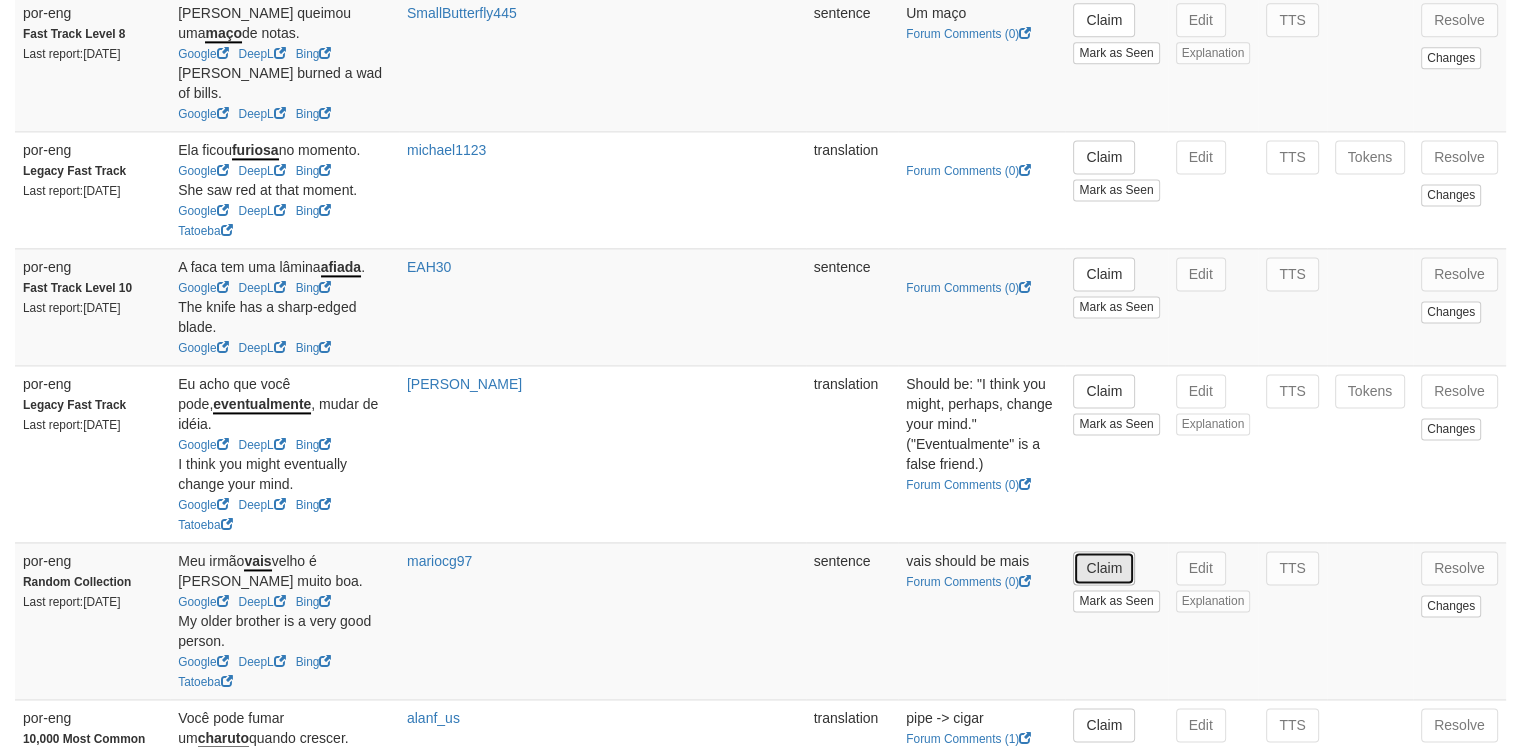 click on "Claim" at bounding box center (1104, 568) 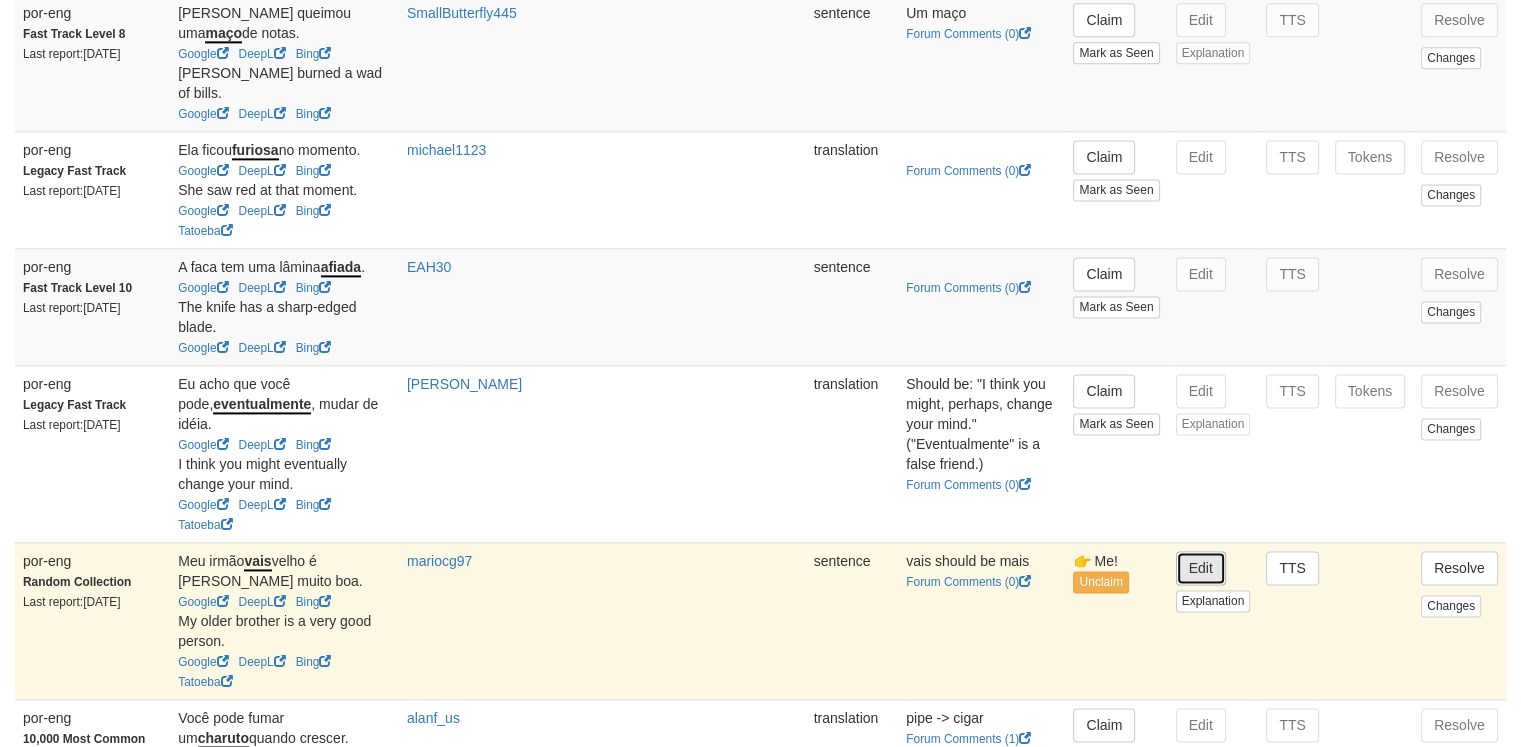 click on "Edit" at bounding box center (1201, 568) 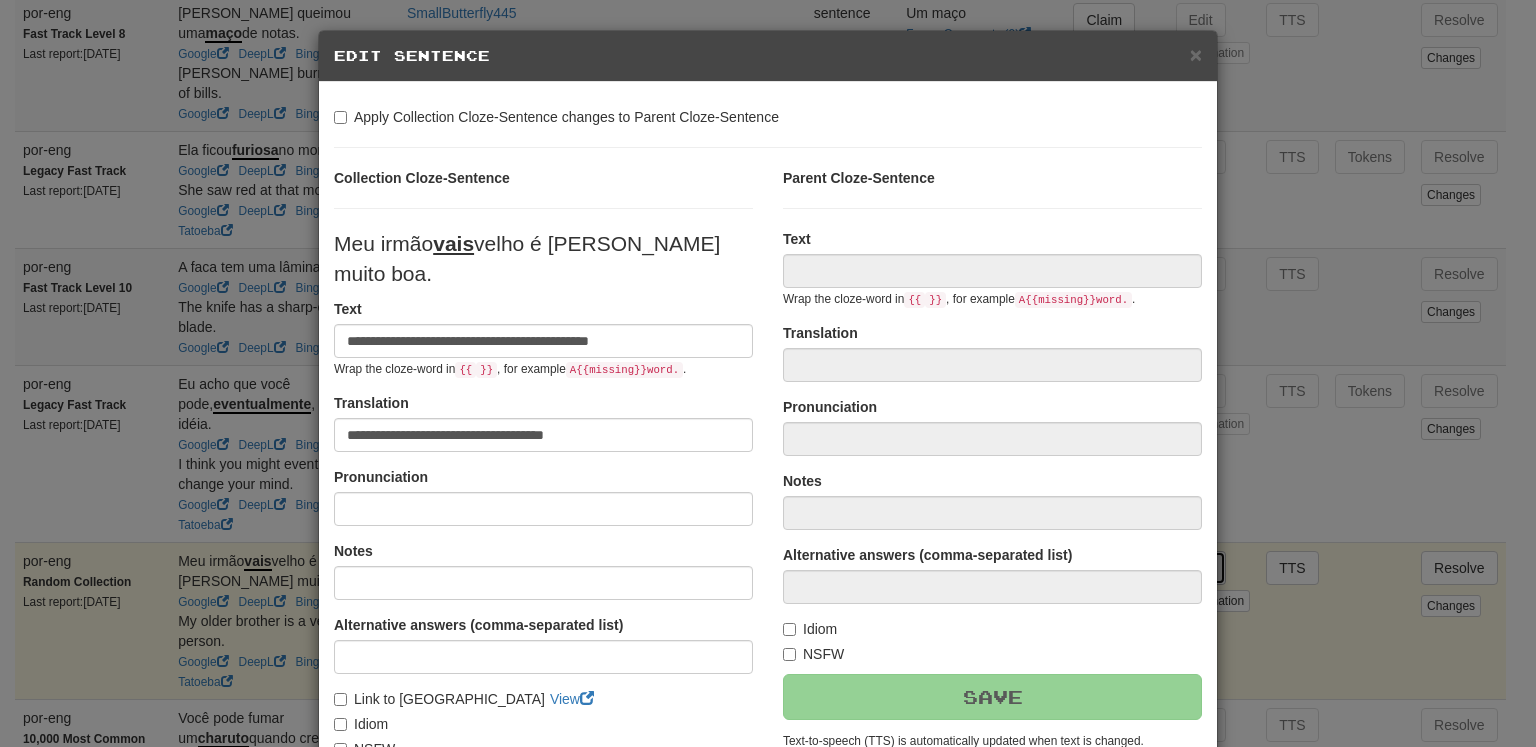 type on "**********" 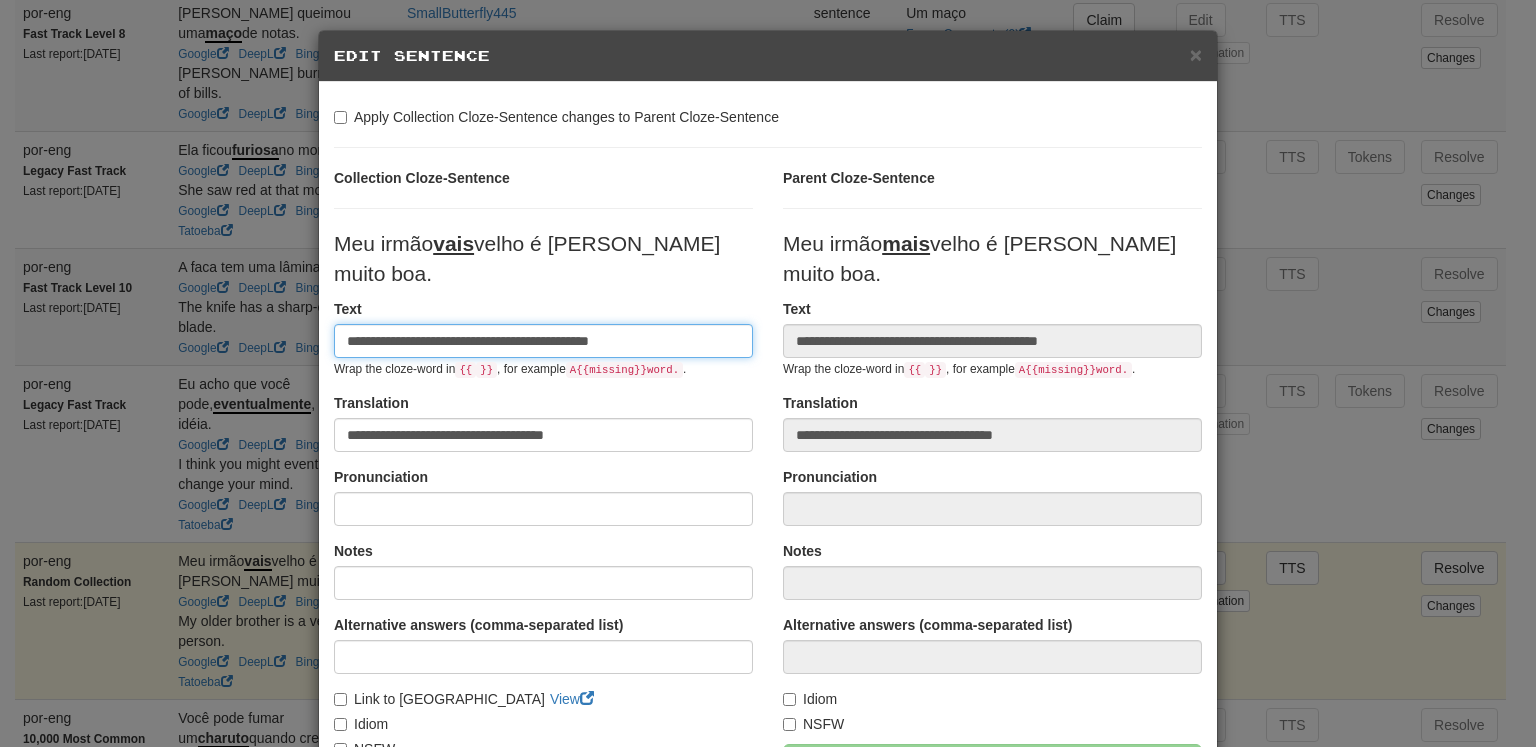 click on "**********" at bounding box center [543, 341] 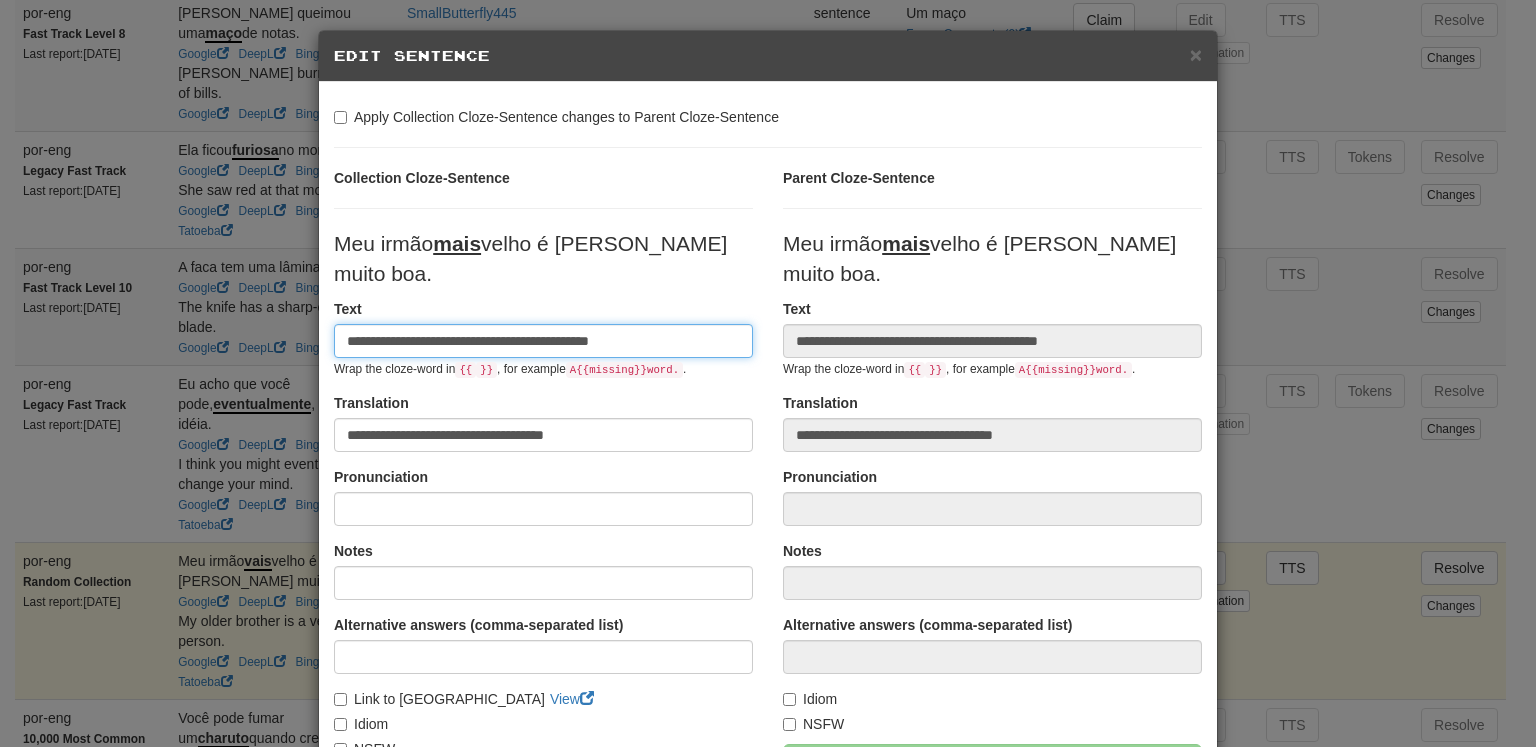 type on "**********" 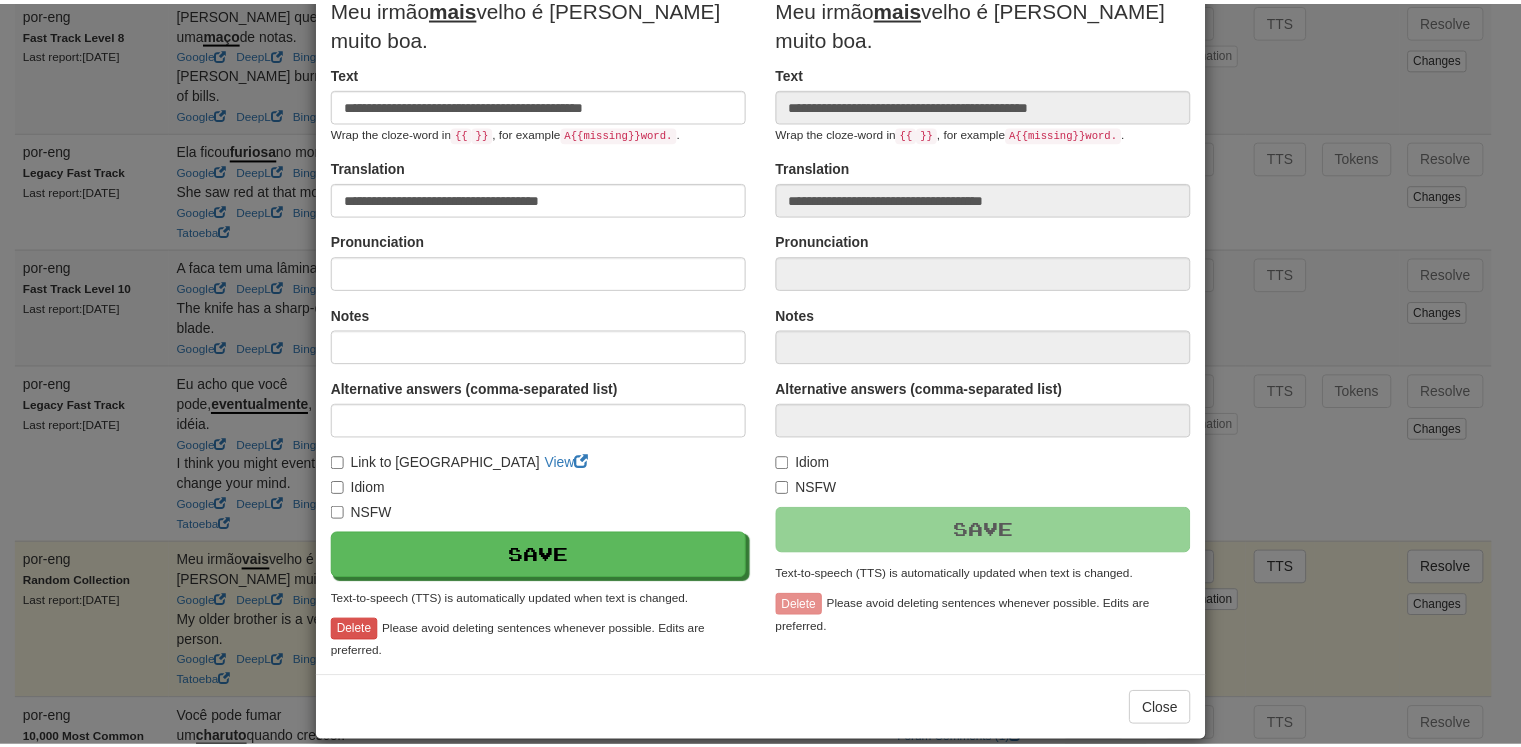 scroll, scrollTop: 258, scrollLeft: 0, axis: vertical 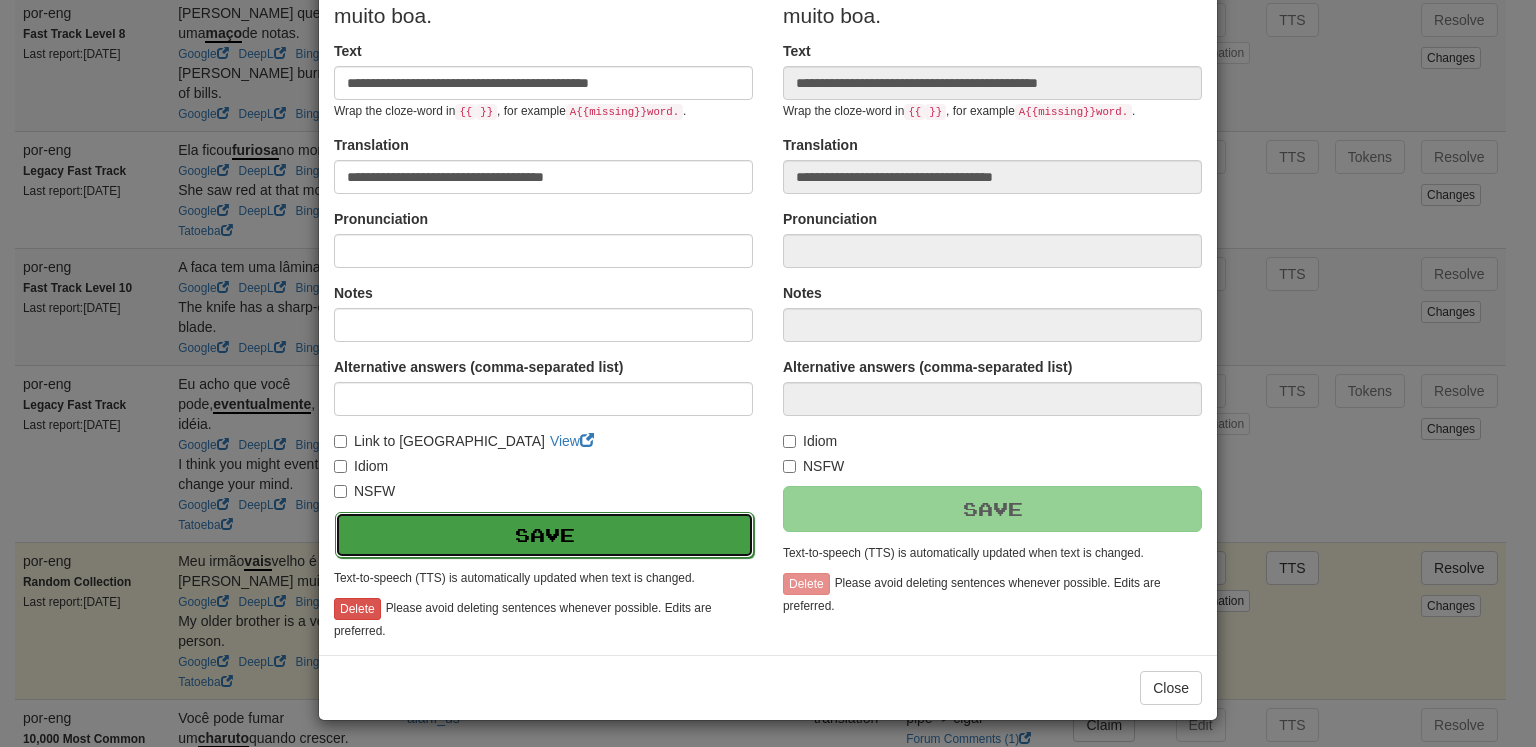 click on "Save" at bounding box center [544, 535] 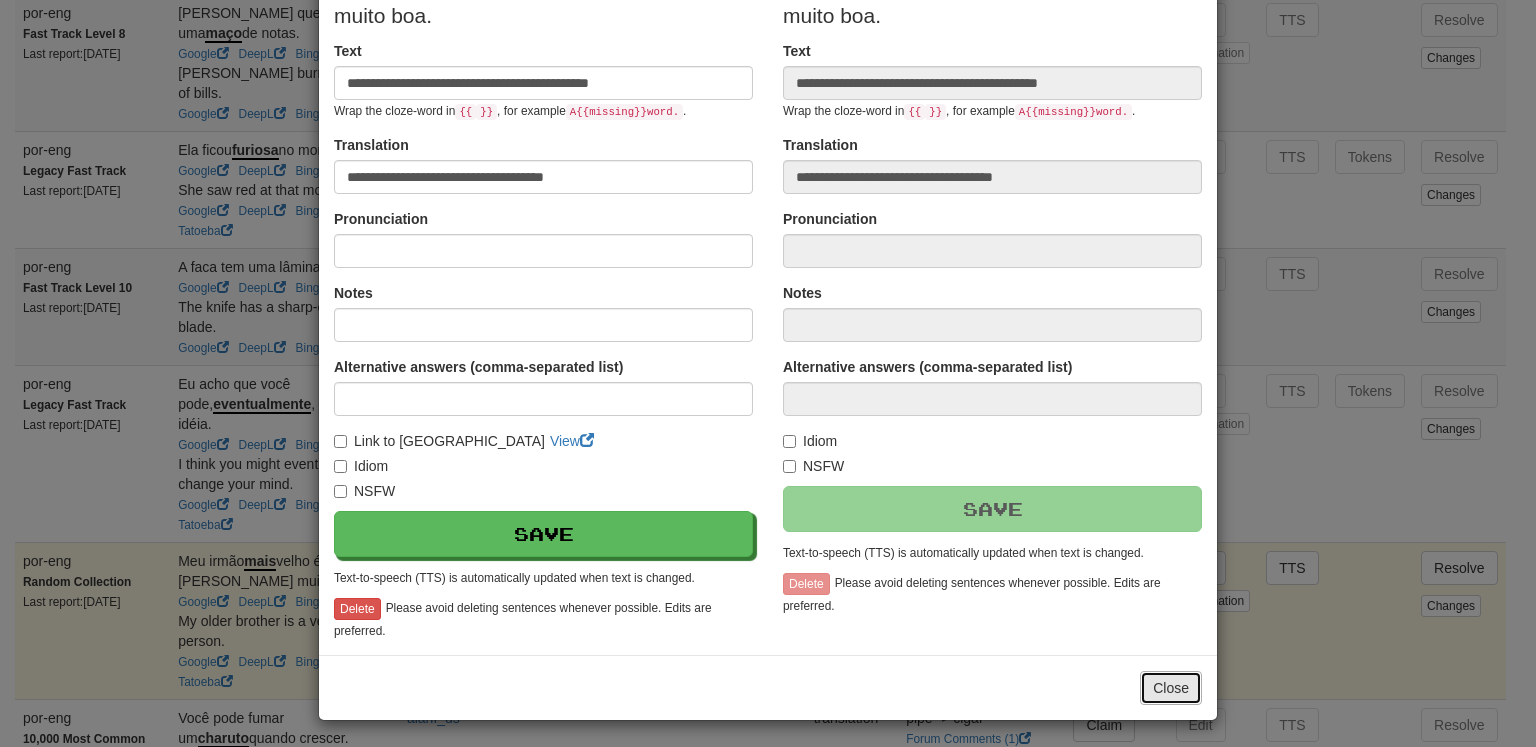 click on "Close" at bounding box center [1171, 688] 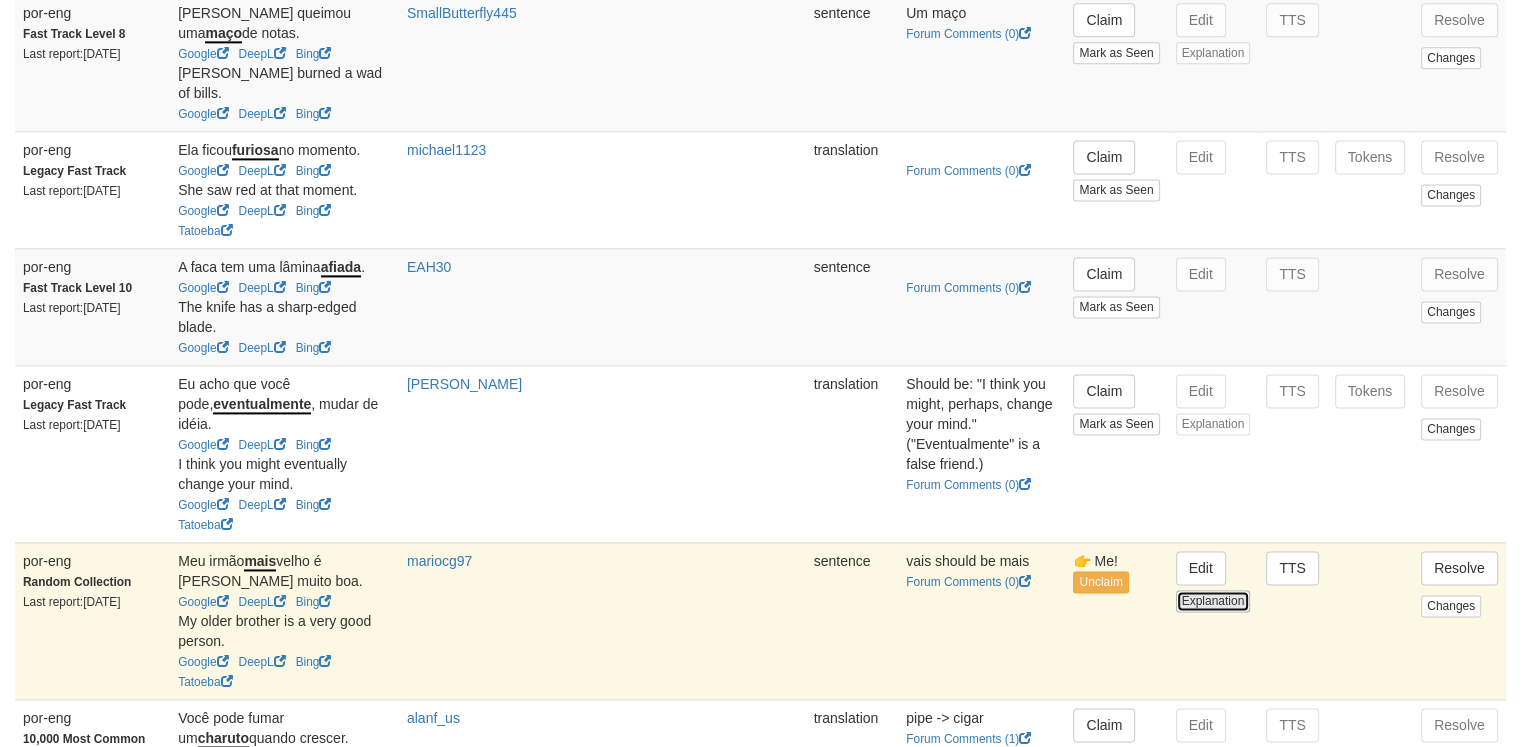 click on "Explanation" at bounding box center (1213, 601) 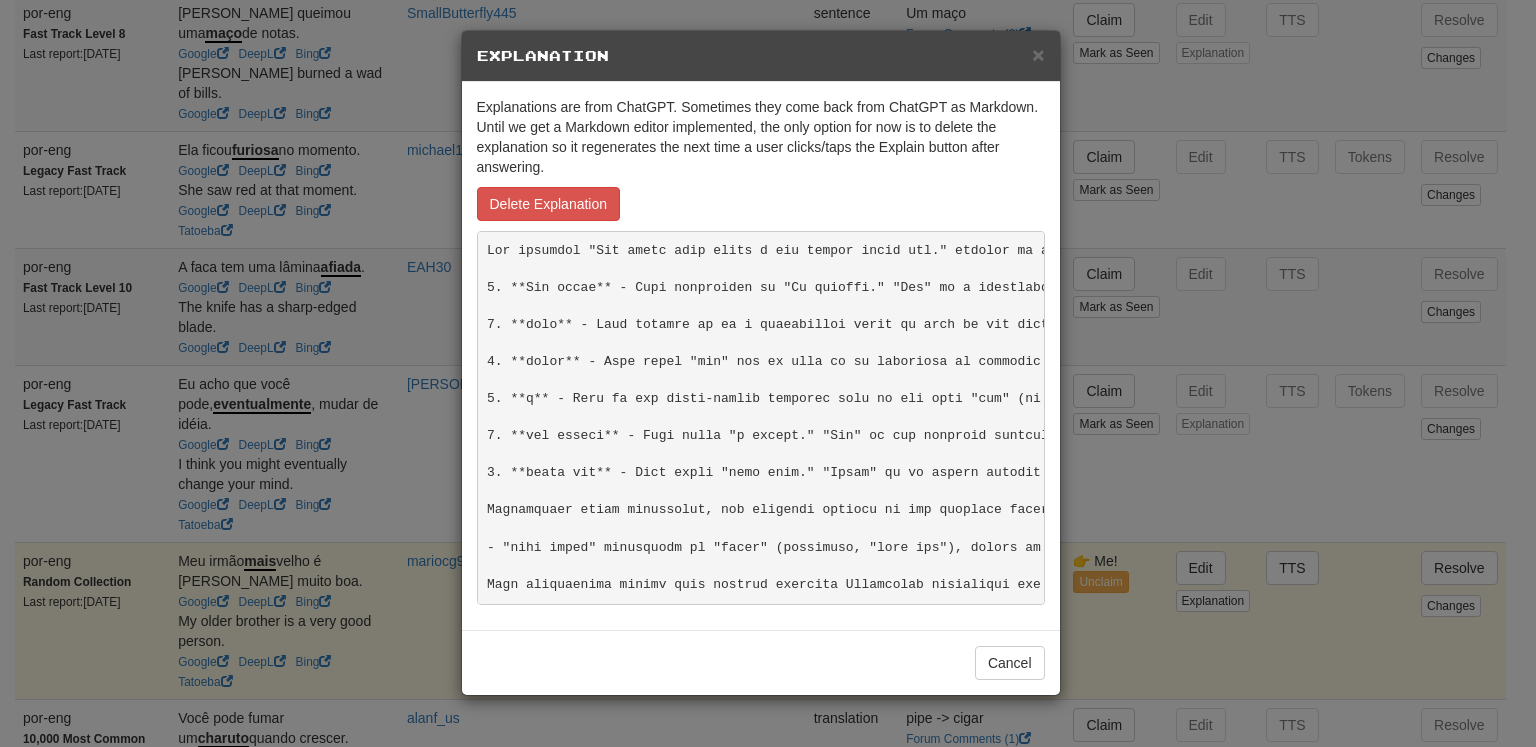 click at bounding box center (761, 418) 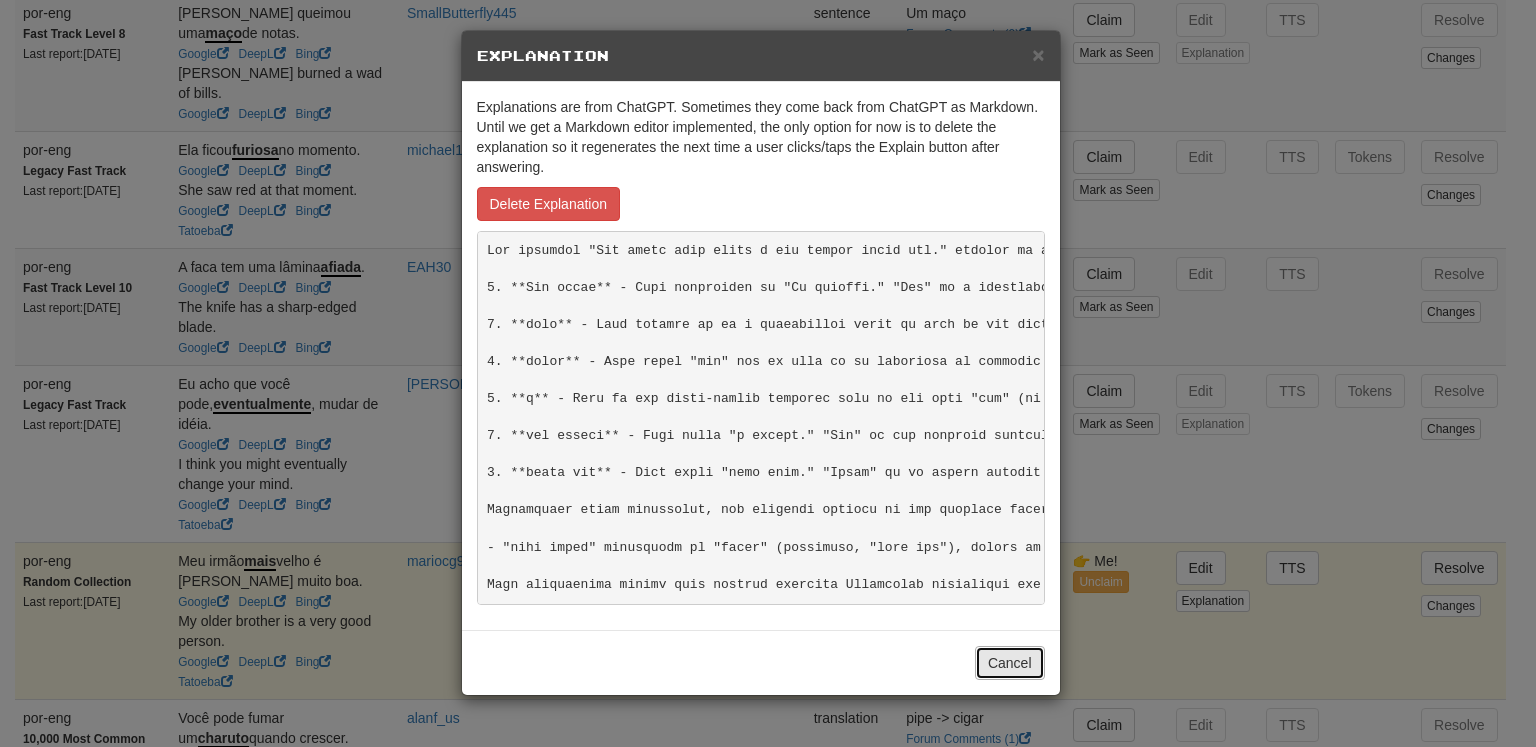 click on "Cancel" at bounding box center [1010, 663] 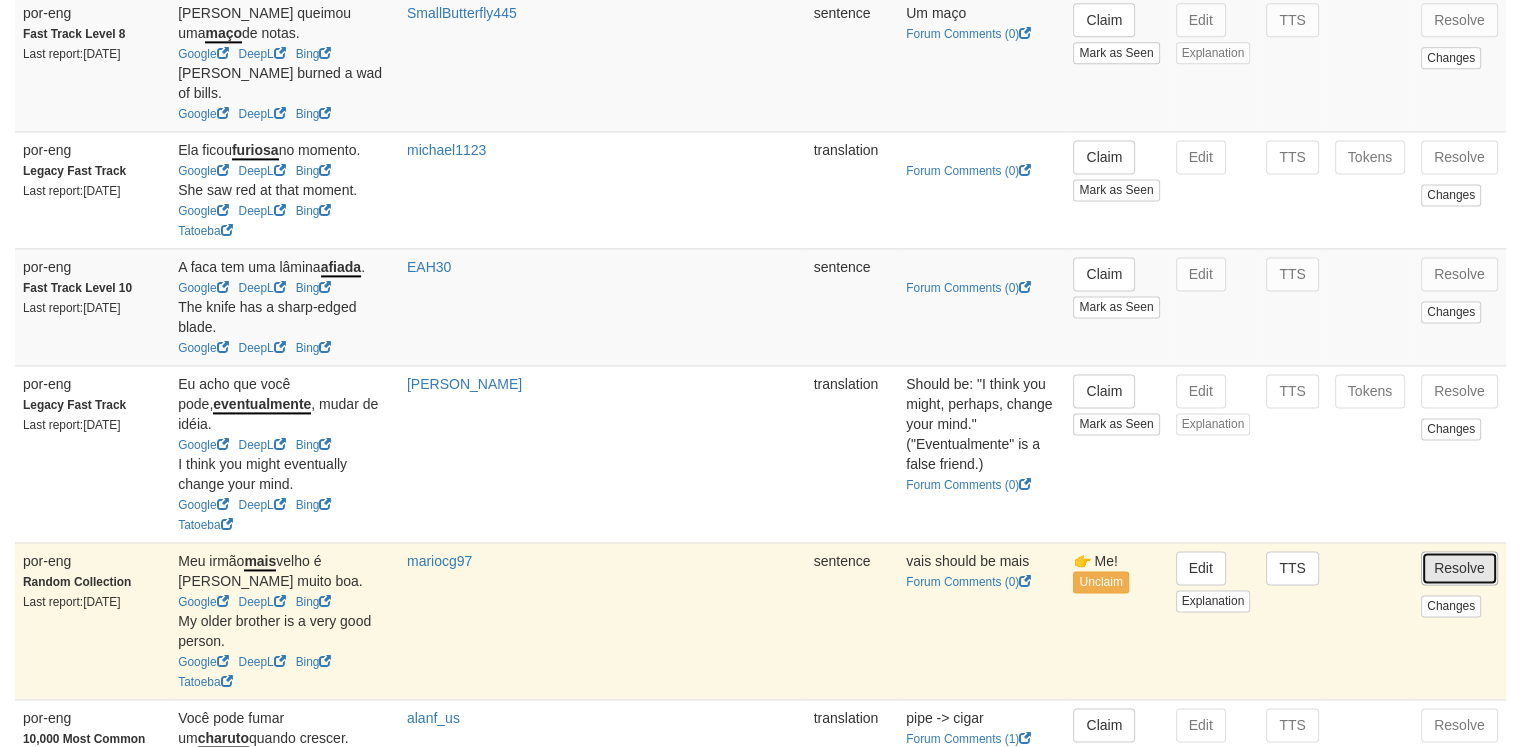 click on "Resolve" at bounding box center (1459, 568) 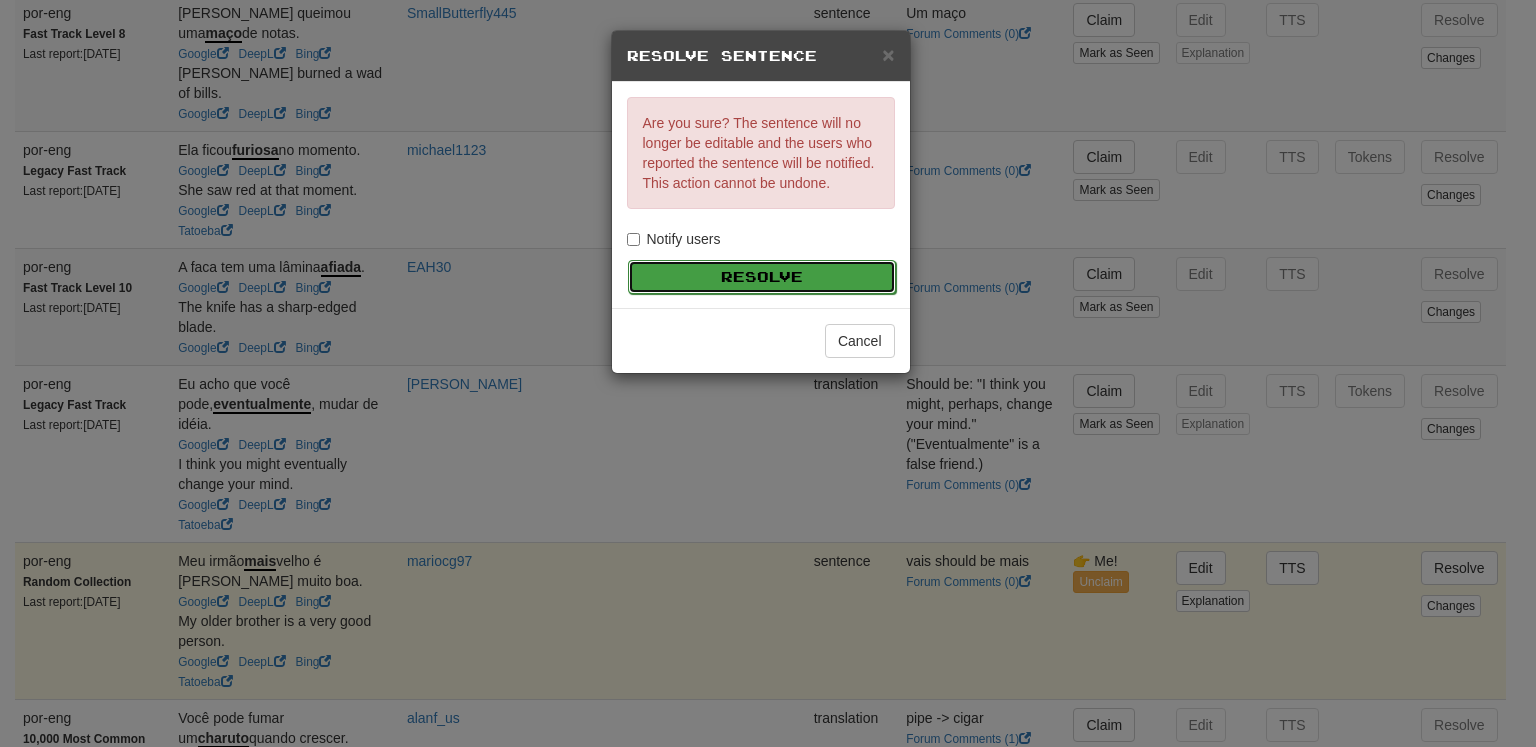 click on "Resolve" at bounding box center [762, 277] 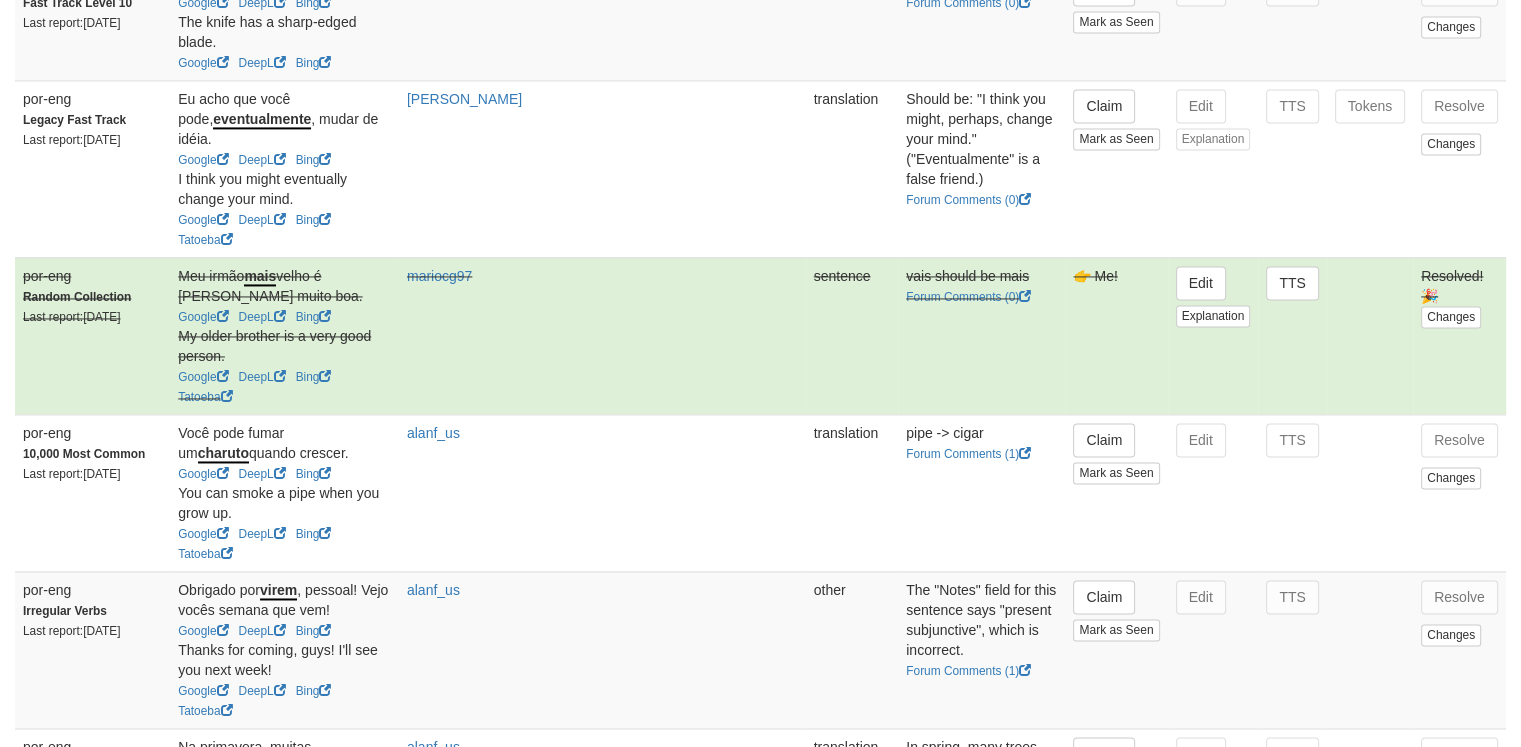 scroll, scrollTop: 3058, scrollLeft: 0, axis: vertical 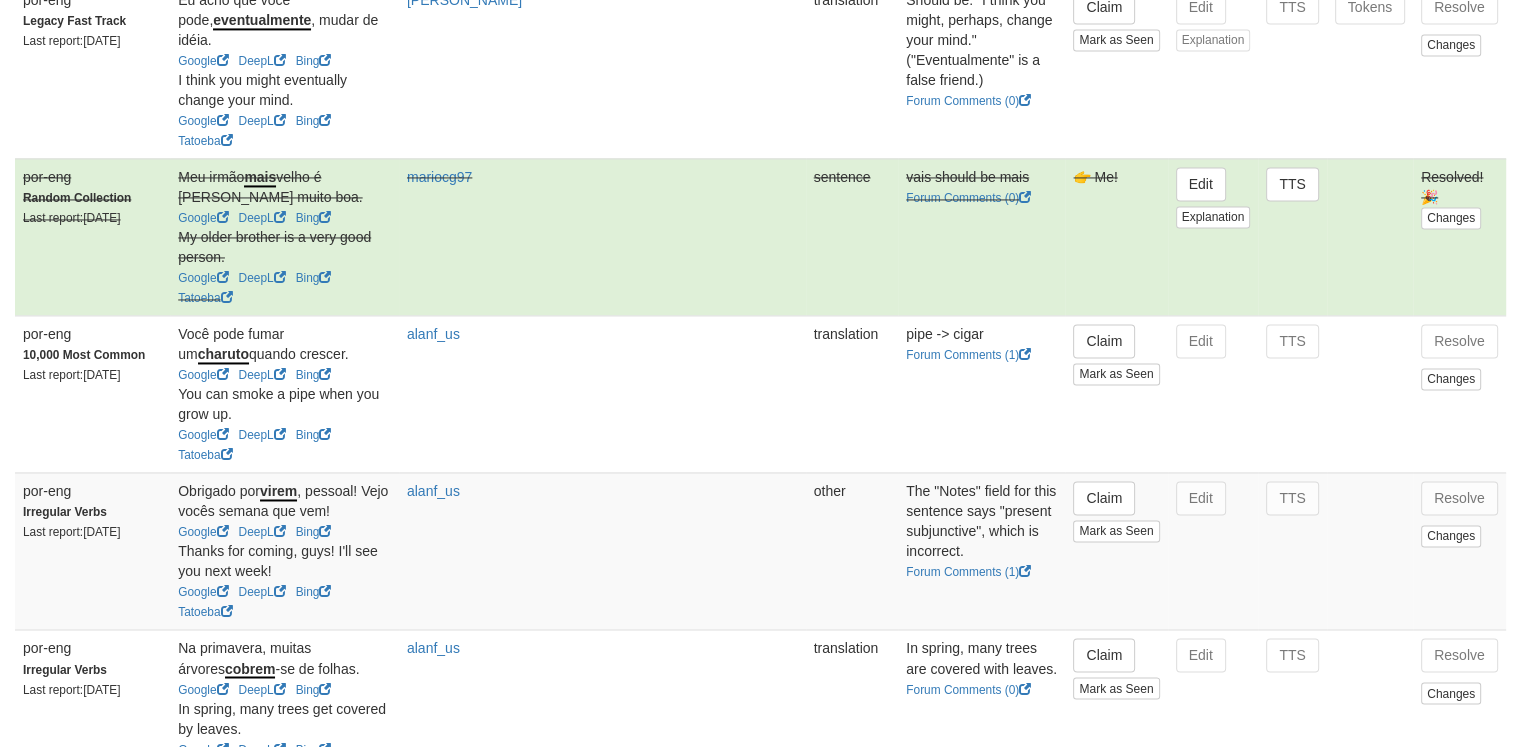 click on "Next" at bounding box center [1478, 823] 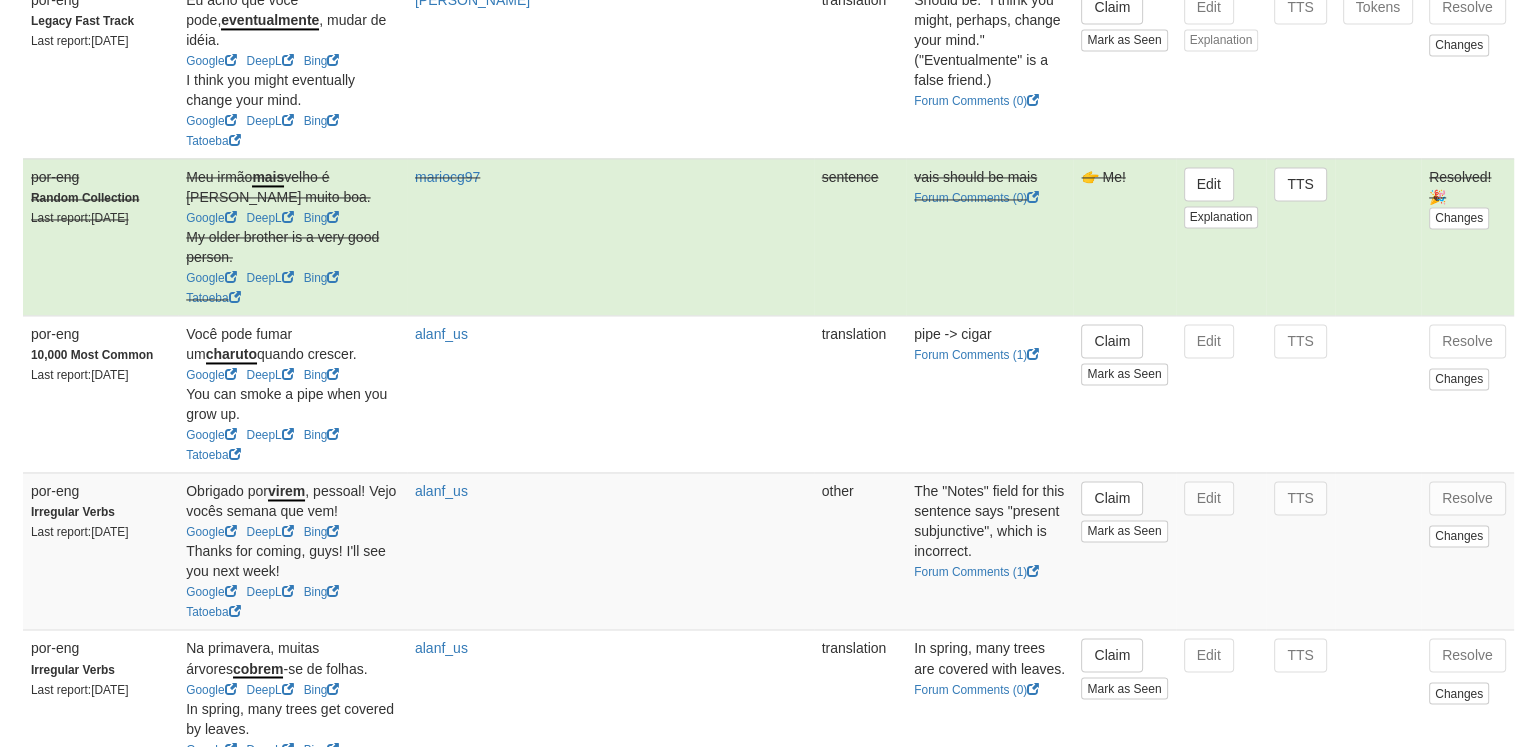 scroll, scrollTop: 0, scrollLeft: 0, axis: both 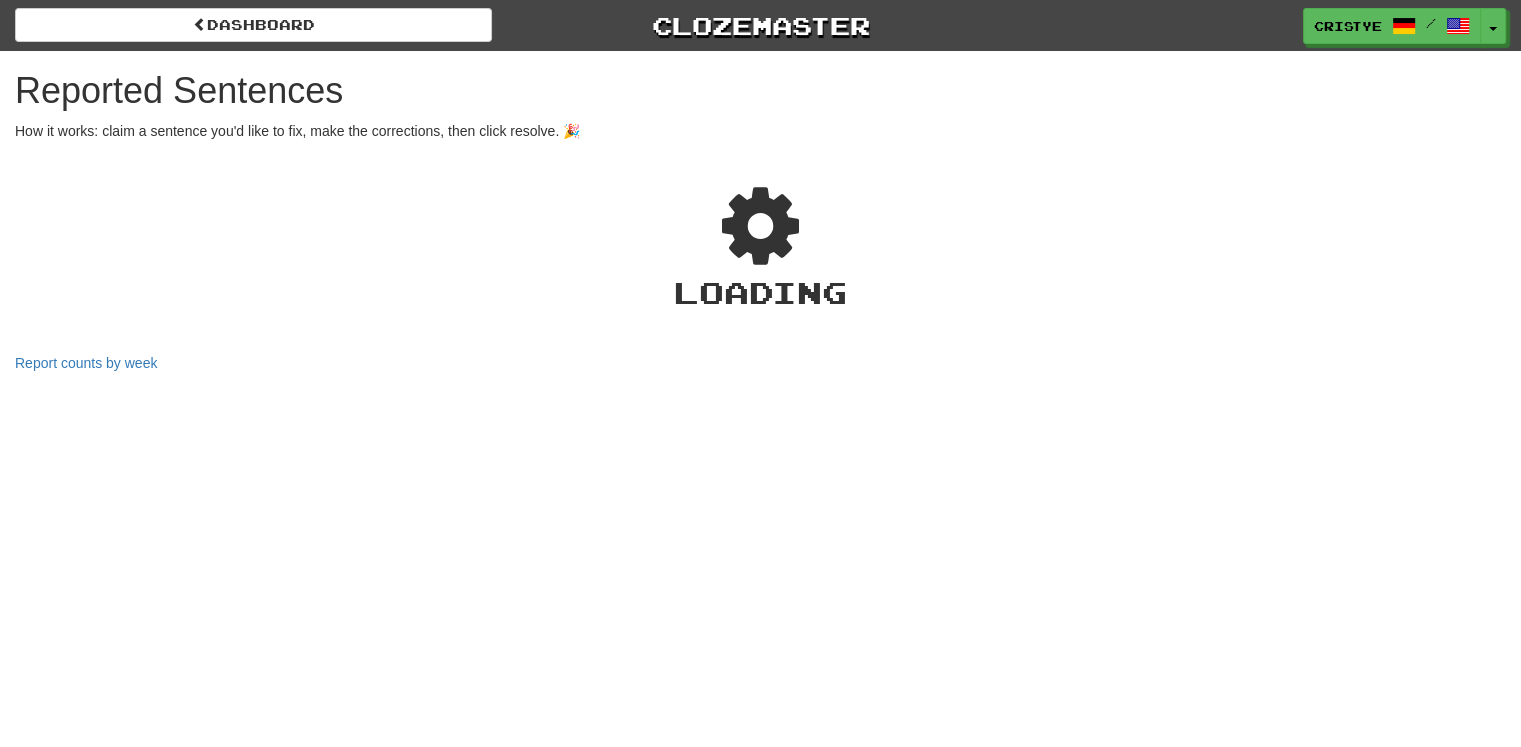 select on "***" 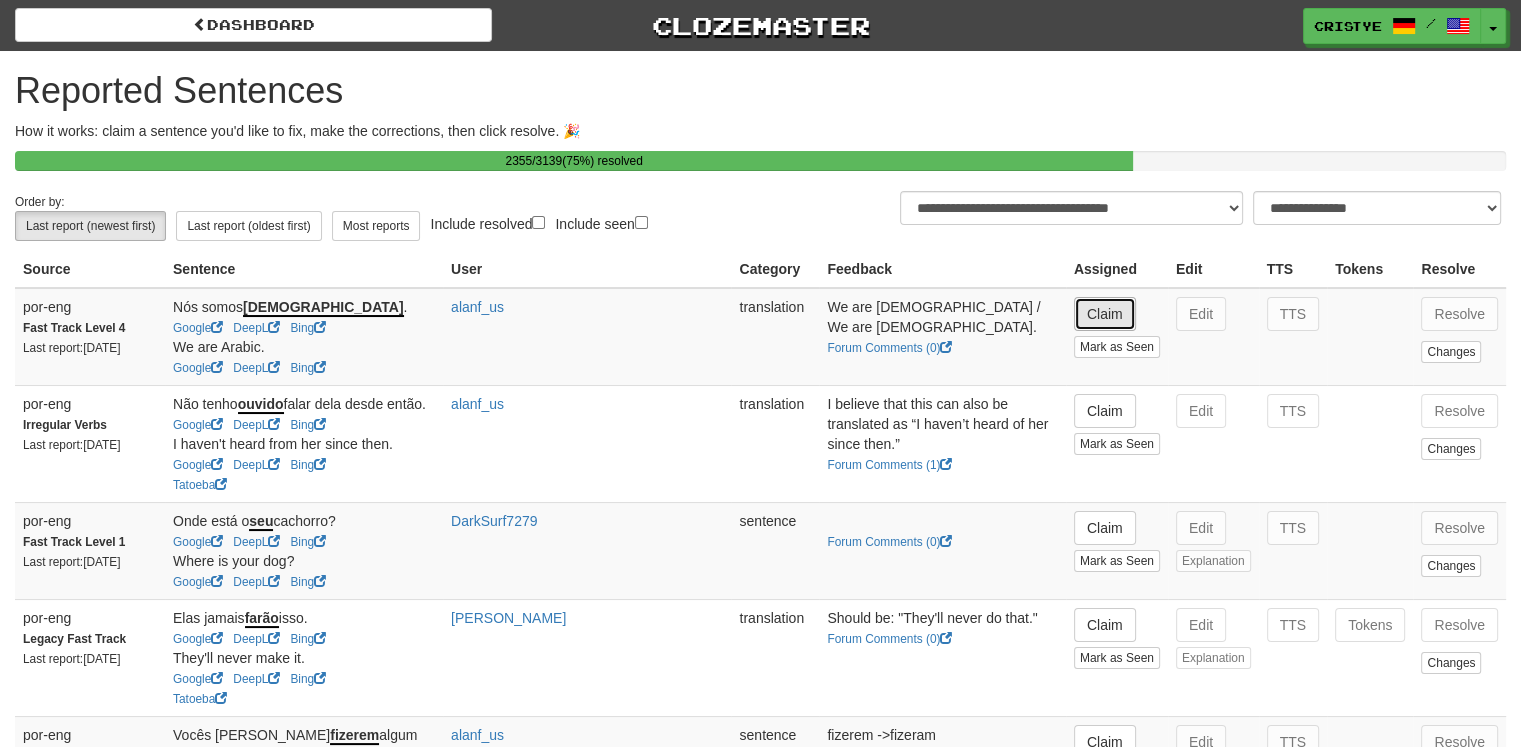 click on "Claim" at bounding box center [1105, 314] 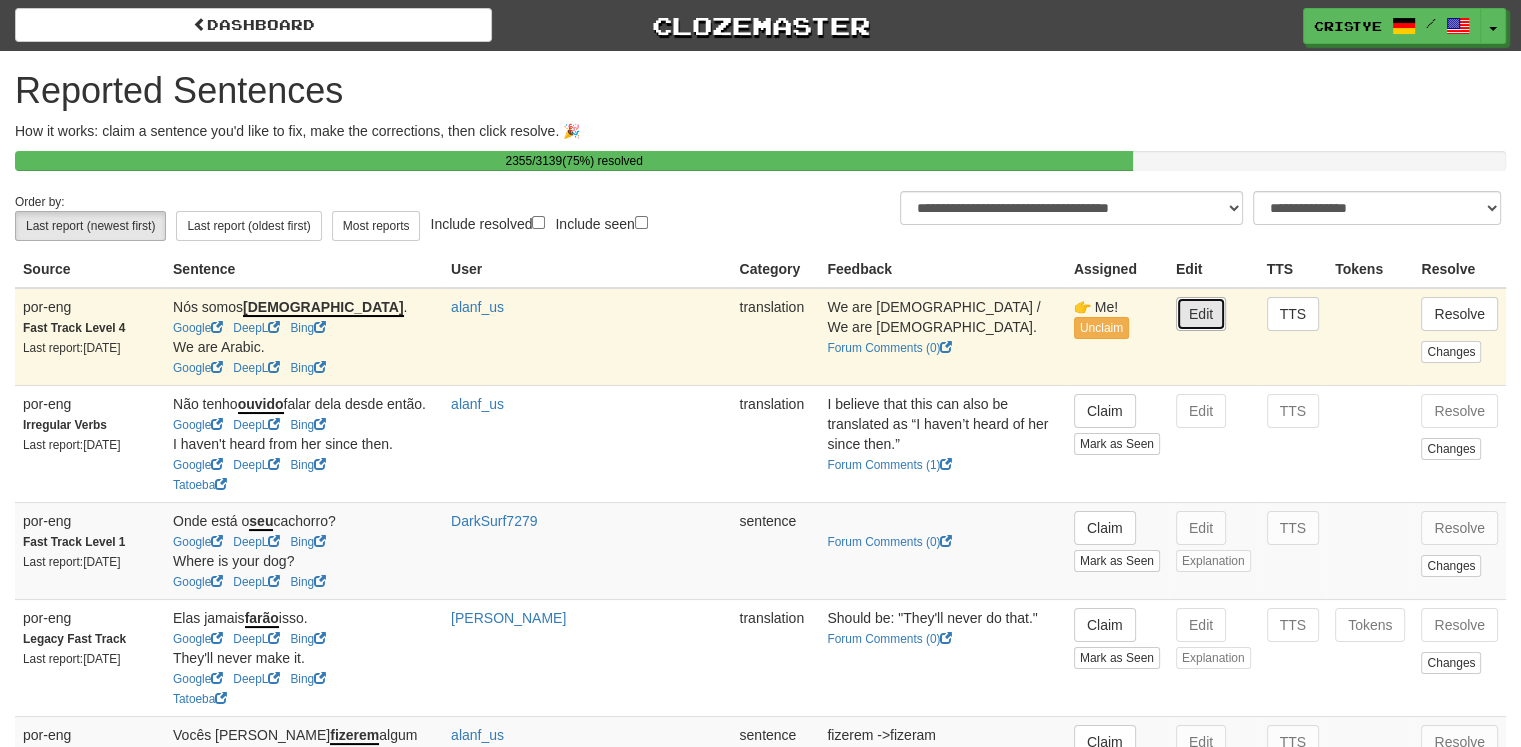 click on "Edit" at bounding box center [1201, 314] 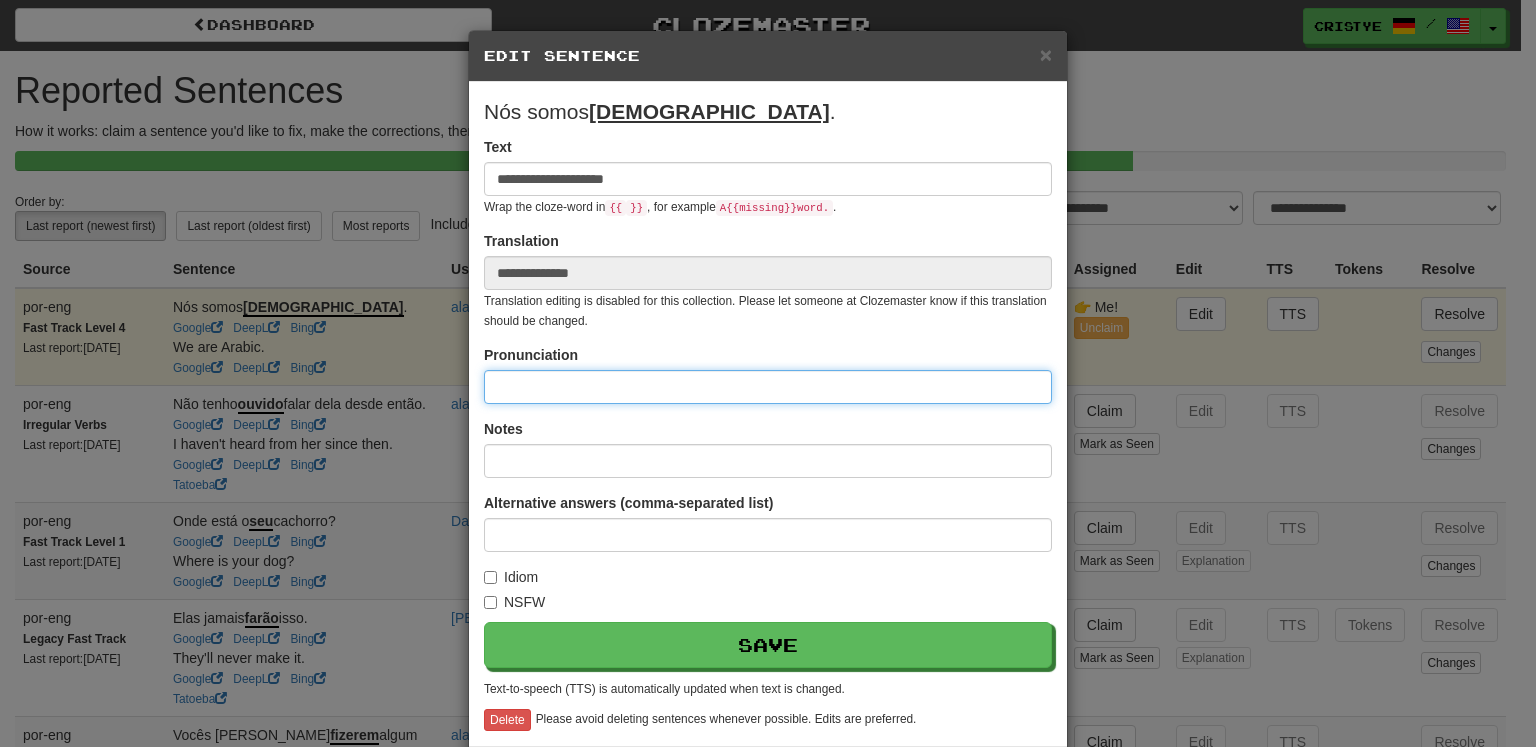click at bounding box center [768, 387] 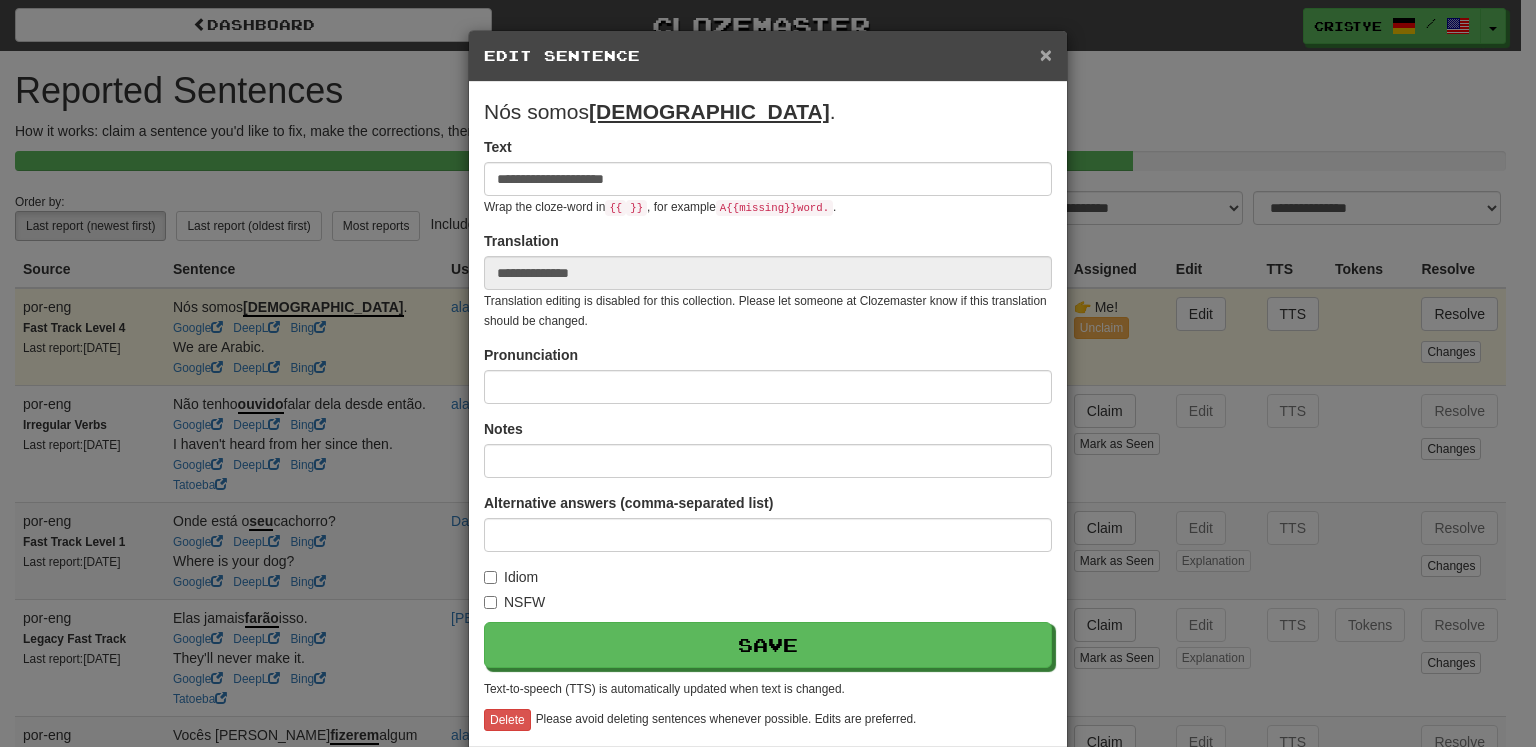 click on "×" at bounding box center (1046, 54) 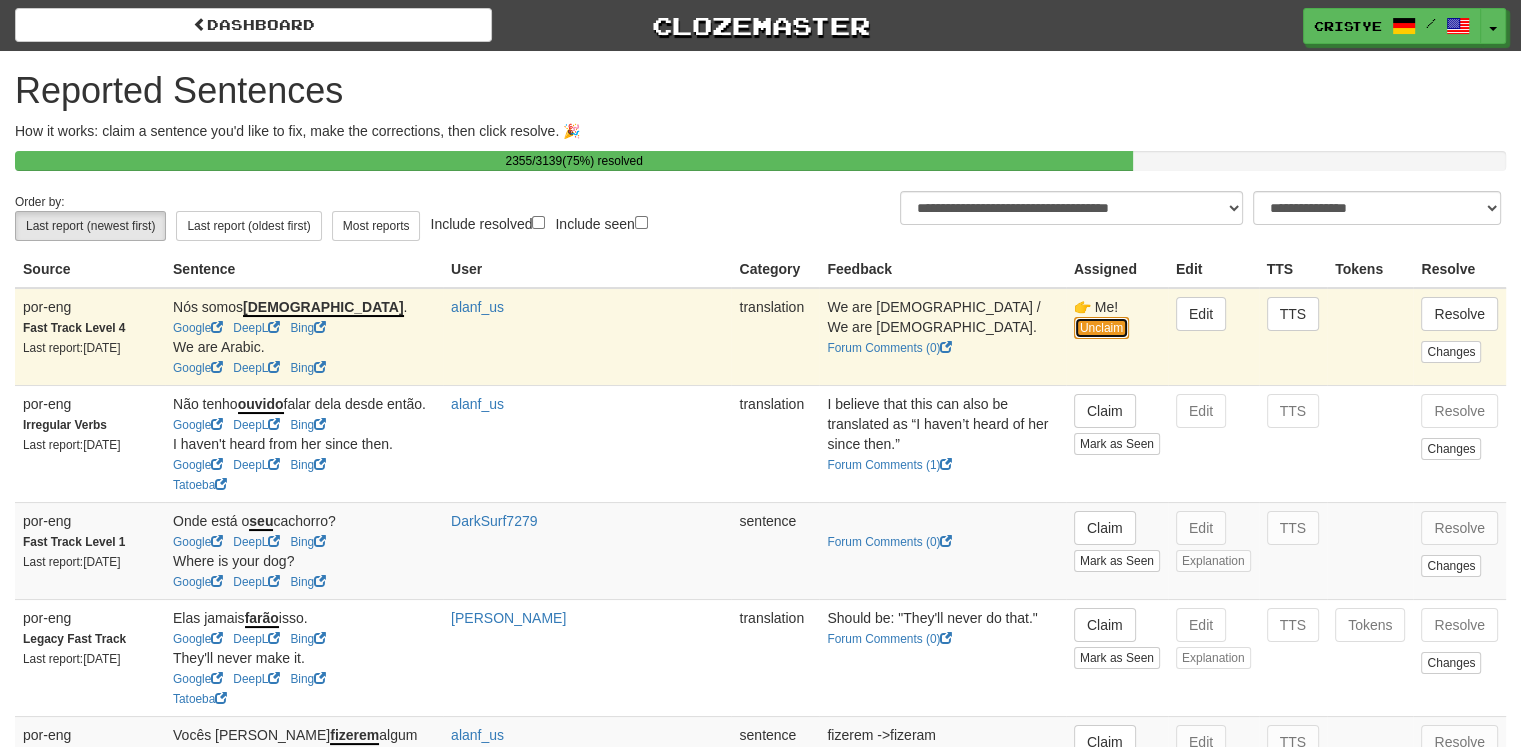 click on "Unclaim" at bounding box center (1101, 328) 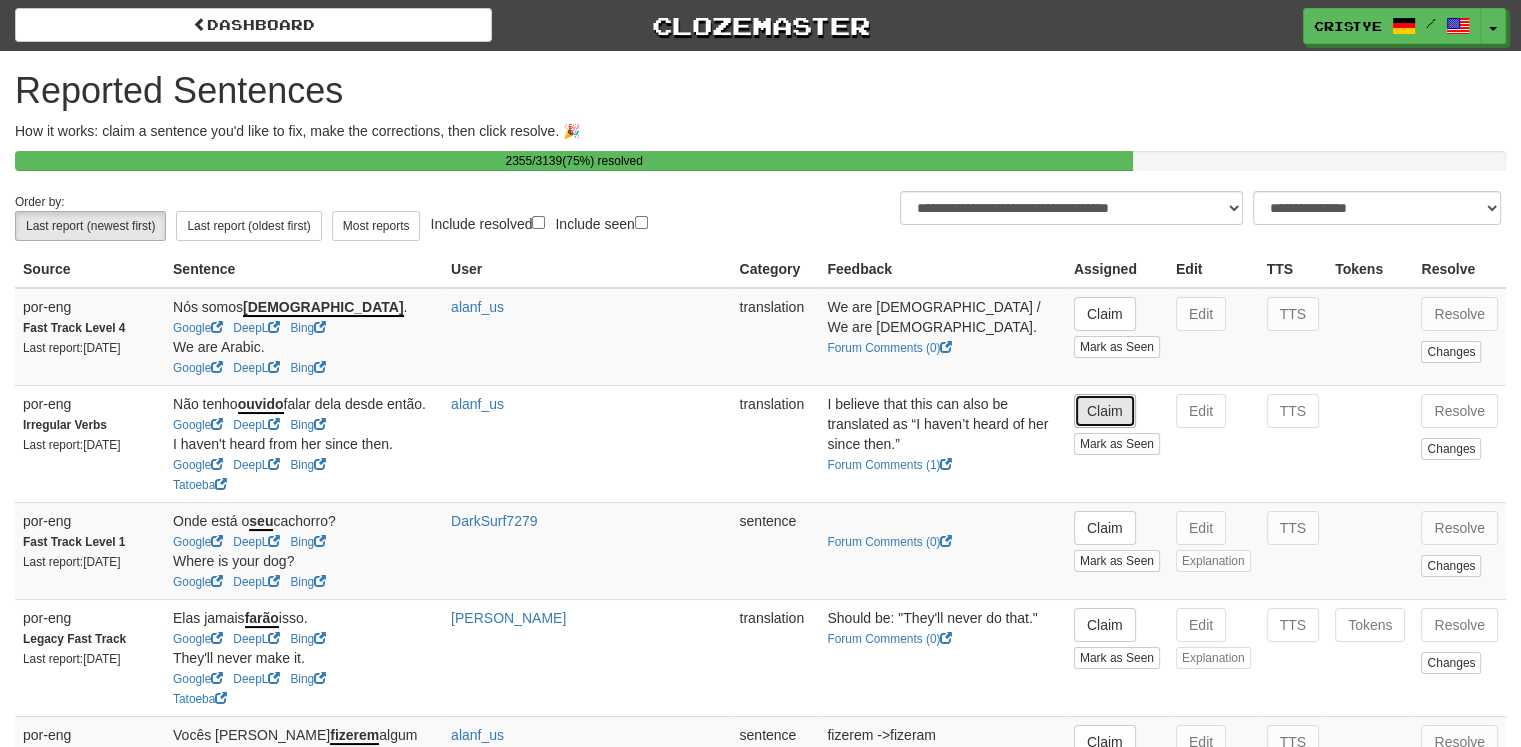 click on "Claim" at bounding box center (1105, 411) 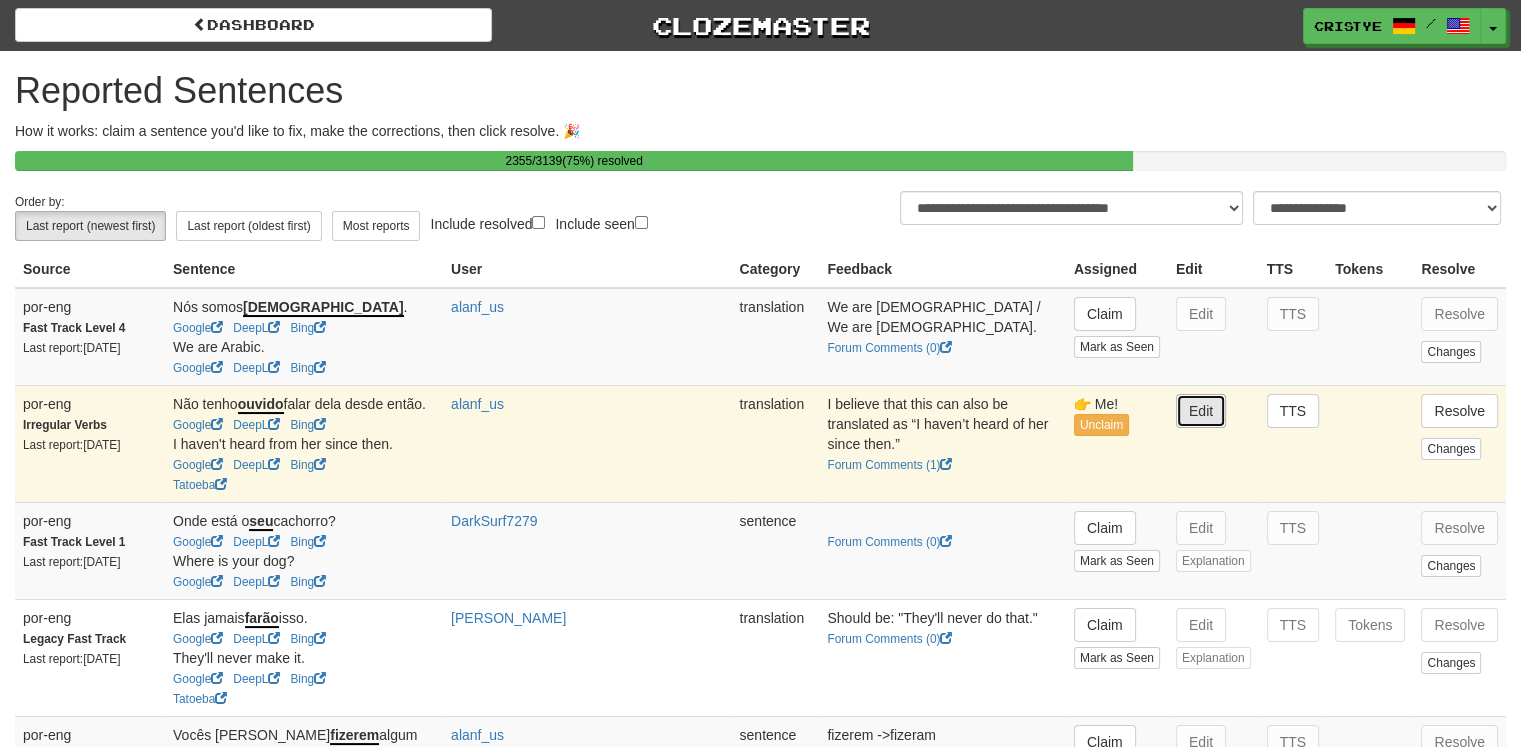 click on "Edit" at bounding box center [1201, 411] 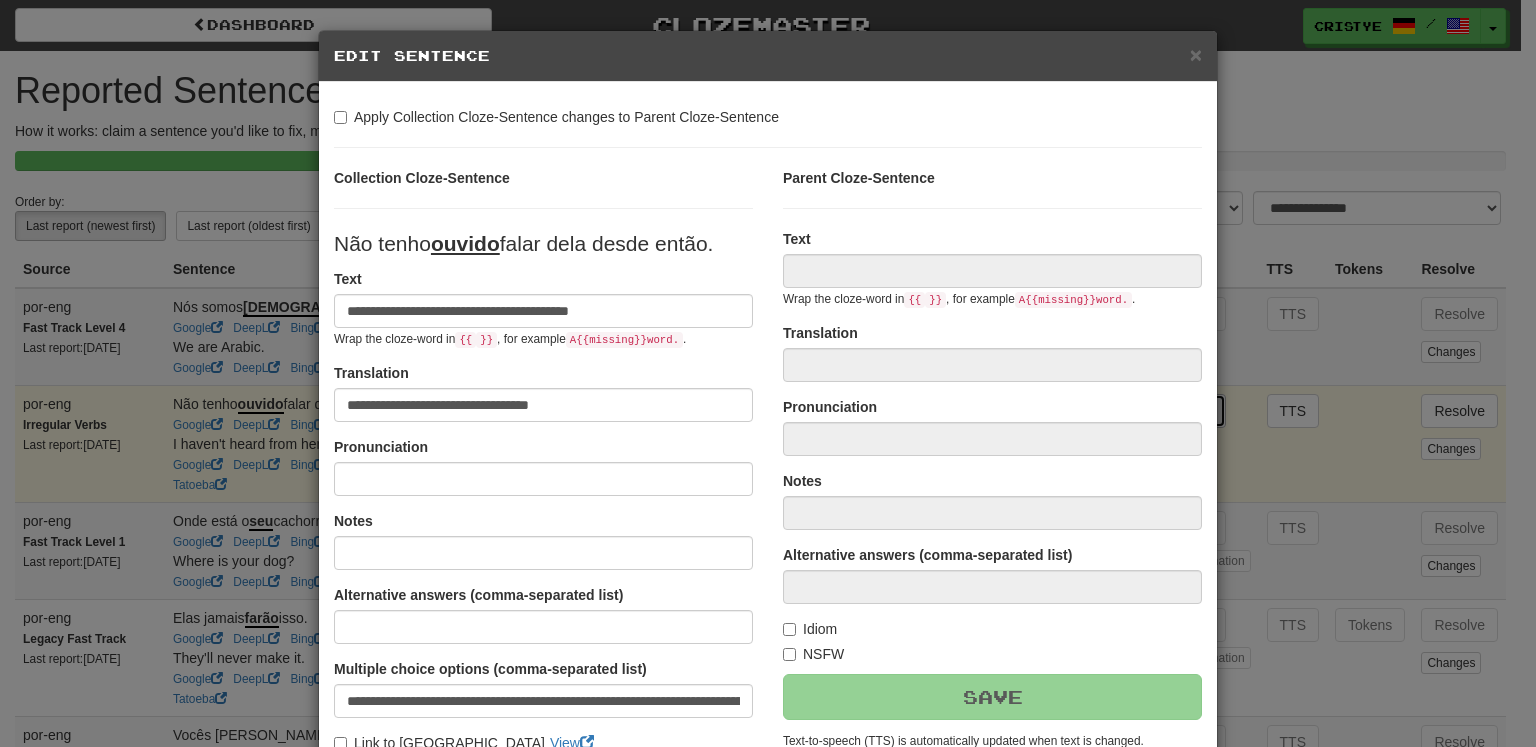 type on "**********" 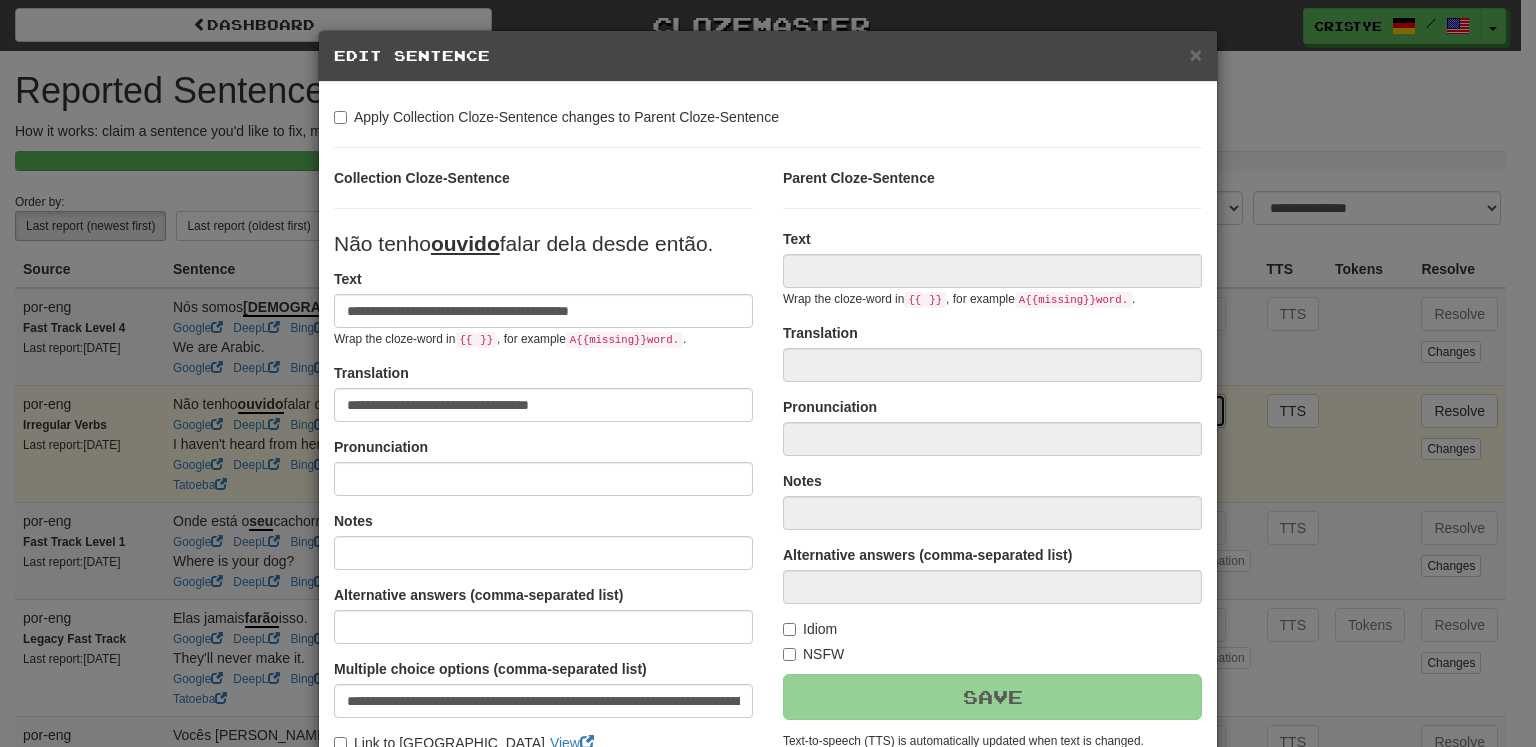 type on "**********" 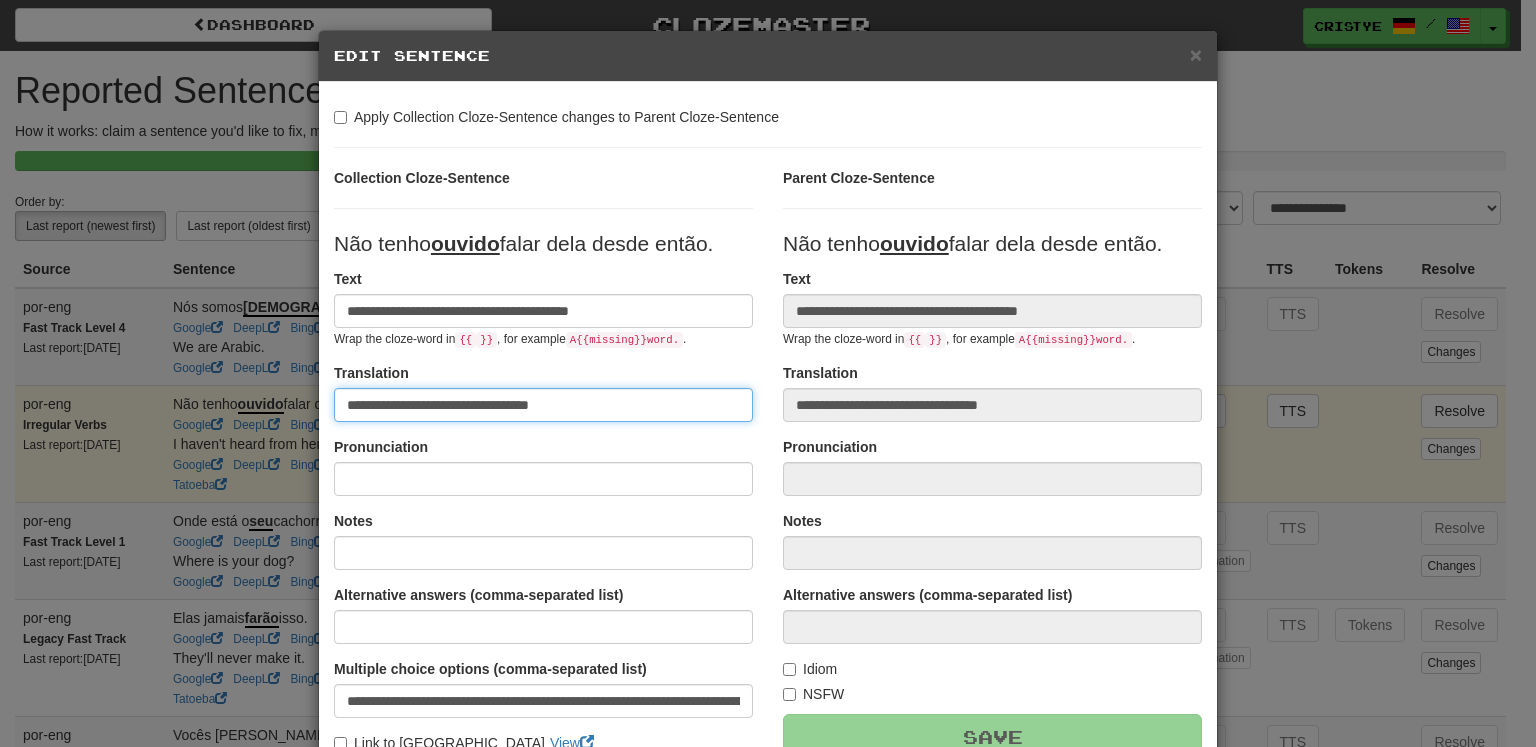 click on "**********" at bounding box center (543, 405) 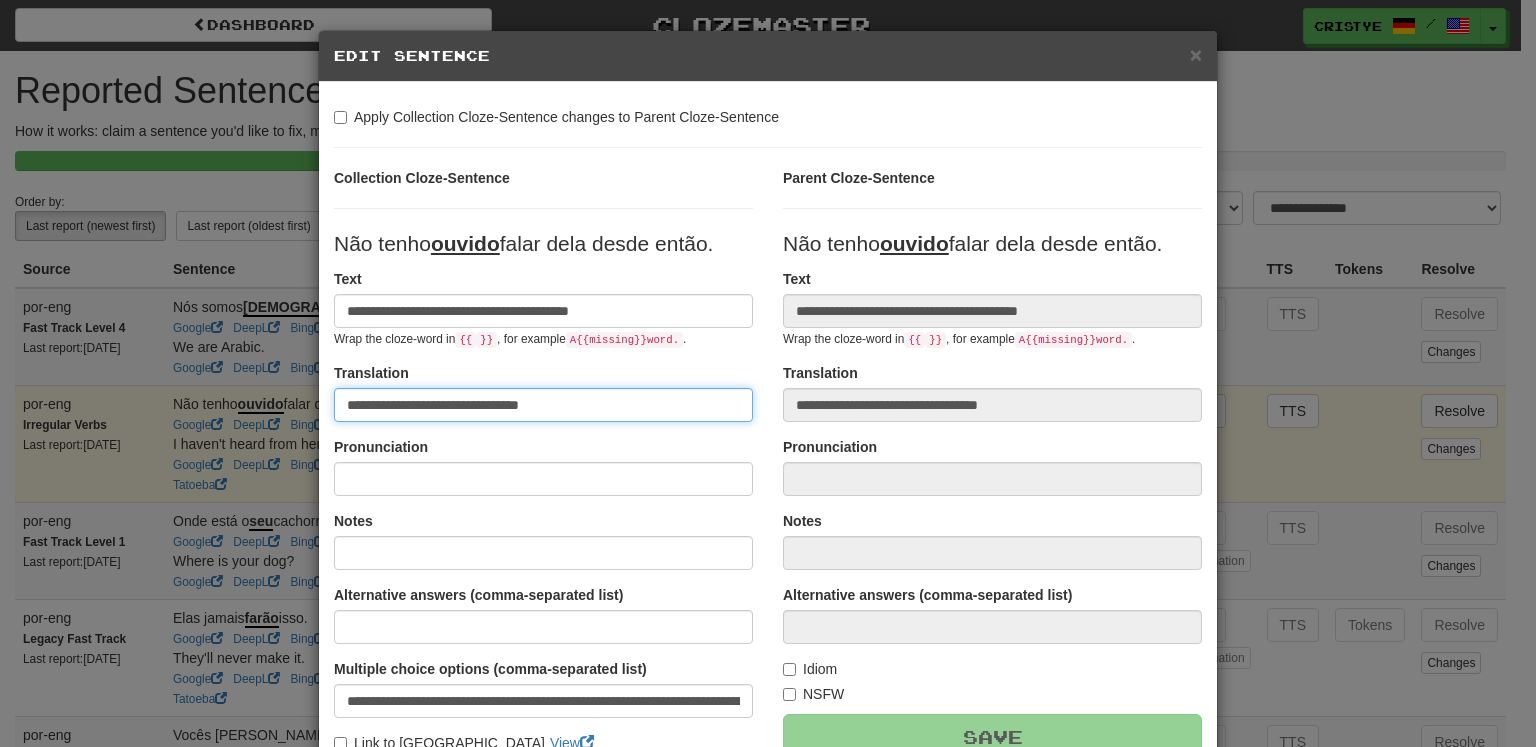 type on "**********" 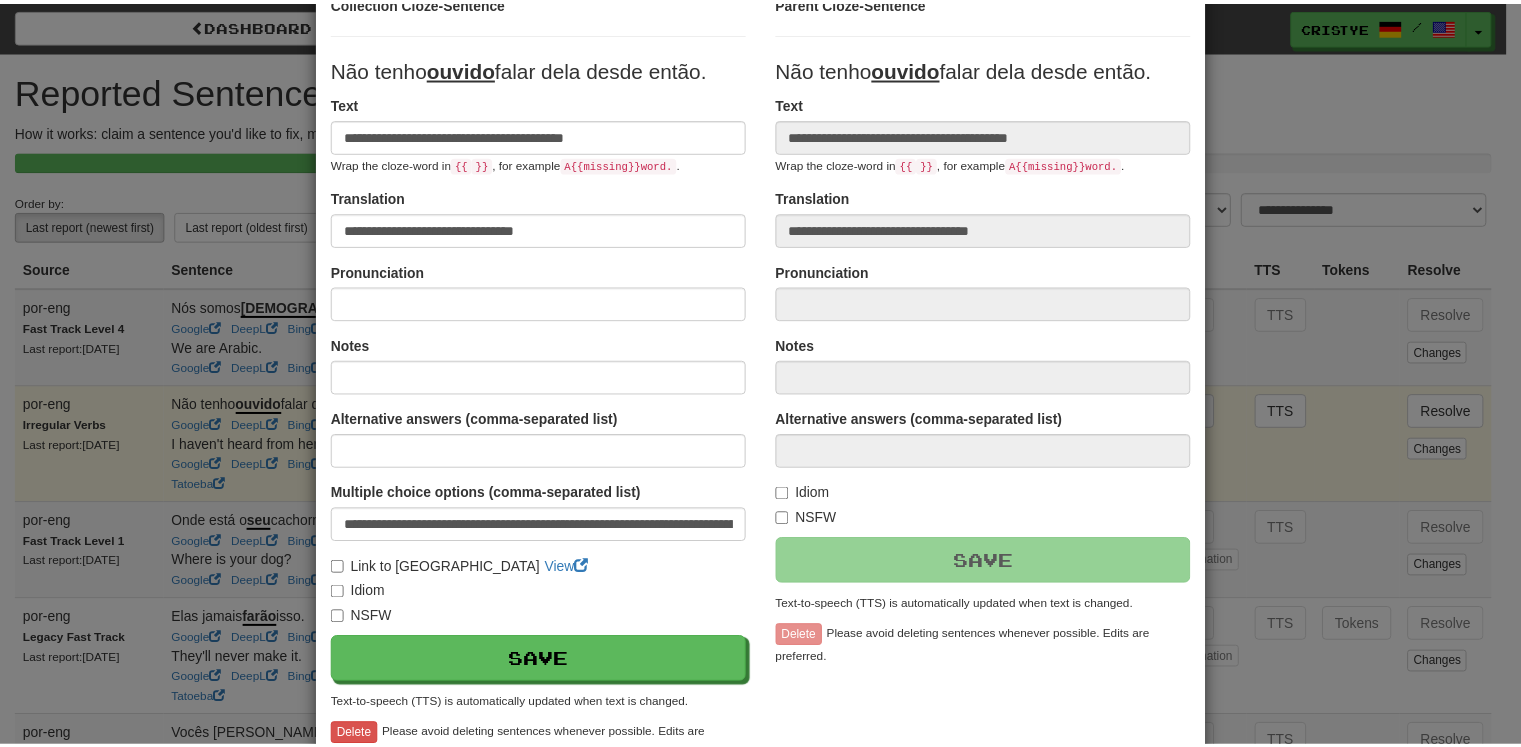 scroll, scrollTop: 302, scrollLeft: 0, axis: vertical 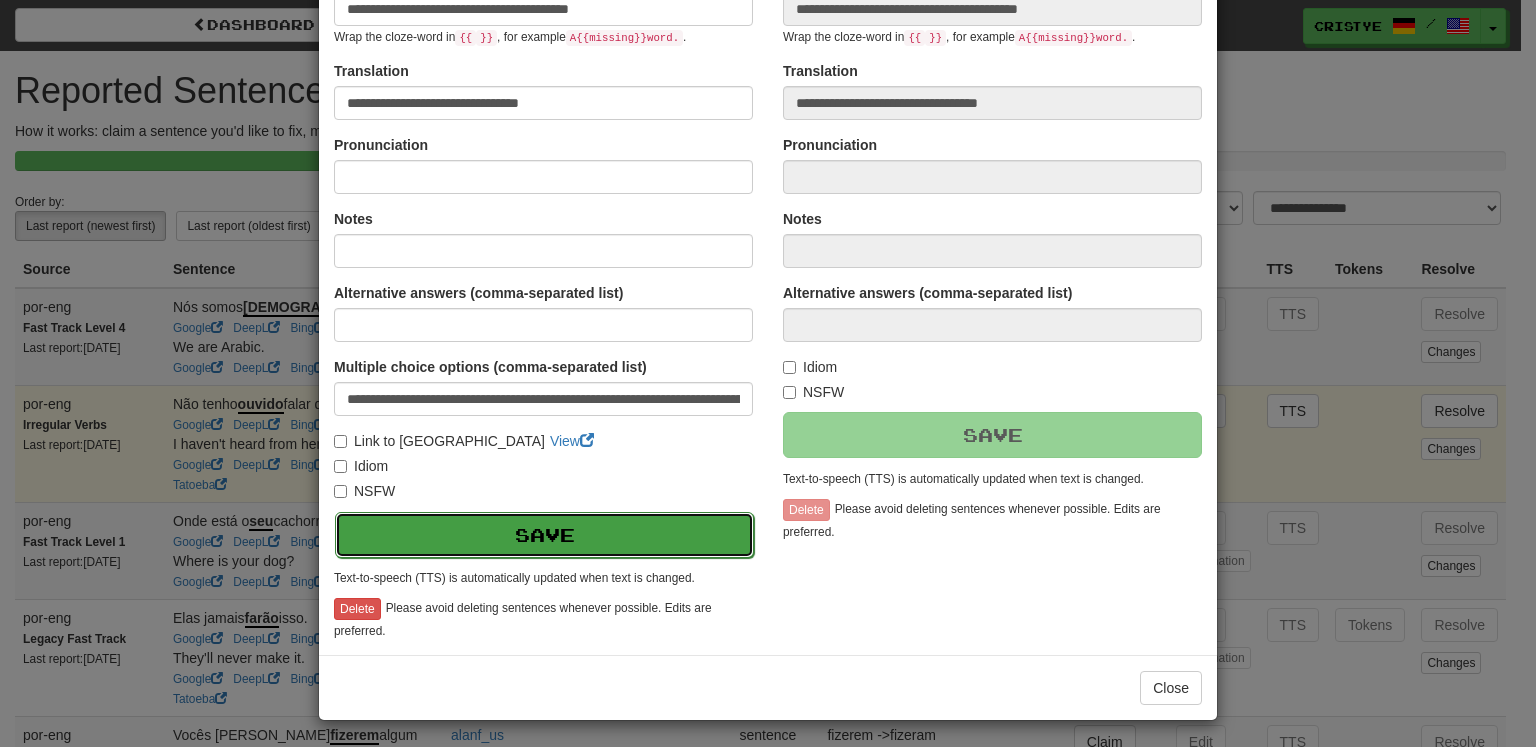 click on "Save" at bounding box center (544, 535) 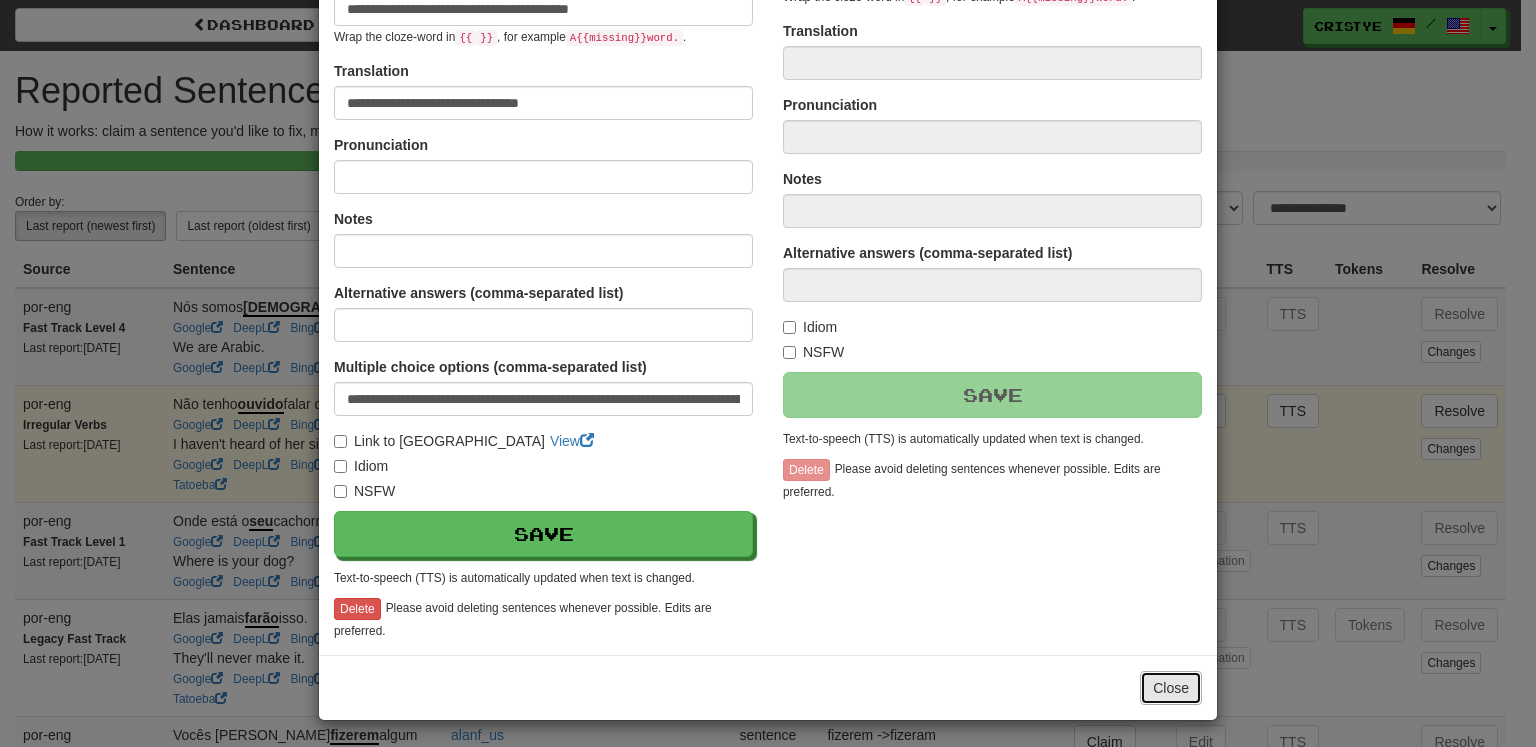 type on "**********" 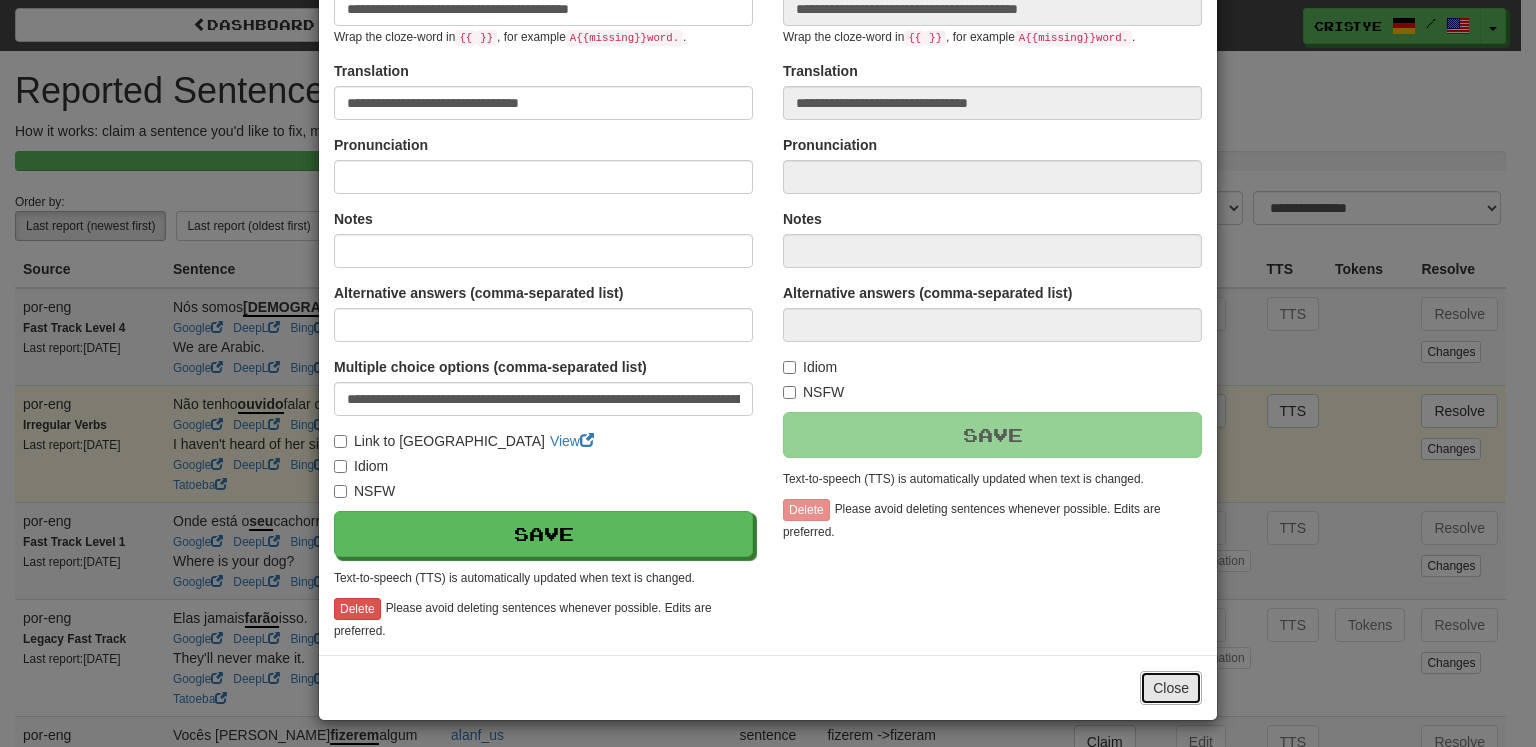 click on "Close" at bounding box center [1171, 688] 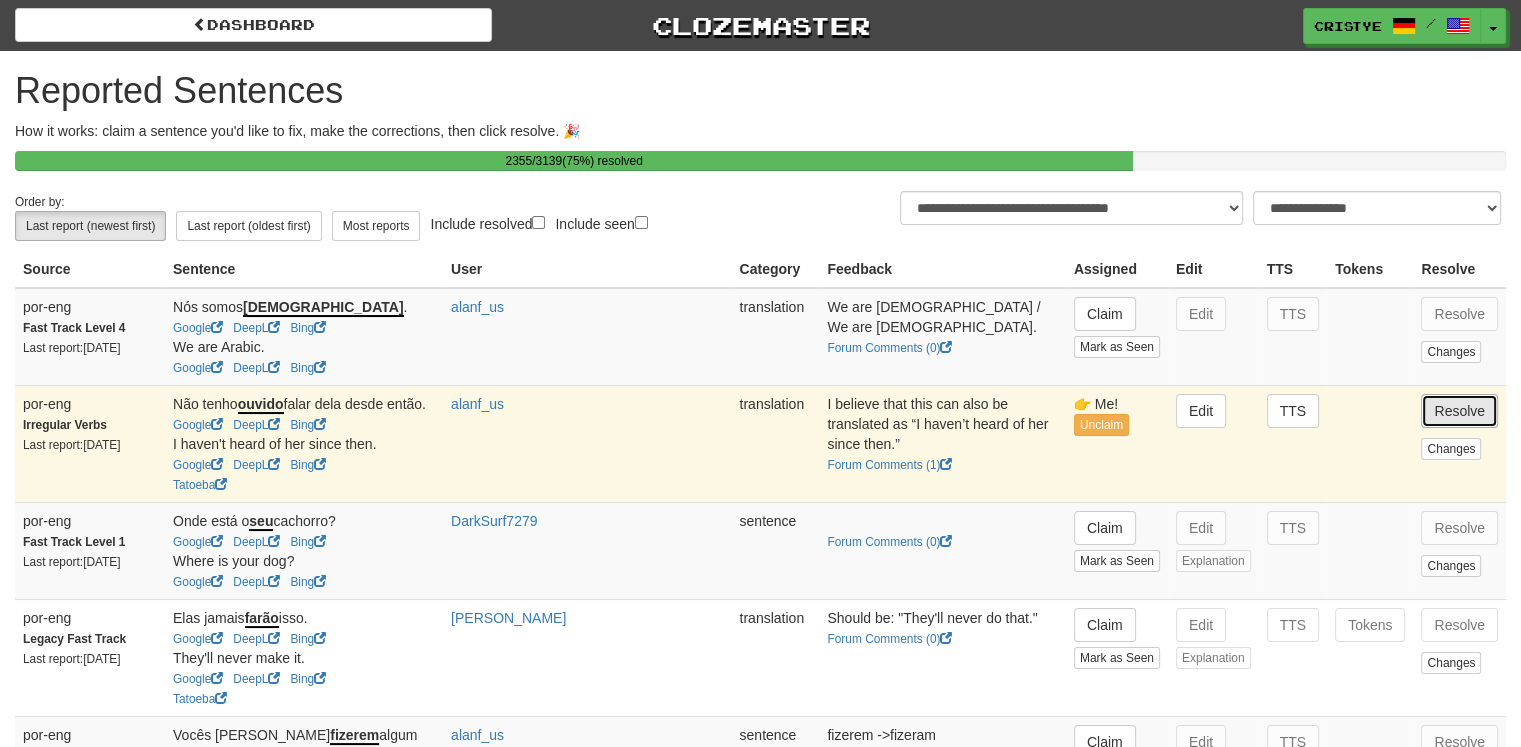 click on "Resolve" at bounding box center [1459, 411] 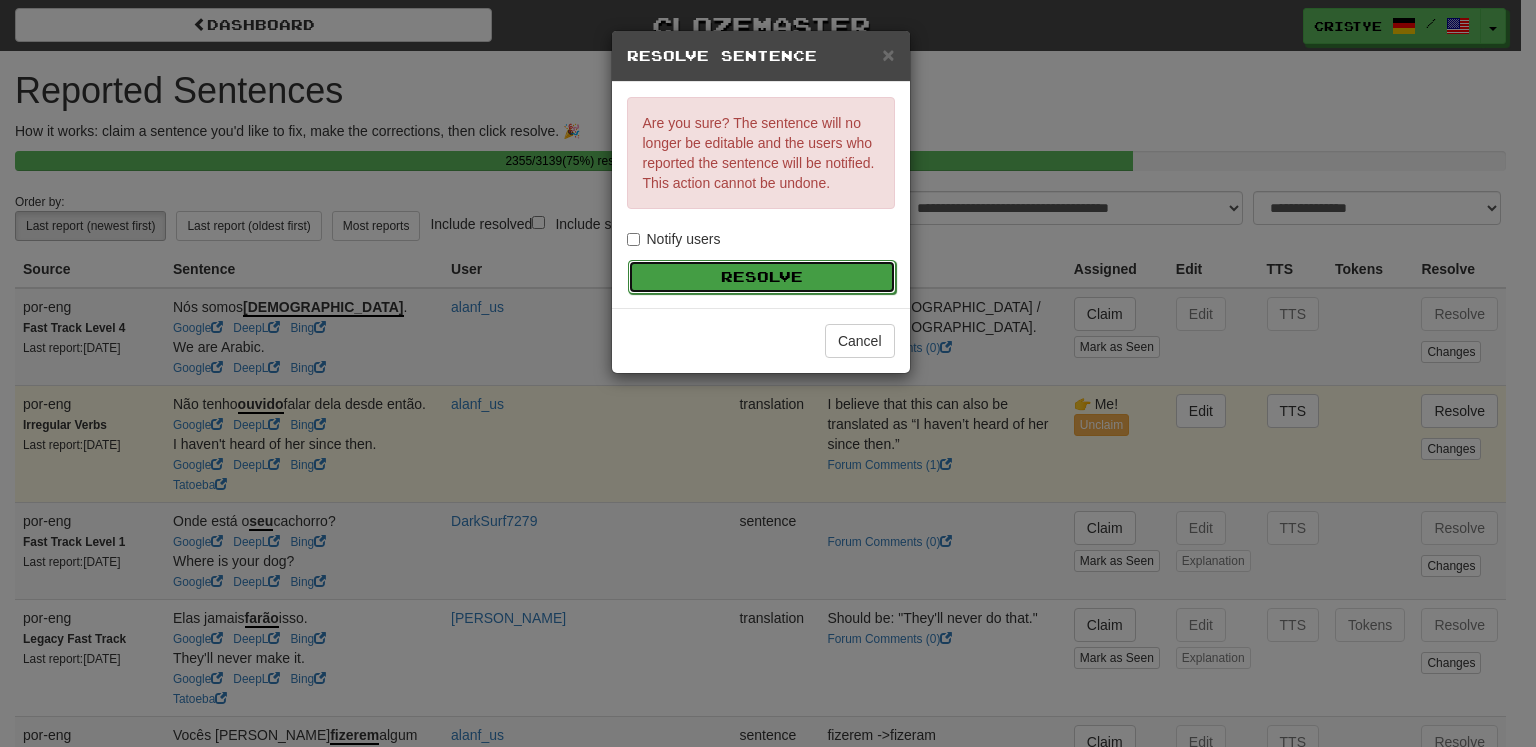 click on "Resolve" at bounding box center [762, 277] 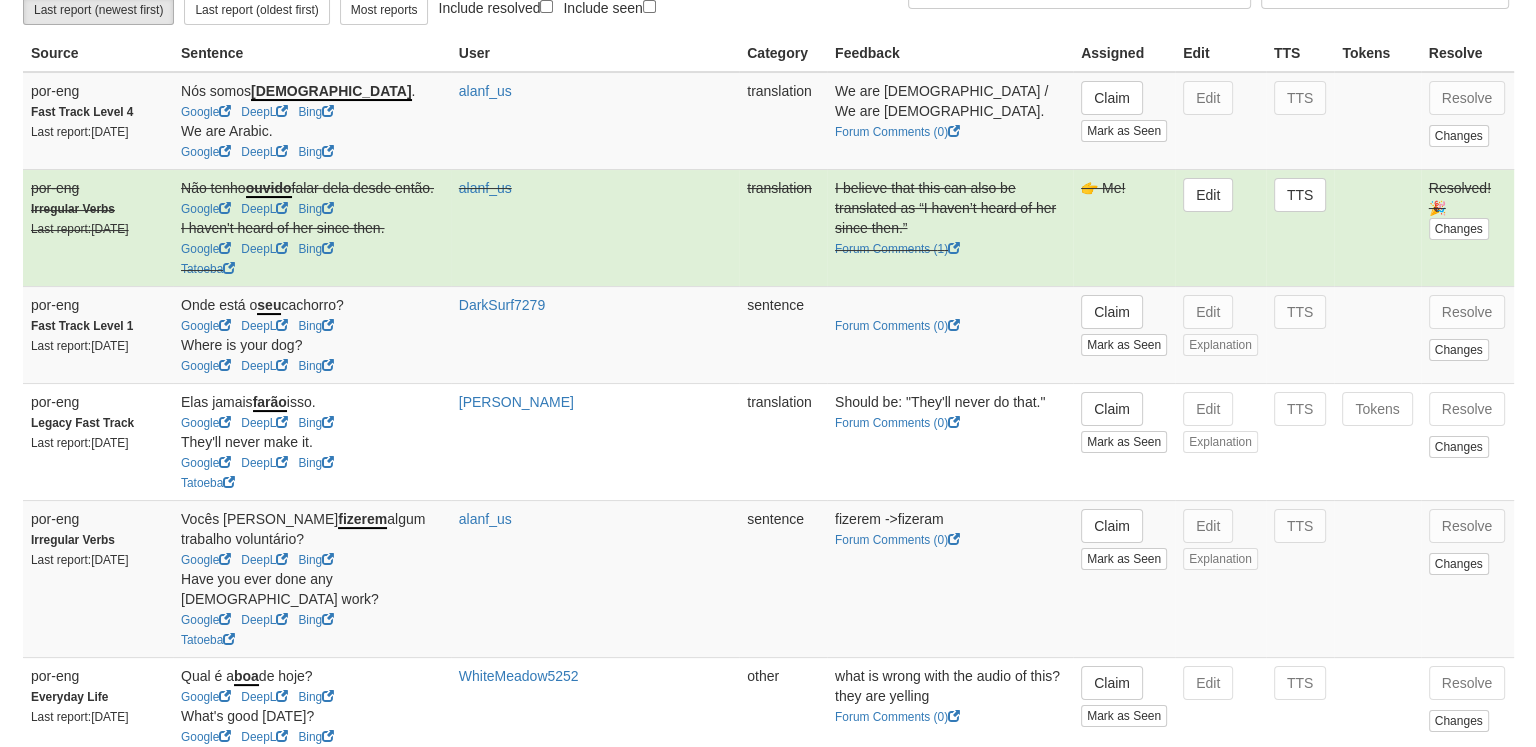 scroll, scrollTop: 313, scrollLeft: 0, axis: vertical 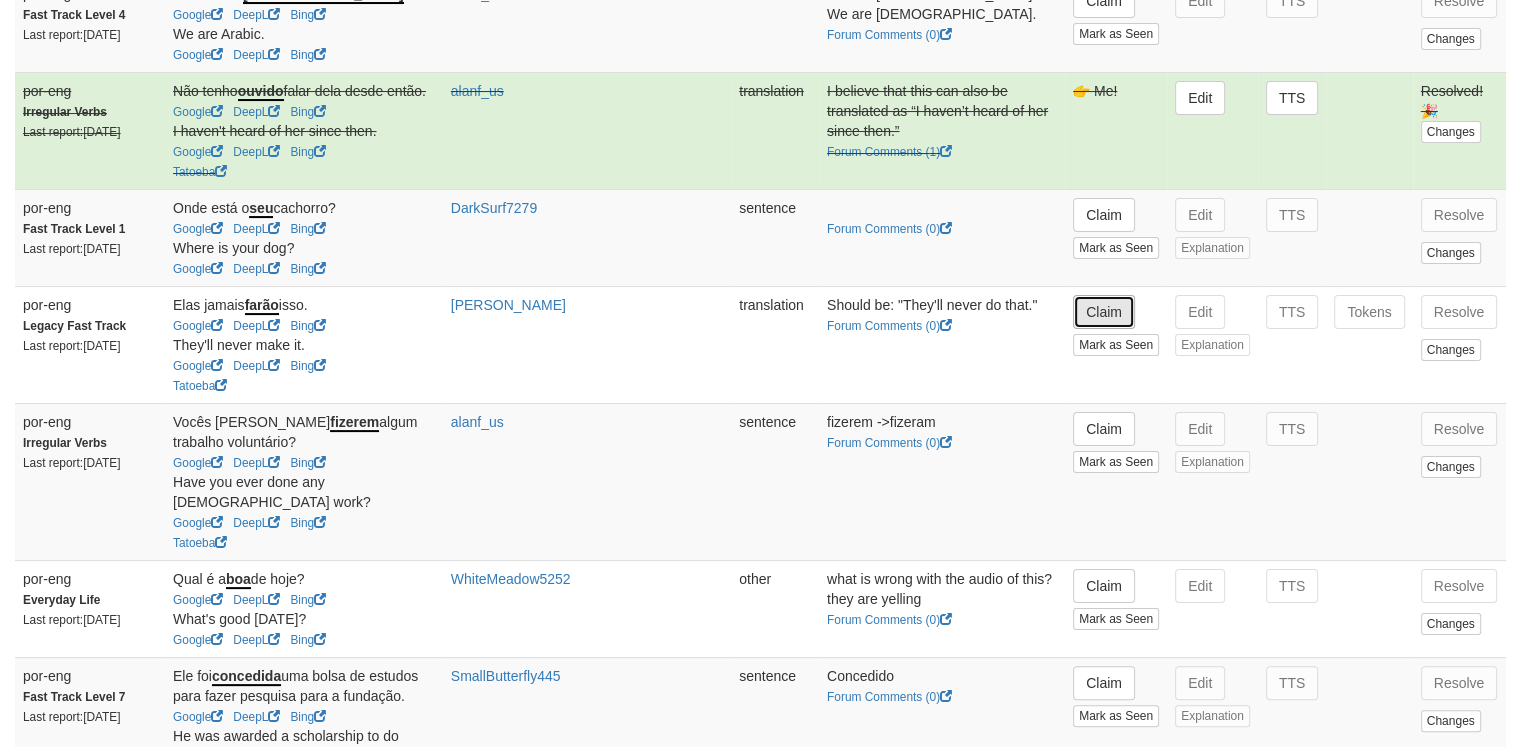 click on "Claim" at bounding box center [1104, 312] 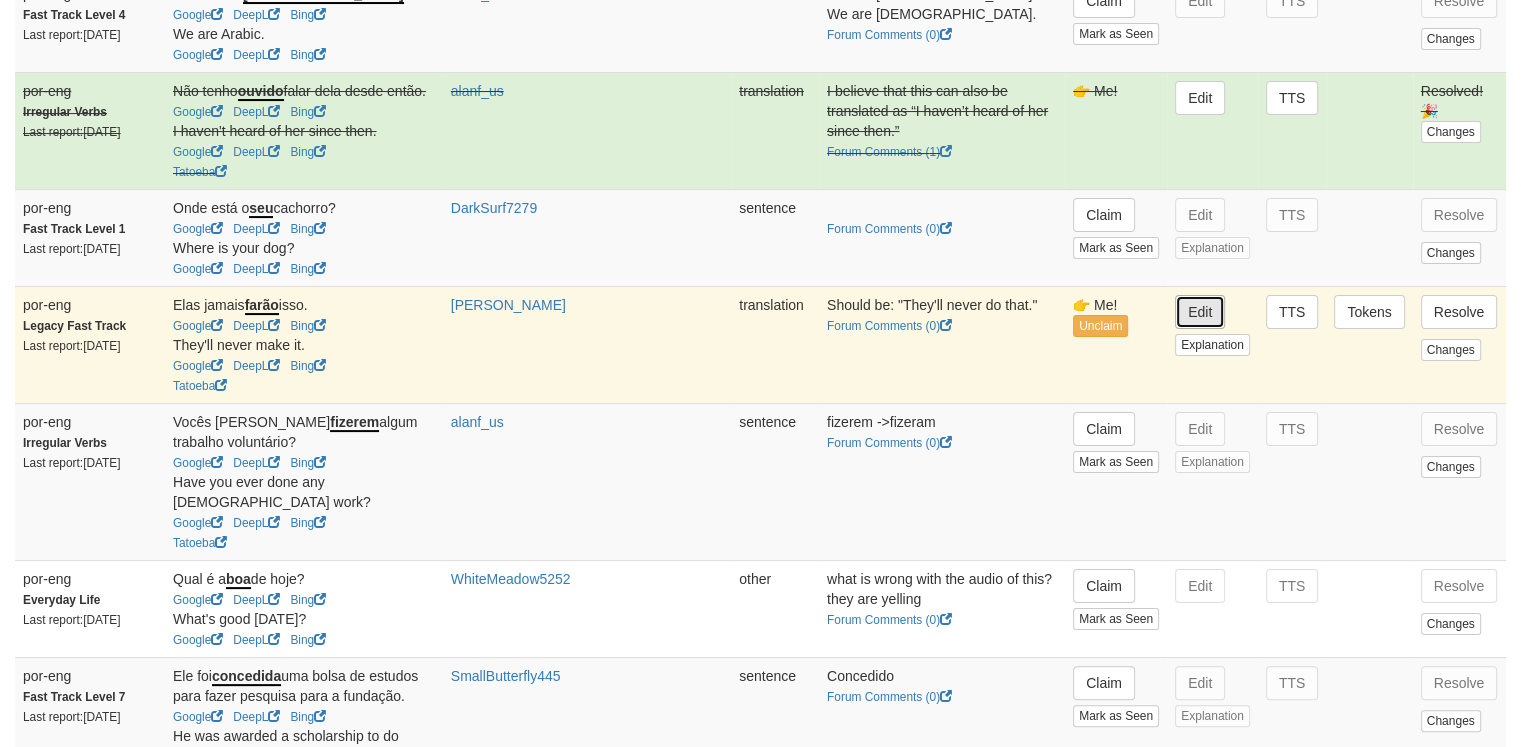 click on "Edit" at bounding box center (1200, 312) 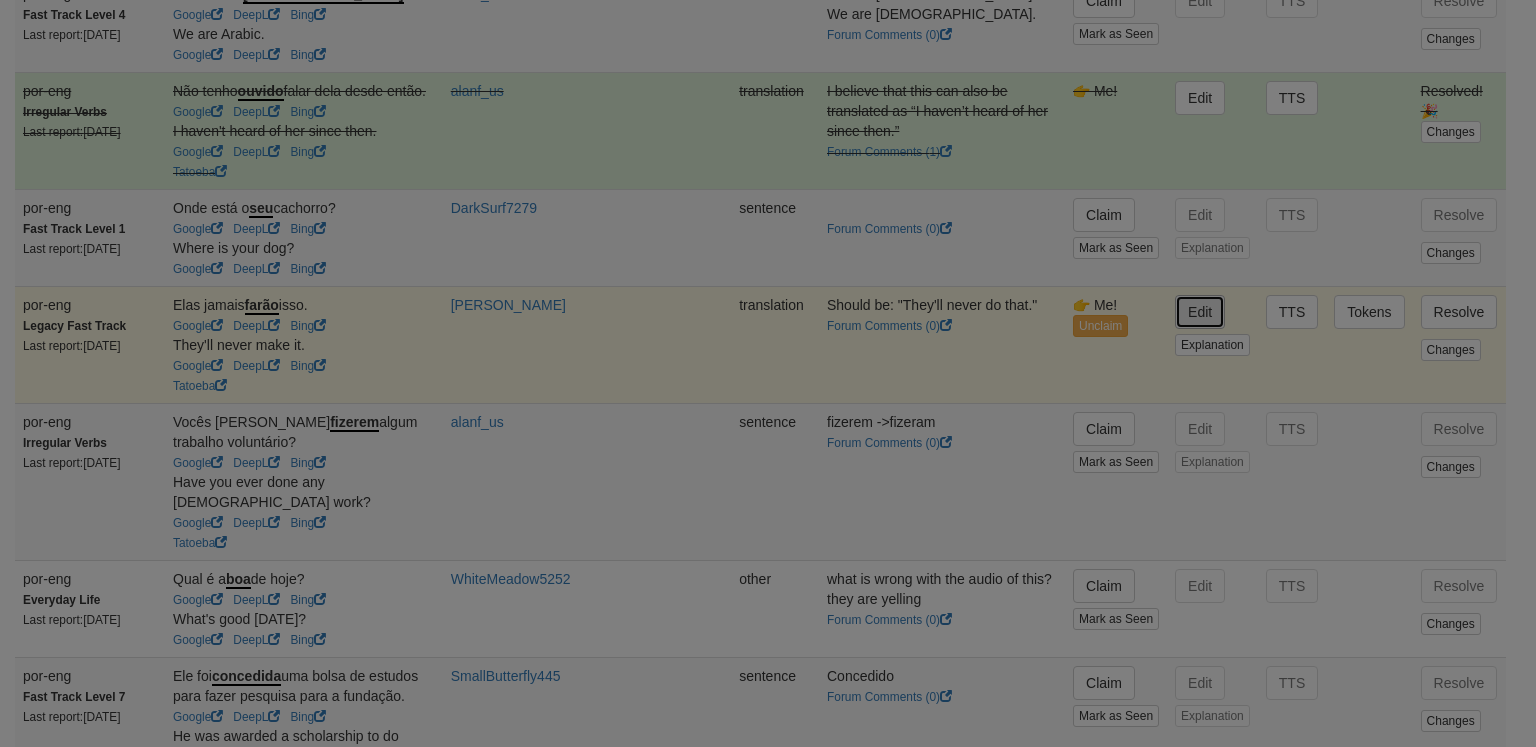 type on "**********" 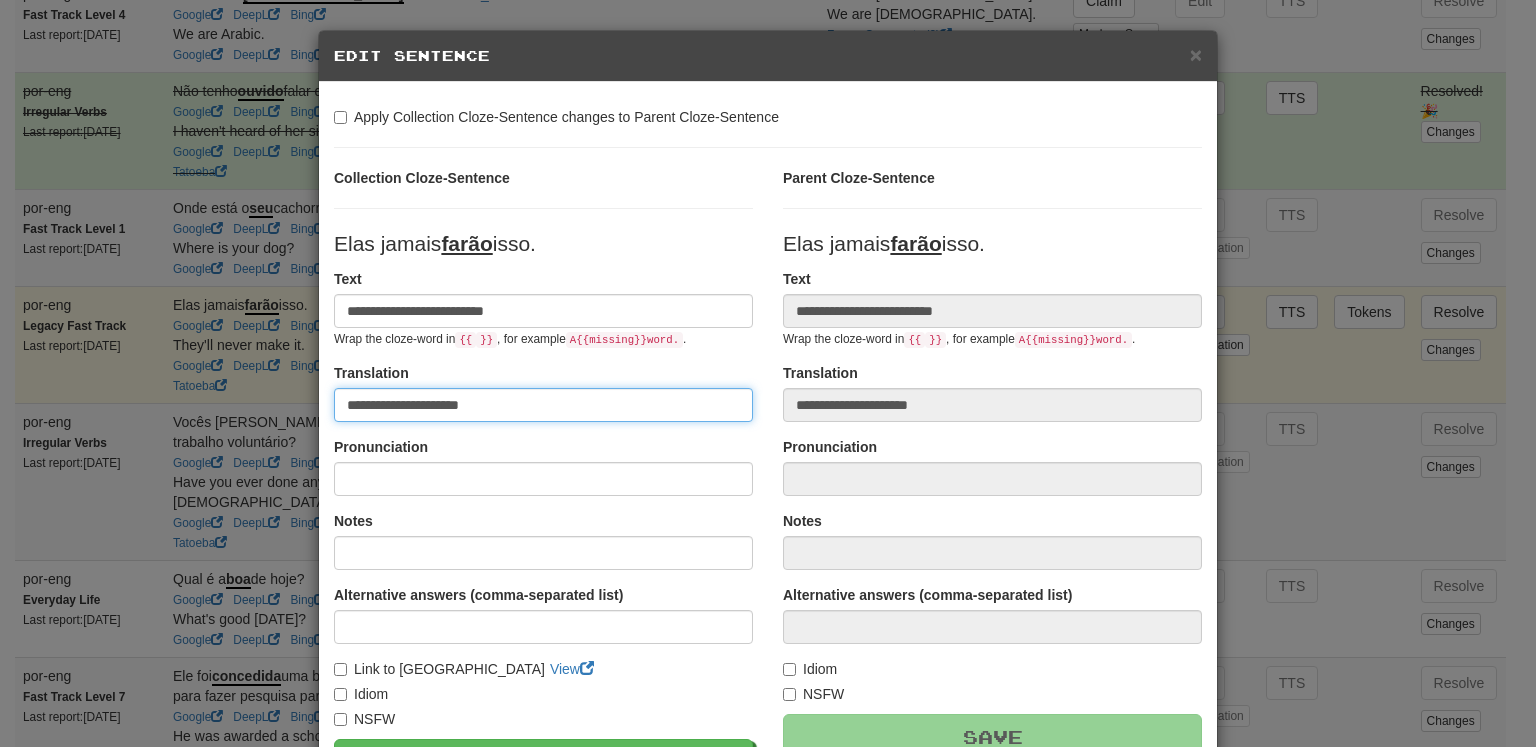 click on "**********" at bounding box center (543, 405) 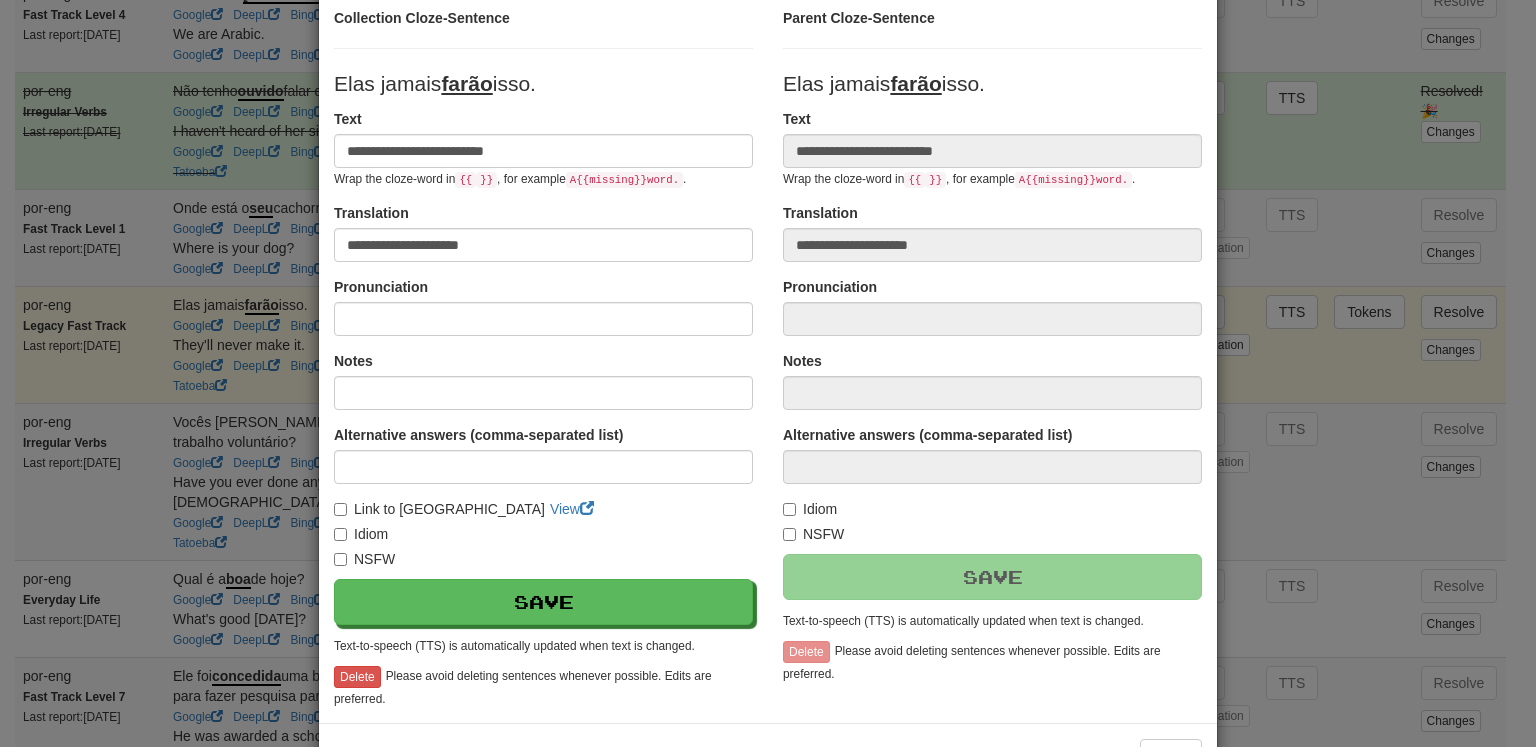 scroll, scrollTop: 184, scrollLeft: 0, axis: vertical 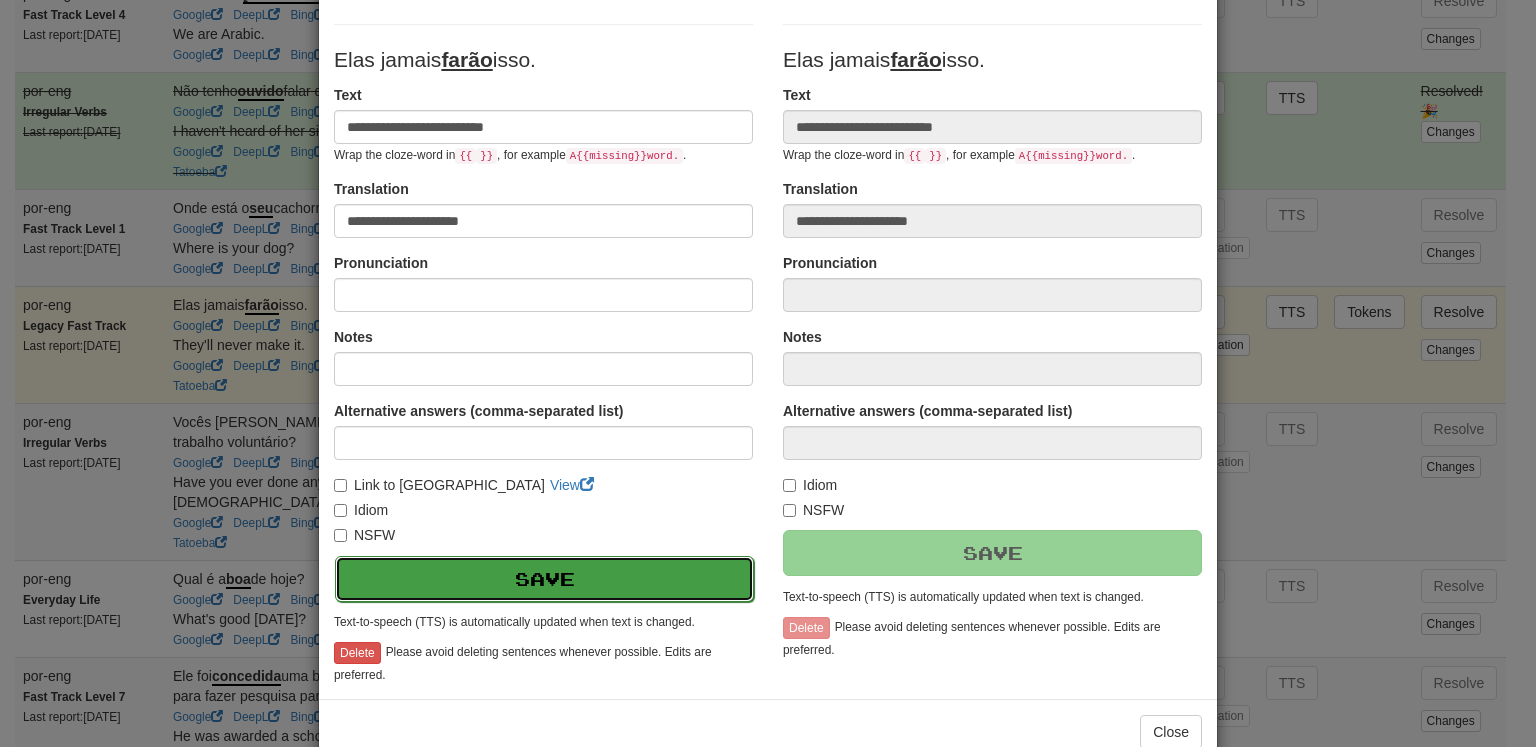click on "Save" at bounding box center [544, 579] 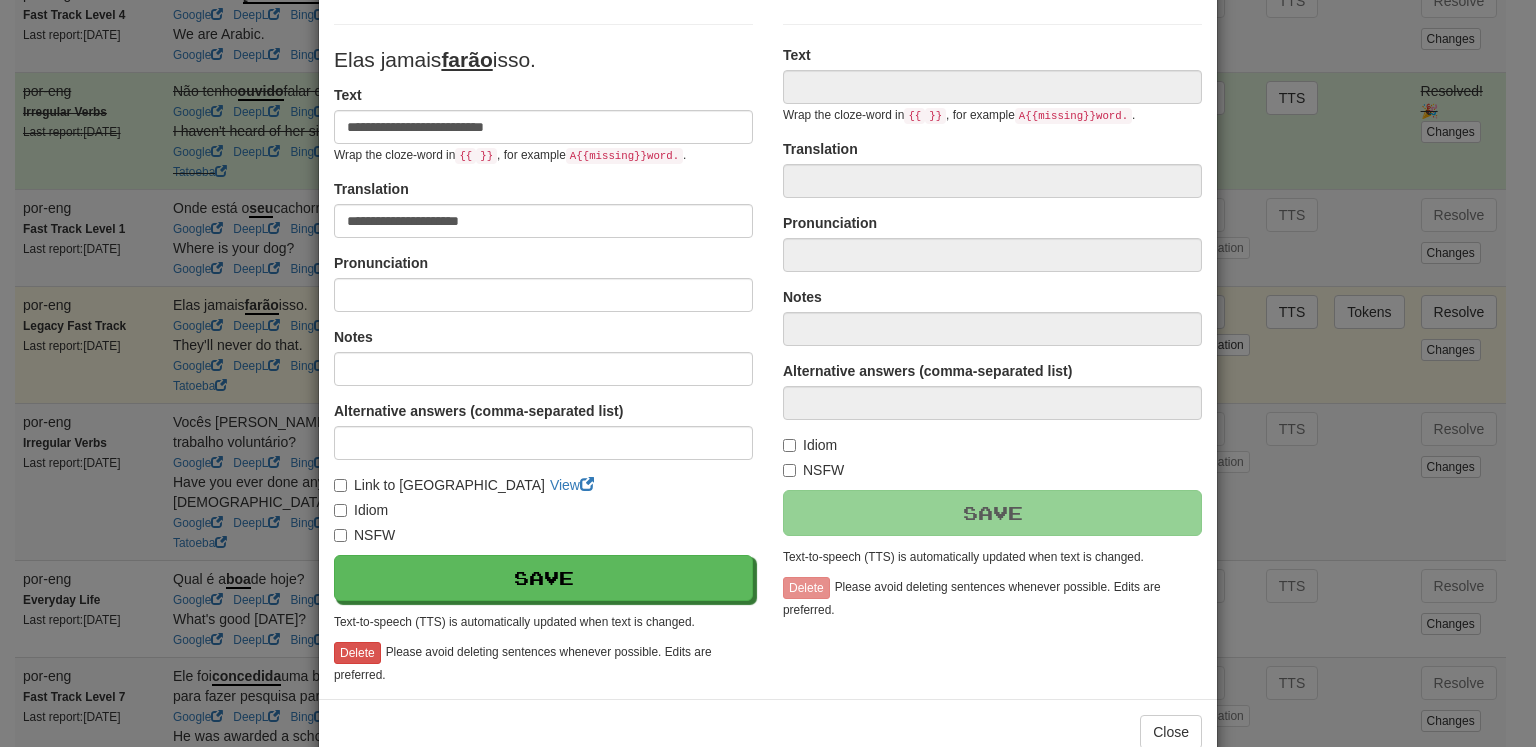 type on "**********" 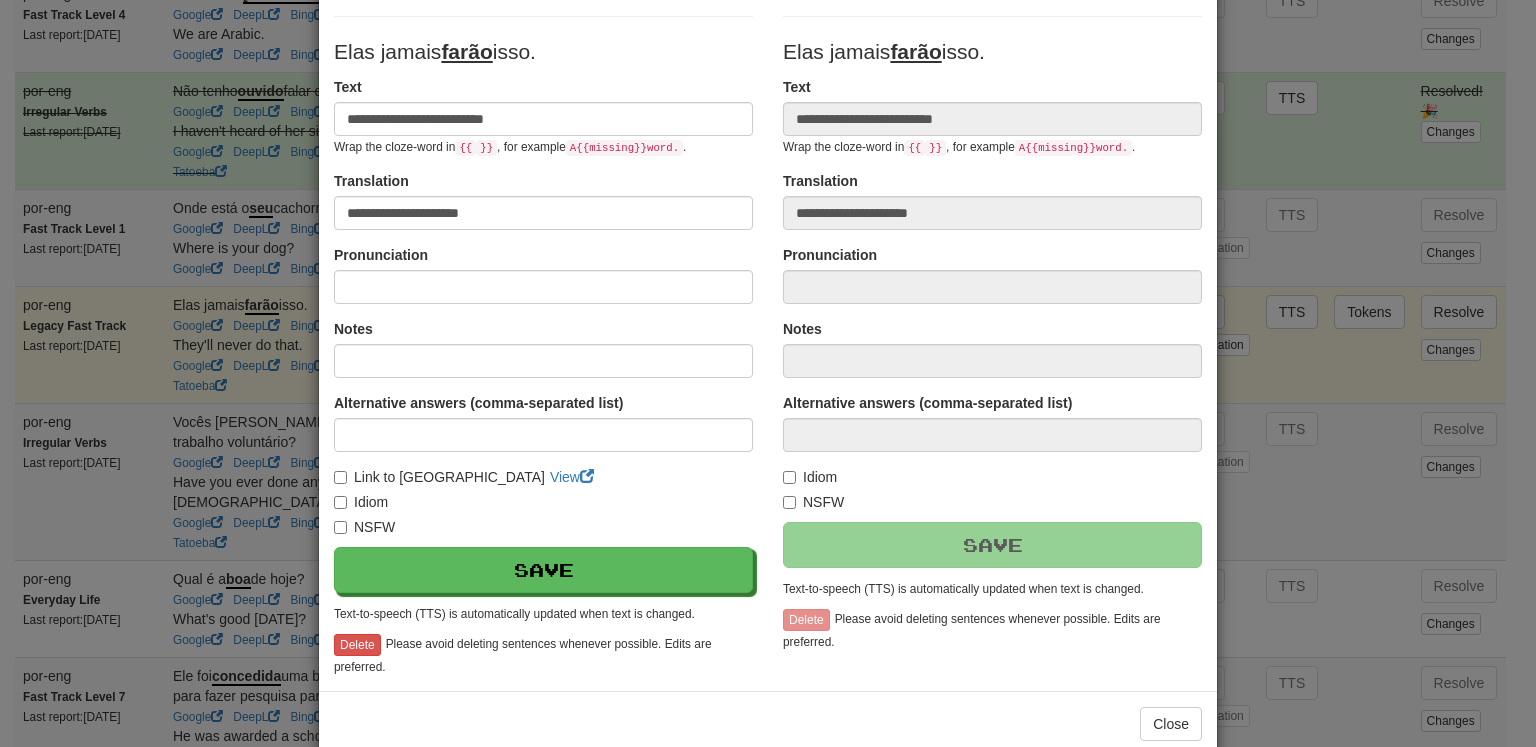scroll, scrollTop: 228, scrollLeft: 0, axis: vertical 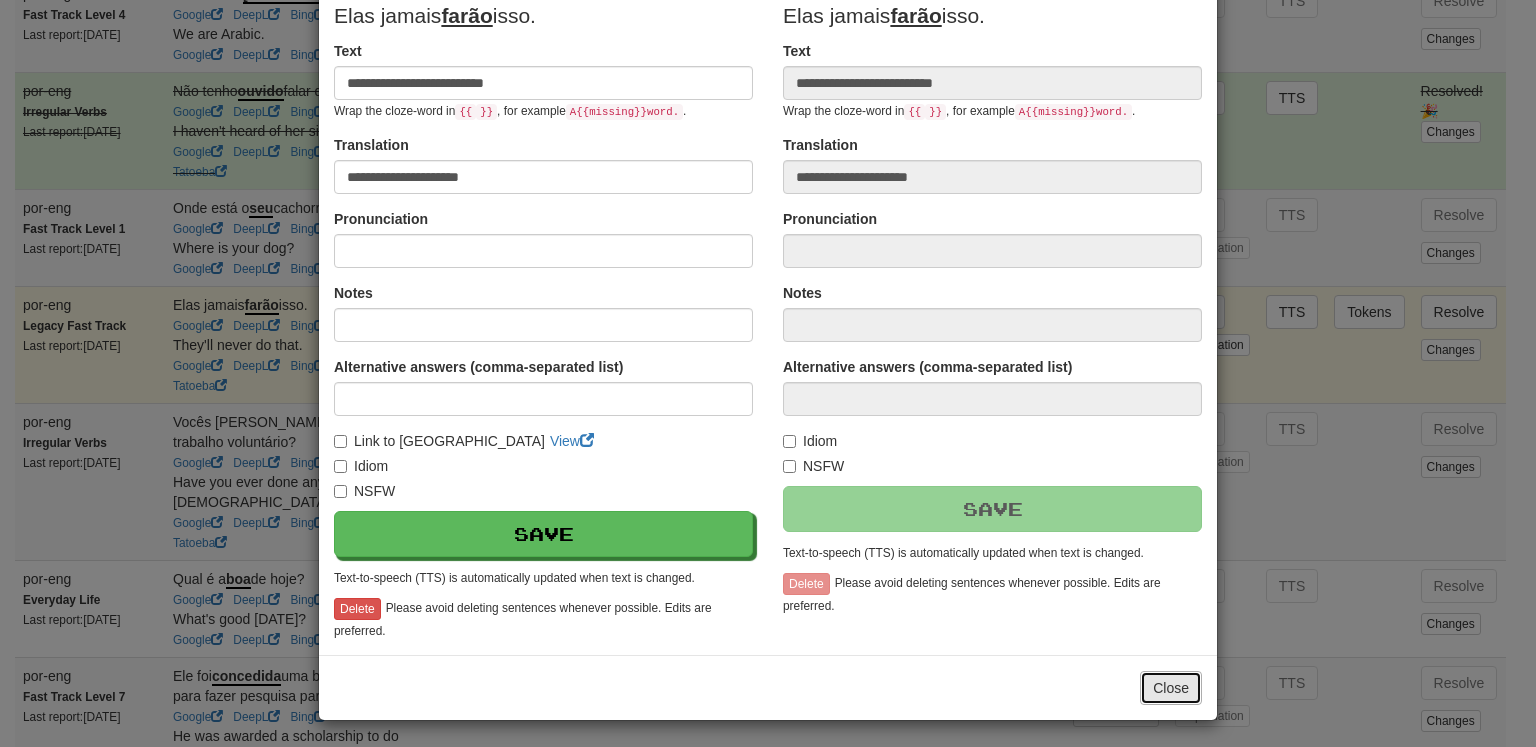 click on "Close" at bounding box center [1171, 688] 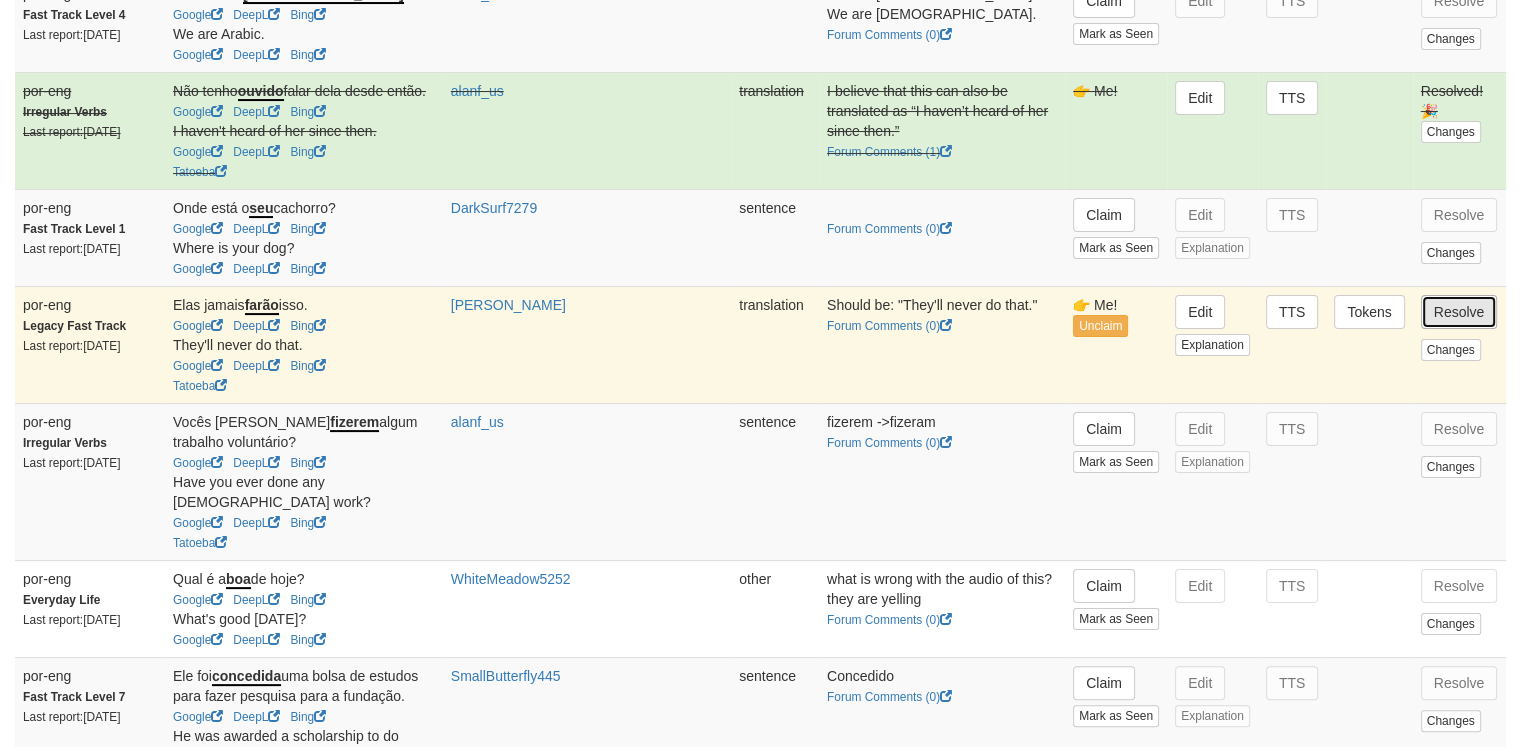click on "Resolve" at bounding box center (1459, 312) 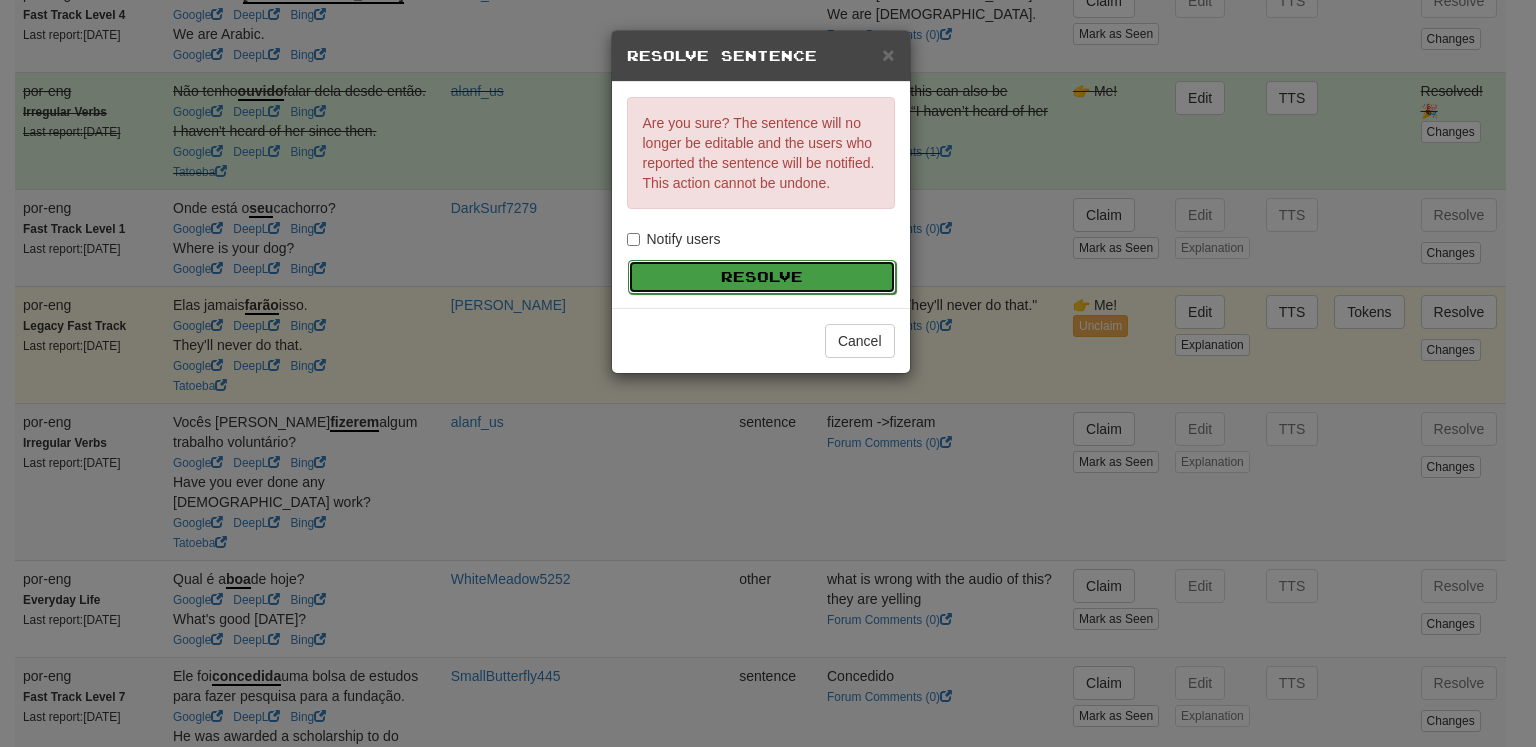 click on "Resolve" at bounding box center (762, 277) 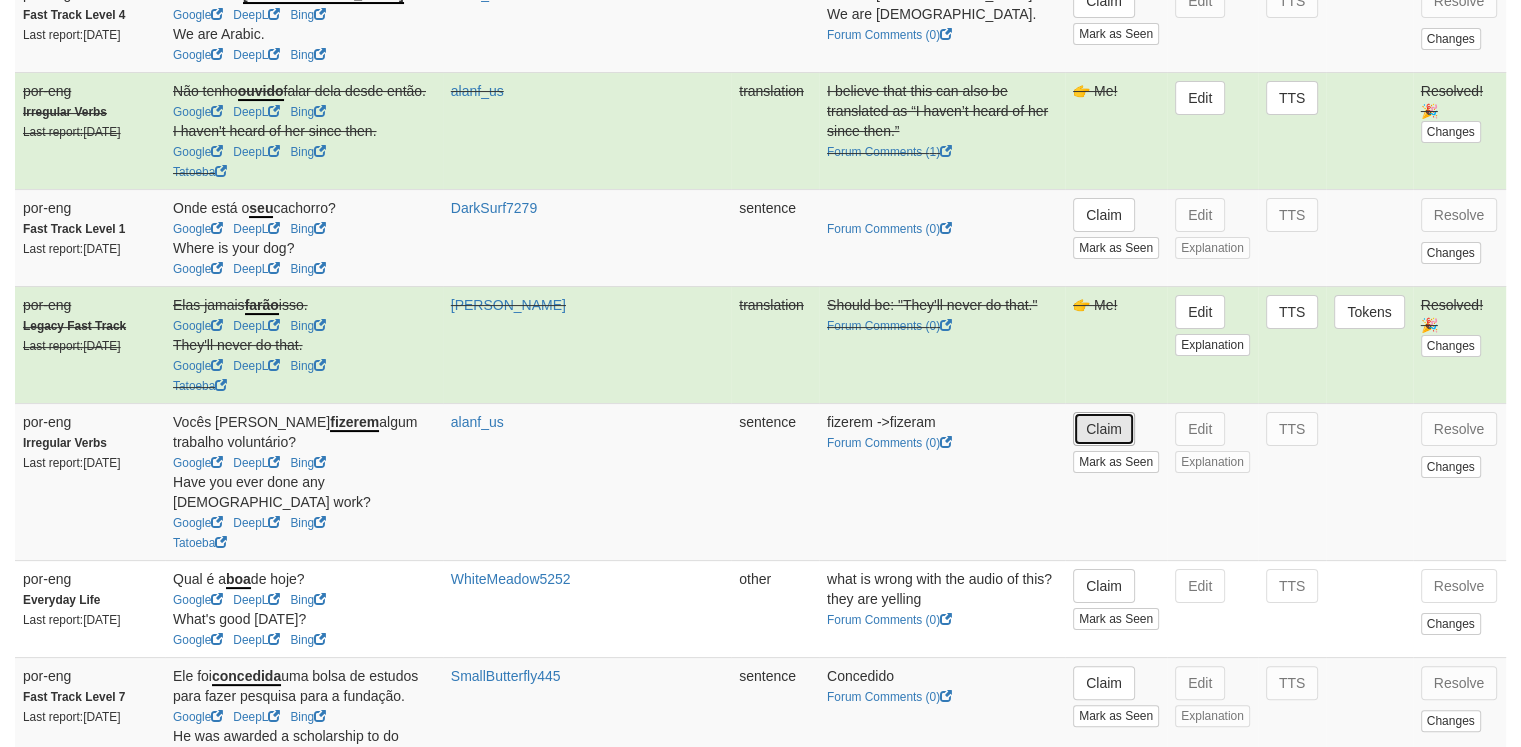 click on "Claim" at bounding box center (1104, 429) 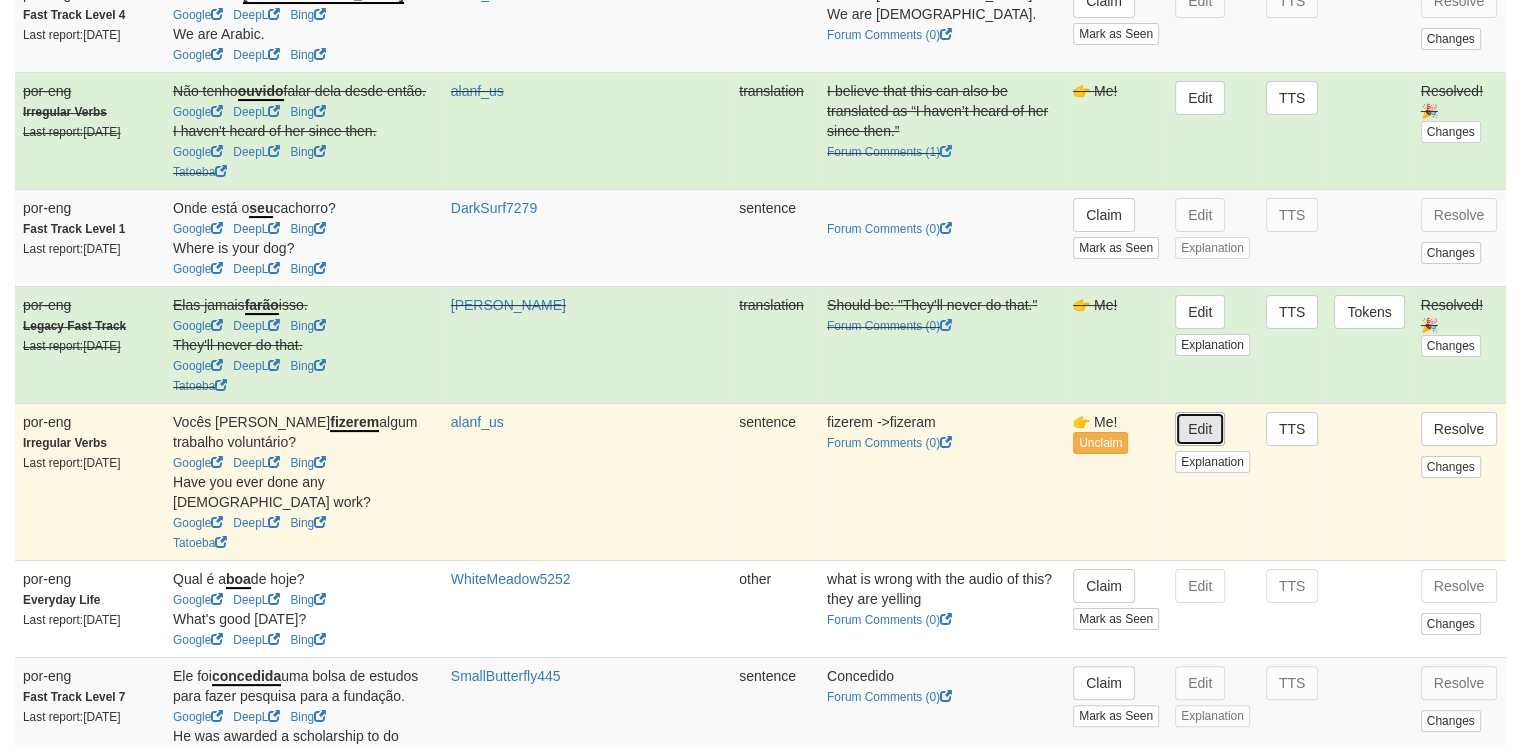 click on "Edit" at bounding box center [1200, 429] 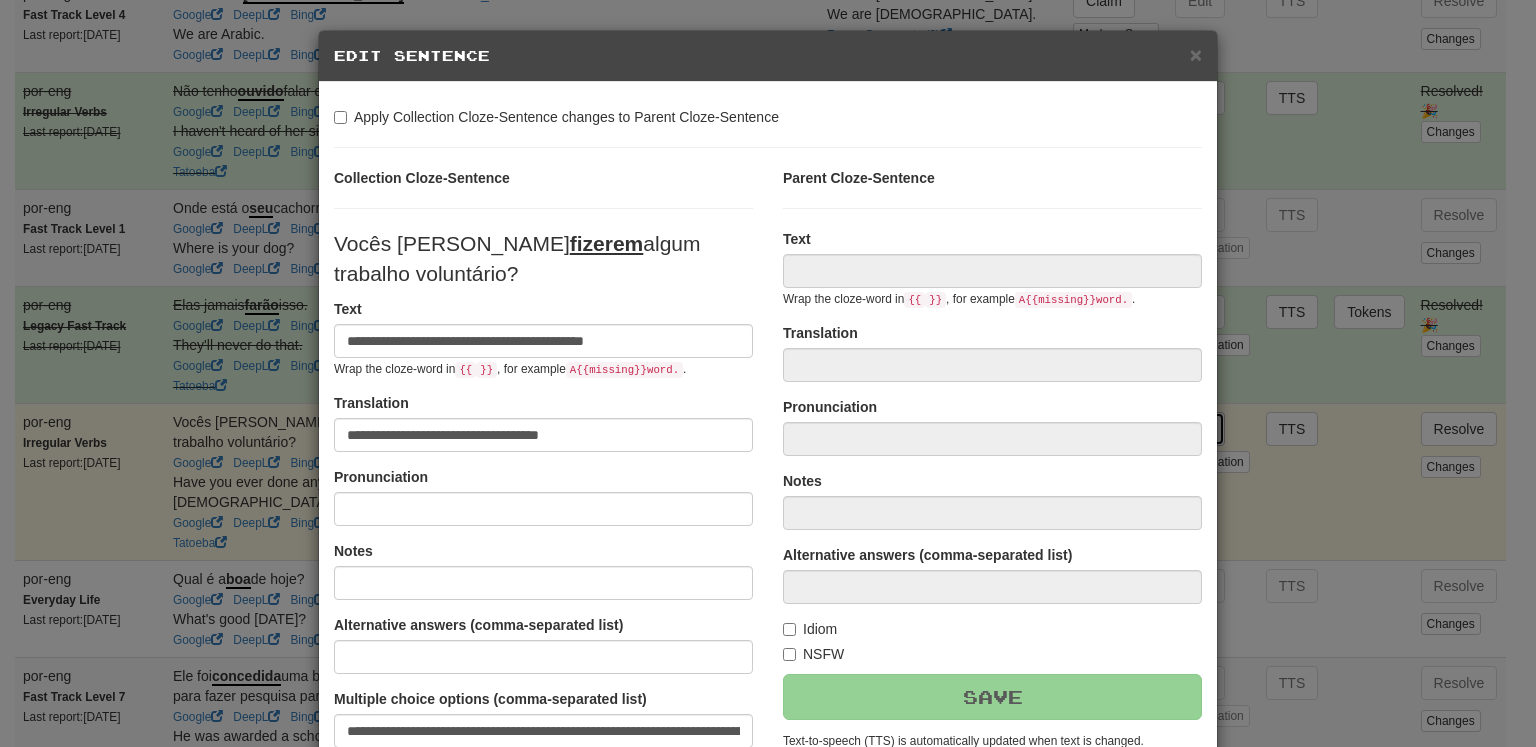 type on "**********" 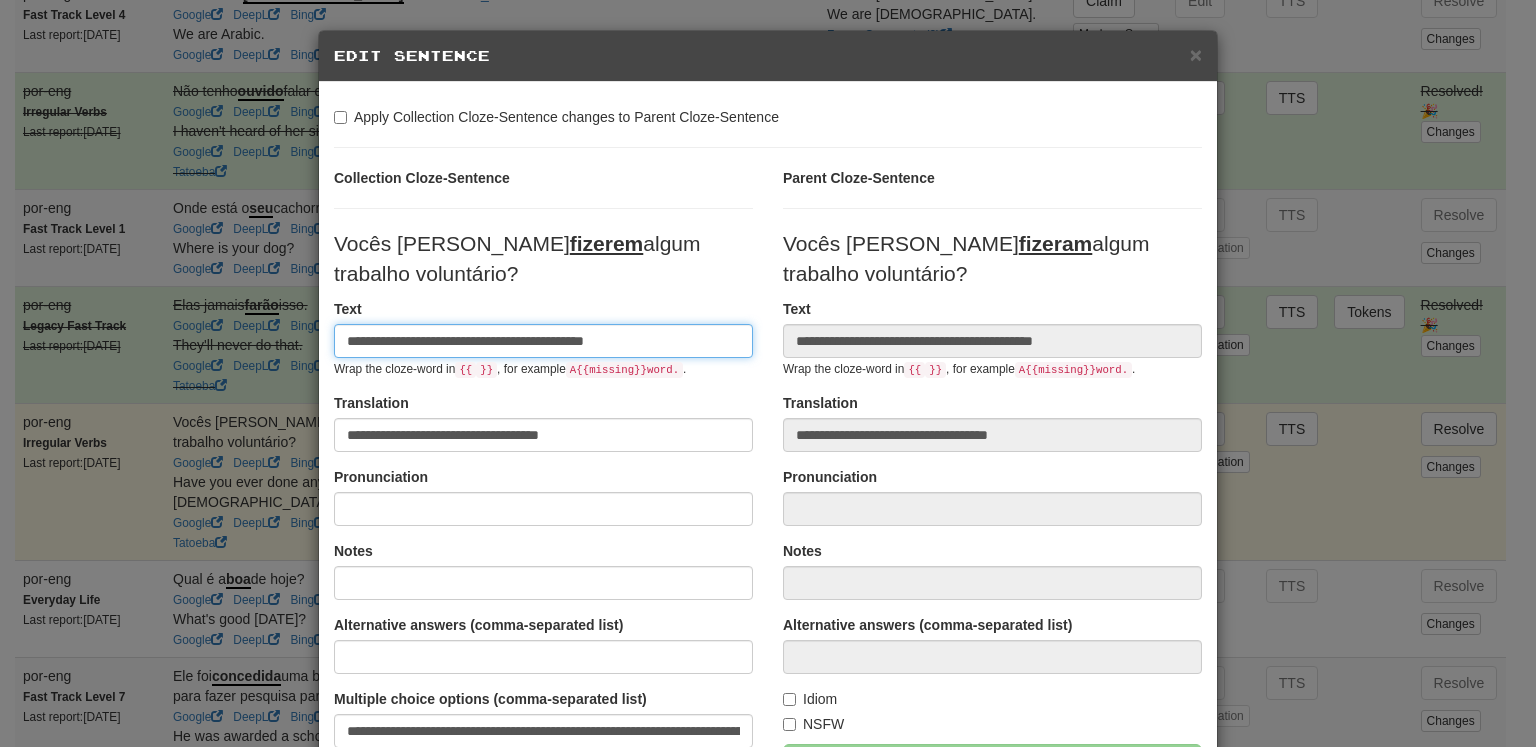 click on "**********" at bounding box center (543, 341) 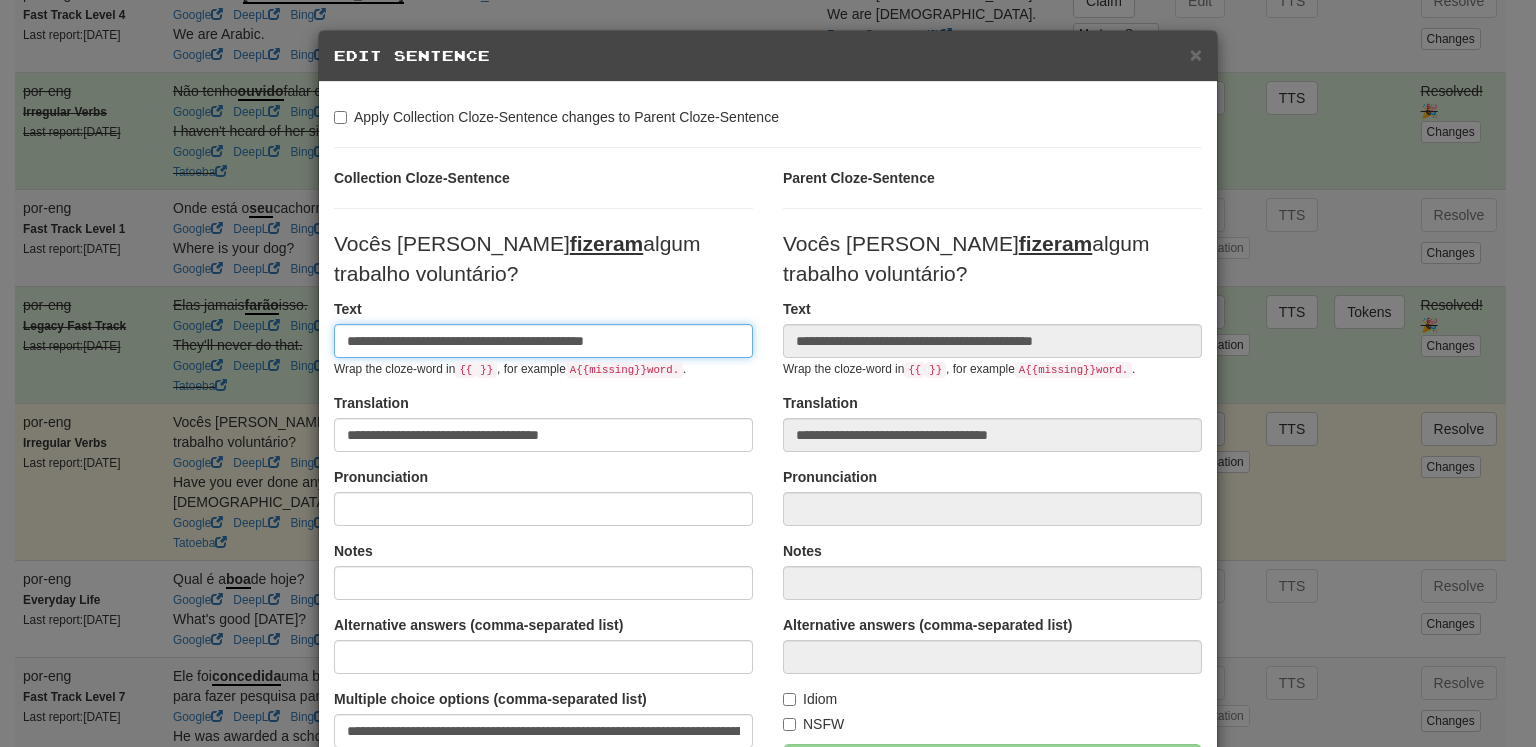 type on "**********" 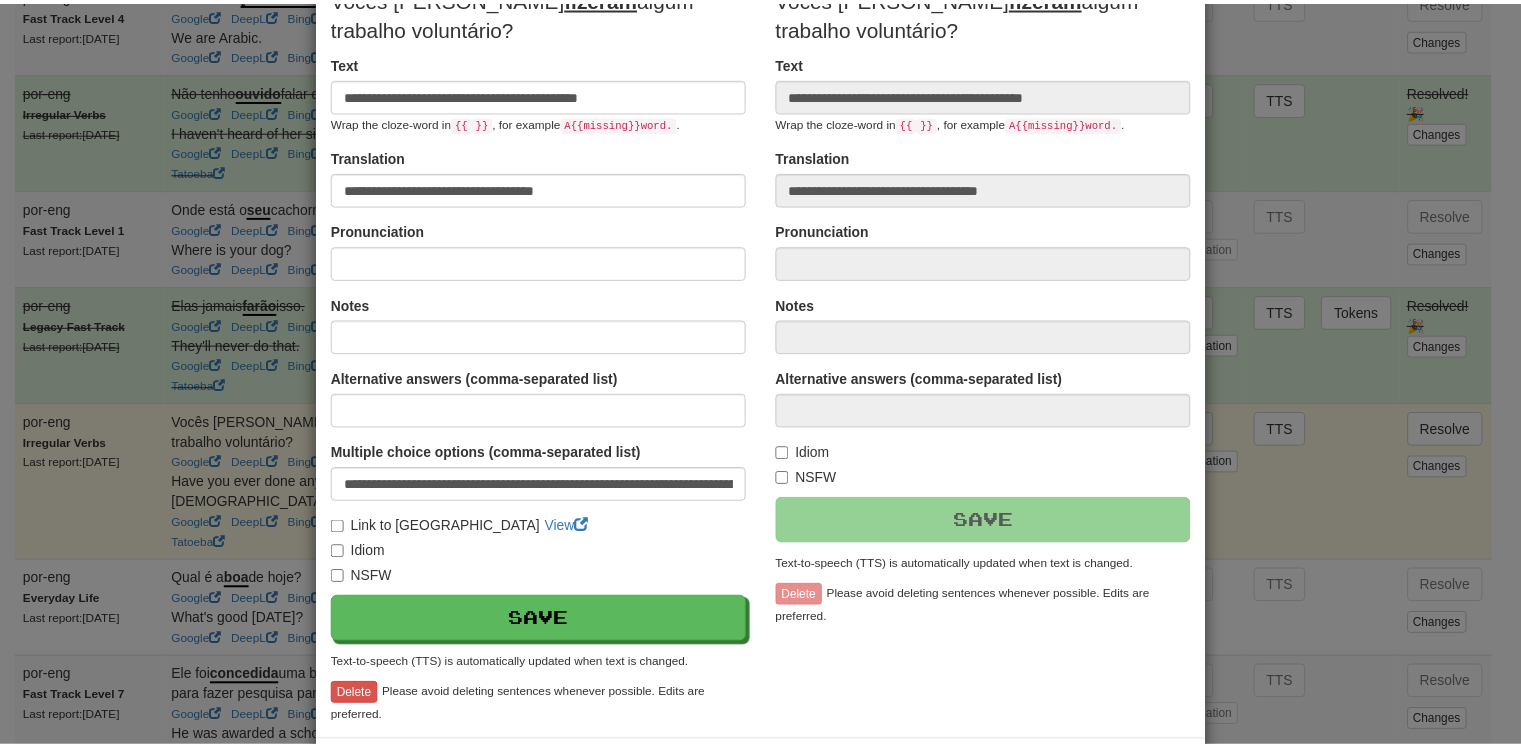 scroll, scrollTop: 302, scrollLeft: 0, axis: vertical 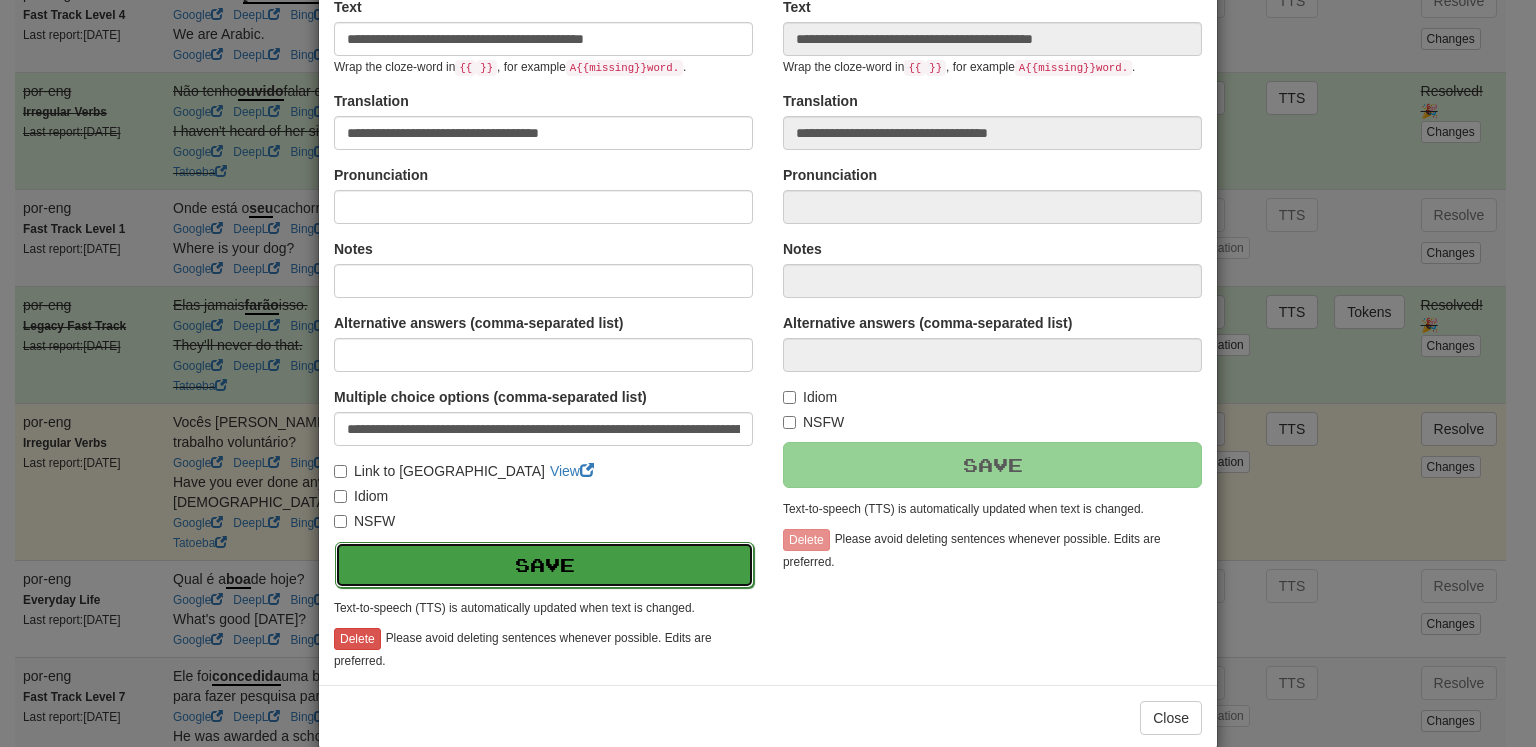 click on "Save" at bounding box center [544, 565] 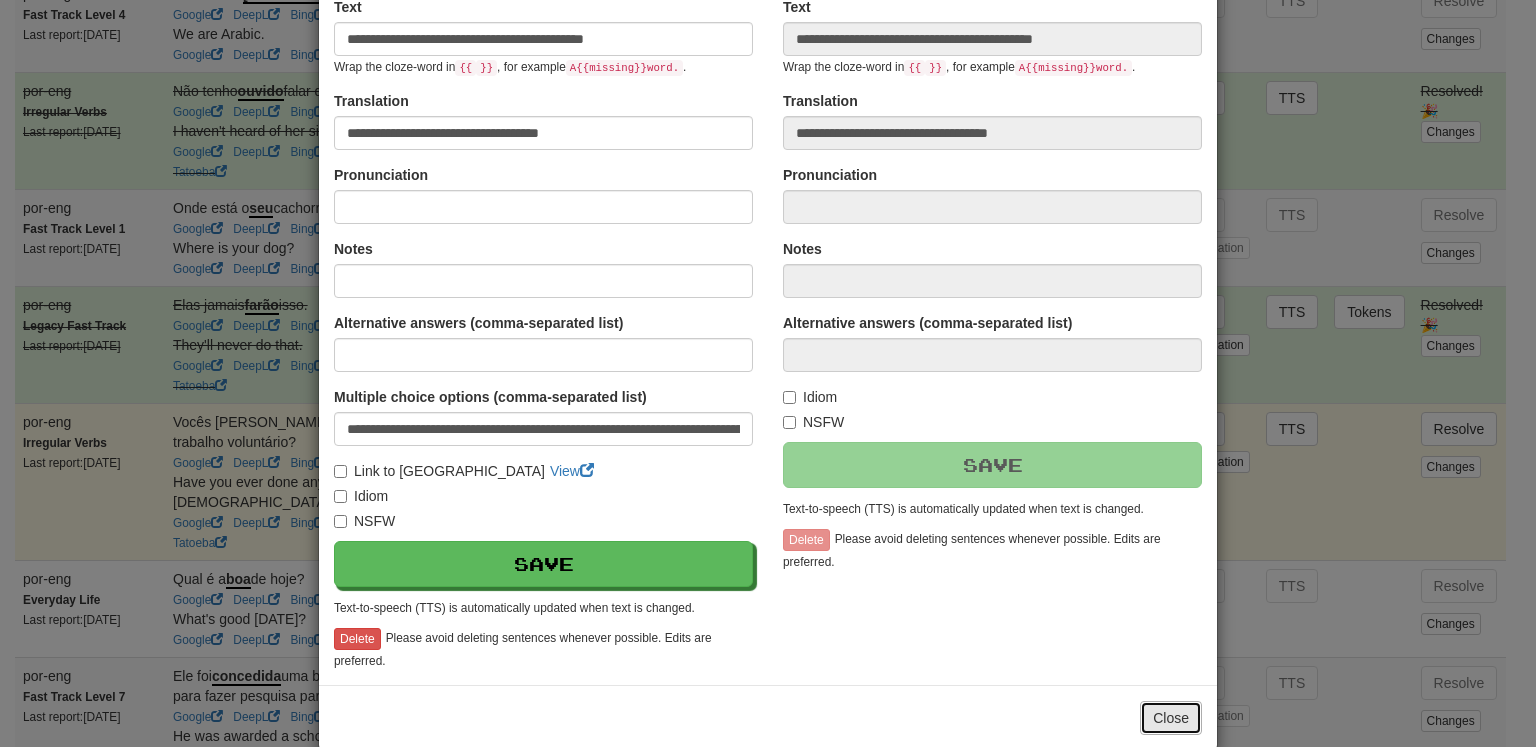 click on "Close" at bounding box center [1171, 718] 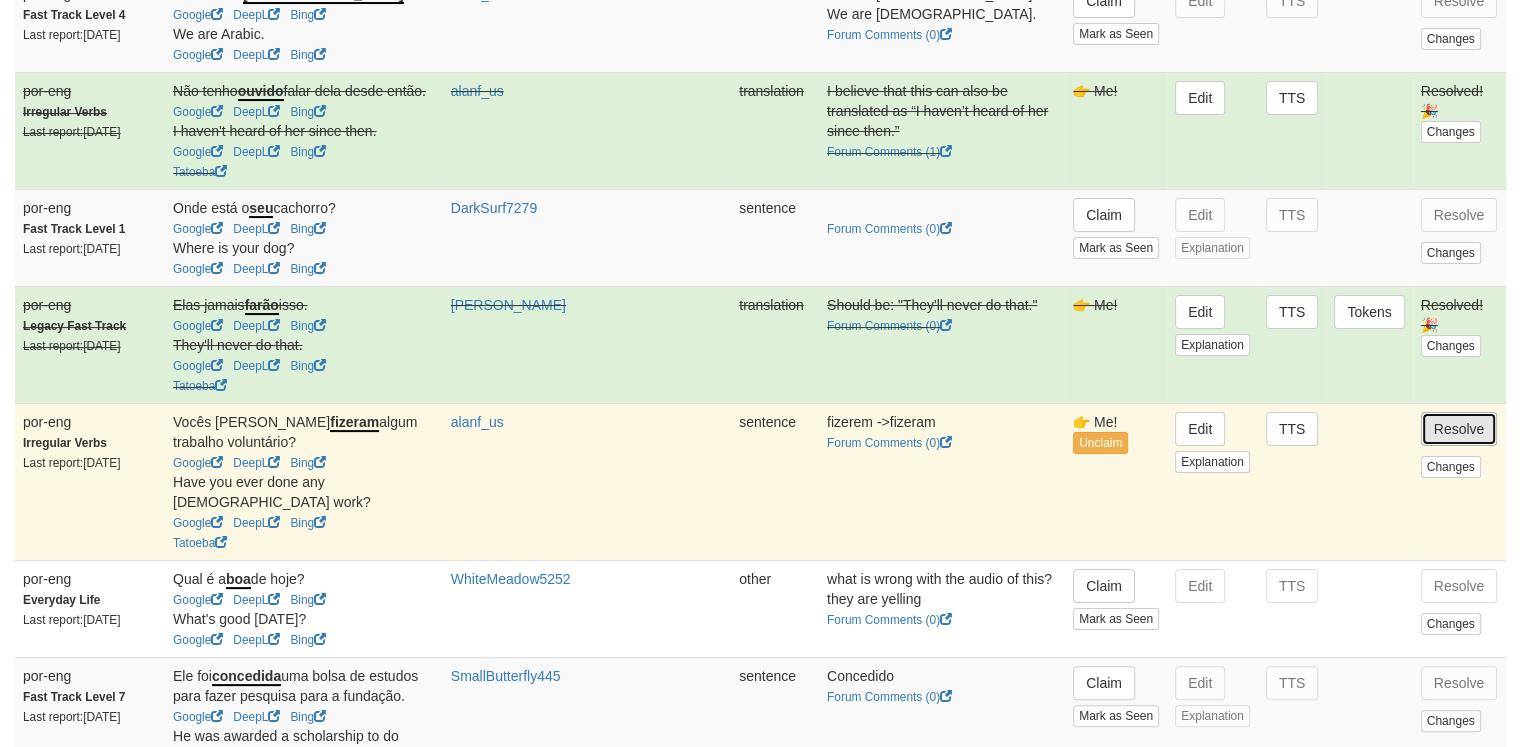 click on "Resolve" at bounding box center (1459, 429) 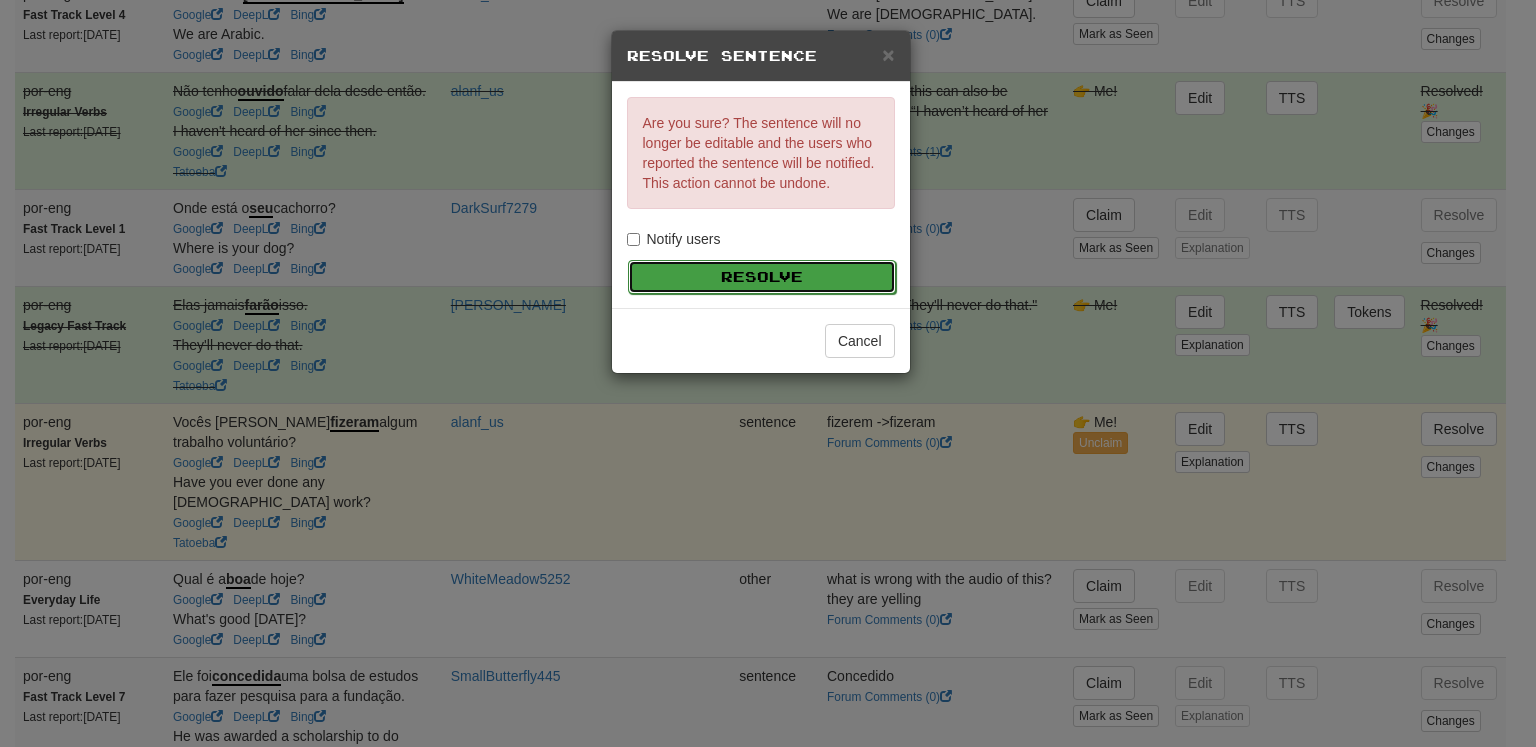 click on "Resolve" at bounding box center [762, 277] 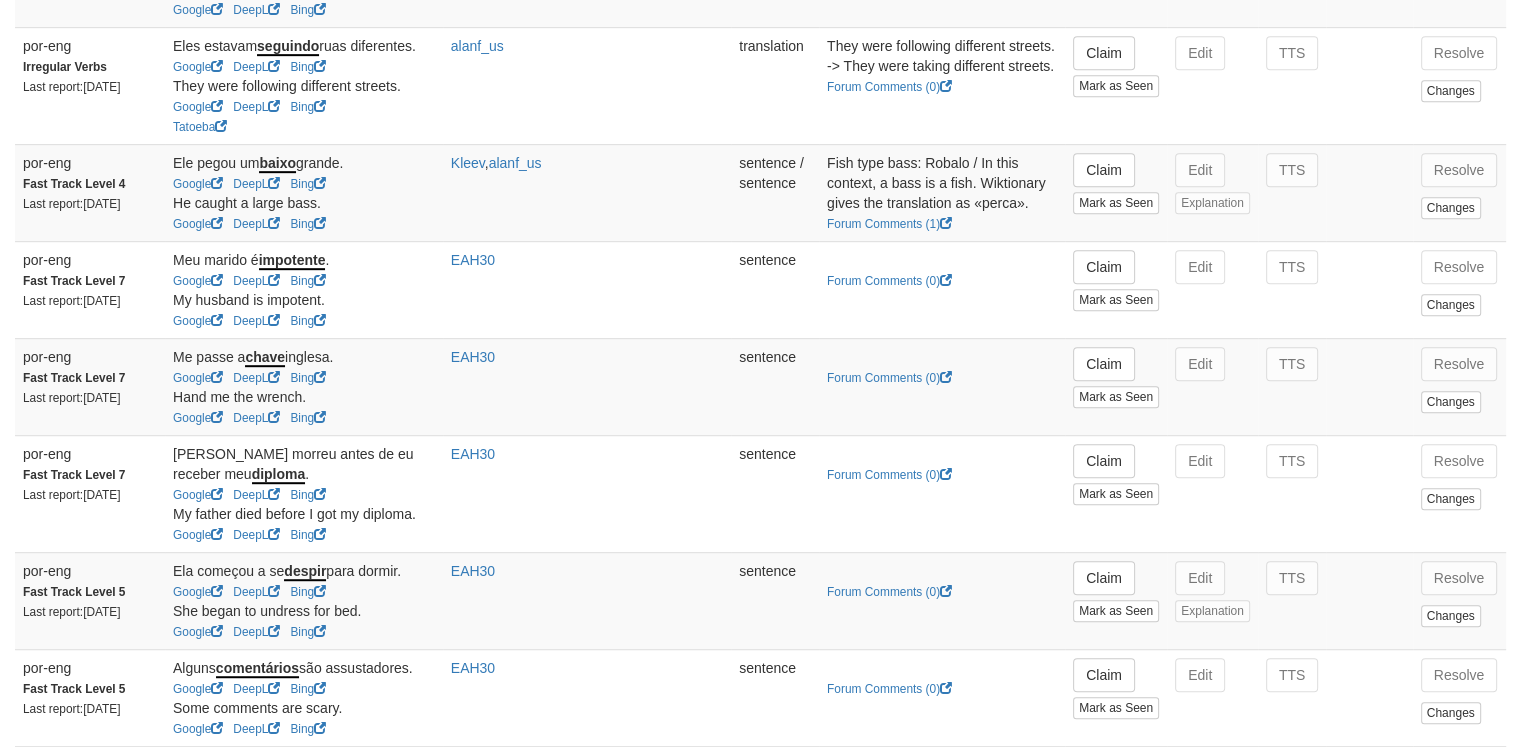 scroll, scrollTop: 1105, scrollLeft: 0, axis: vertical 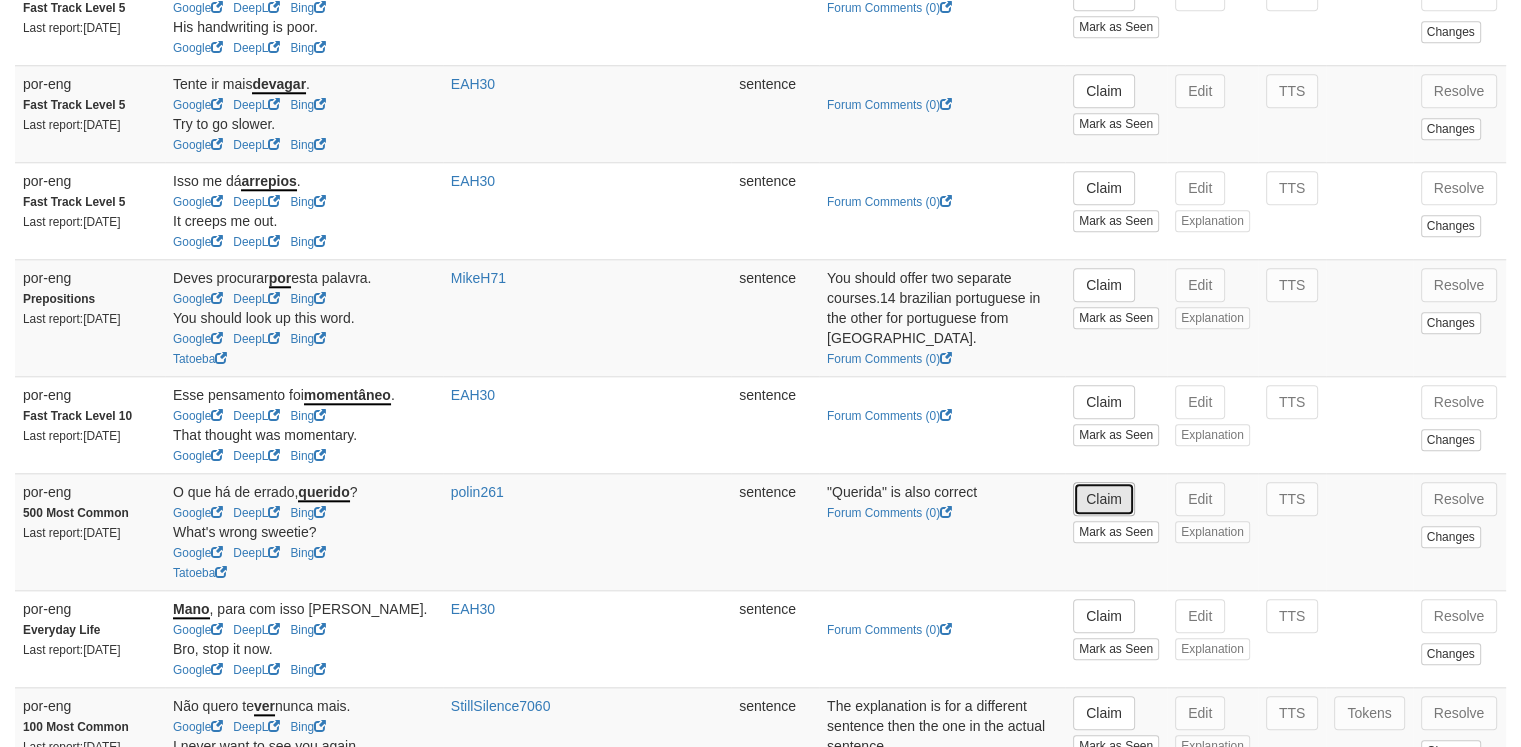 click on "Claim" at bounding box center [1104, 499] 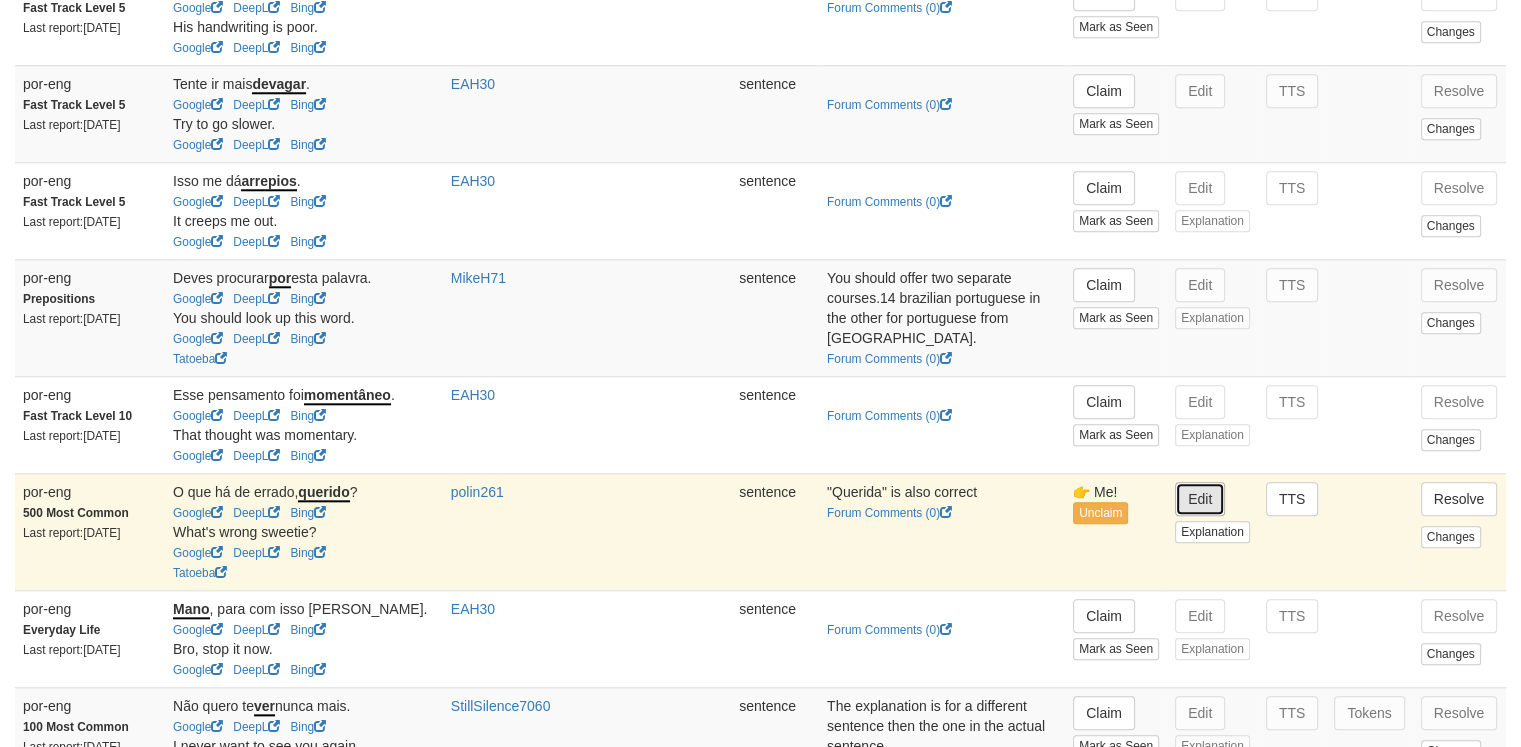 click on "Edit" at bounding box center (1200, 499) 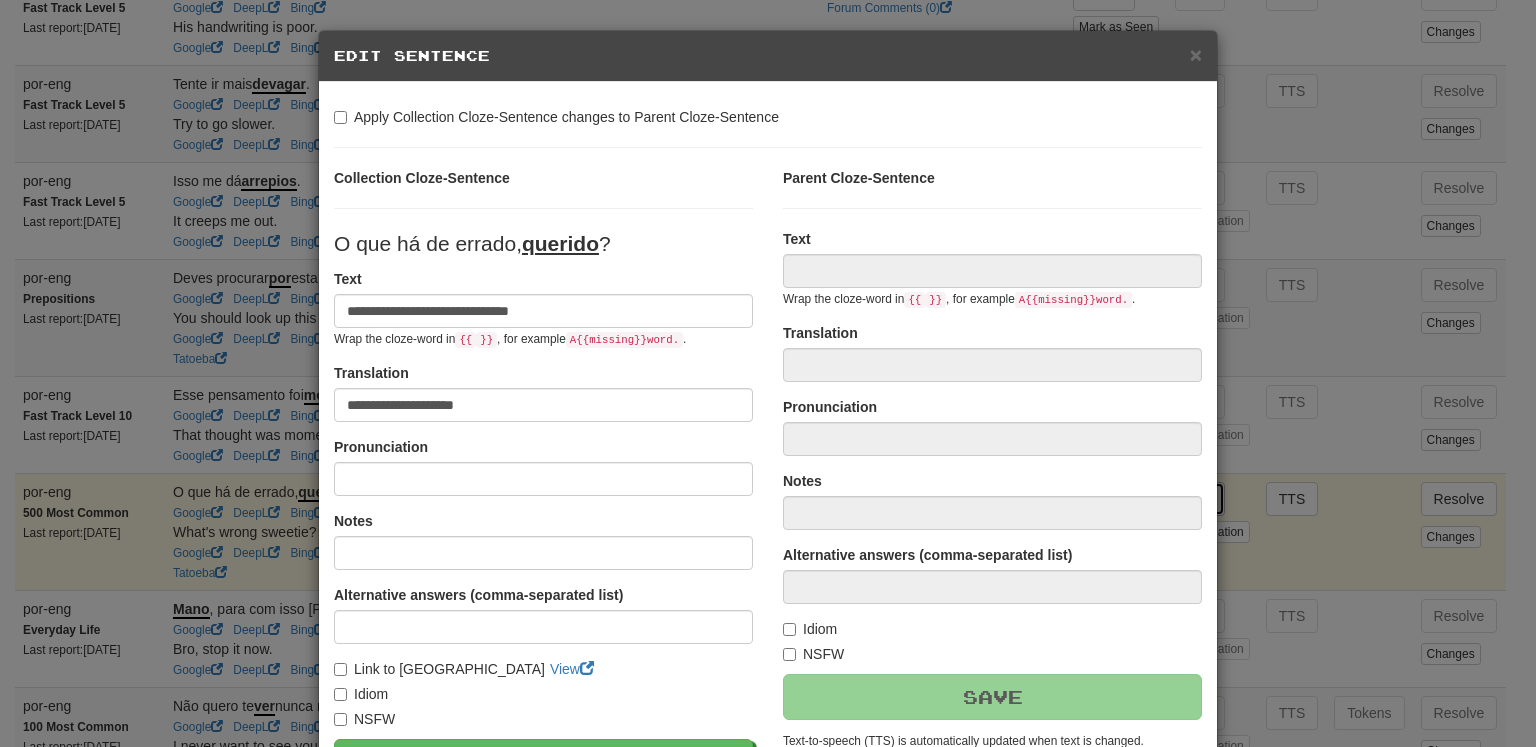 type on "**********" 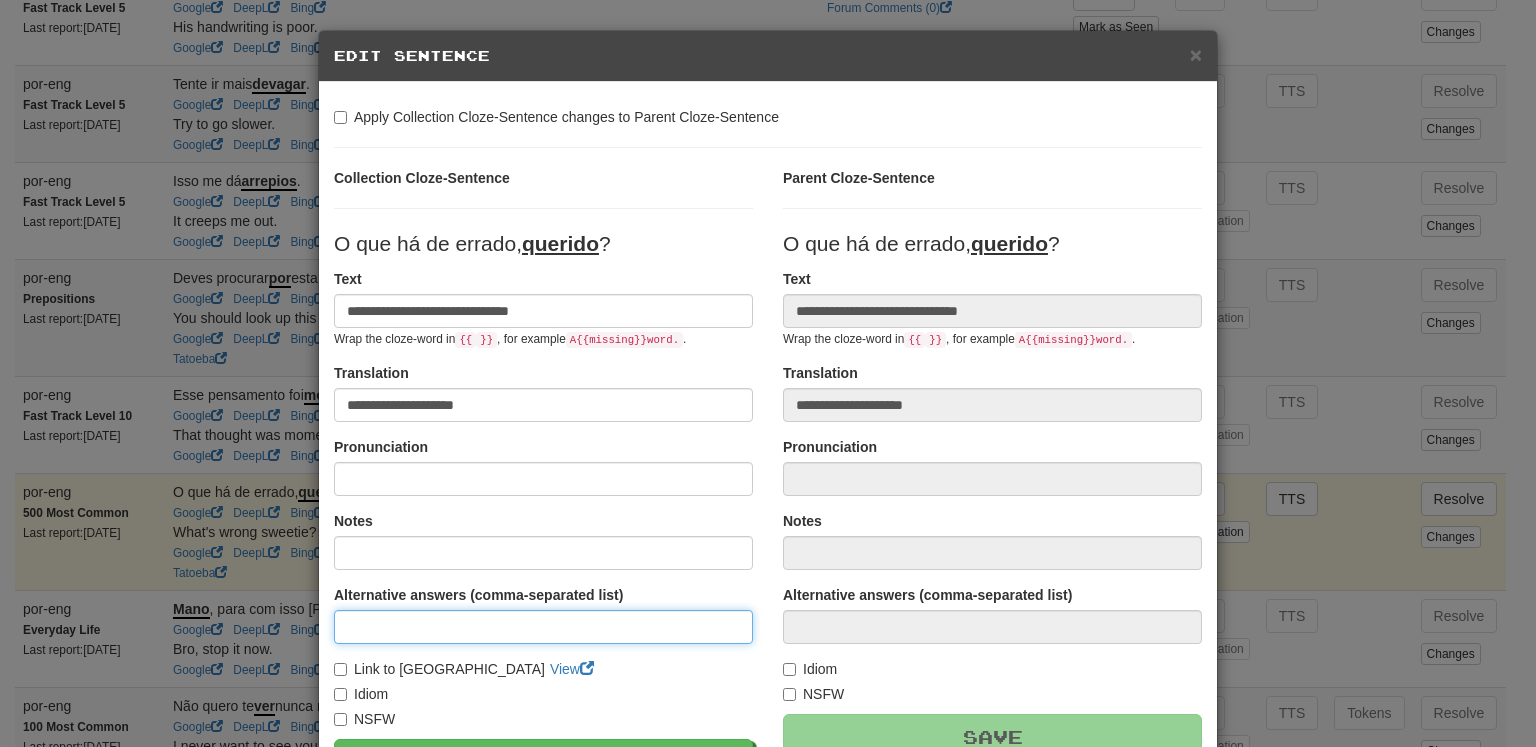 click at bounding box center (543, 627) 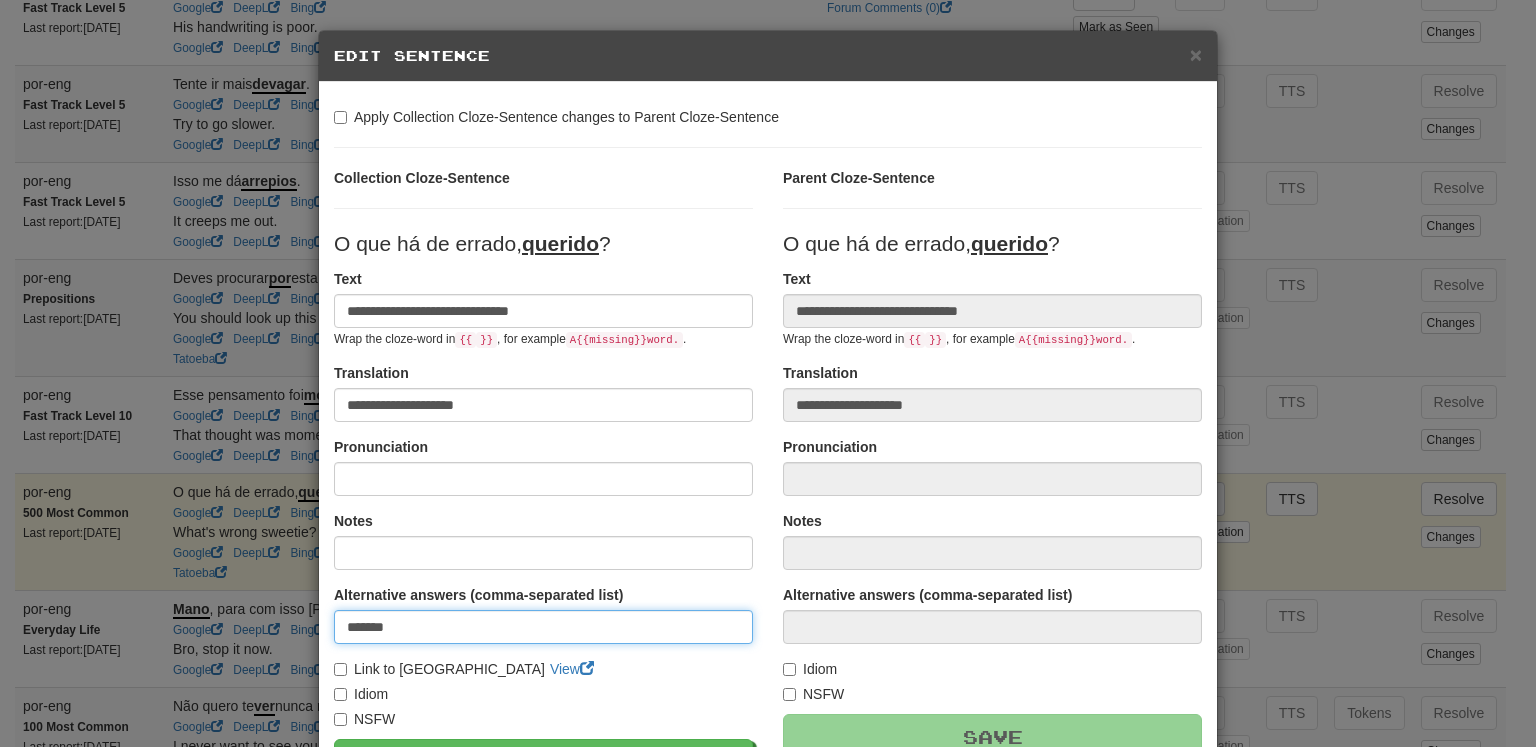 type on "*******" 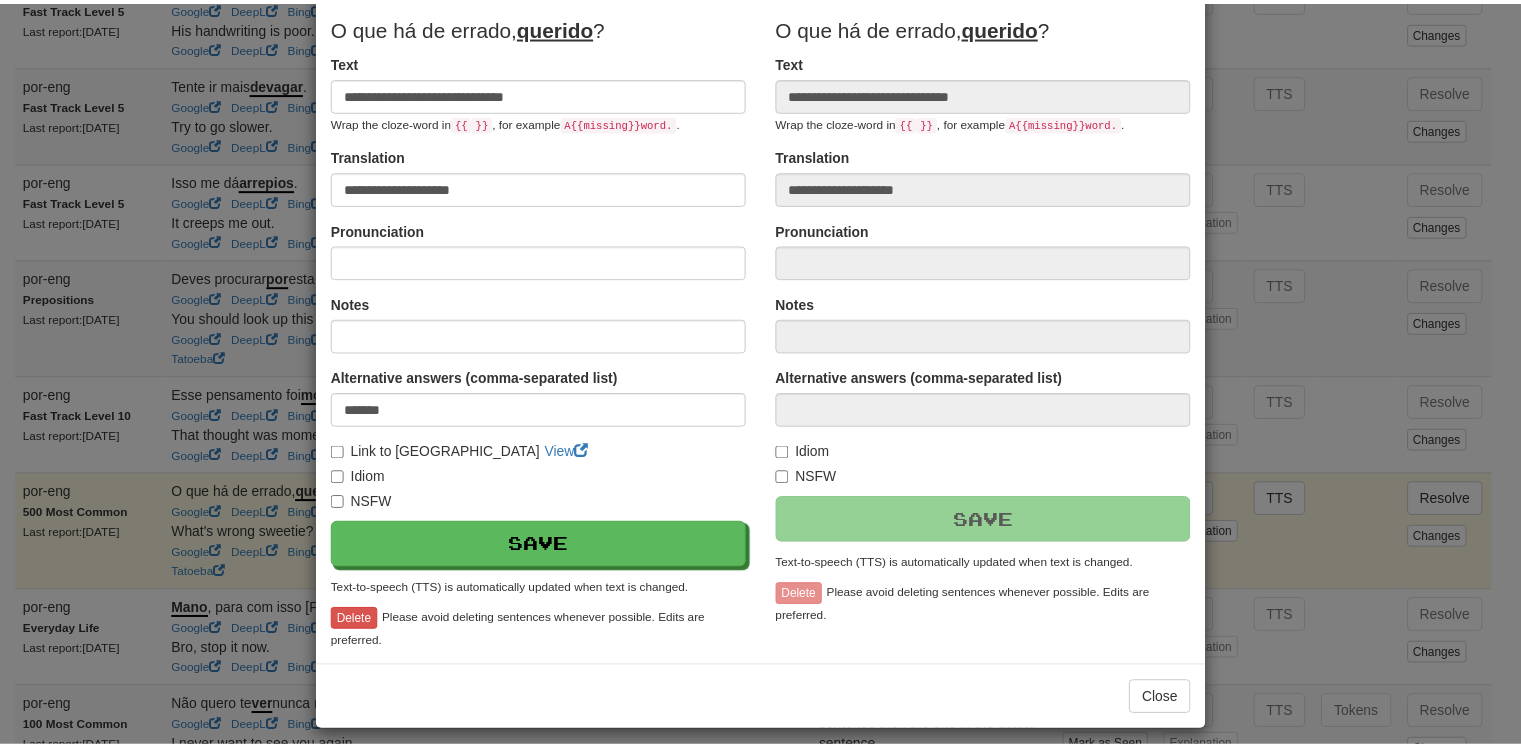 scroll, scrollTop: 228, scrollLeft: 0, axis: vertical 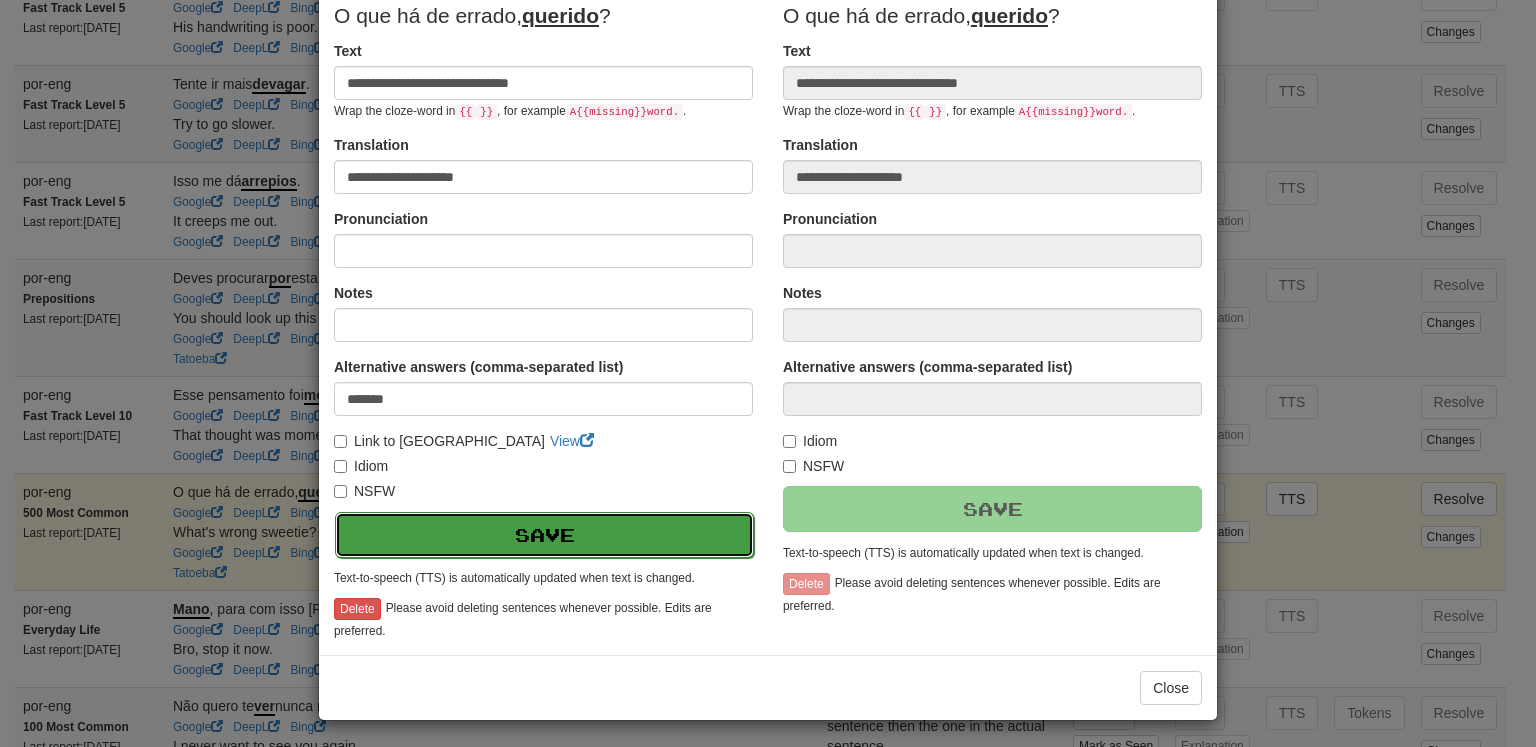 click on "Save" at bounding box center (544, 535) 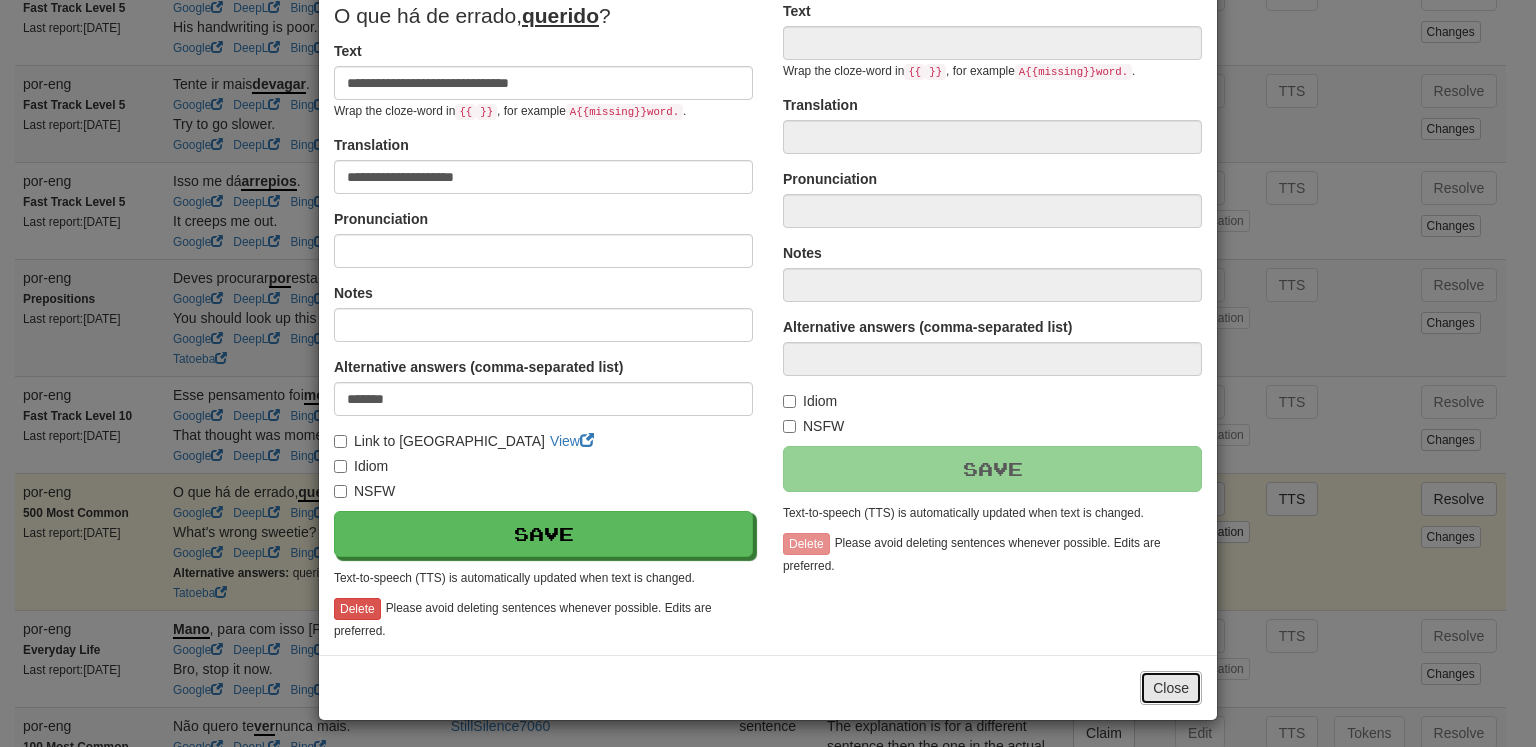 click on "Close" at bounding box center (1171, 688) 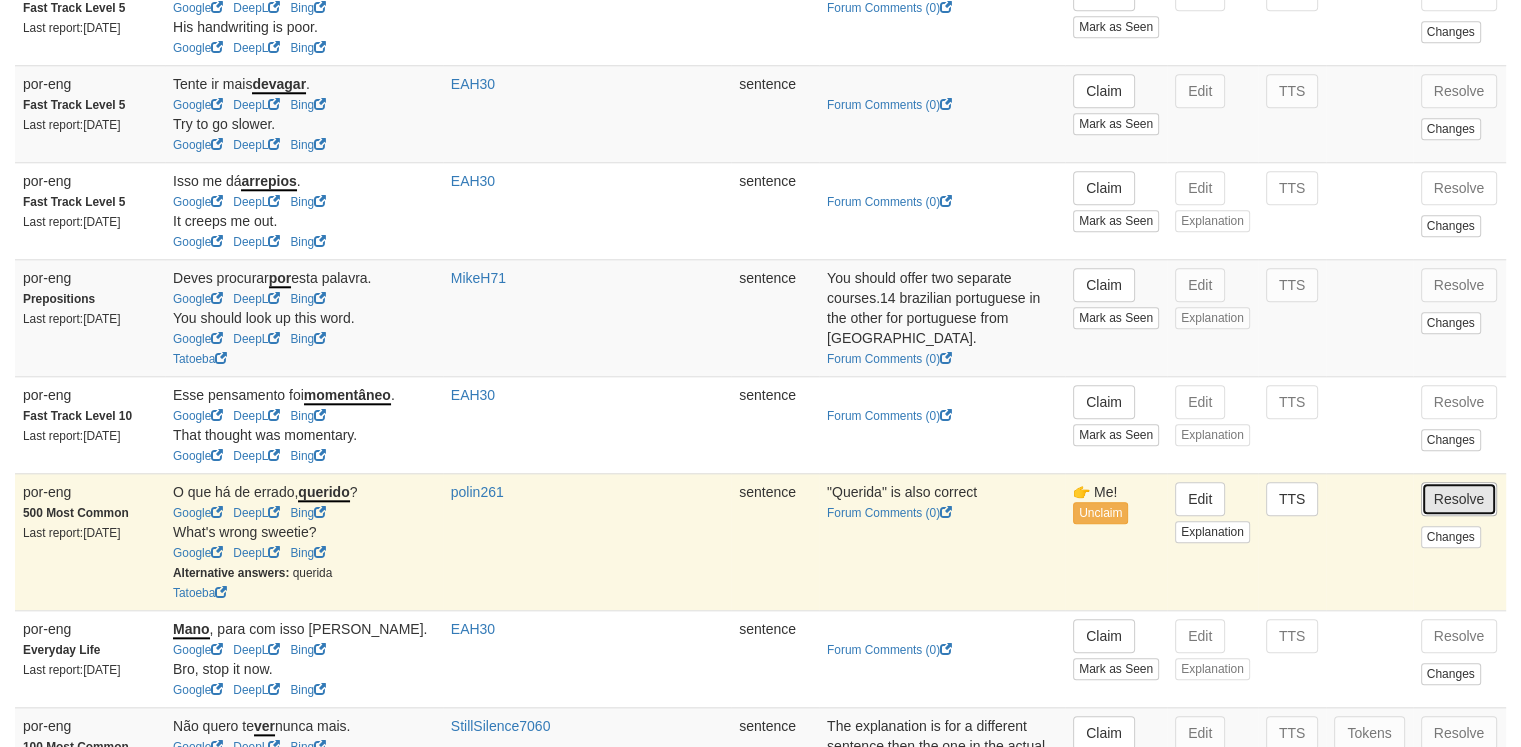 click on "Resolve" at bounding box center (1459, 499) 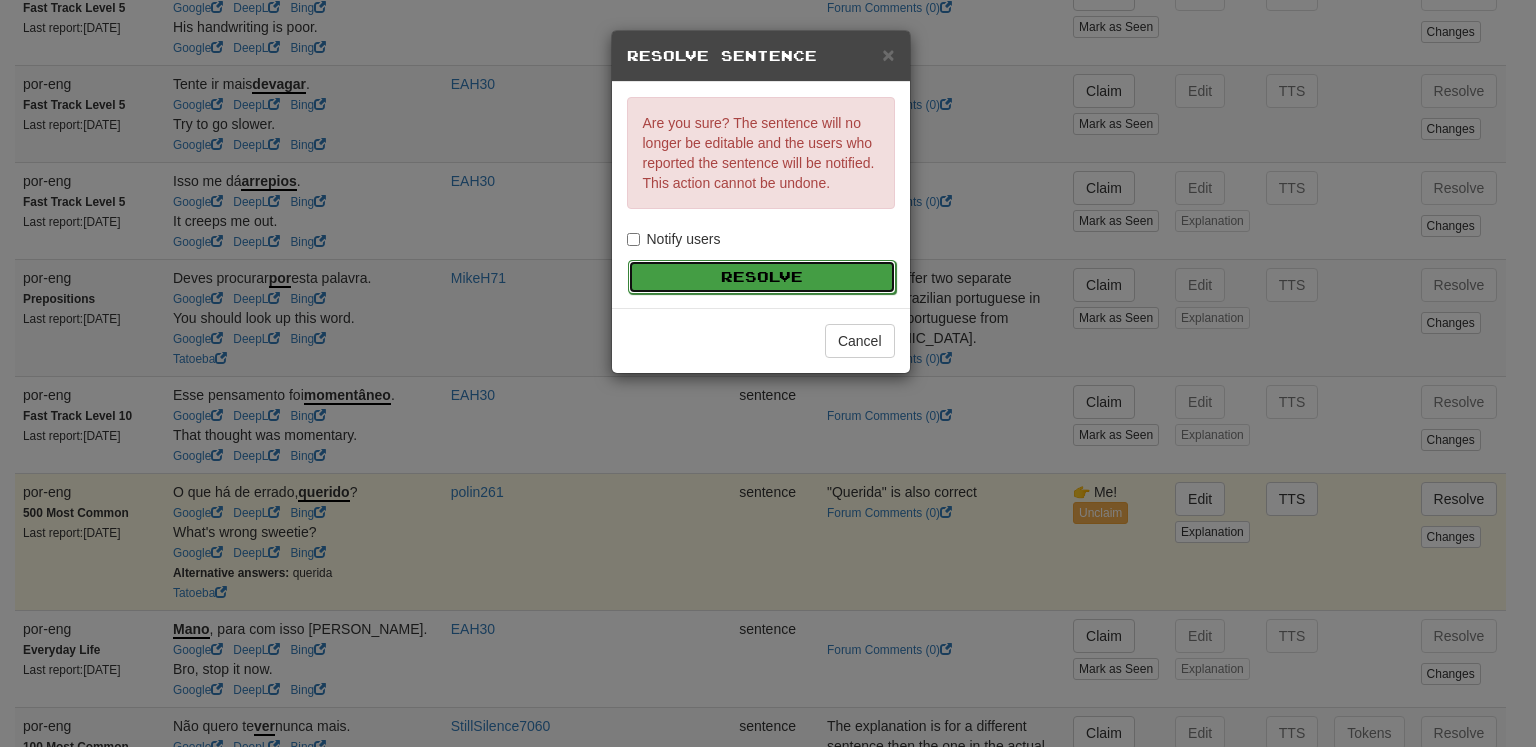 click on "Resolve" at bounding box center (762, 277) 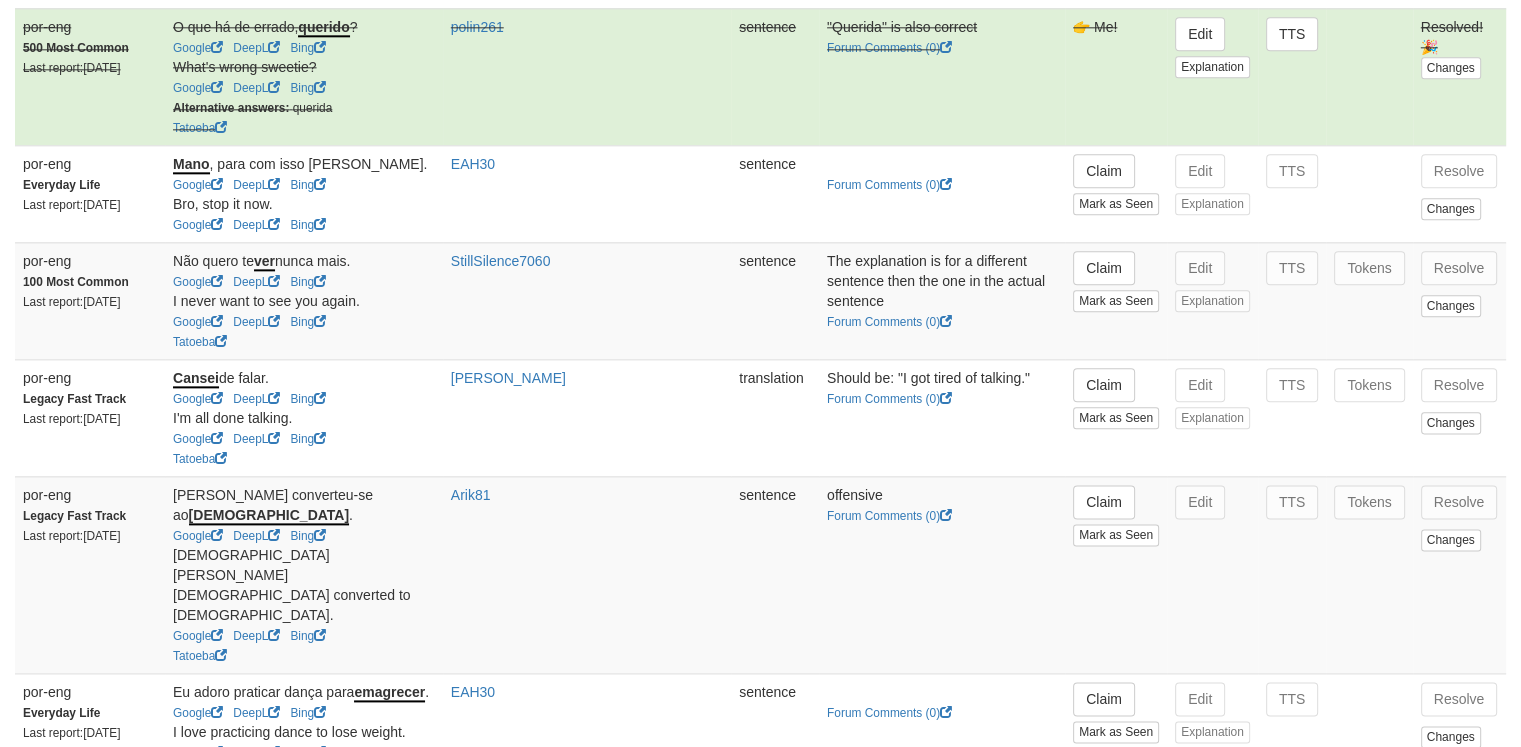 scroll, scrollTop: 2400, scrollLeft: 0, axis: vertical 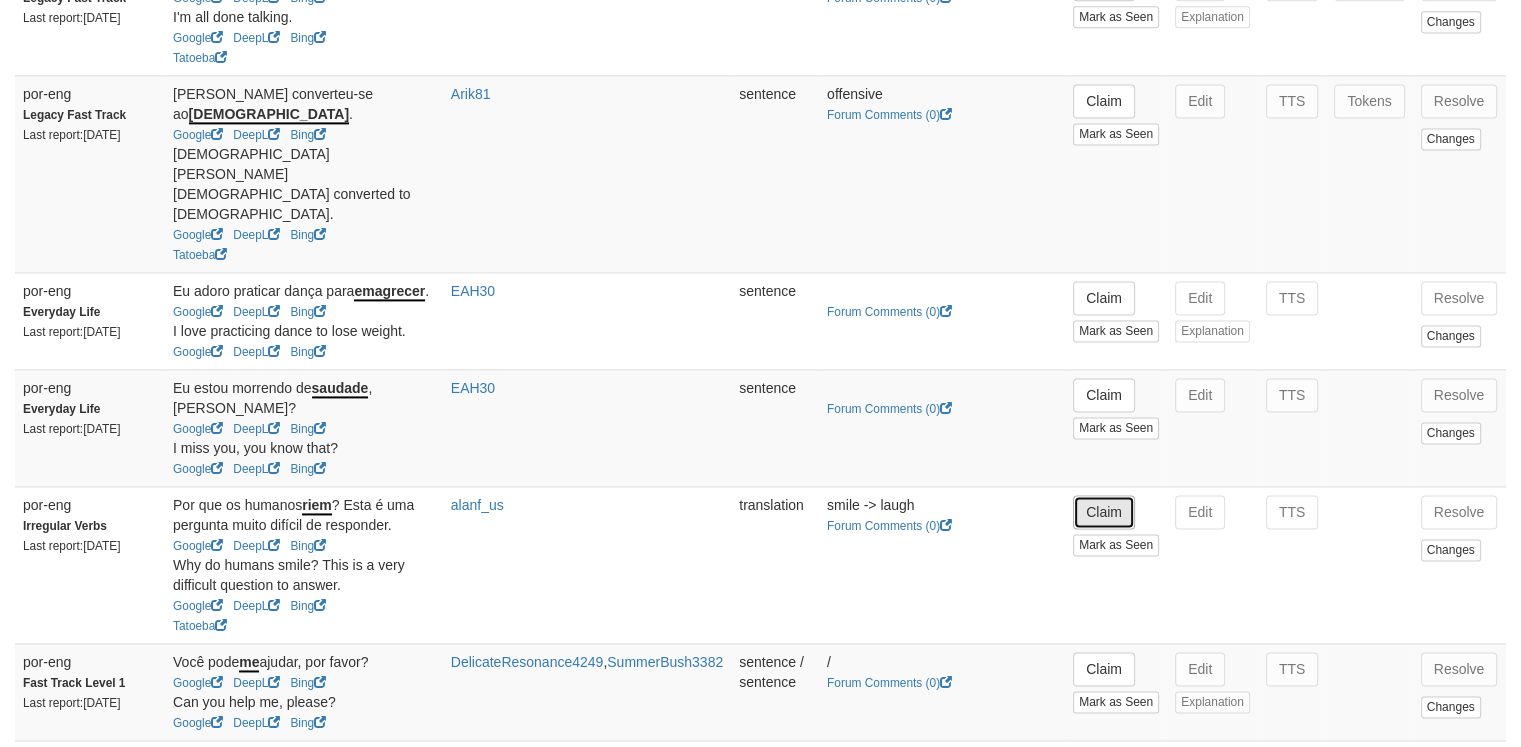 click on "Claim" at bounding box center [1104, 512] 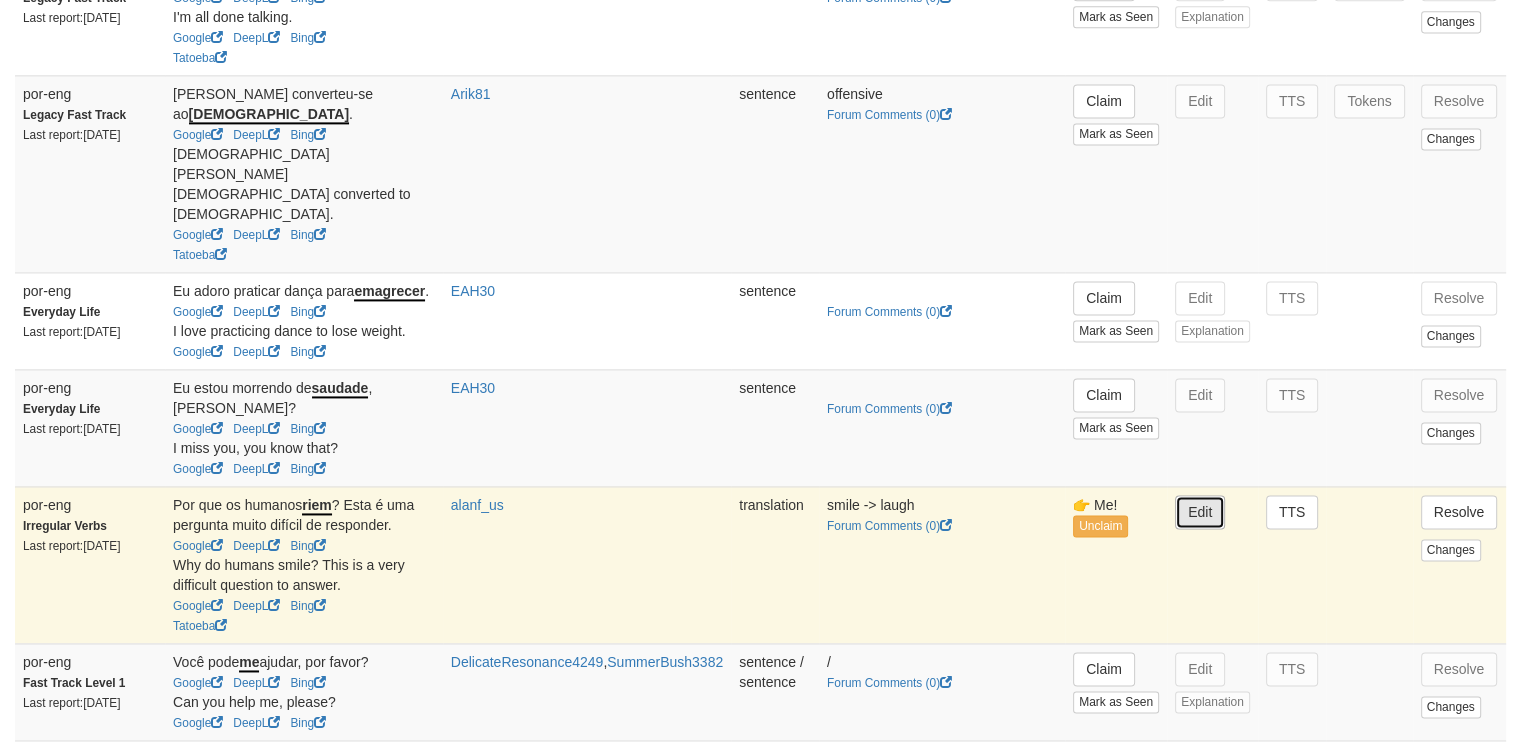 click on "Edit" at bounding box center (1200, 512) 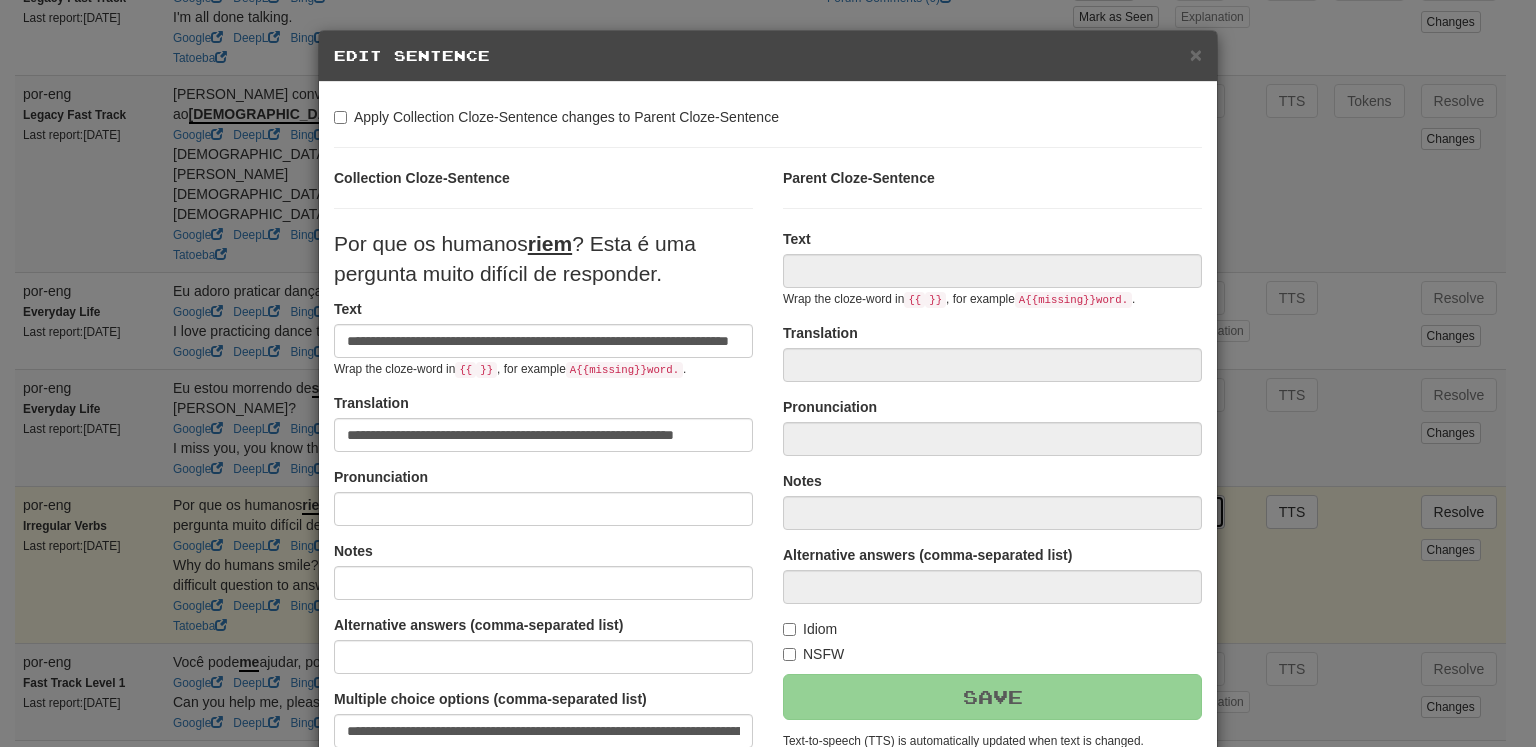 type on "**********" 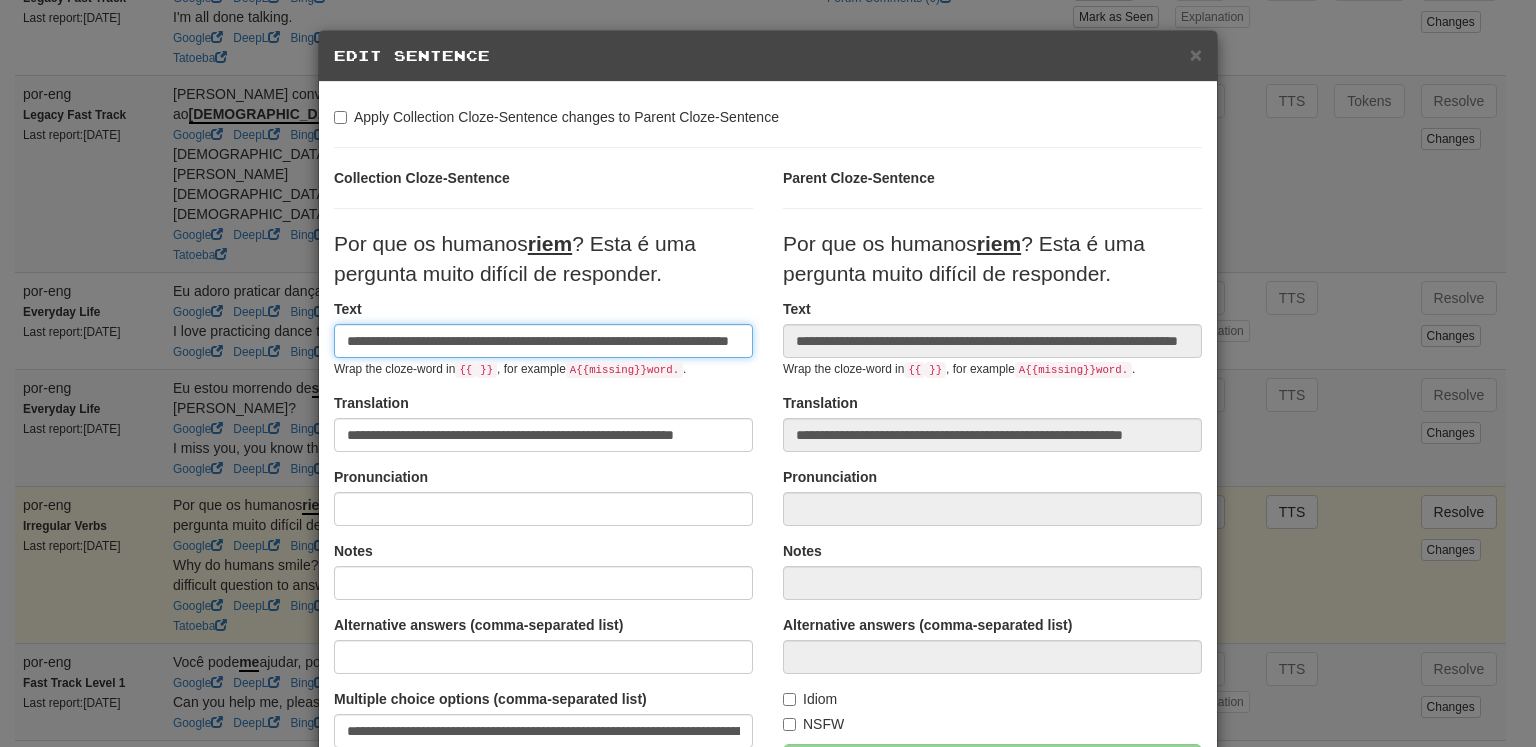 scroll, scrollTop: 0, scrollLeft: 90, axis: horizontal 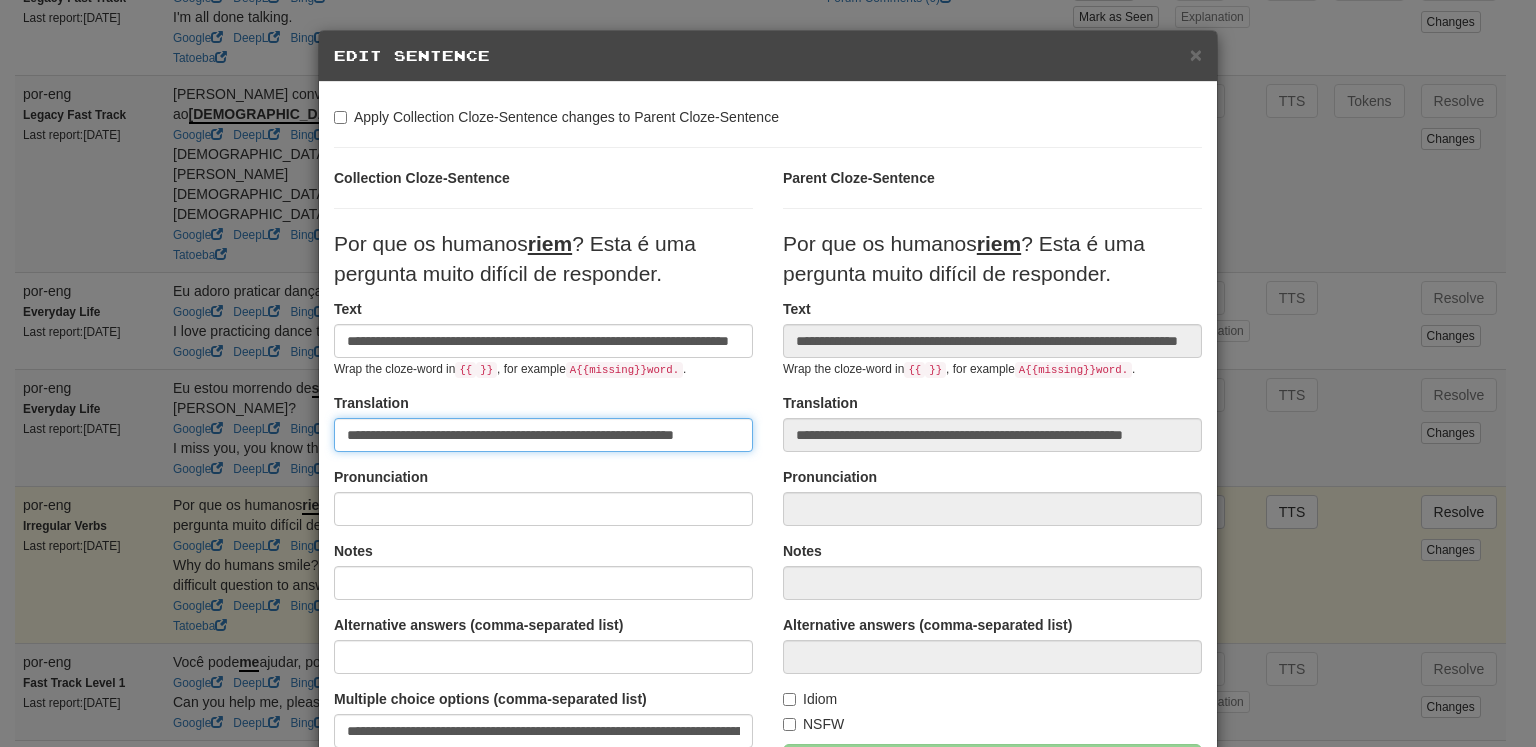 click on "**********" at bounding box center (543, 435) 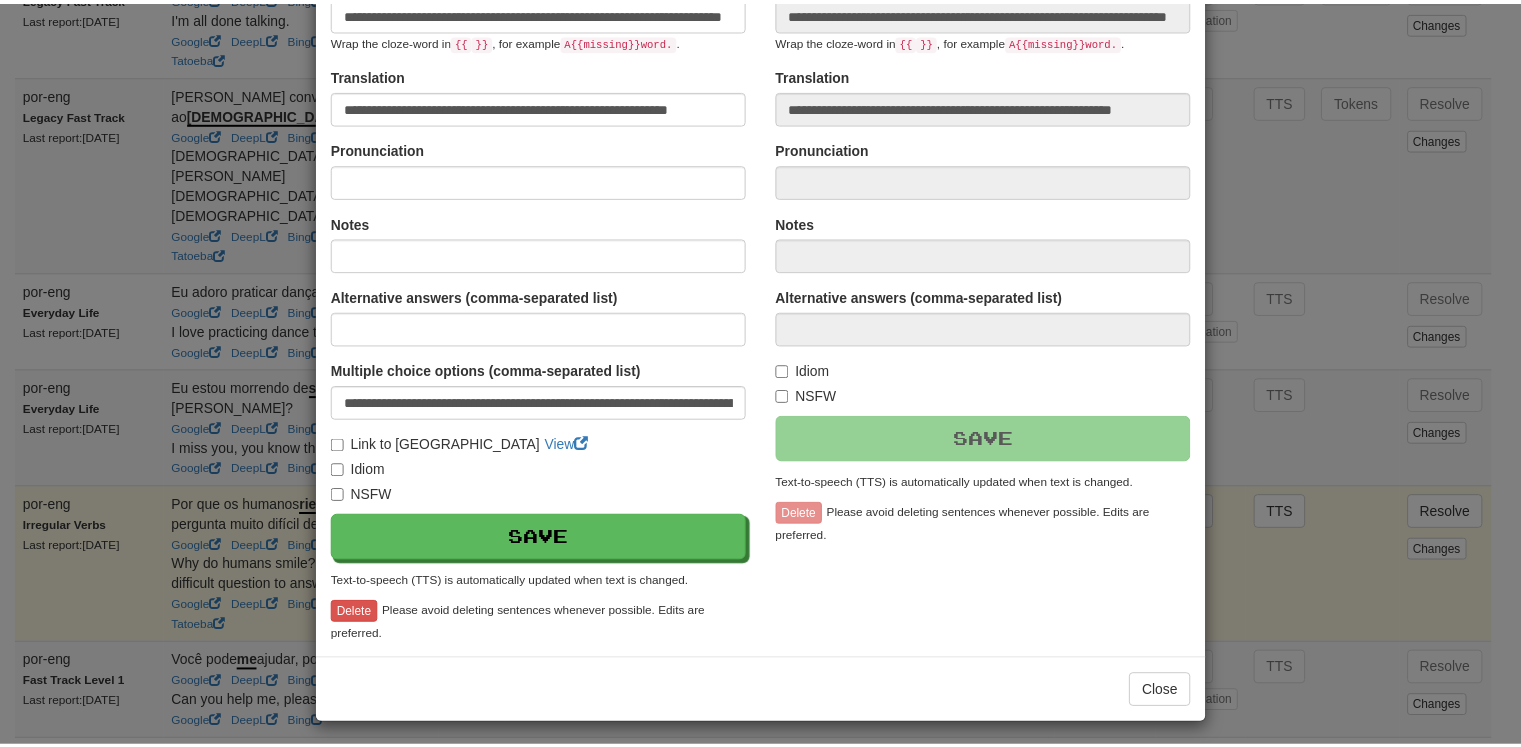 scroll, scrollTop: 332, scrollLeft: 0, axis: vertical 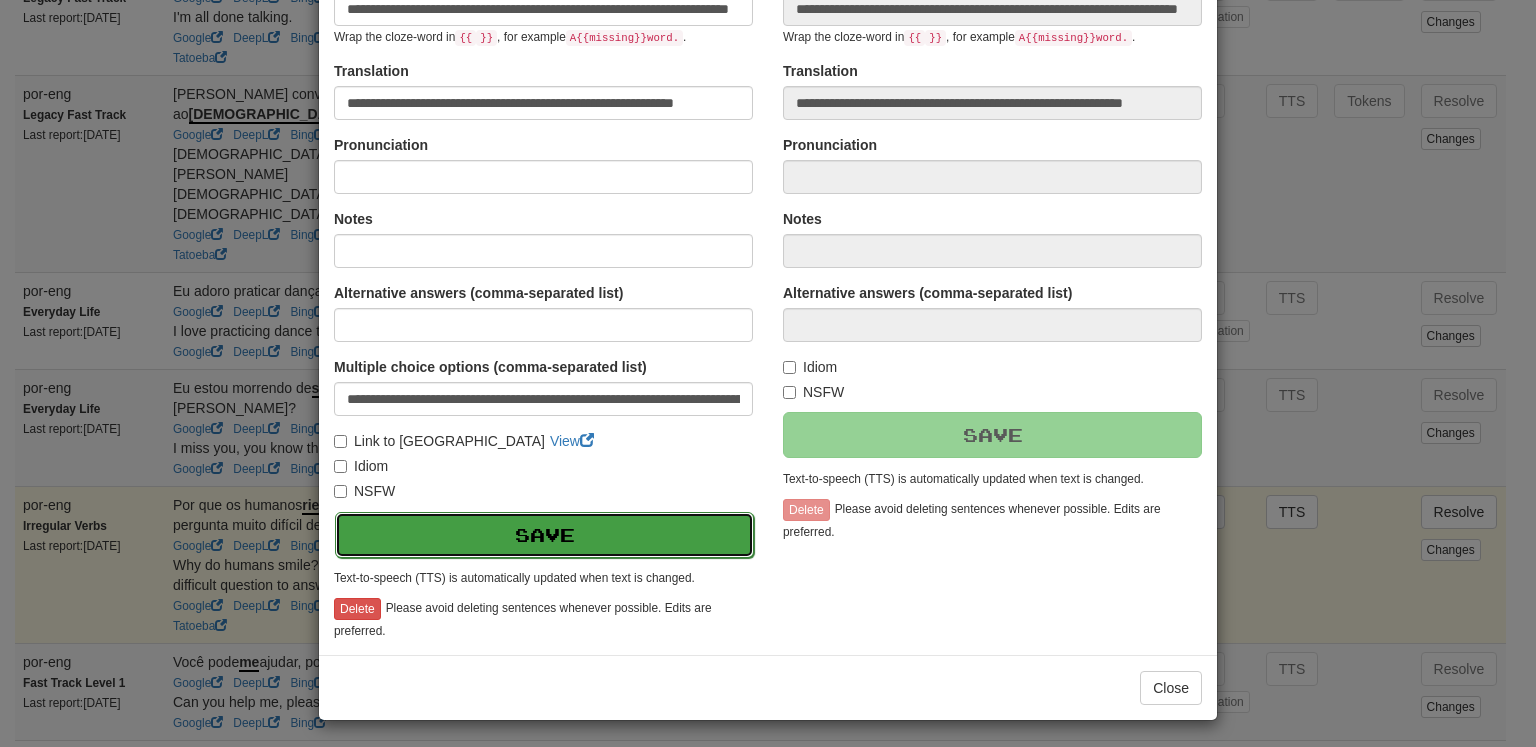 click on "Save" at bounding box center (544, 535) 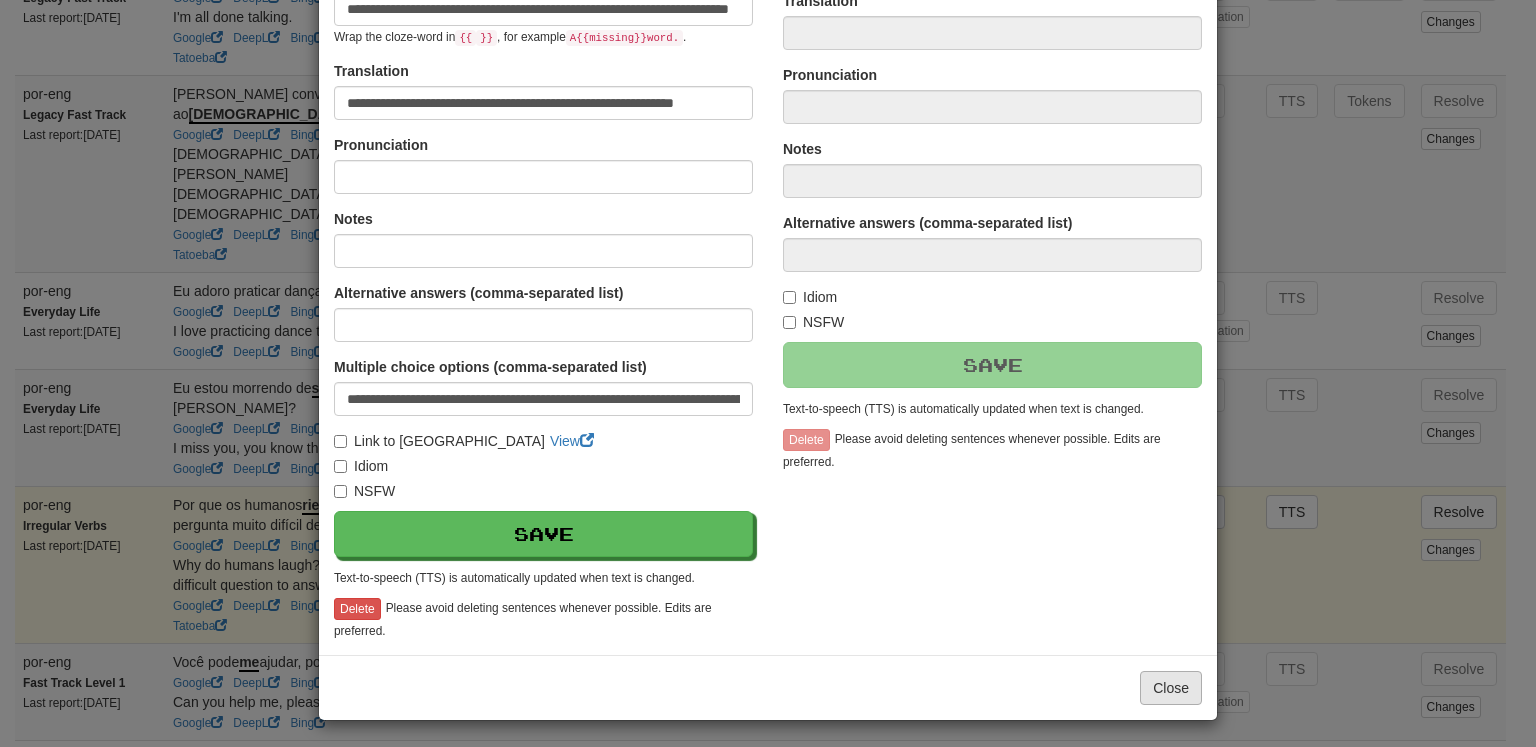 type on "**********" 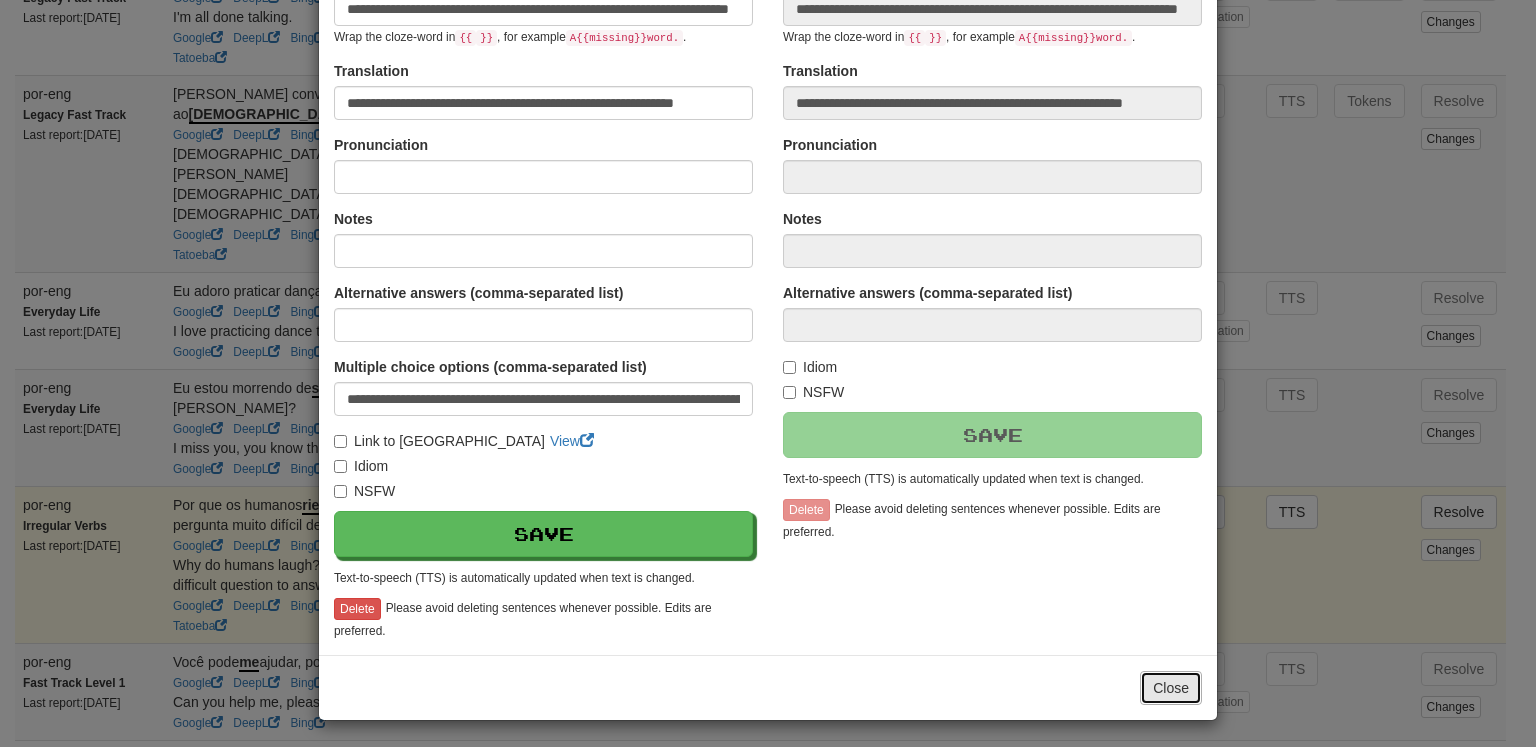 click on "Close" at bounding box center [1171, 688] 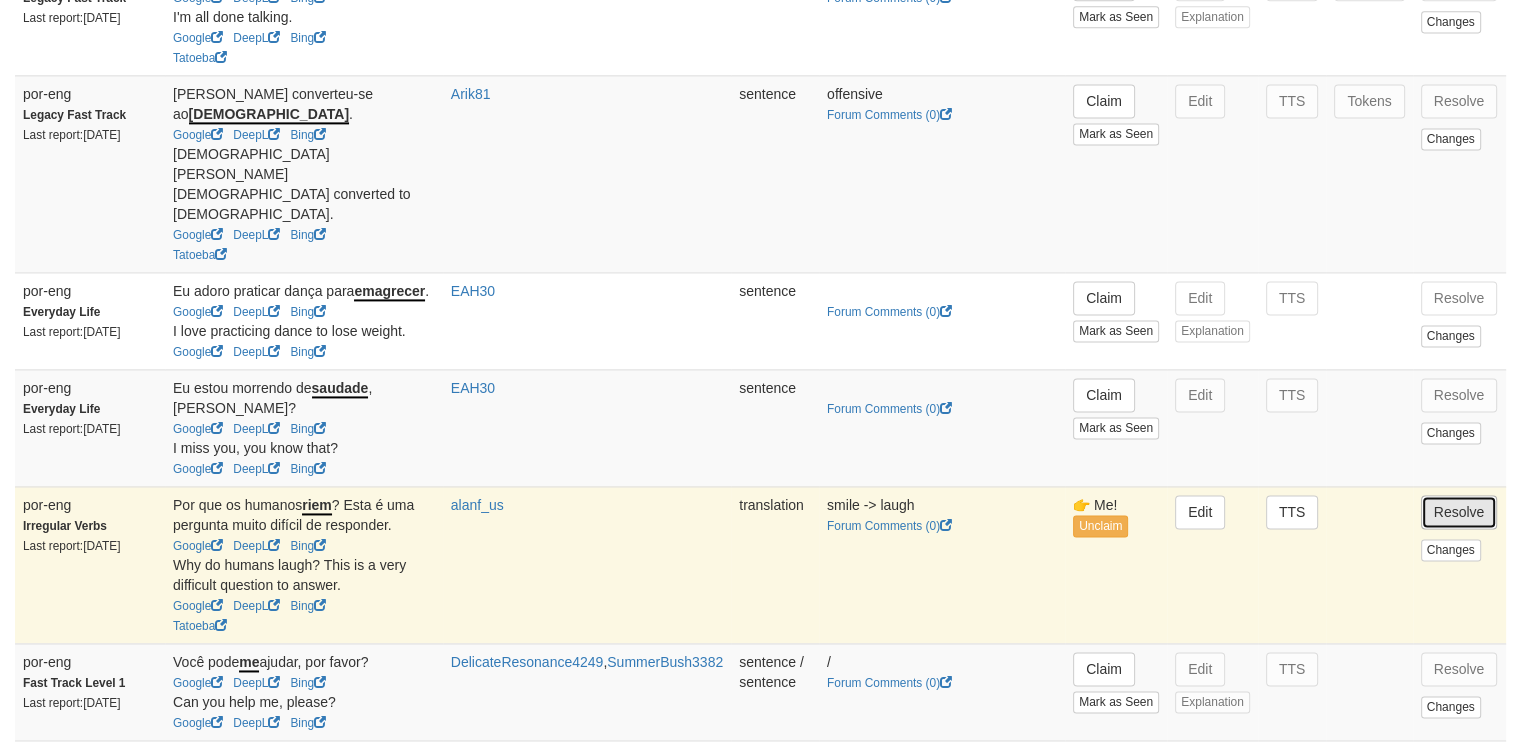 click on "Resolve" at bounding box center (1459, 512) 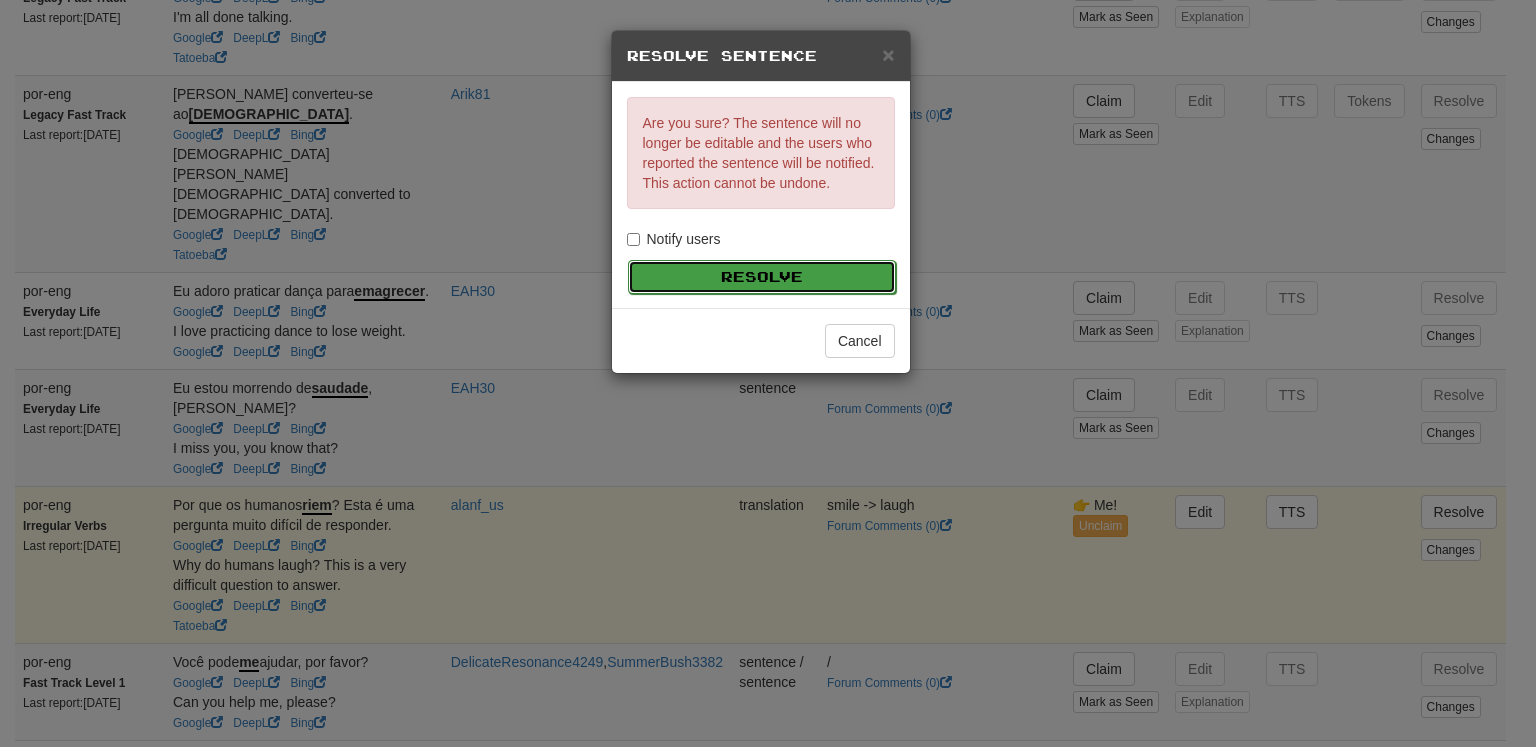 click on "Resolve" at bounding box center (762, 277) 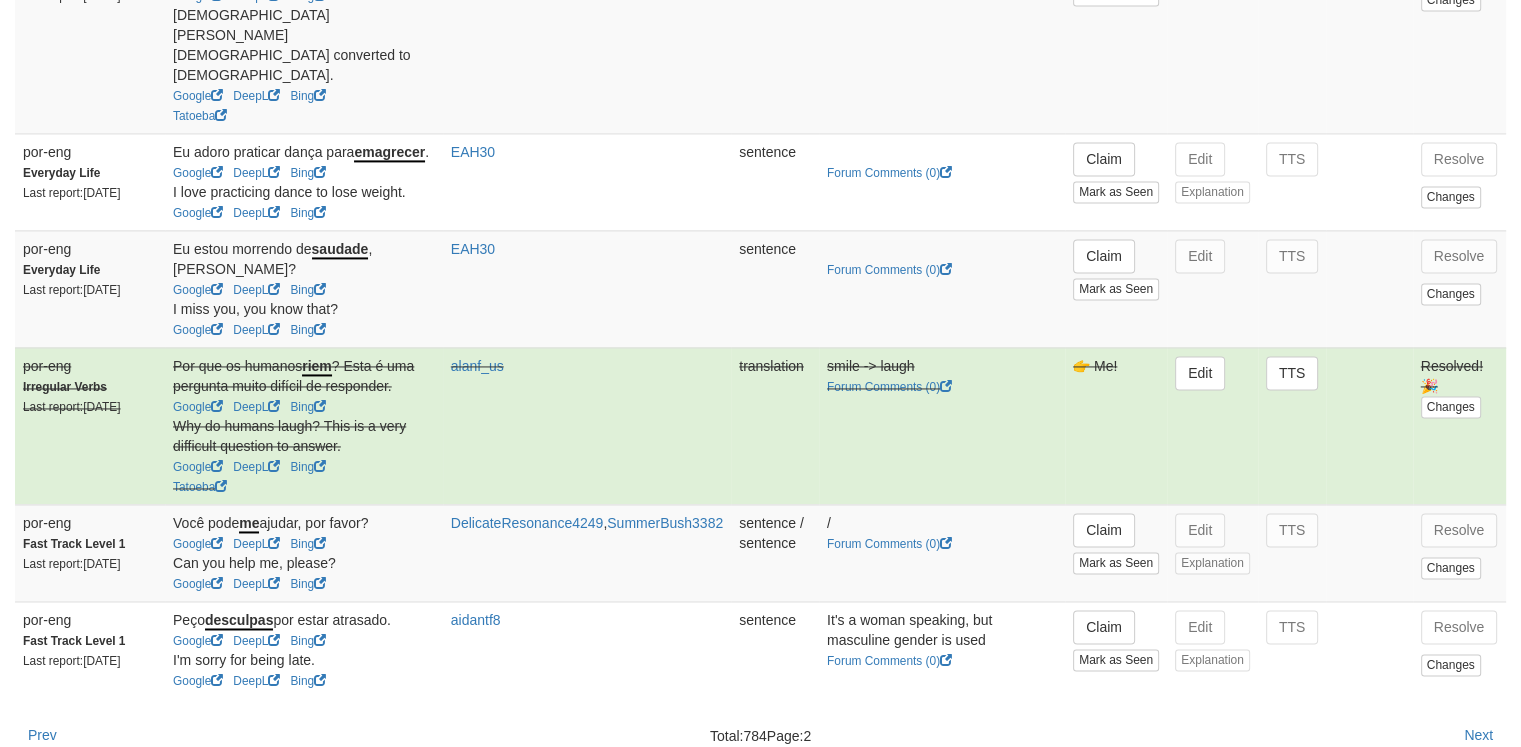 scroll, scrollTop: 2965, scrollLeft: 0, axis: vertical 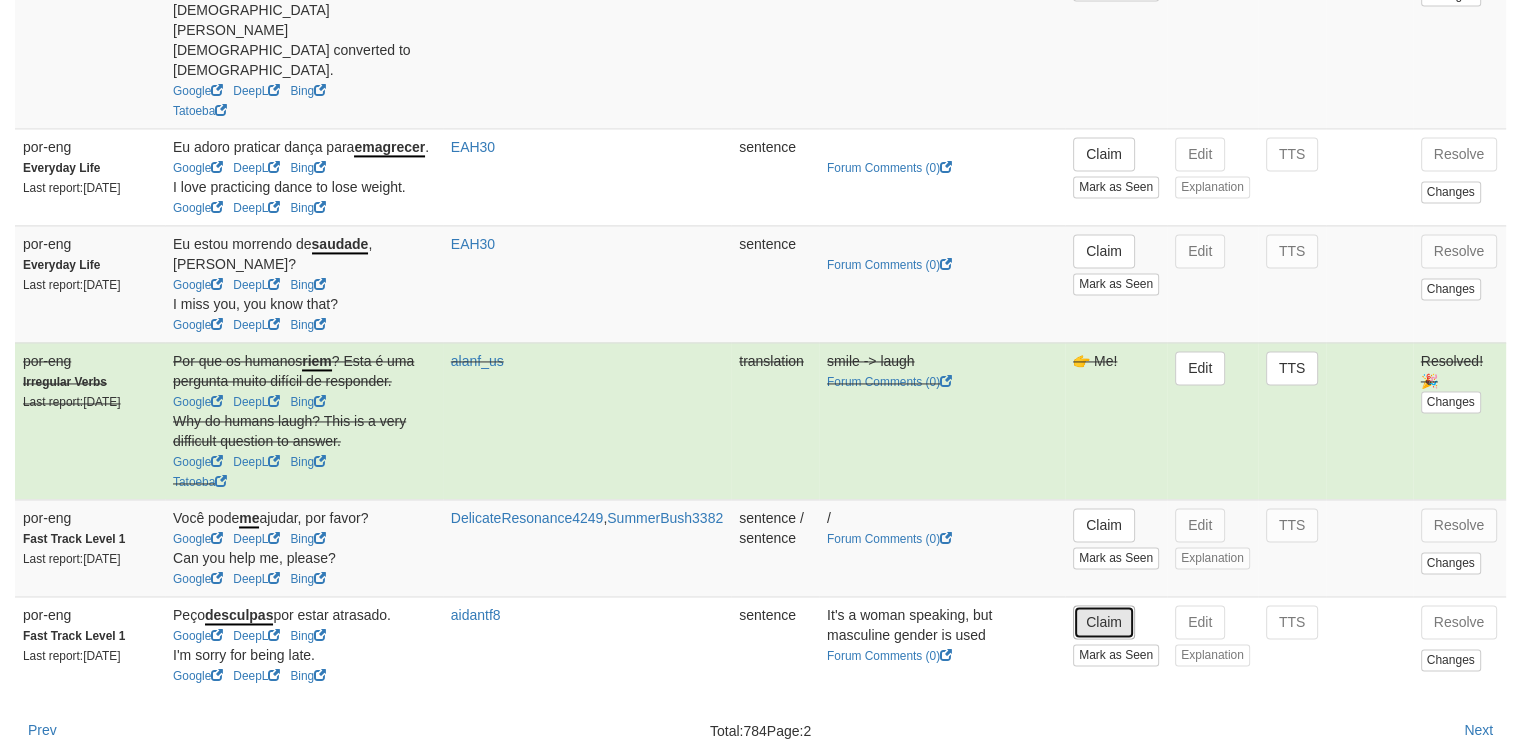 click on "Claim" at bounding box center [1104, 622] 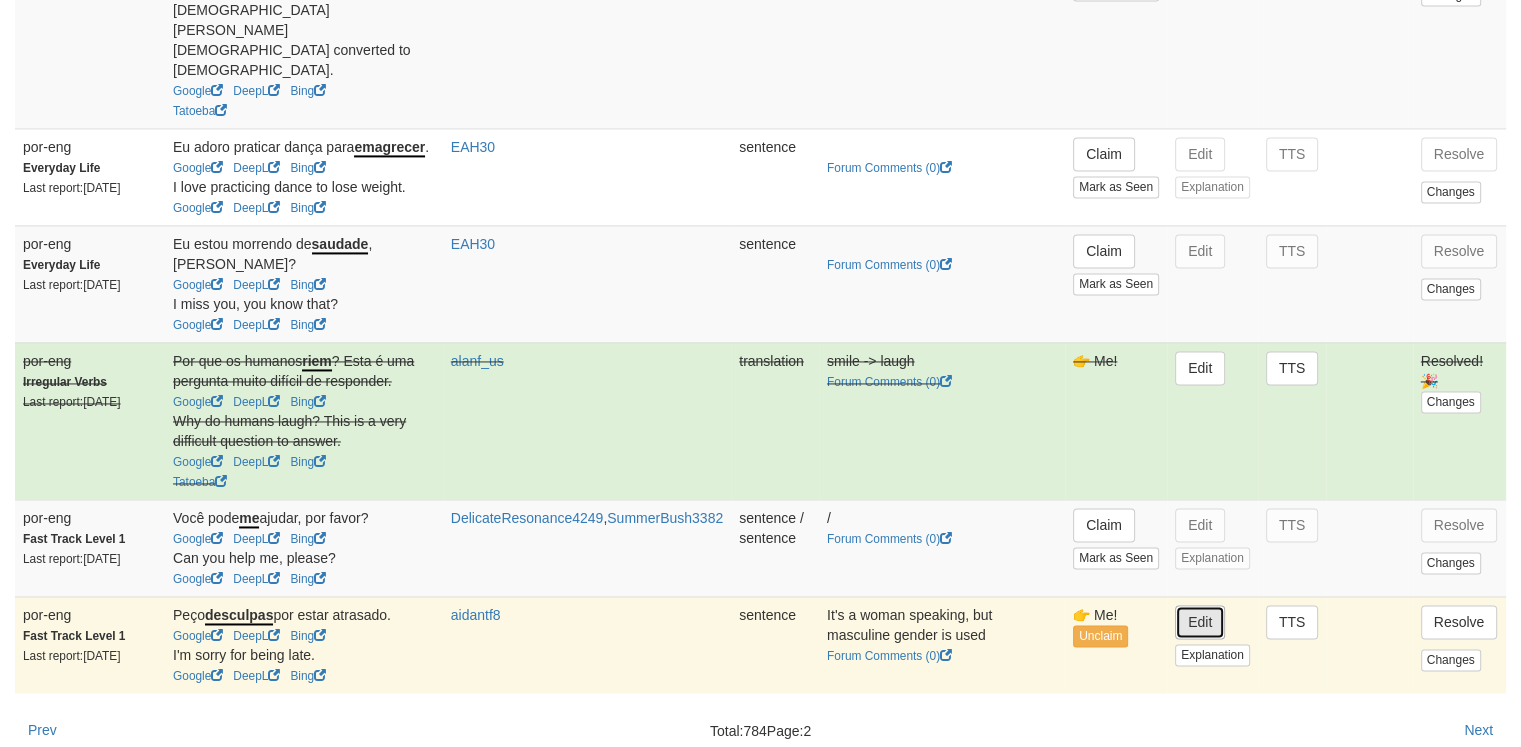 click on "Edit" at bounding box center [1200, 622] 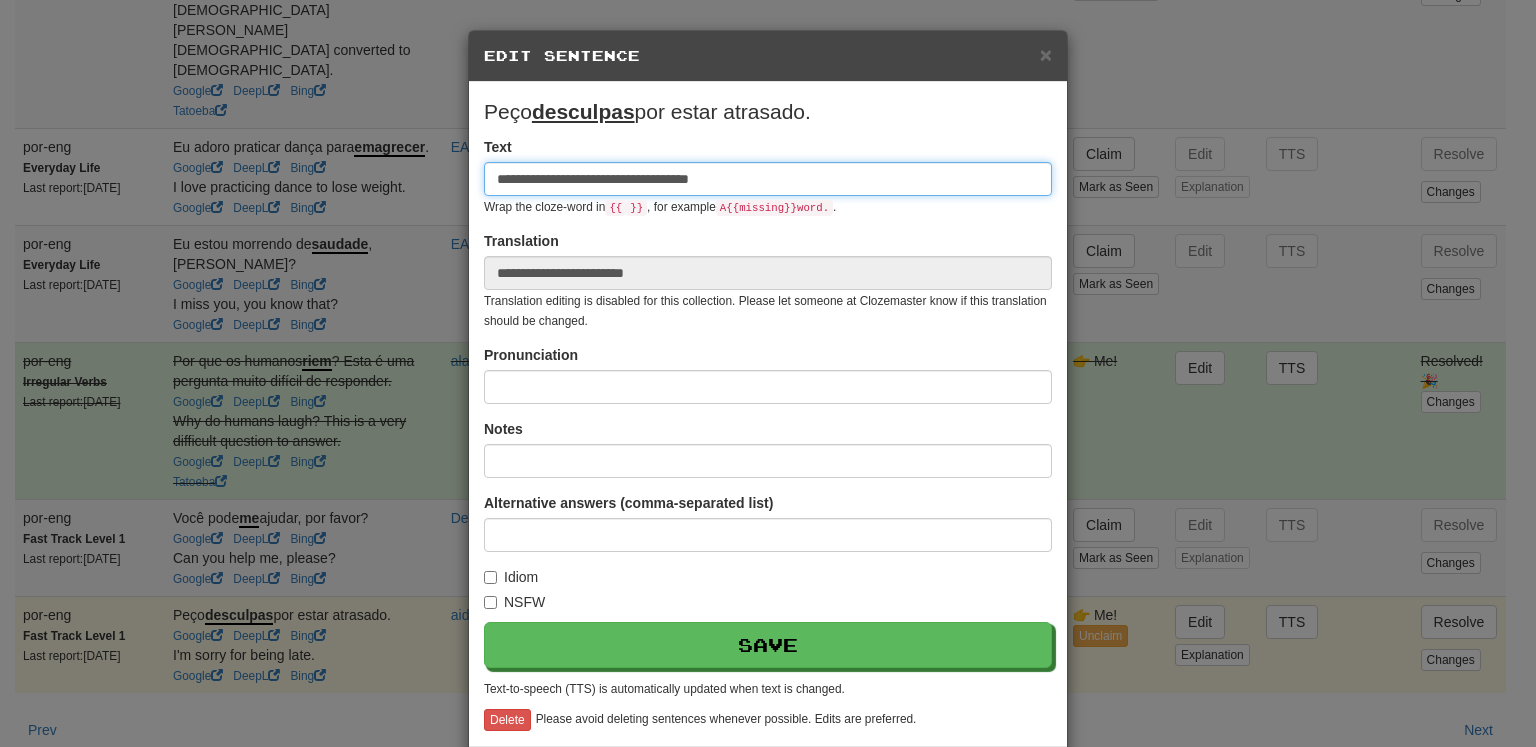 click on "**********" at bounding box center [768, 179] 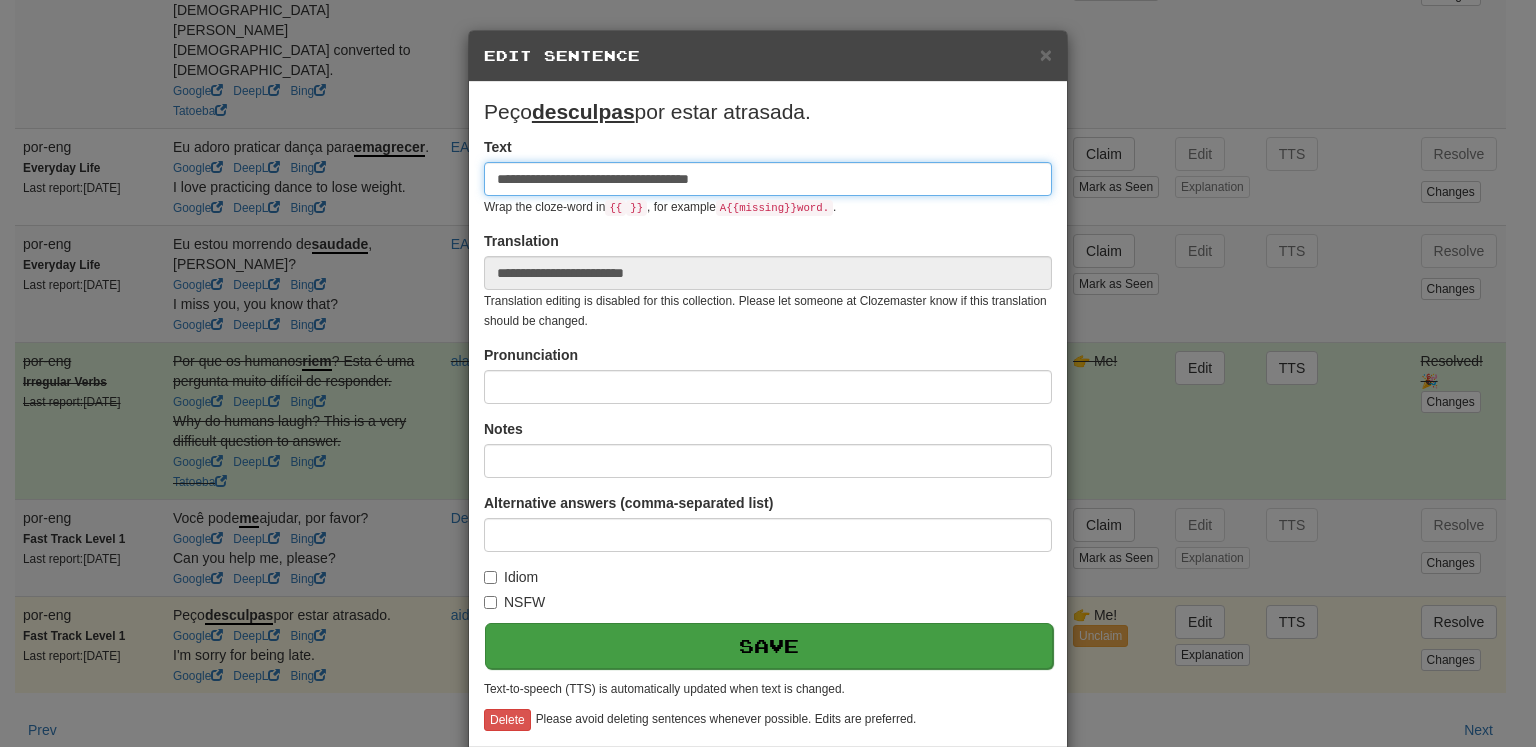 type on "**********" 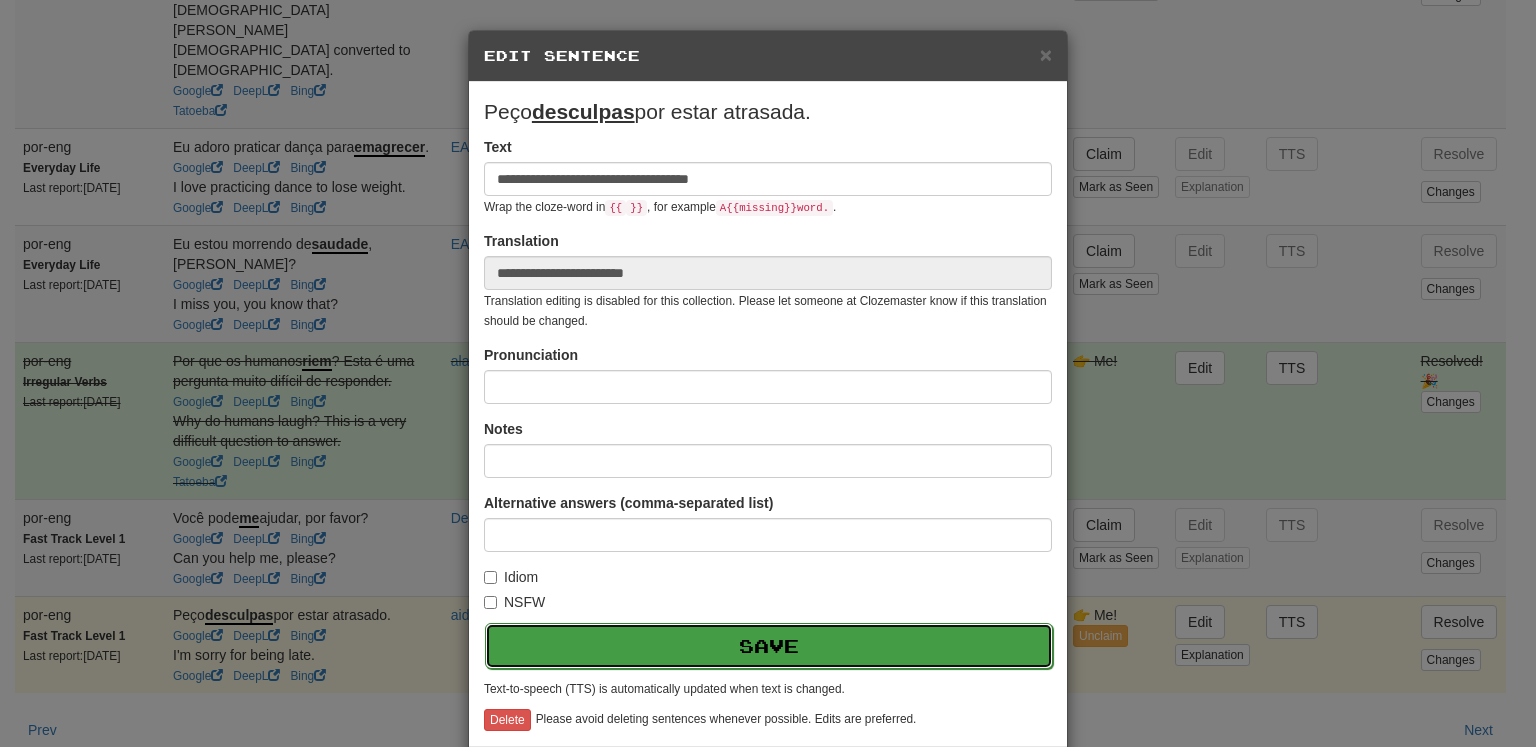 click on "Save" at bounding box center [769, 646] 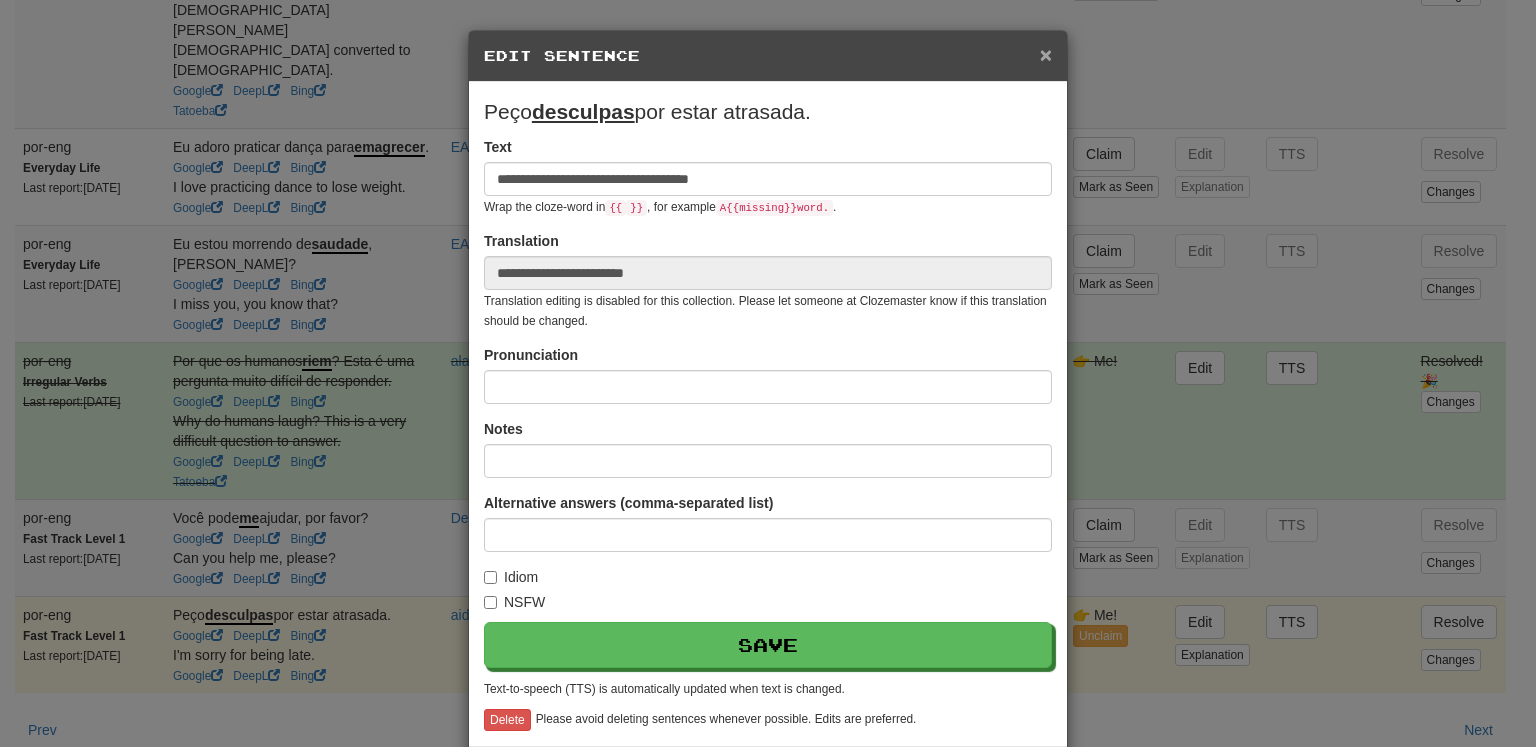 click on "×" at bounding box center [1046, 54] 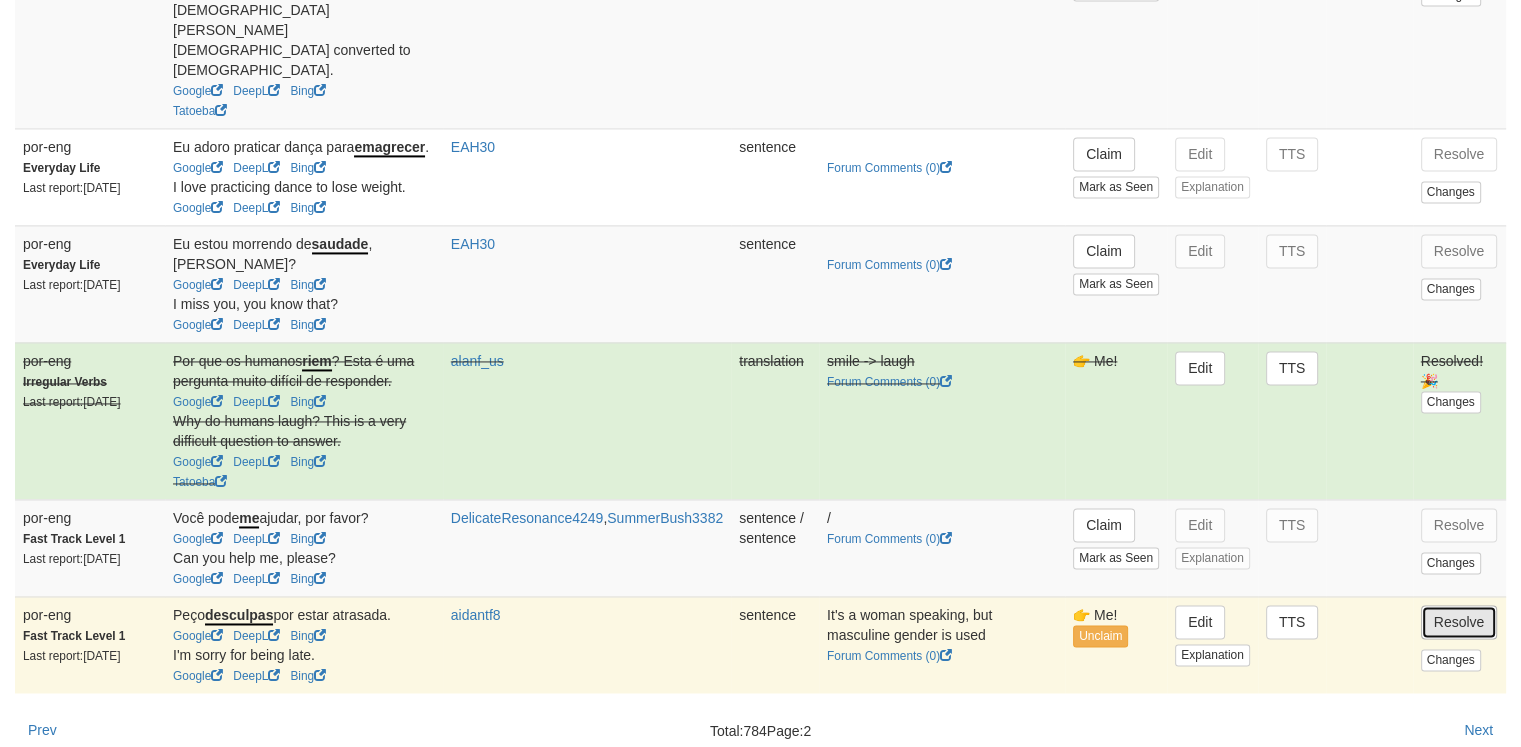 click on "Resolve" at bounding box center (1459, 622) 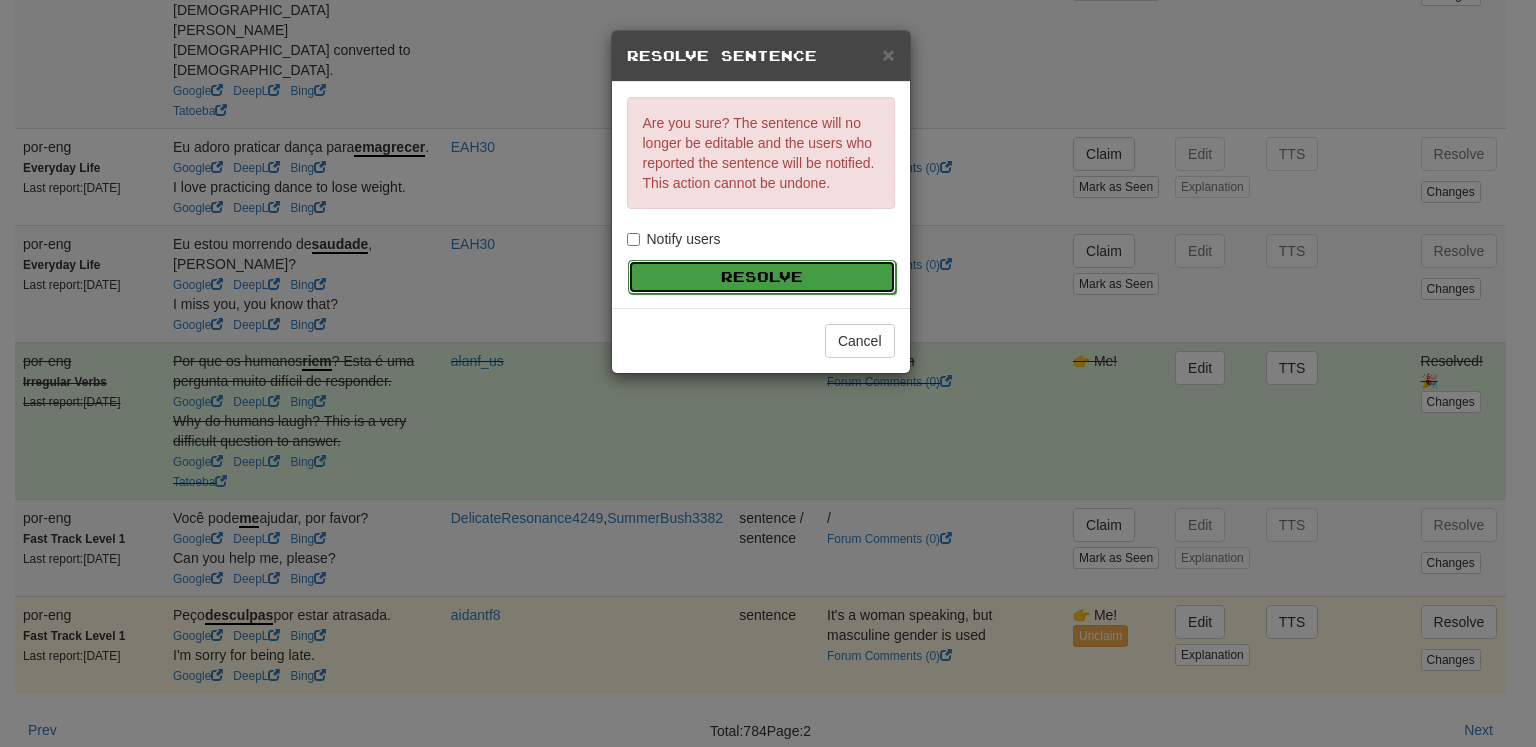 click on "Resolve" at bounding box center (762, 277) 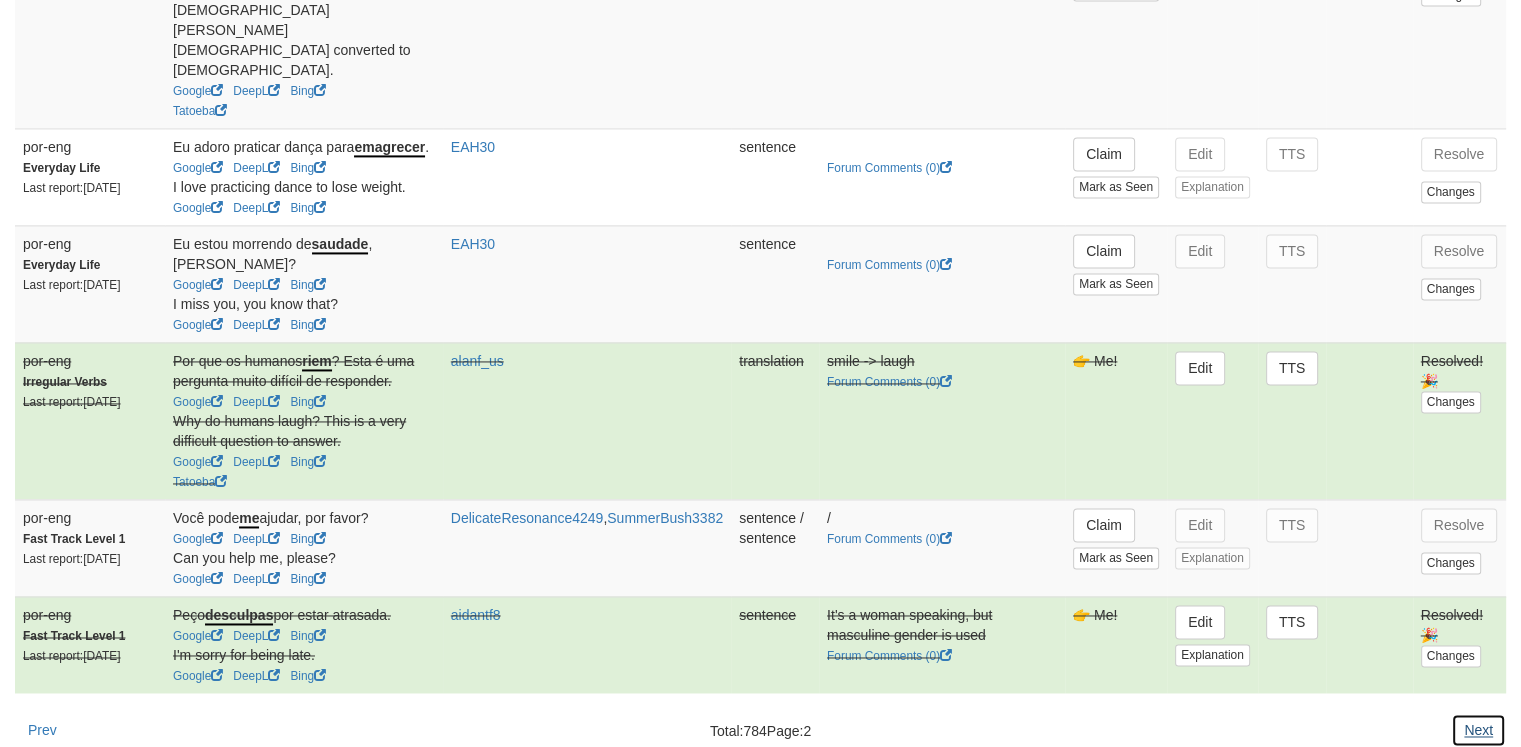 click on "Next" at bounding box center [1478, 730] 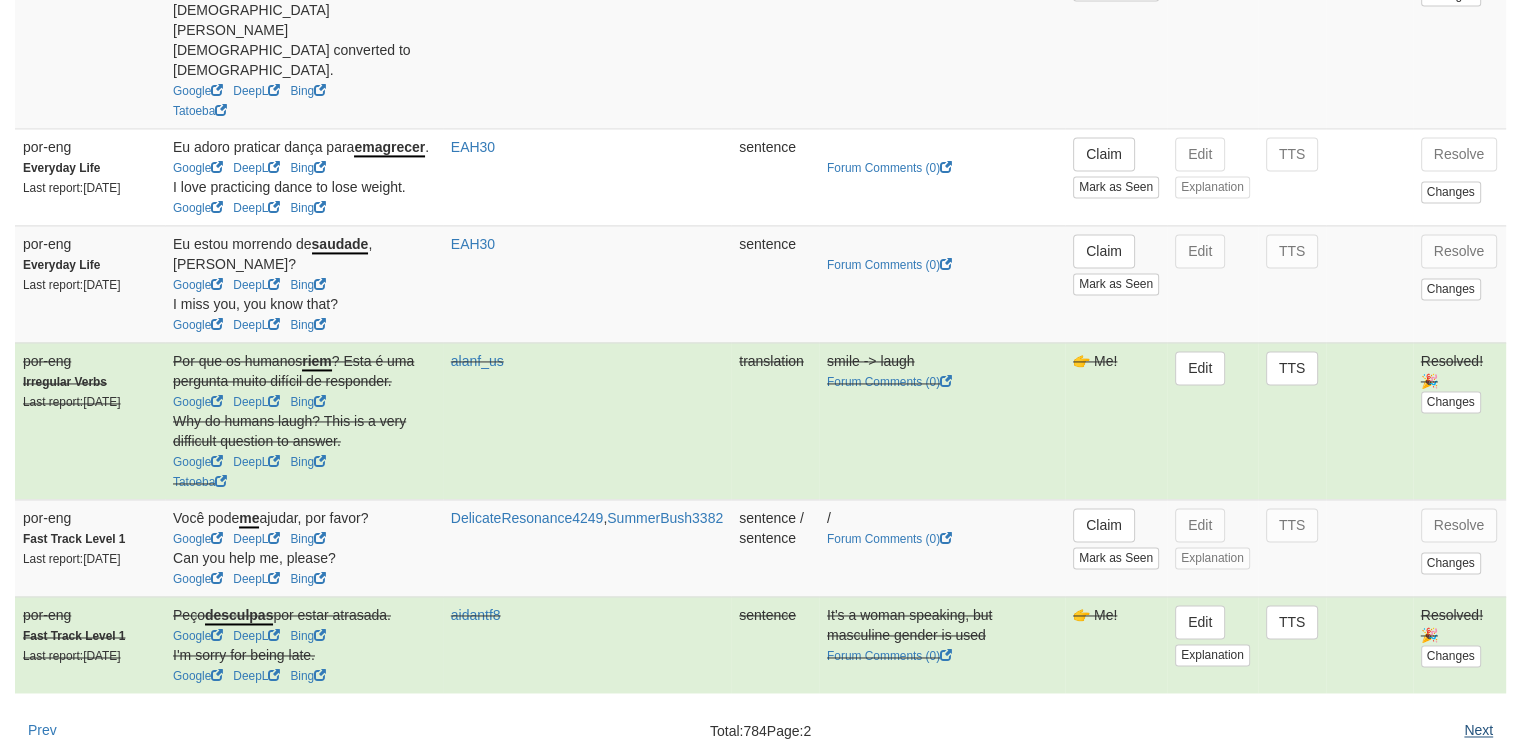 scroll, scrollTop: 0, scrollLeft: 0, axis: both 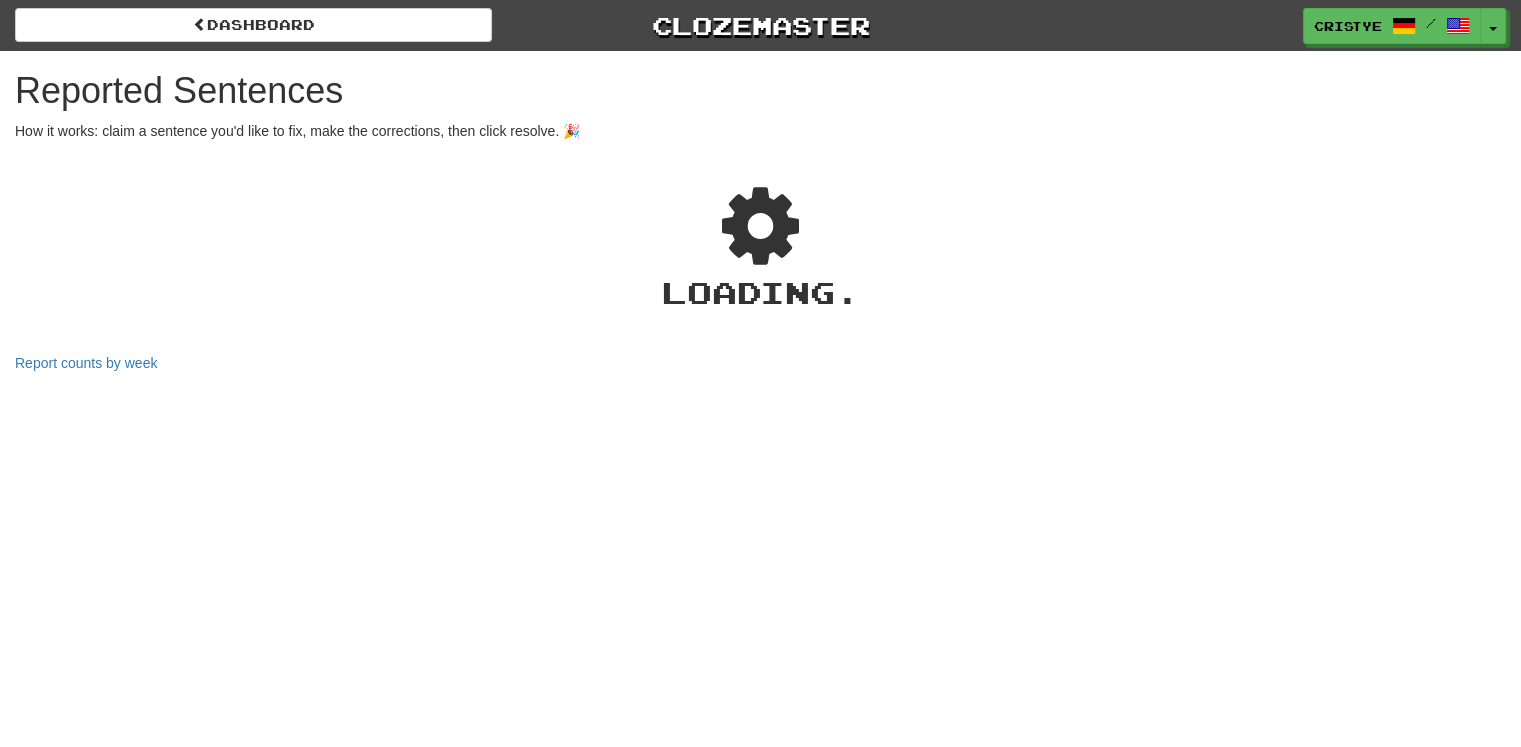 select on "***" 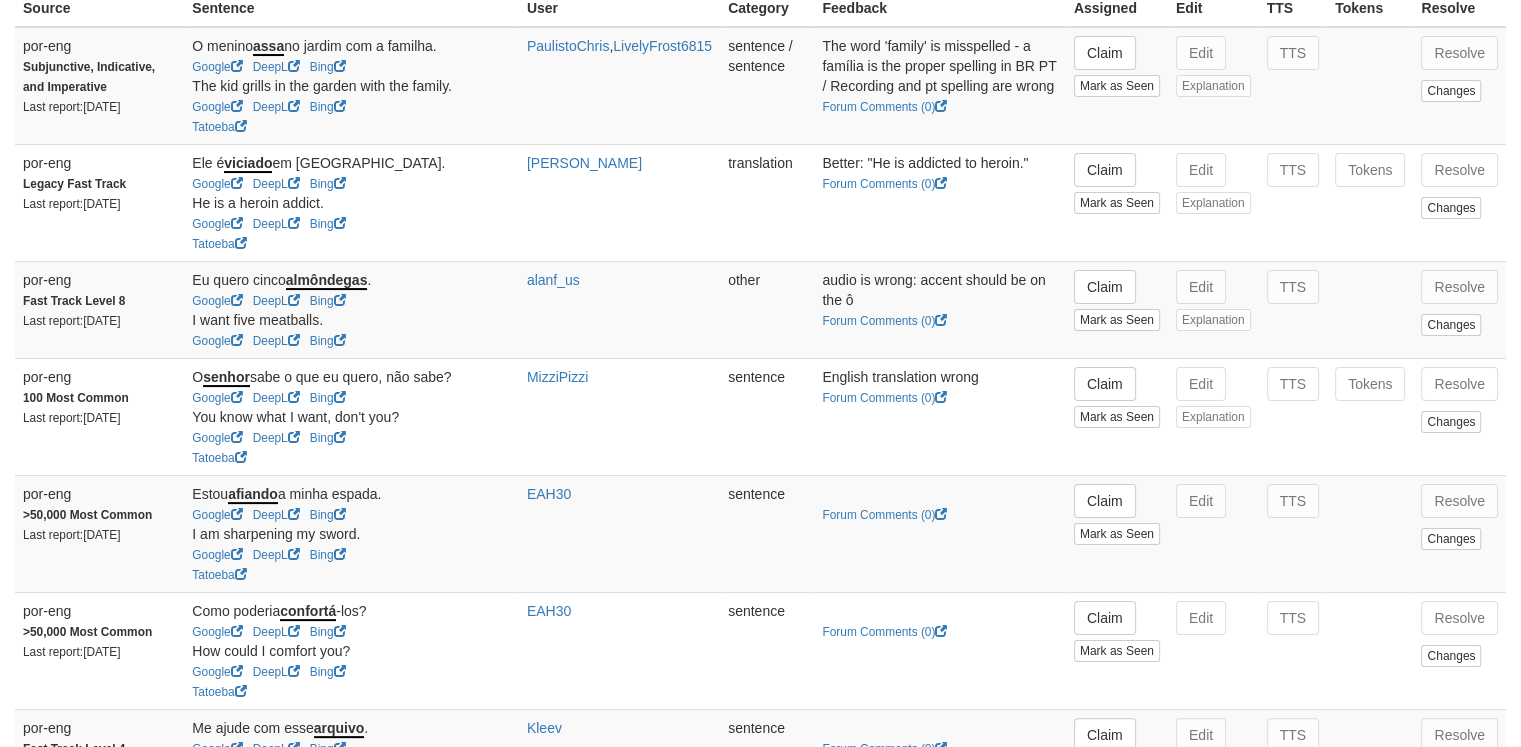 scroll, scrollTop: 272, scrollLeft: 0, axis: vertical 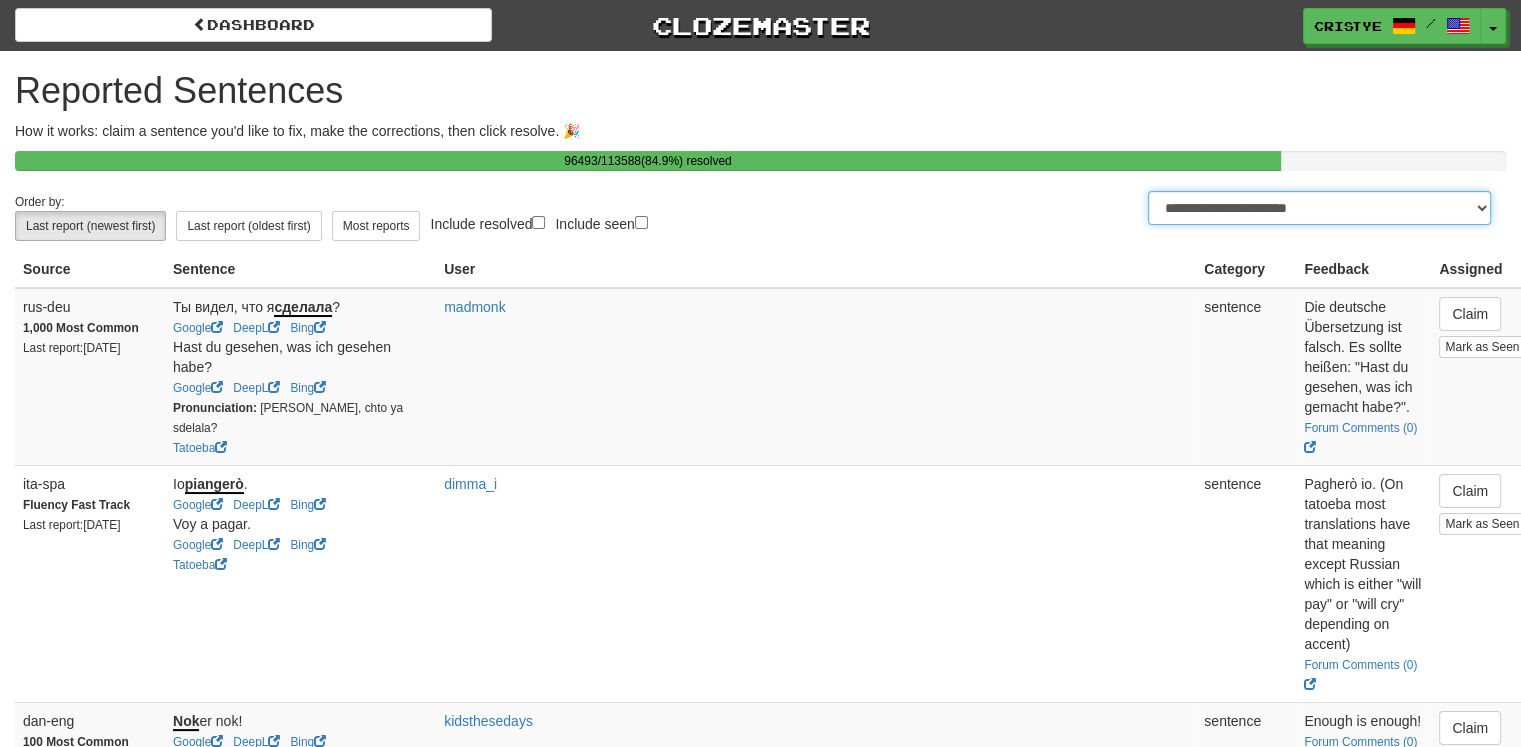 click on "**********" at bounding box center (1319, 208) 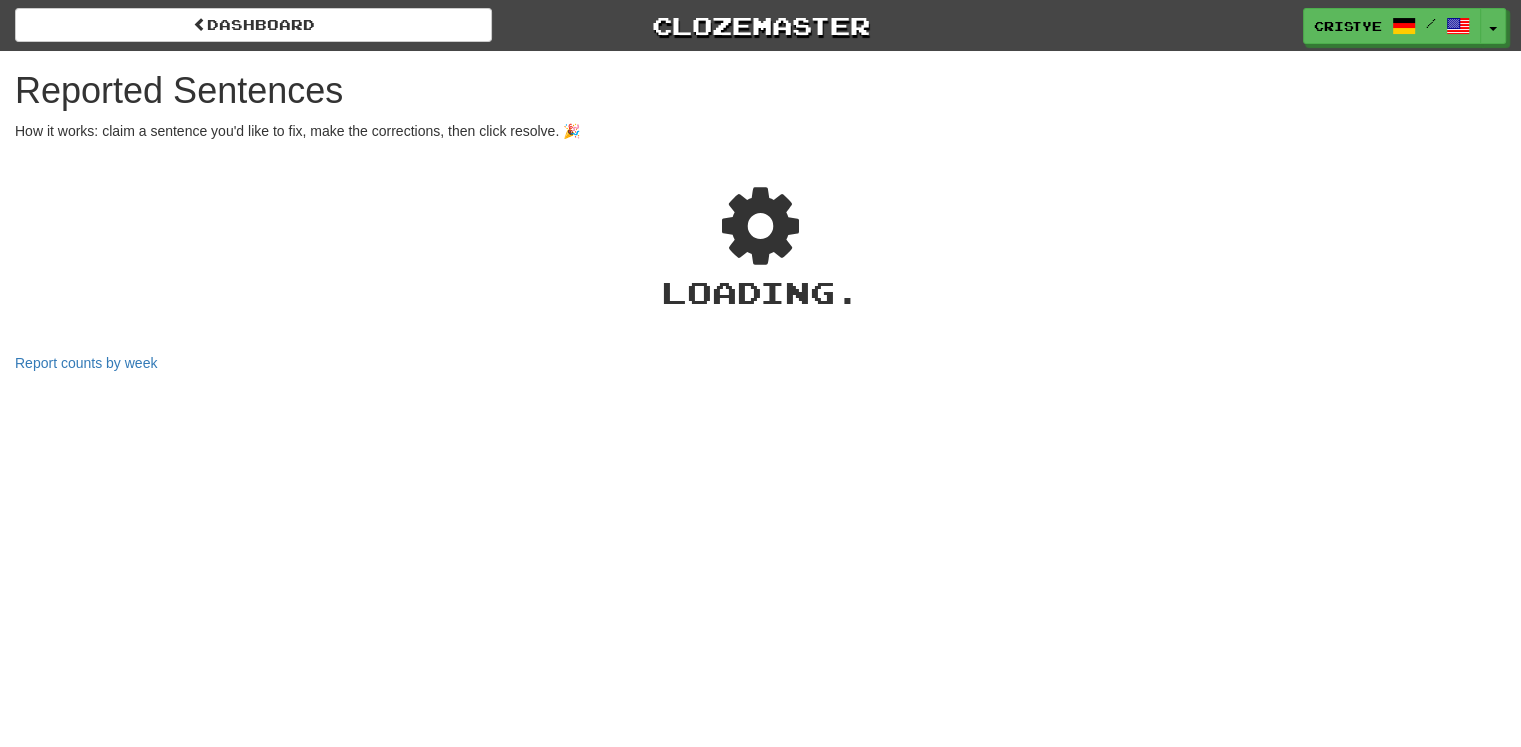 select on "***" 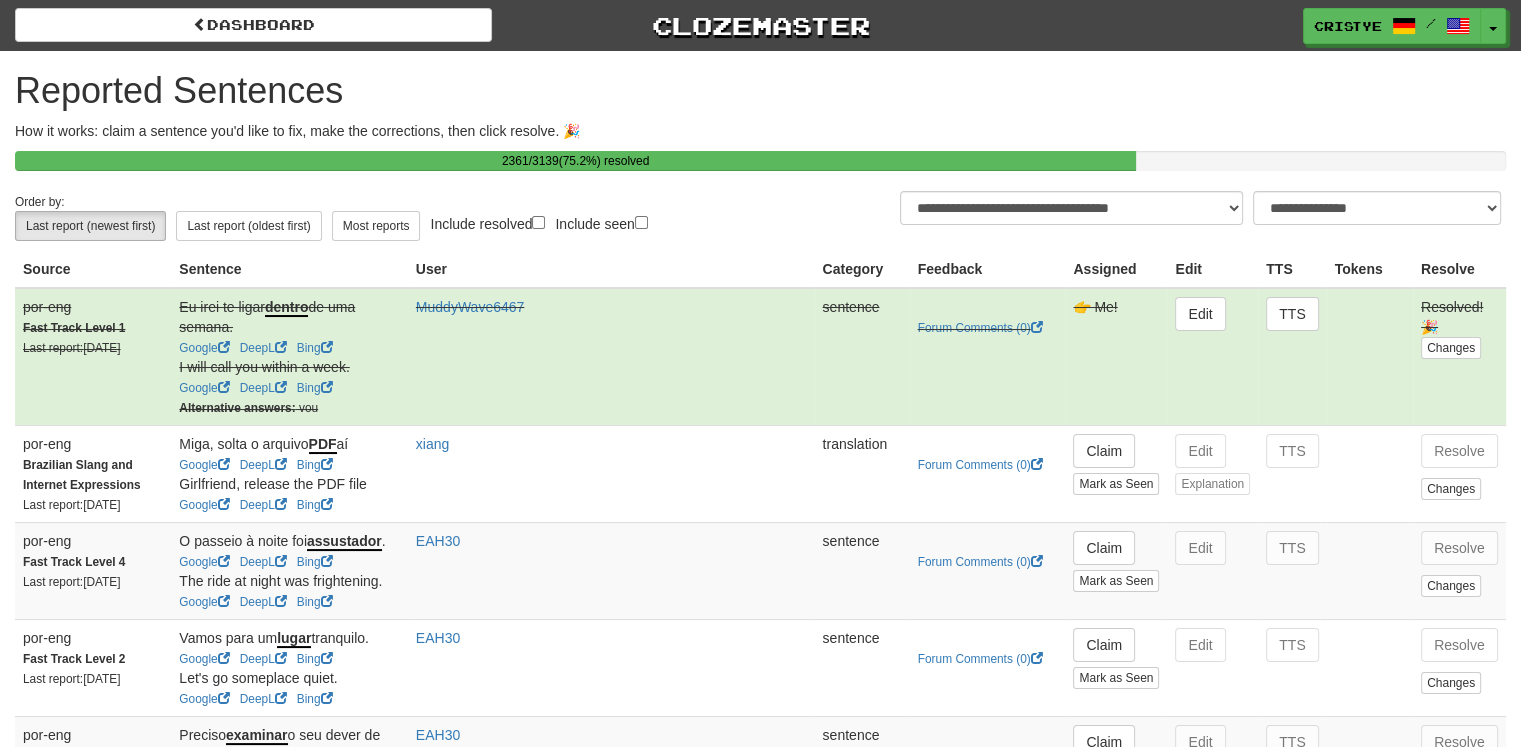click on "Include resolved" at bounding box center [487, 223] 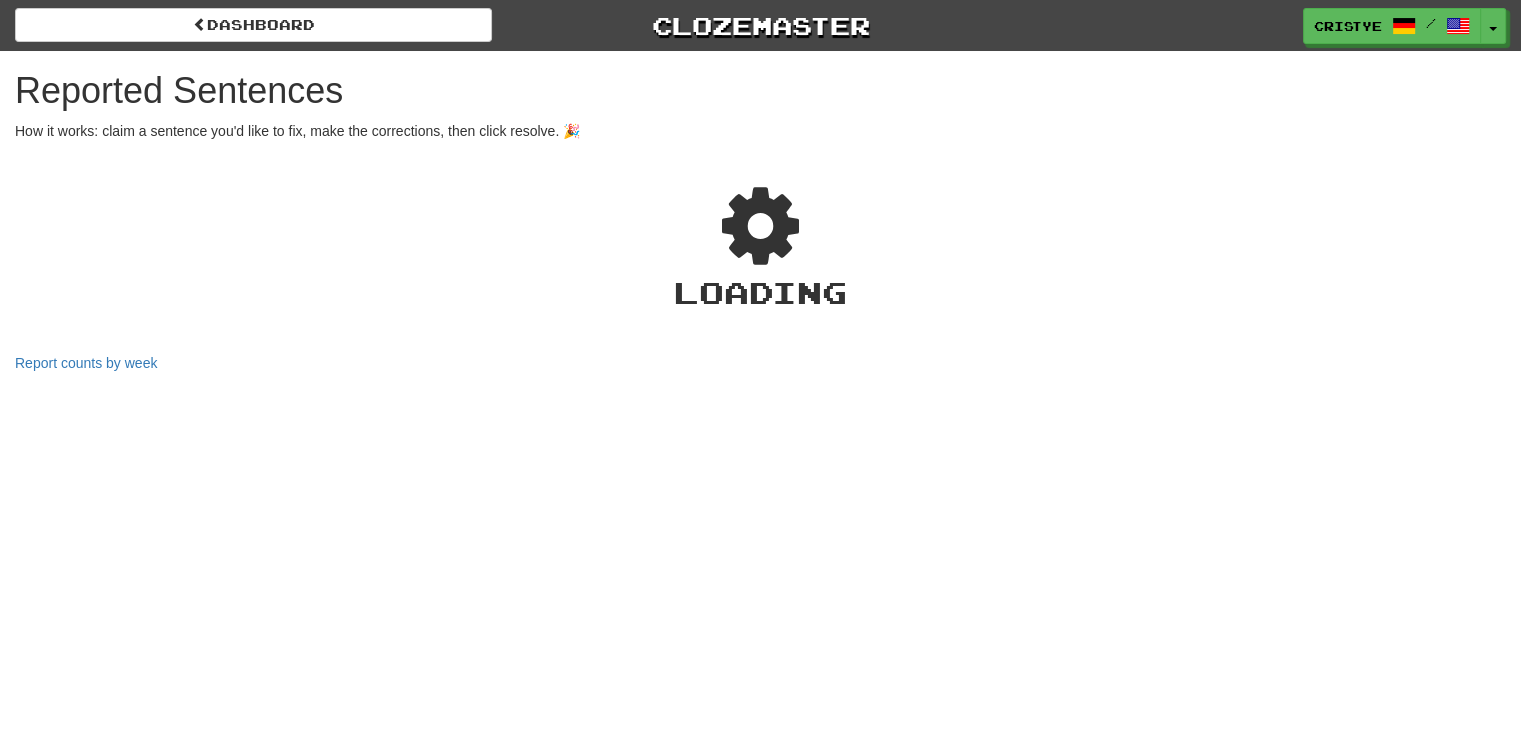select on "***" 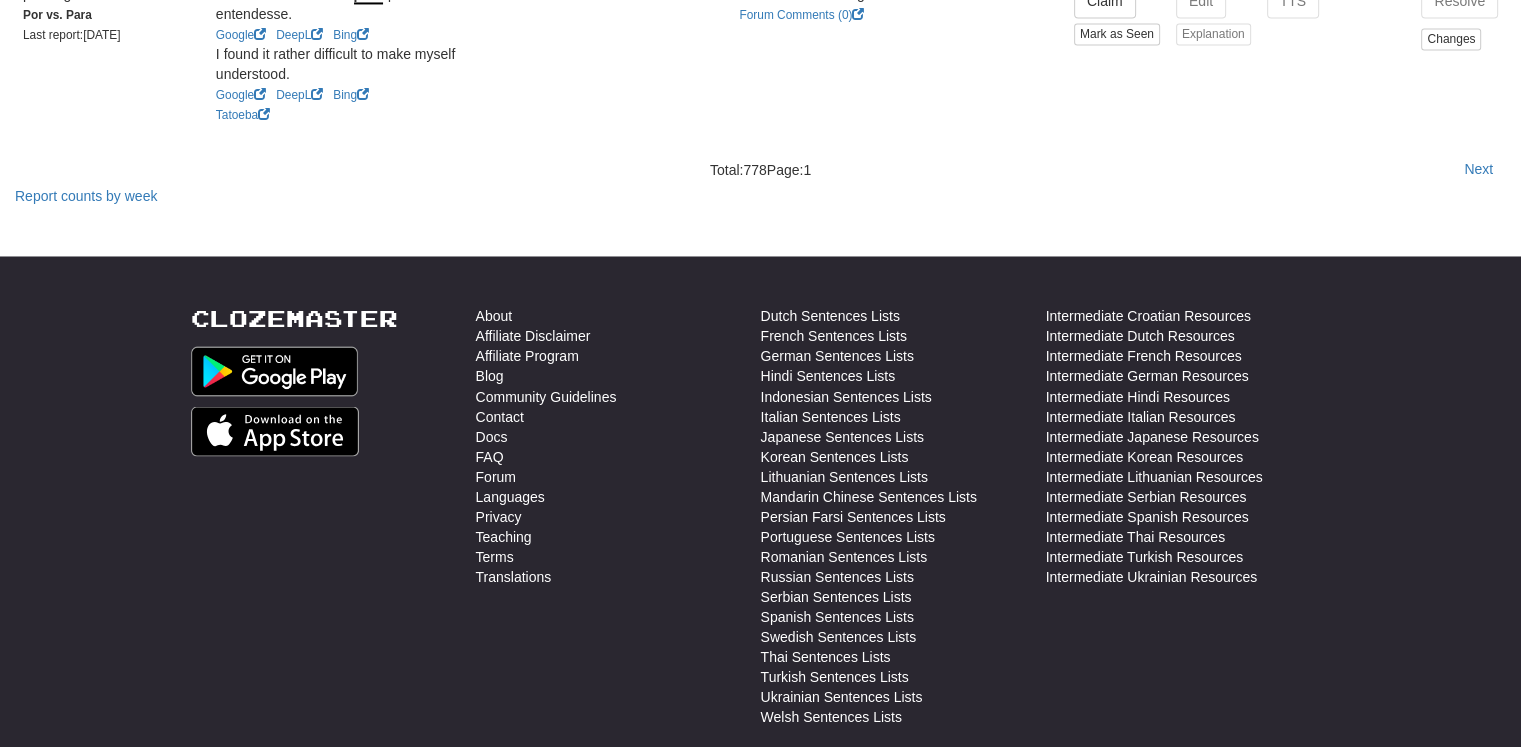 scroll, scrollTop: 3416, scrollLeft: 0, axis: vertical 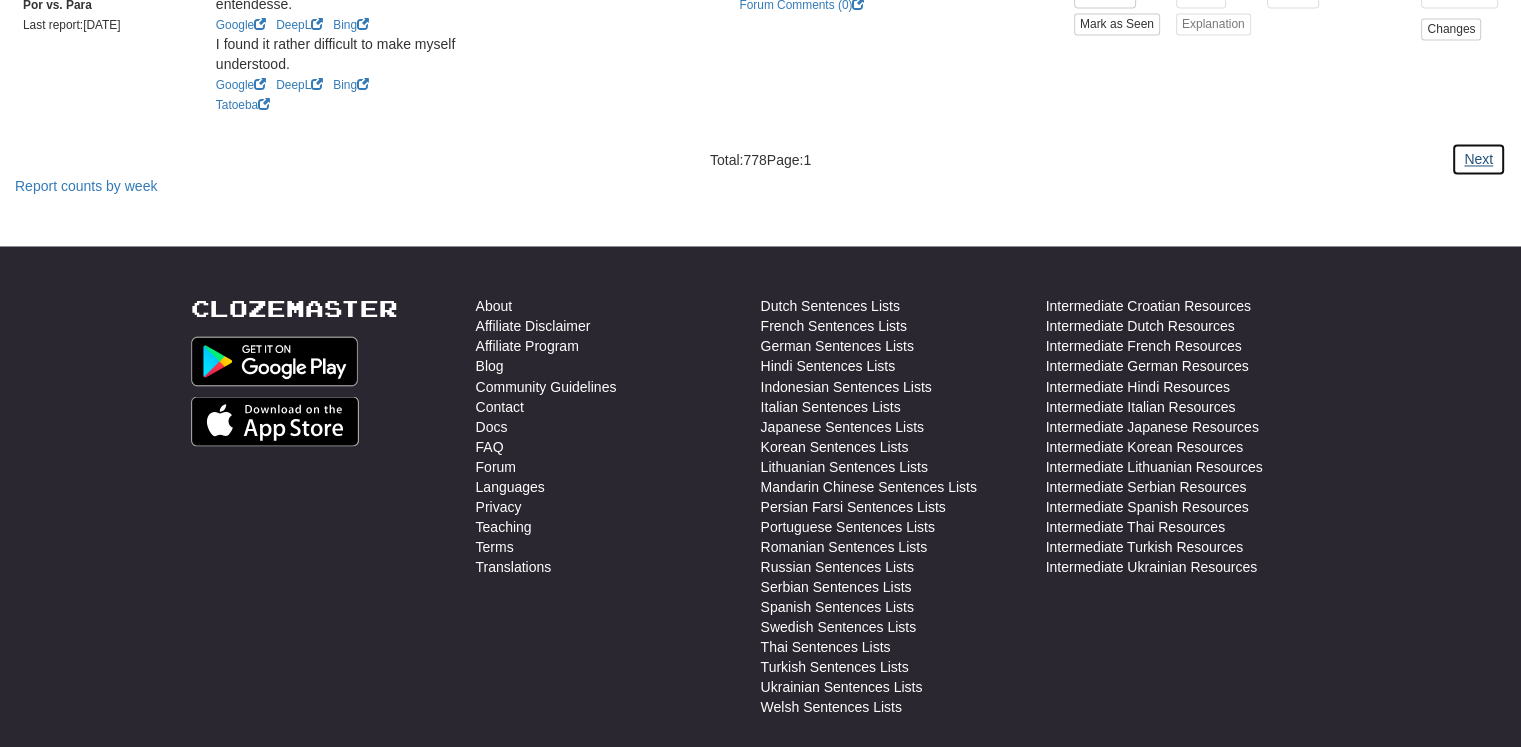 click on "Next" at bounding box center (1478, 159) 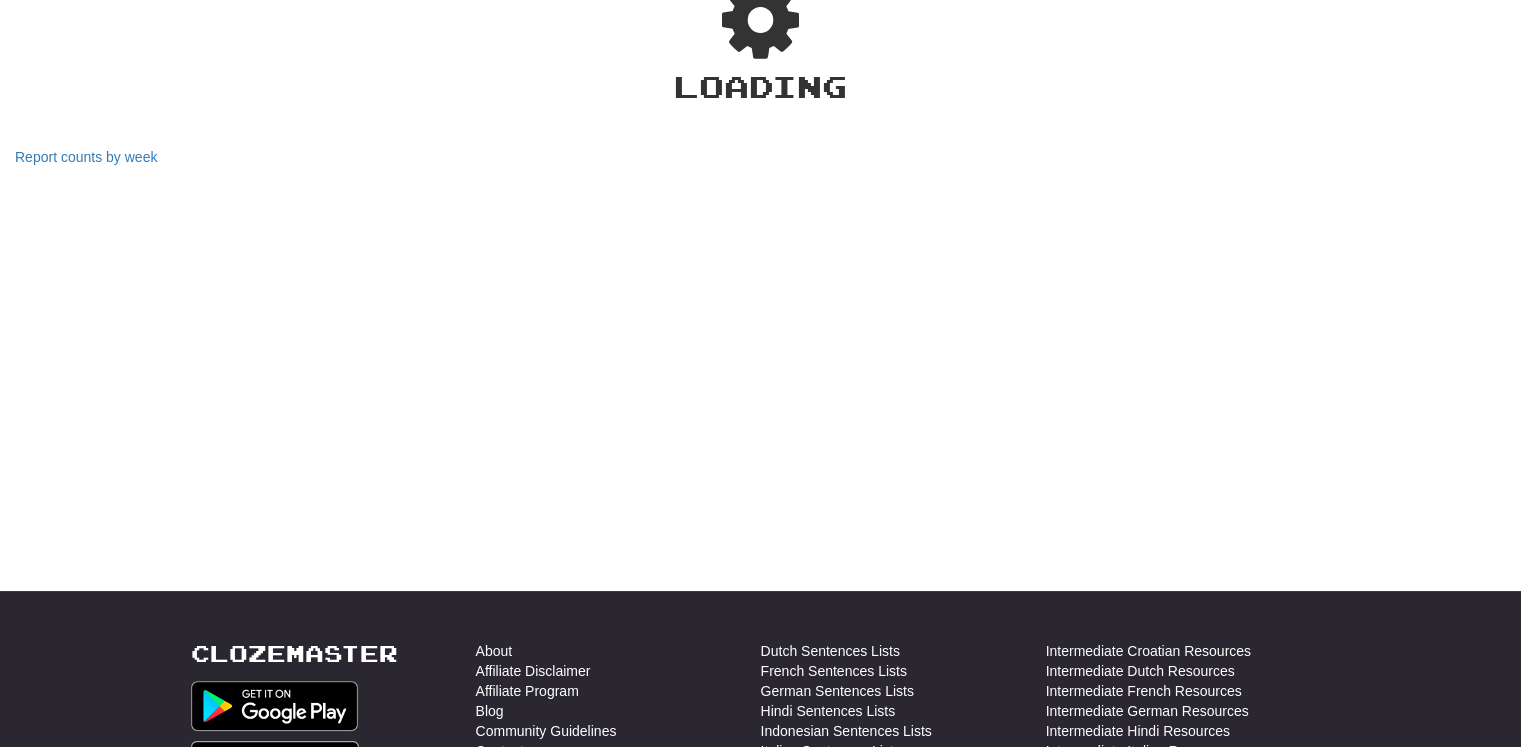 scroll, scrollTop: 3456, scrollLeft: 0, axis: vertical 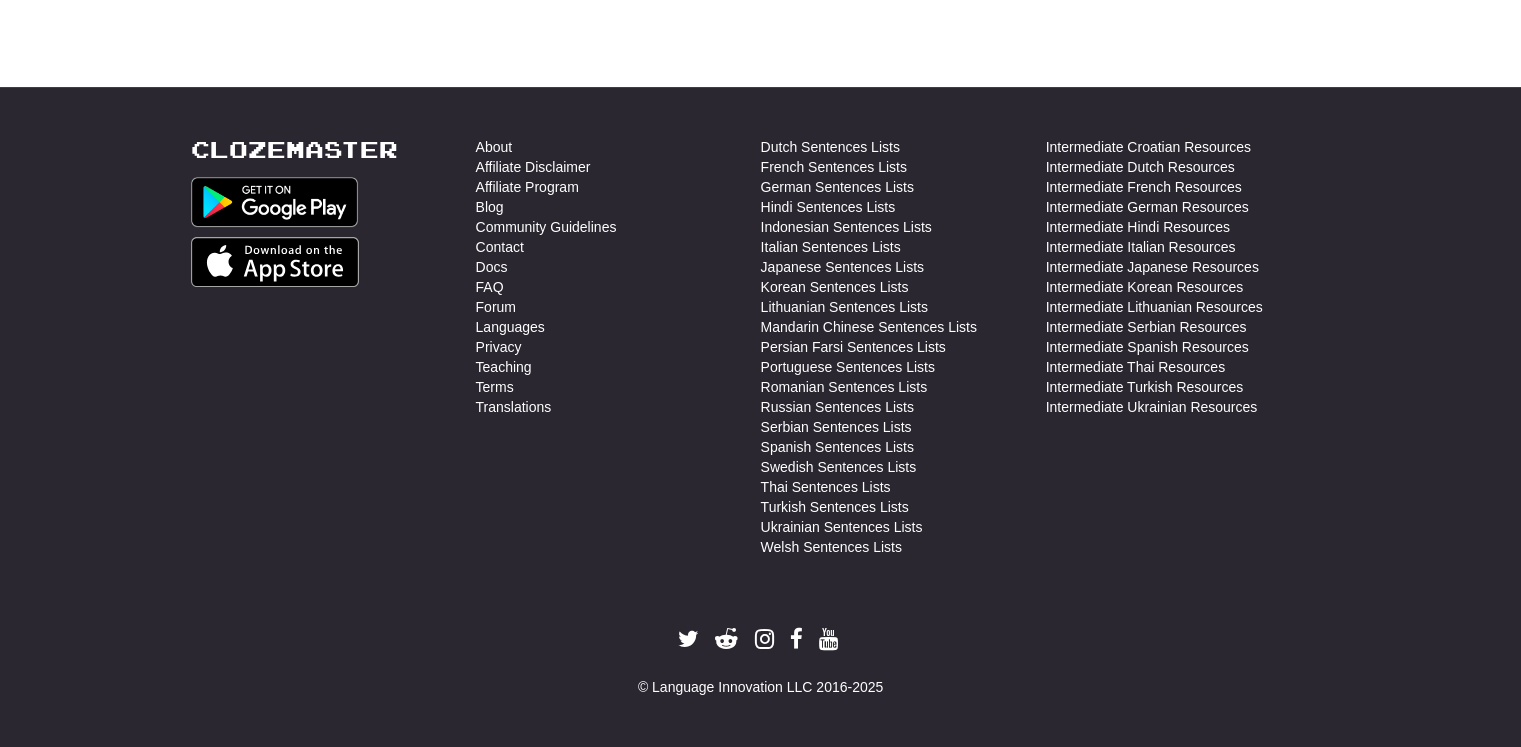 select on "***" 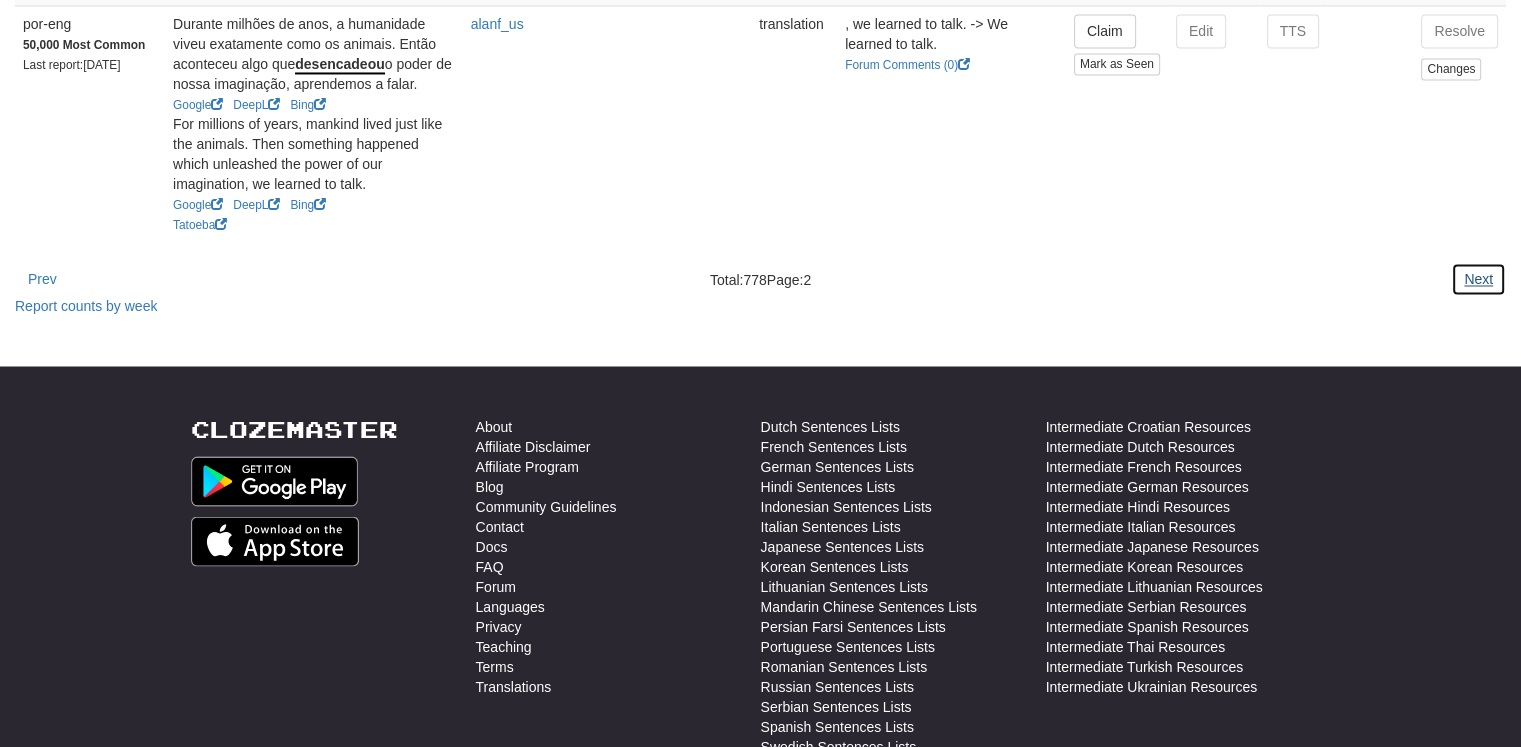 click on "Next" at bounding box center [1478, 279] 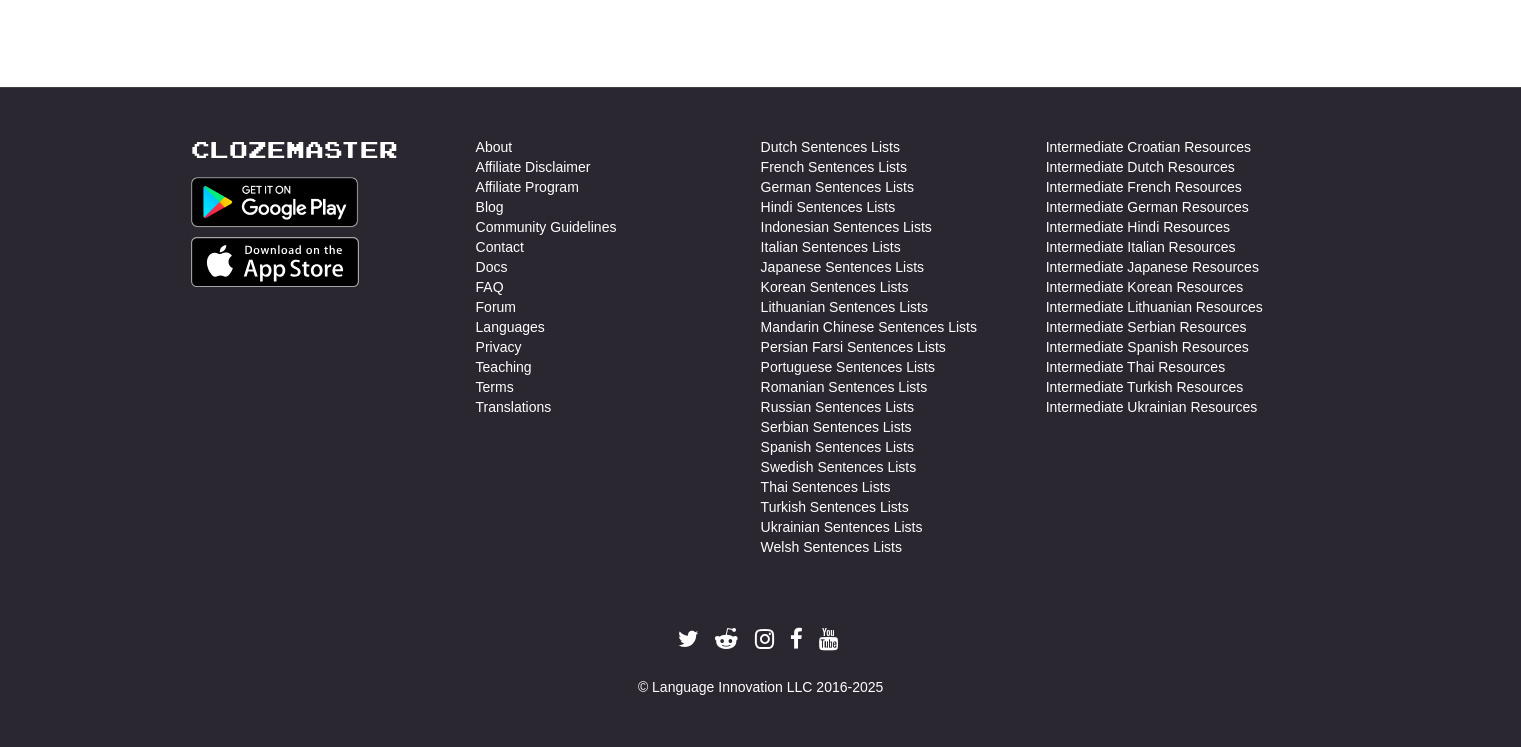 select on "***" 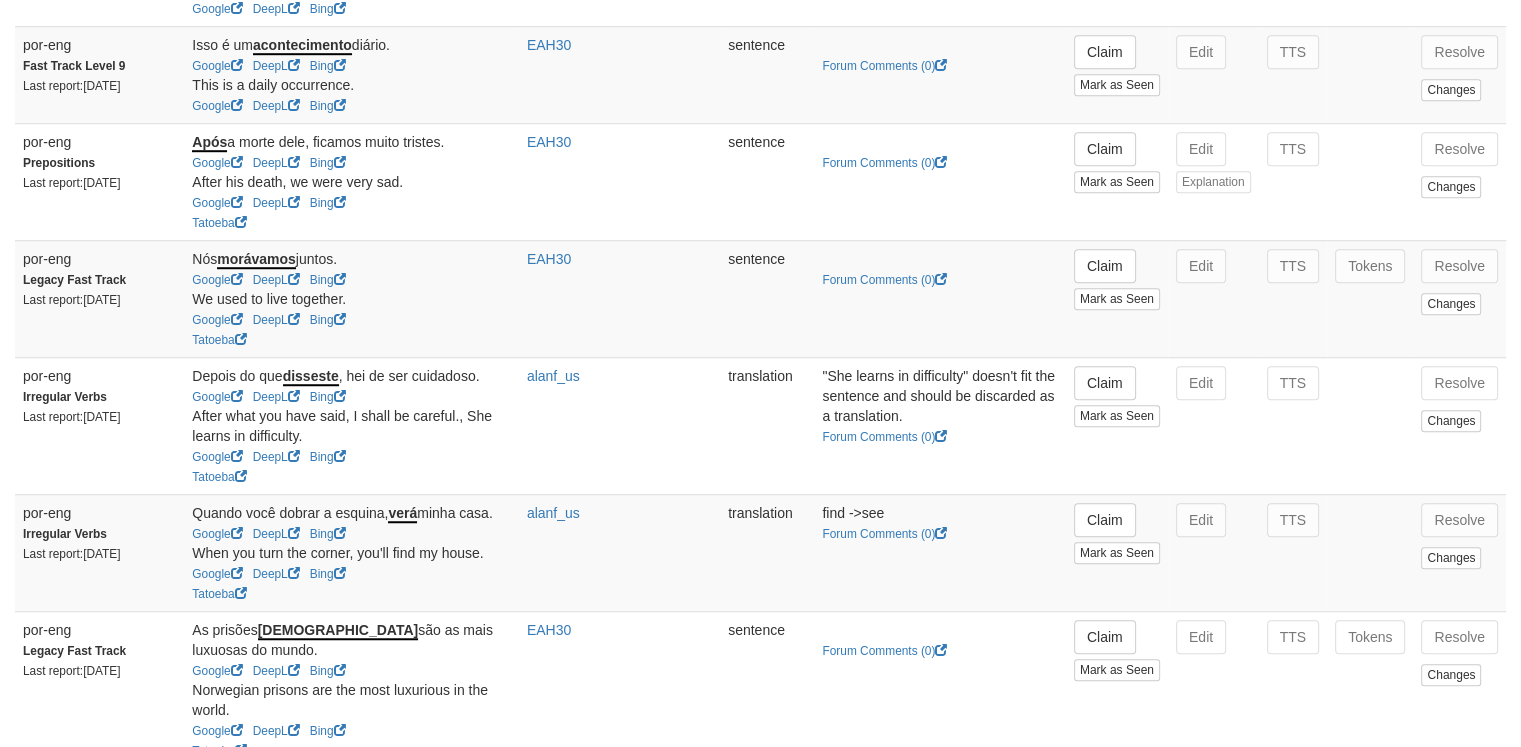 scroll, scrollTop: 1472, scrollLeft: 0, axis: vertical 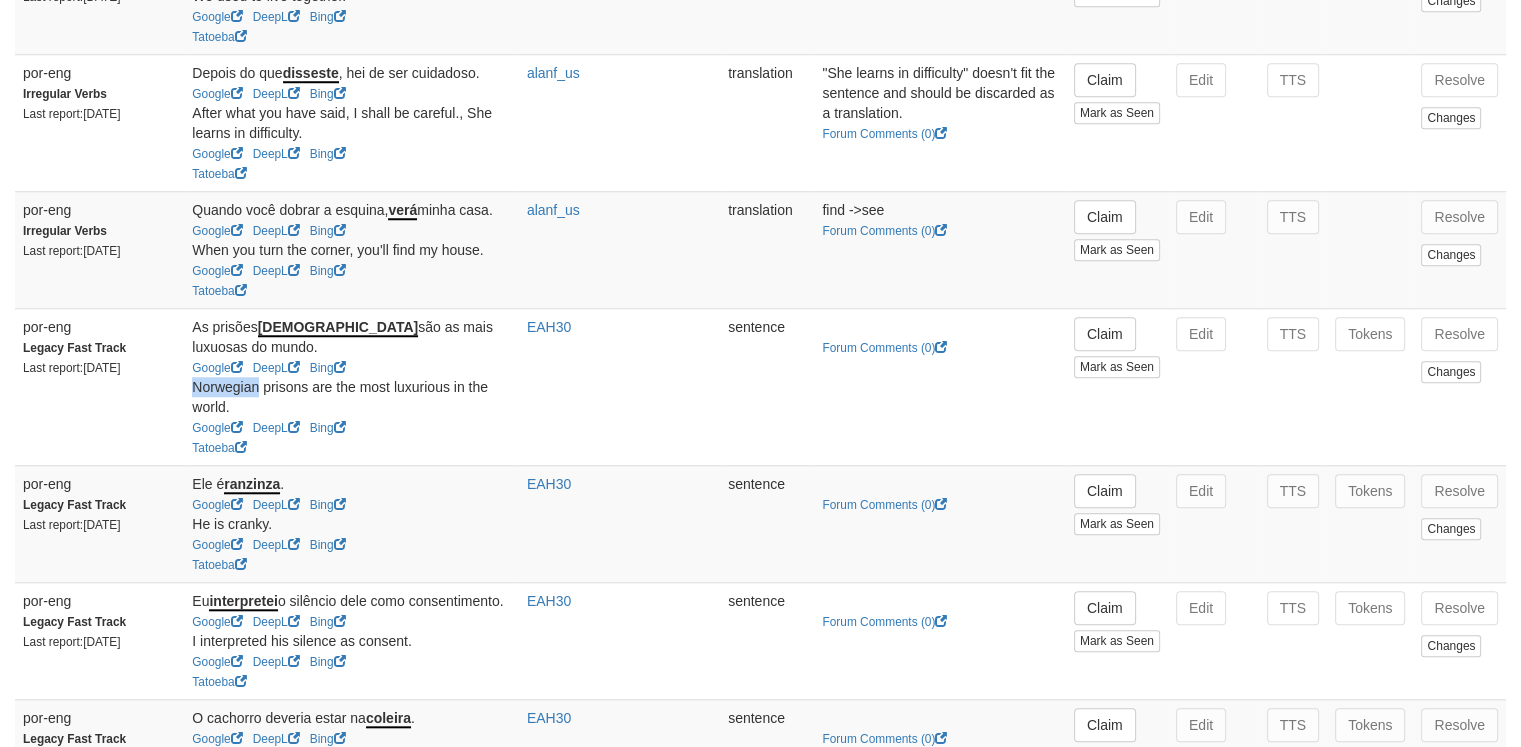 drag, startPoint x: 200, startPoint y: 380, endPoint x: 265, endPoint y: 380, distance: 65 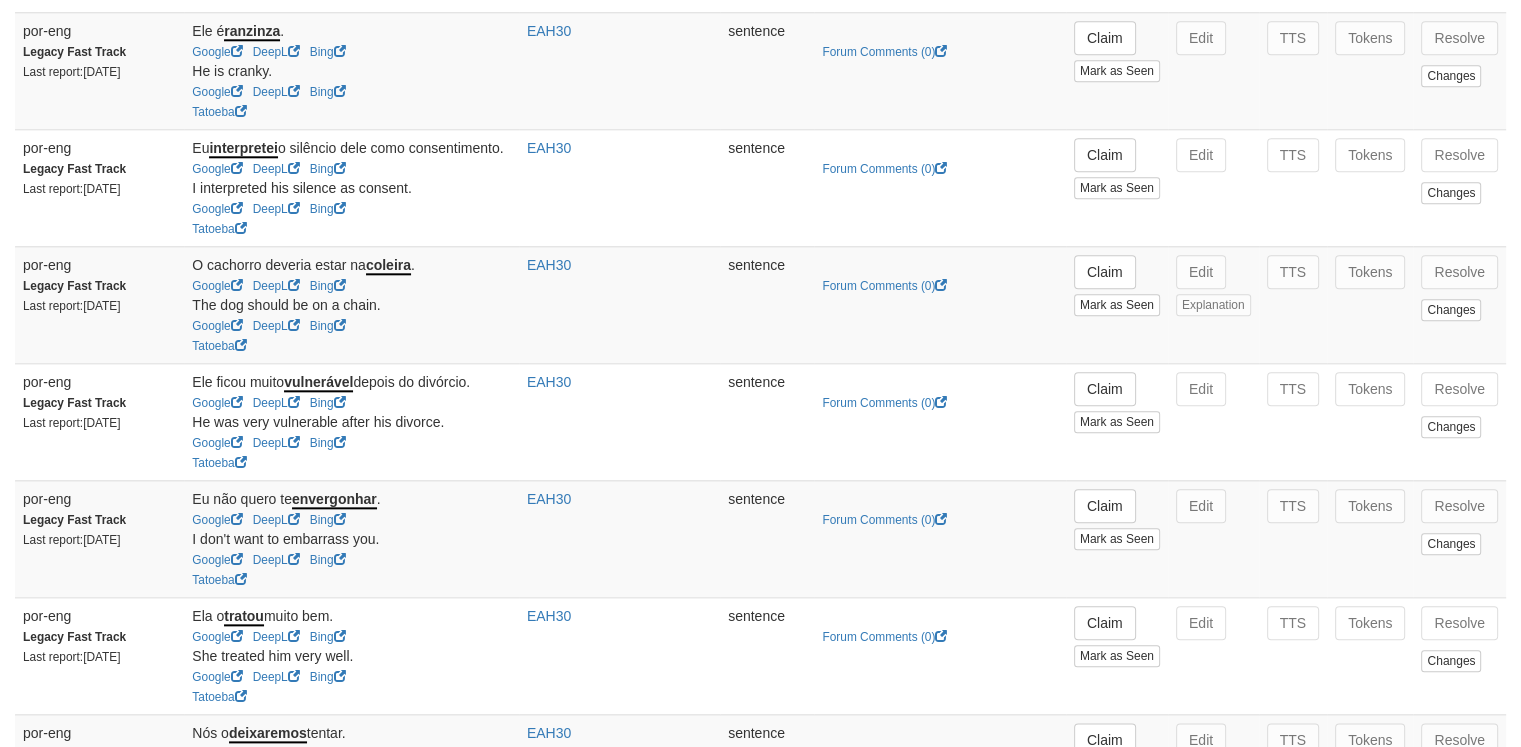 scroll, scrollTop: 2159, scrollLeft: 0, axis: vertical 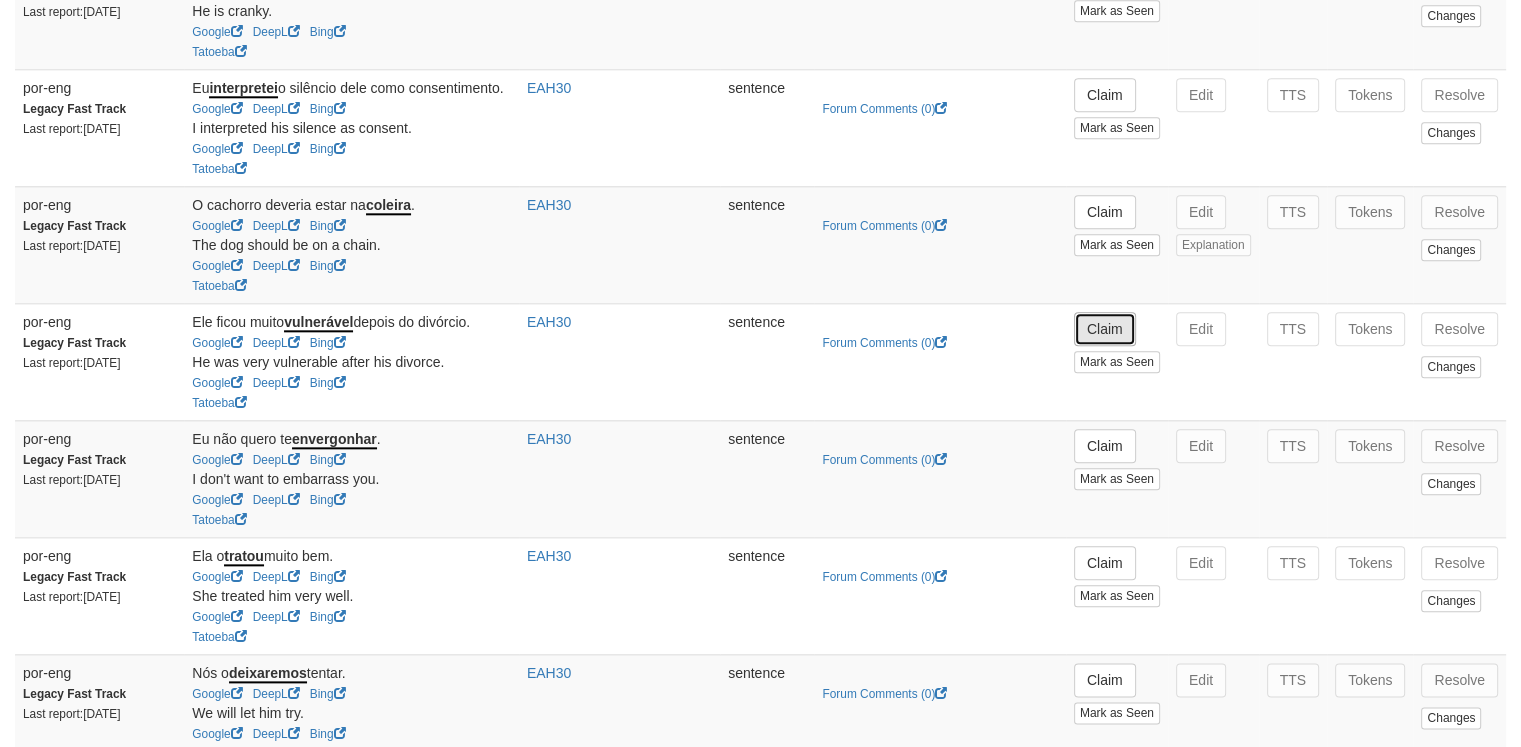 click on "Claim" at bounding box center (1105, 329) 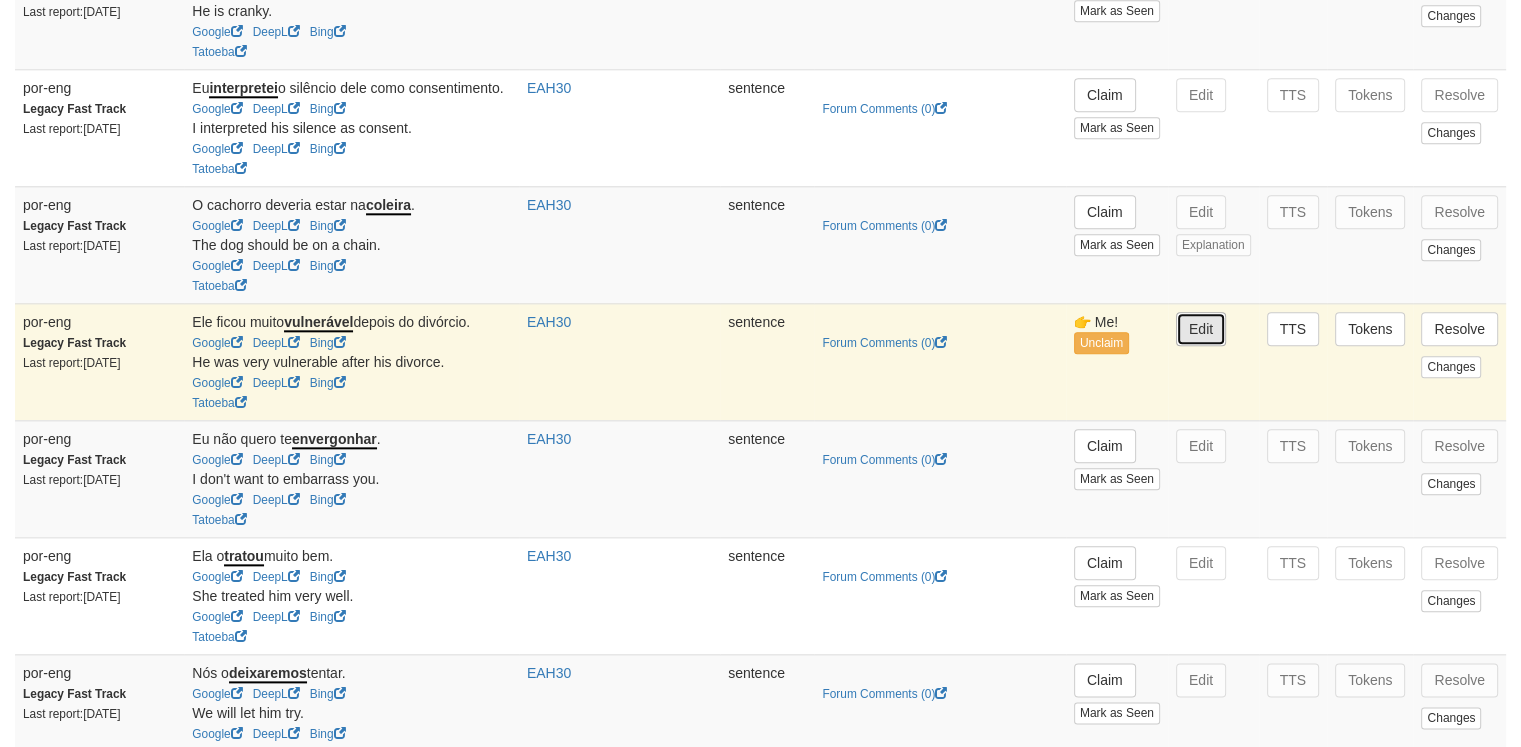 click on "Edit" at bounding box center [1201, 329] 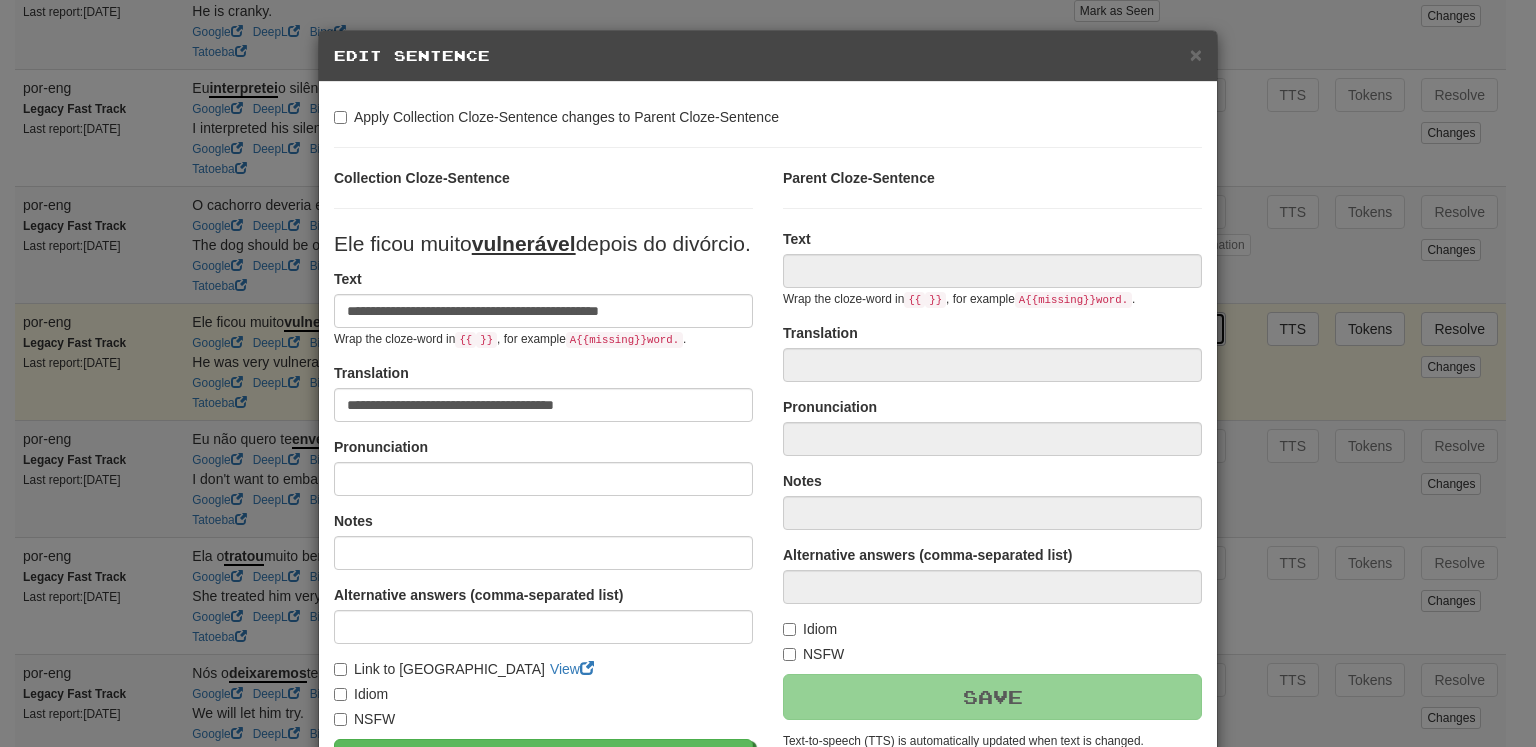 type on "**********" 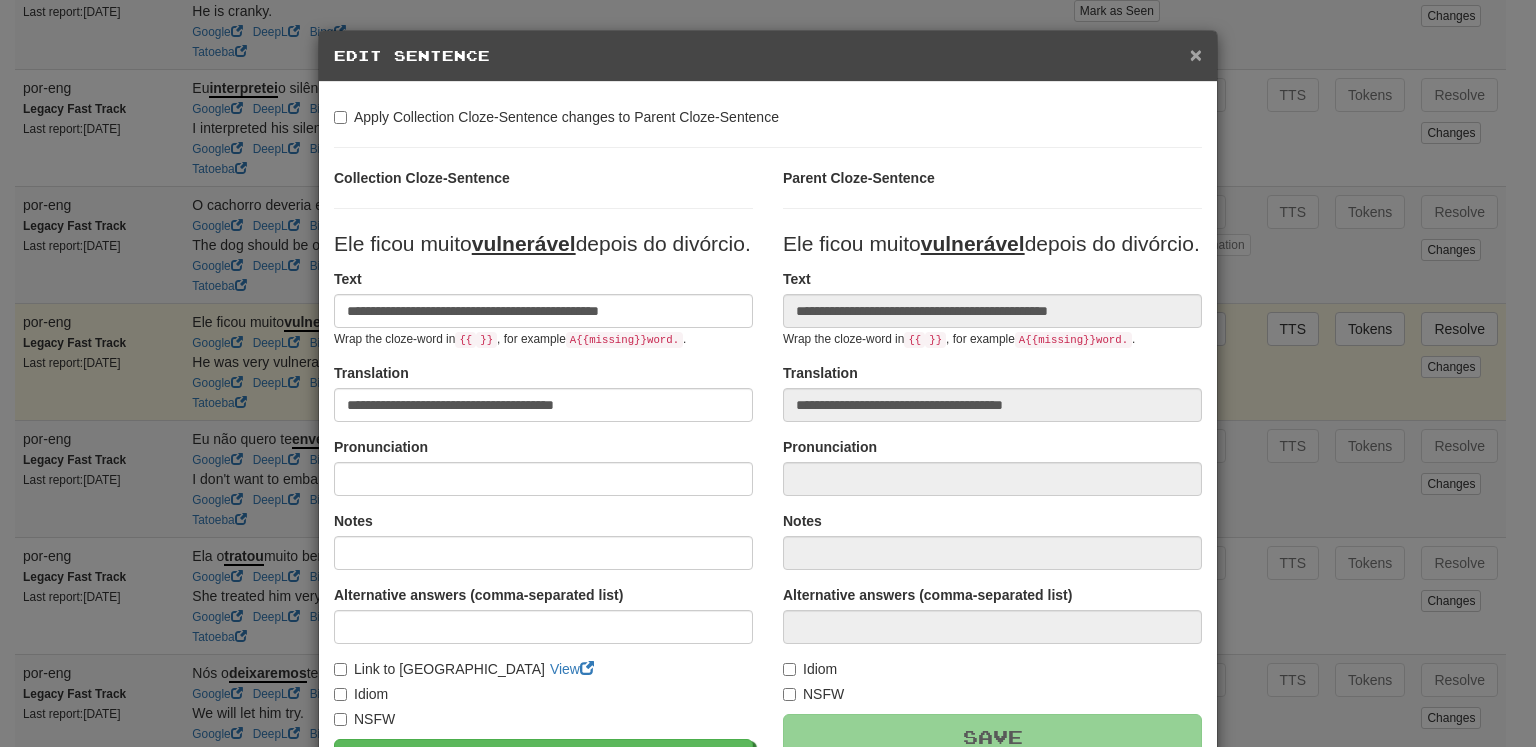 click on "×" at bounding box center [1196, 54] 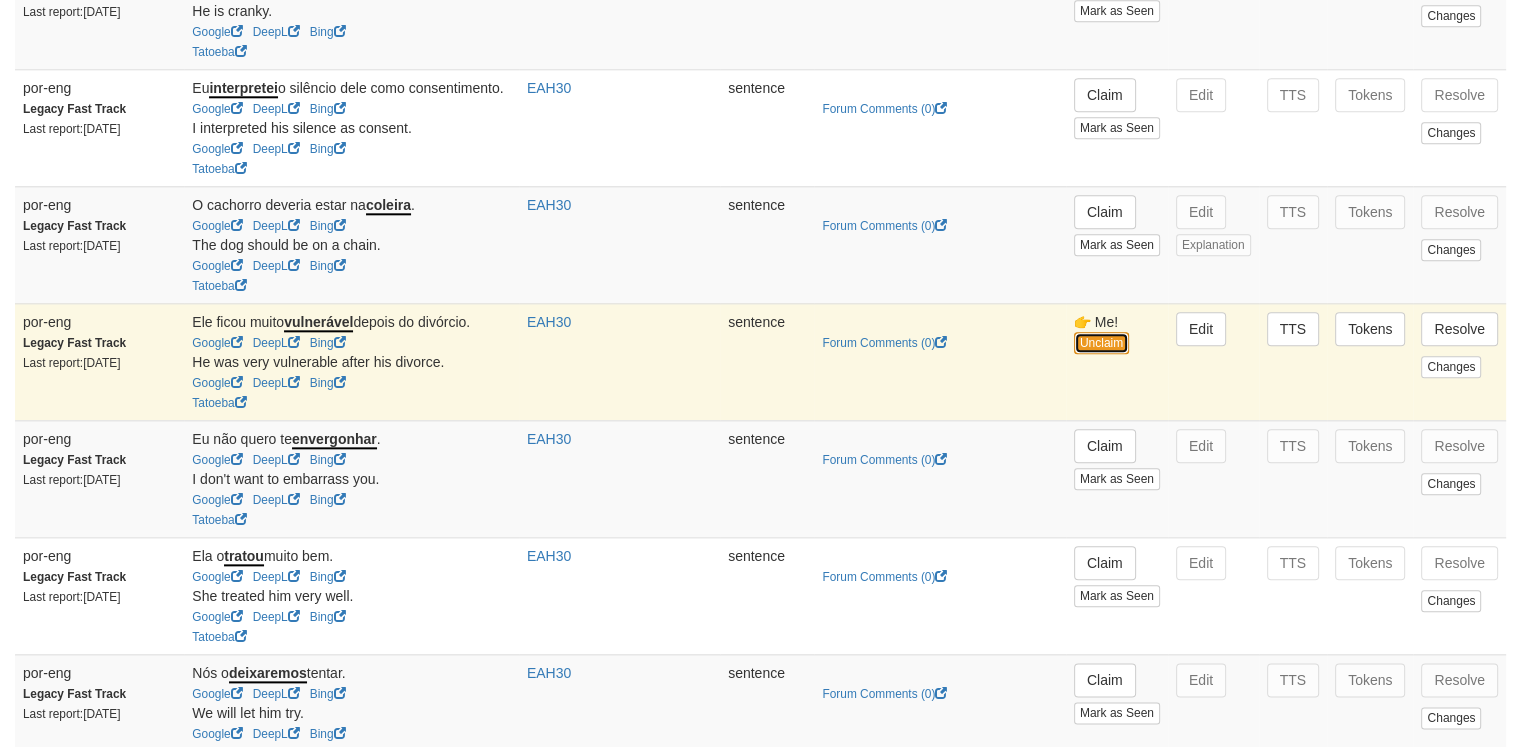 click on "Unclaim" at bounding box center (1101, 343) 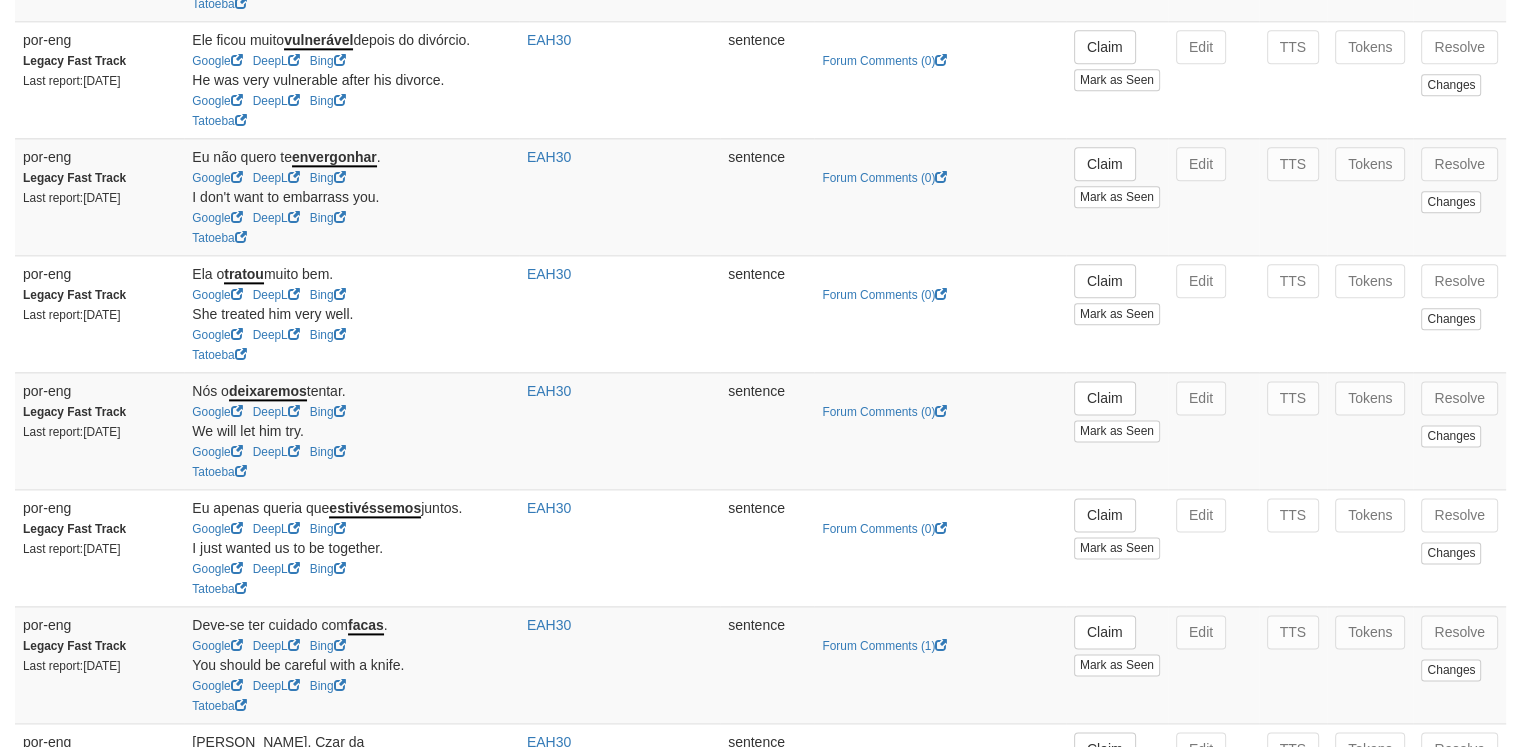 scroll, scrollTop: 2468, scrollLeft: 0, axis: vertical 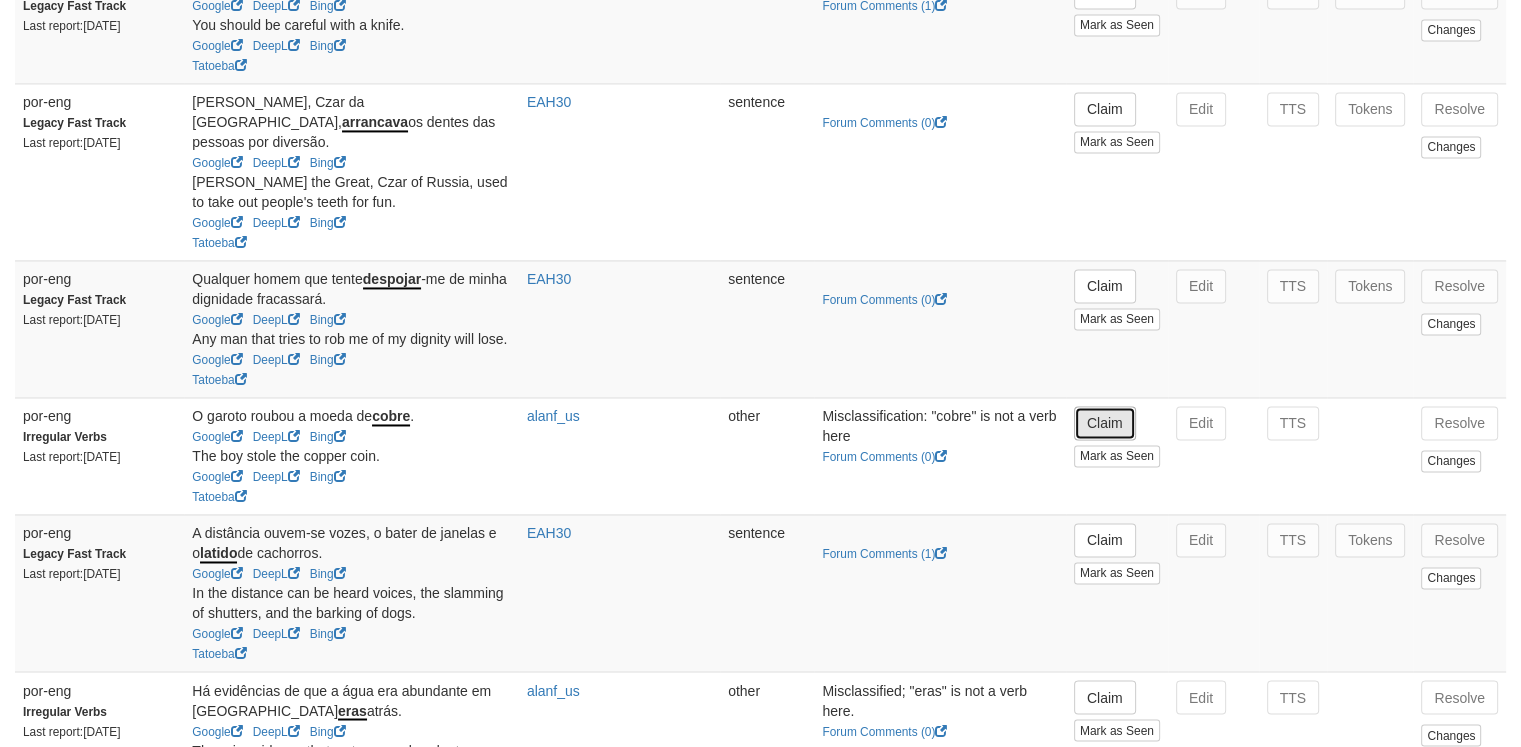 click on "Claim" at bounding box center [1105, 423] 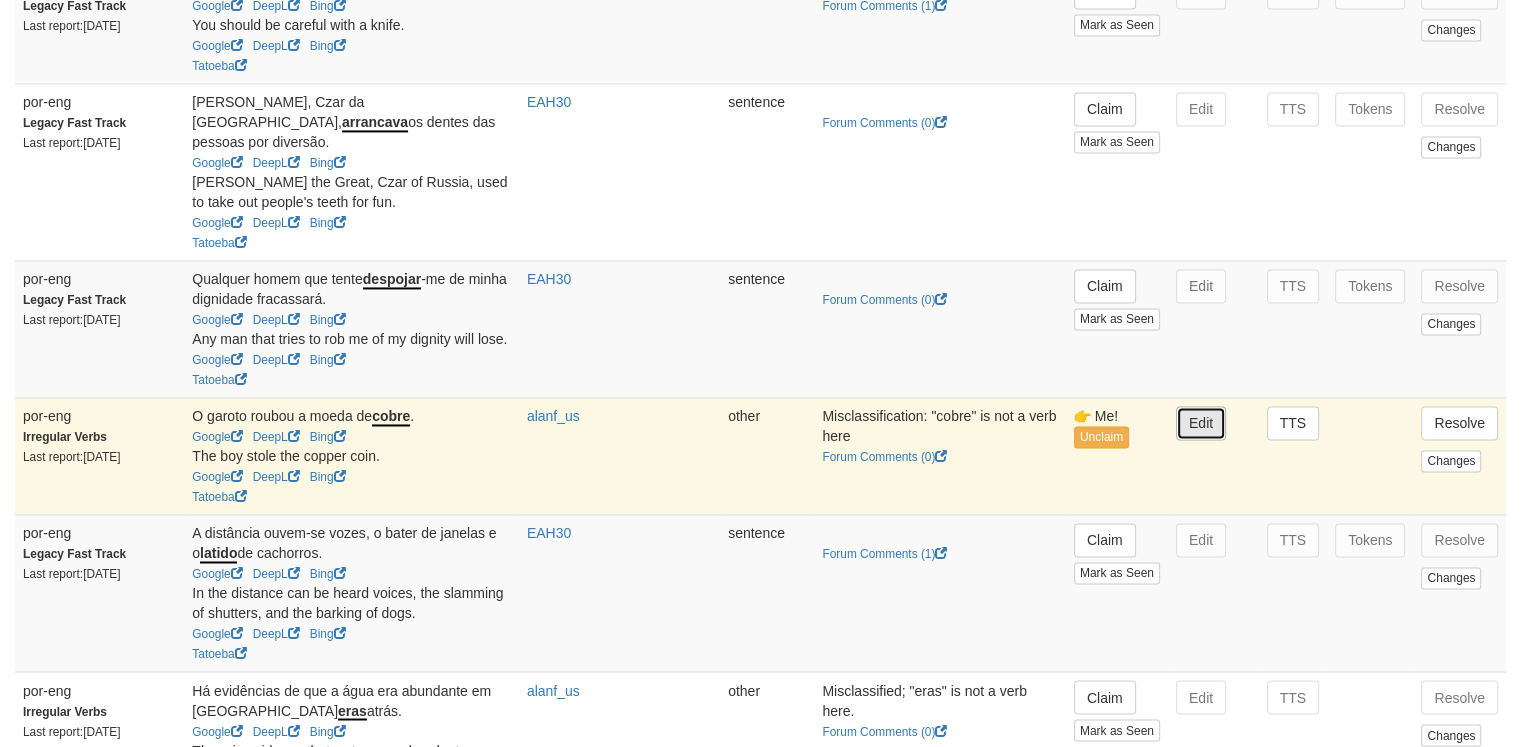 click on "Edit" at bounding box center [1201, 423] 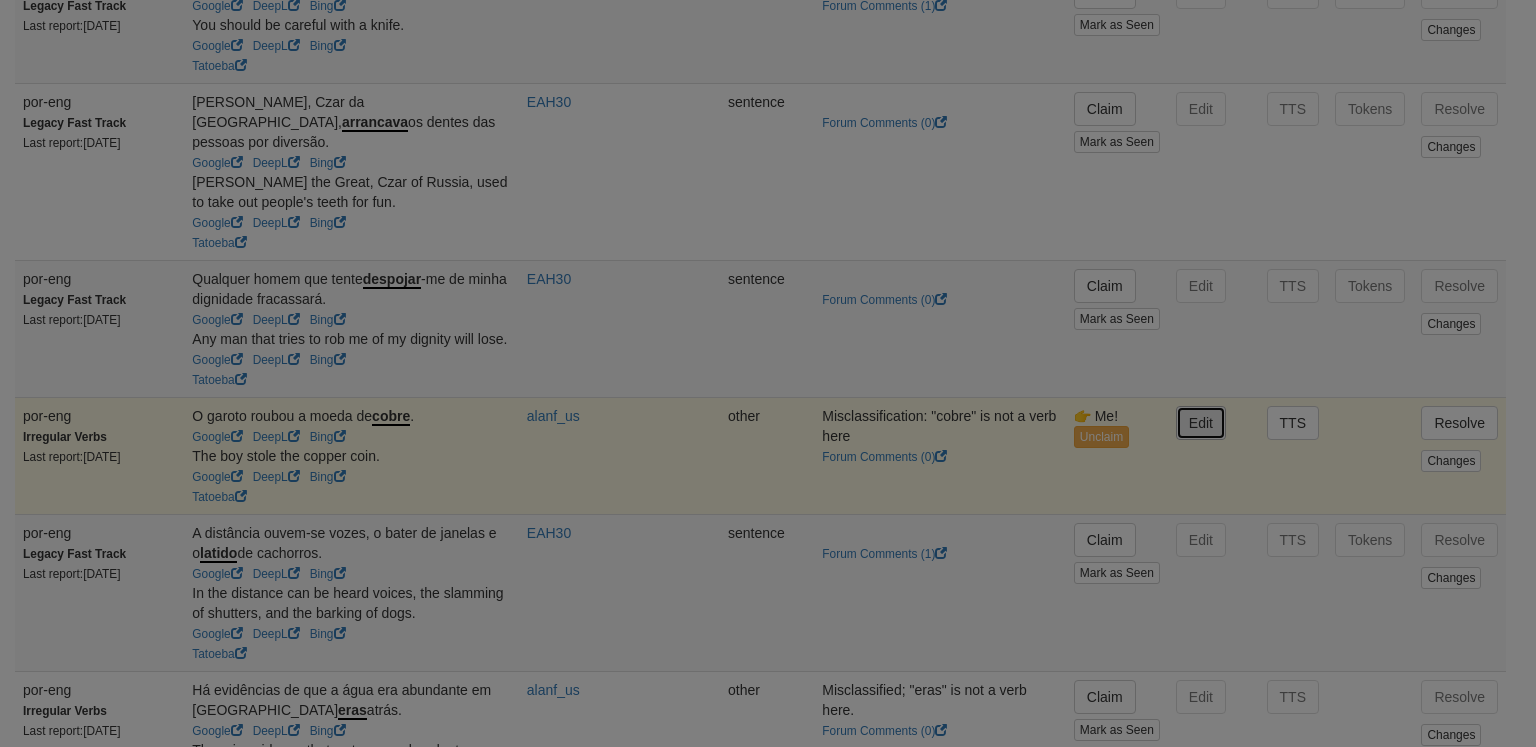 type on "**********" 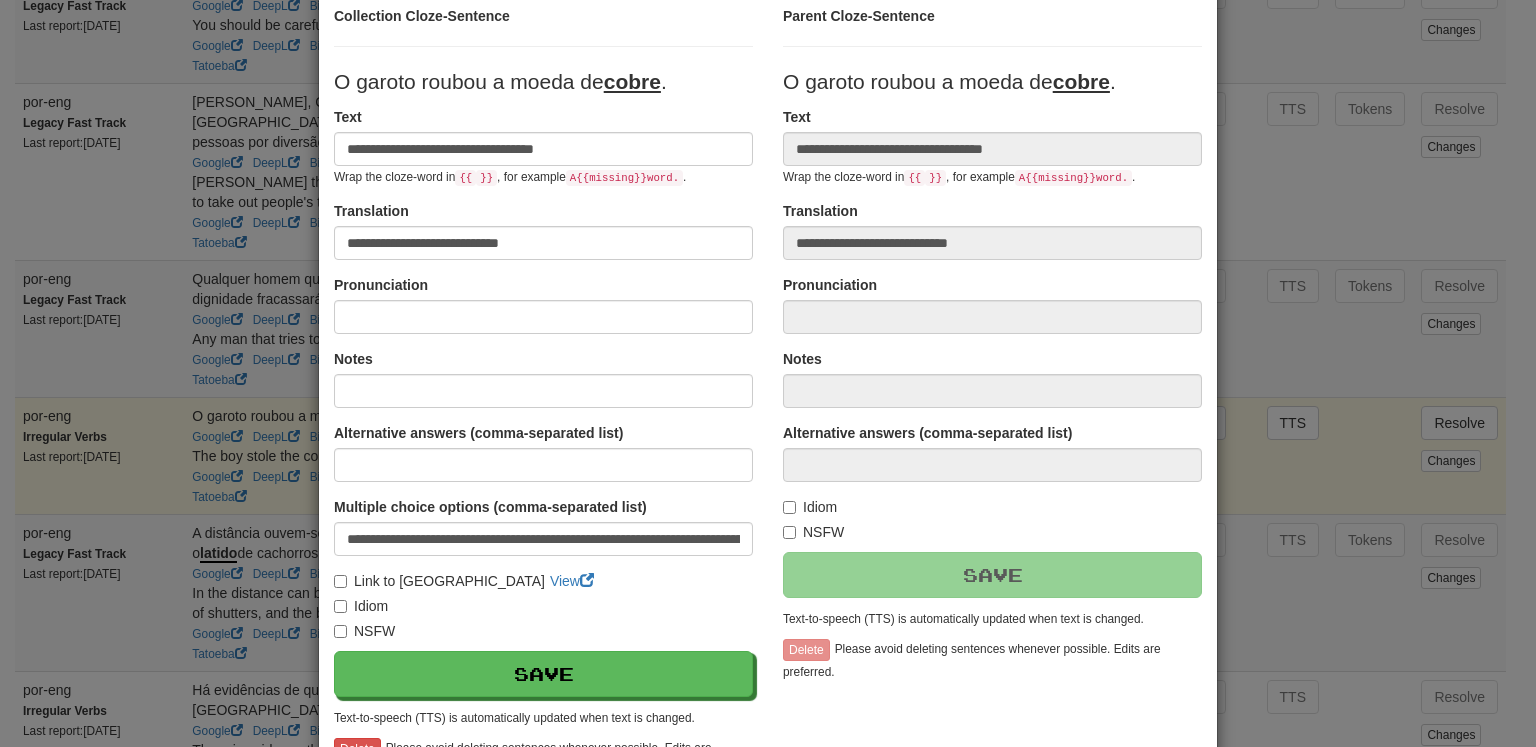 scroll, scrollTop: 166, scrollLeft: 0, axis: vertical 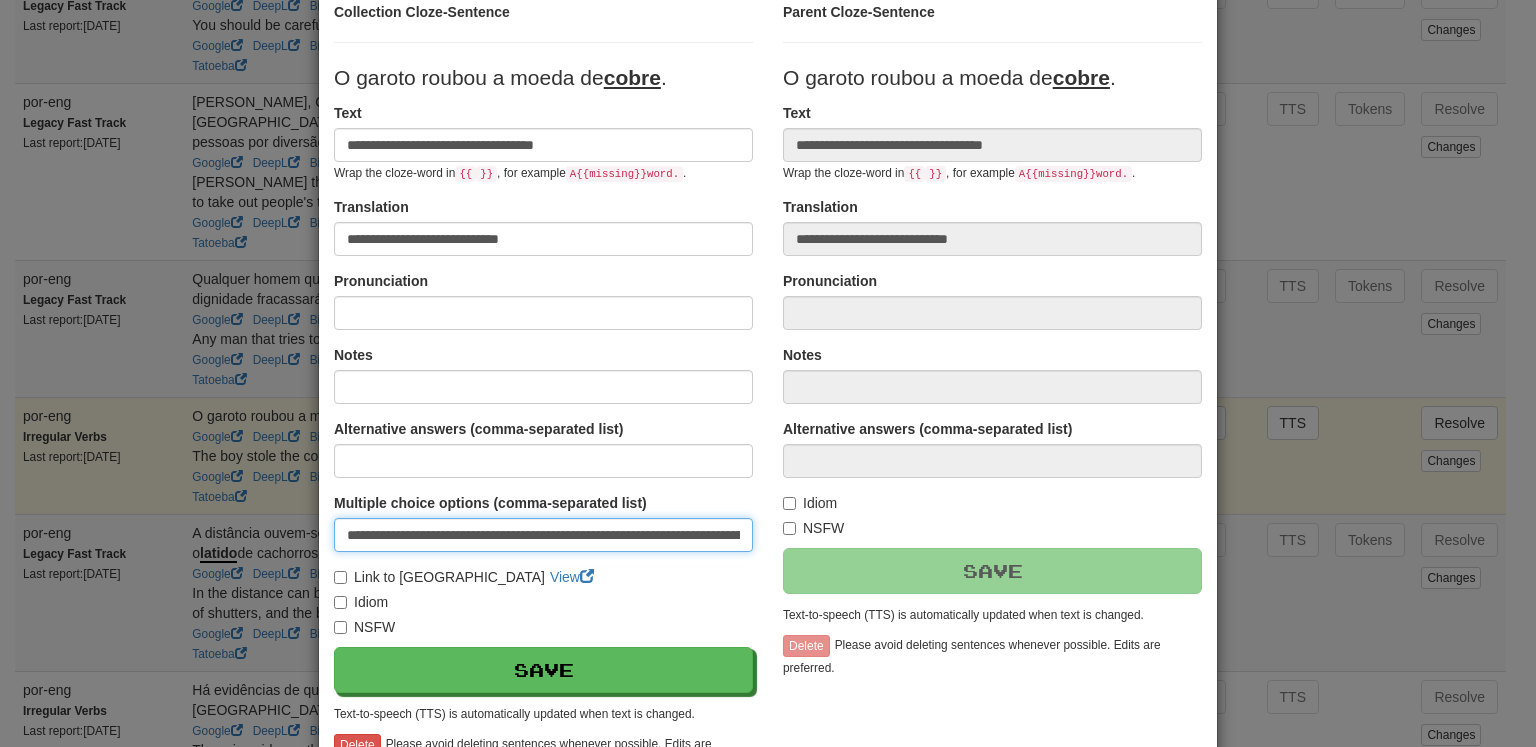 click on "**********" at bounding box center [543, 535] 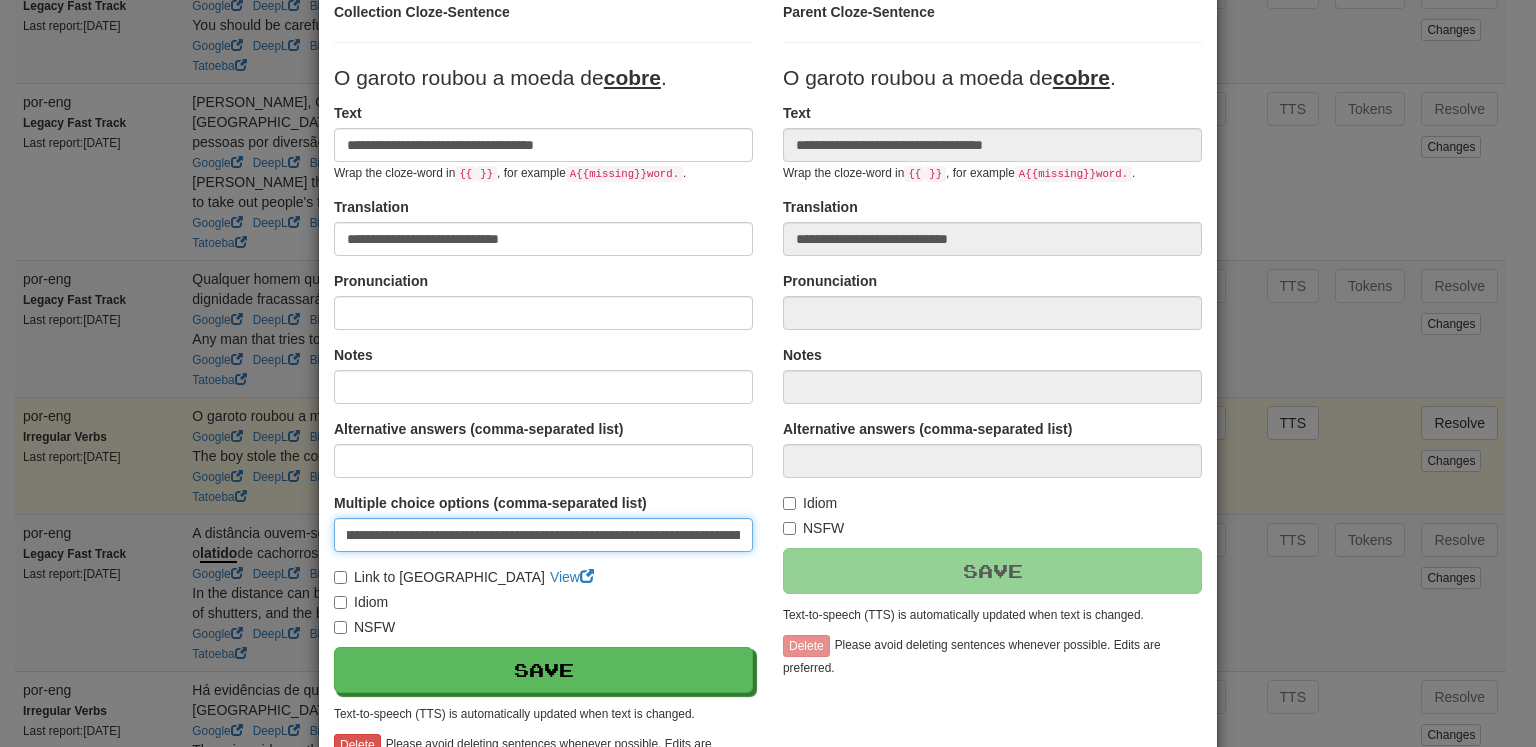 click on "**********" at bounding box center (543, 535) 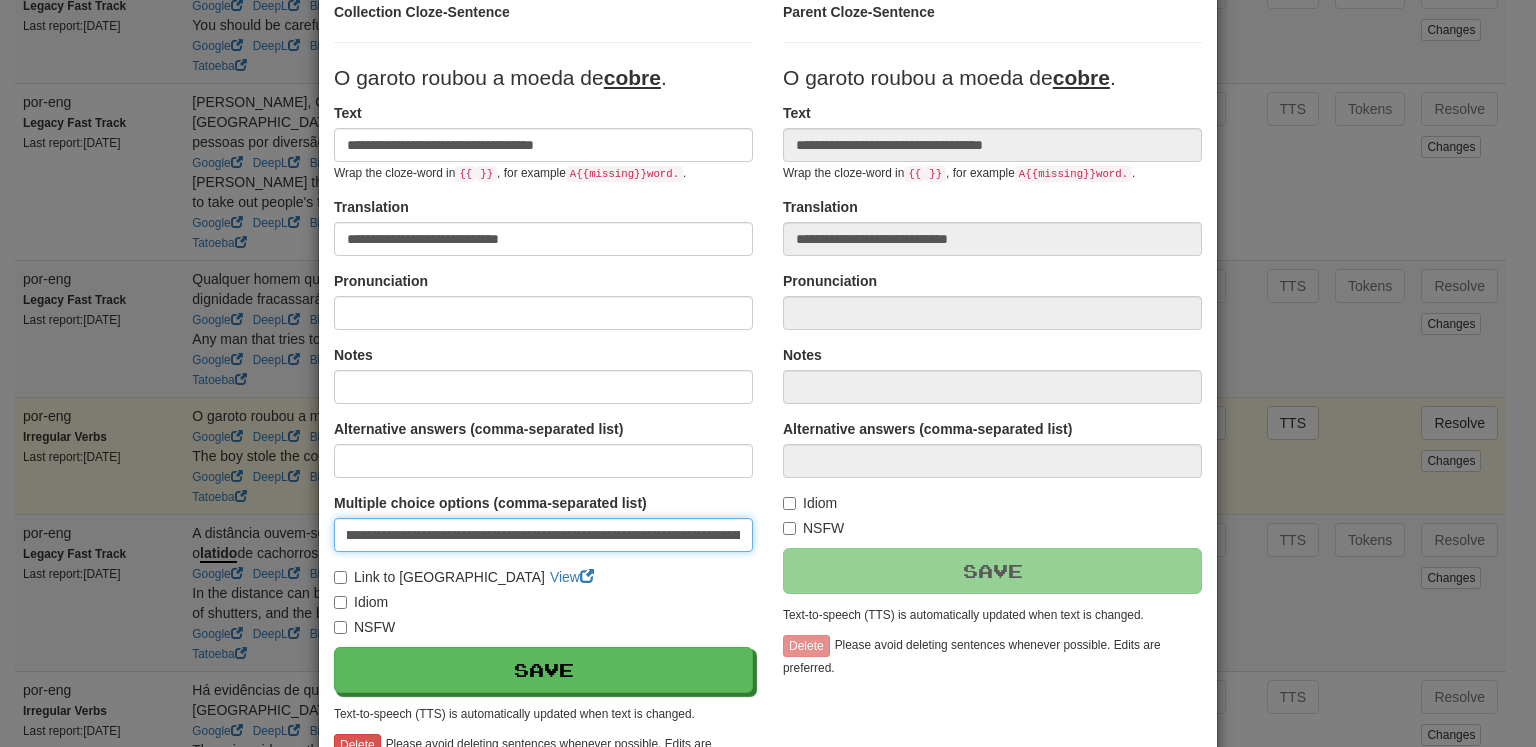 click on "**********" at bounding box center [543, 535] 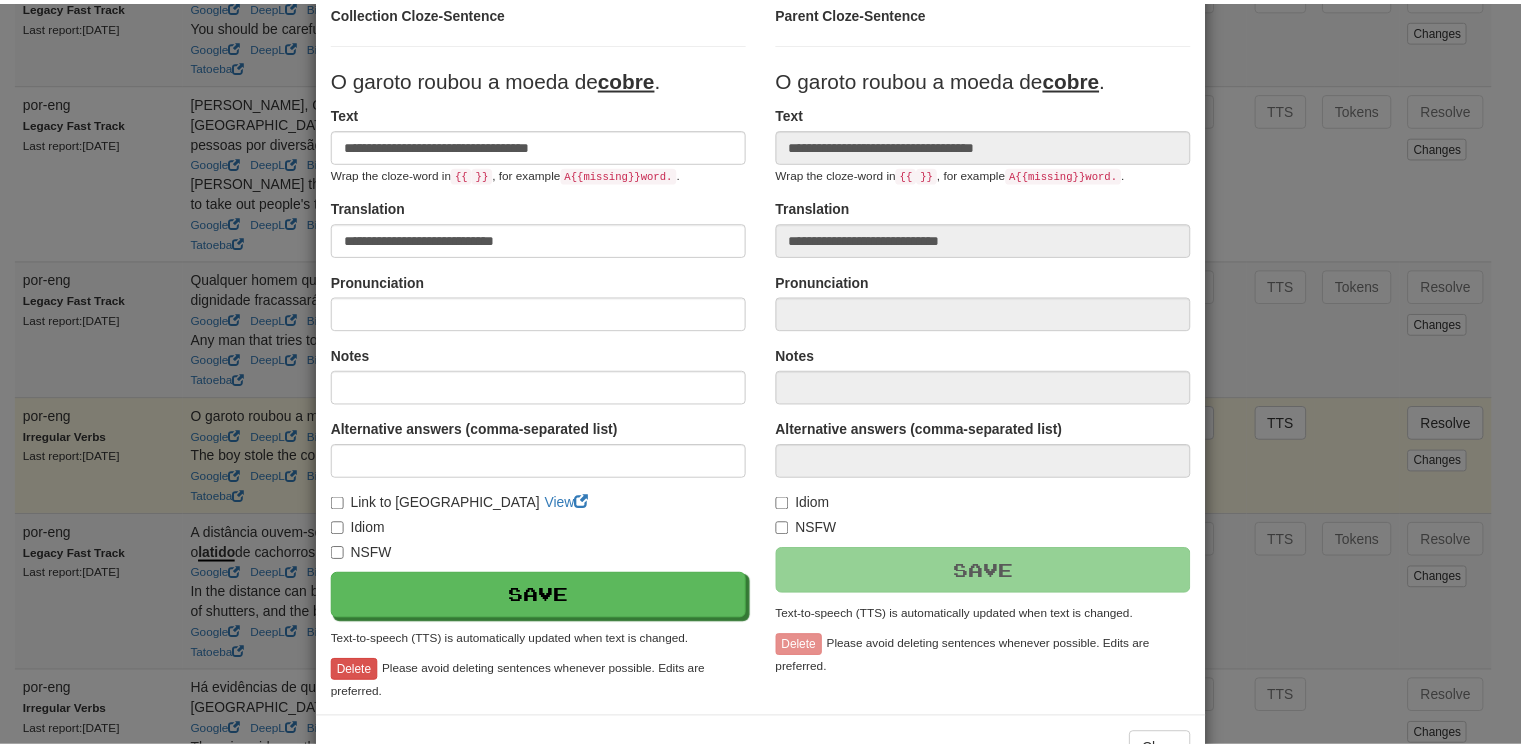 scroll, scrollTop: 0, scrollLeft: 0, axis: both 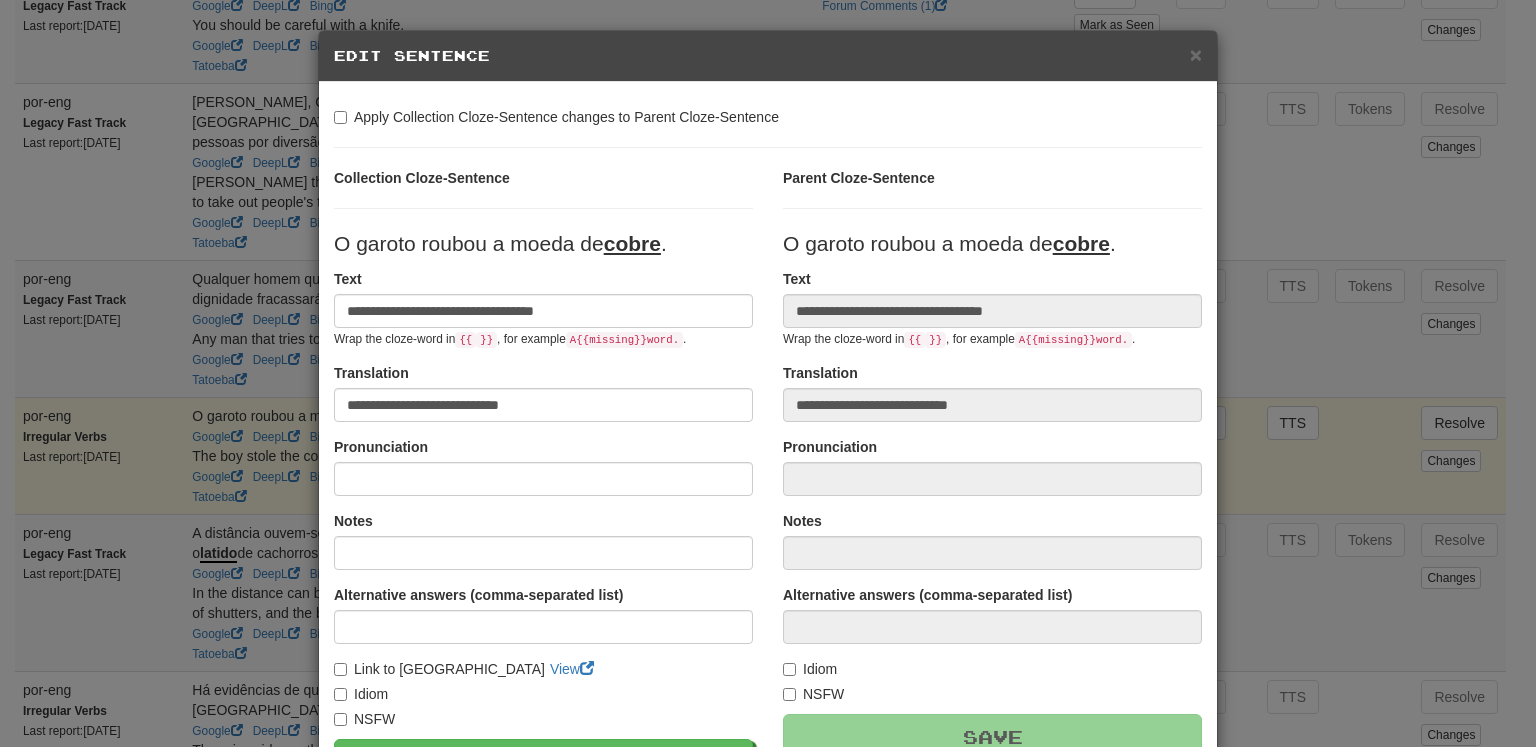 click on "× Edit Sentence" at bounding box center (768, 56) 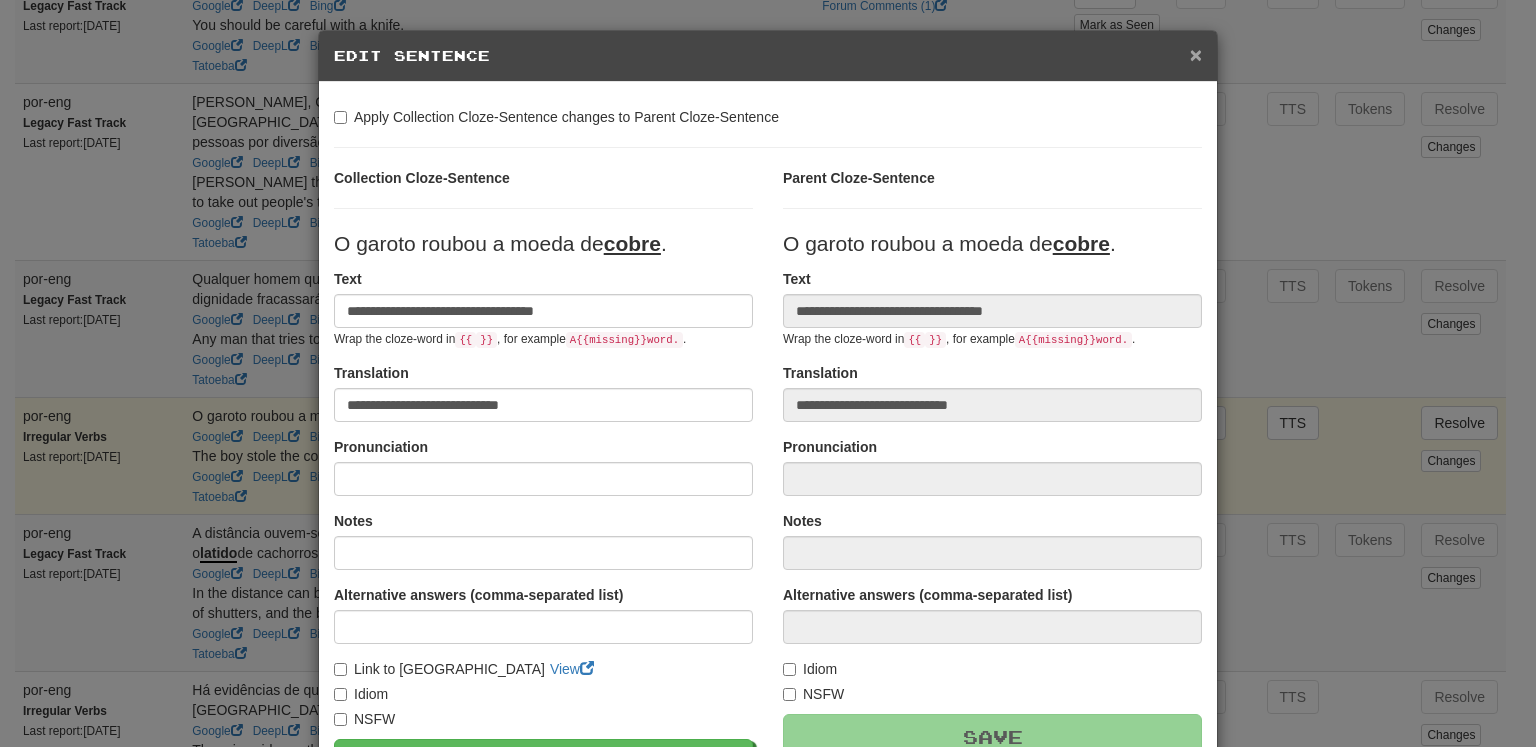 click on "×" at bounding box center [1196, 54] 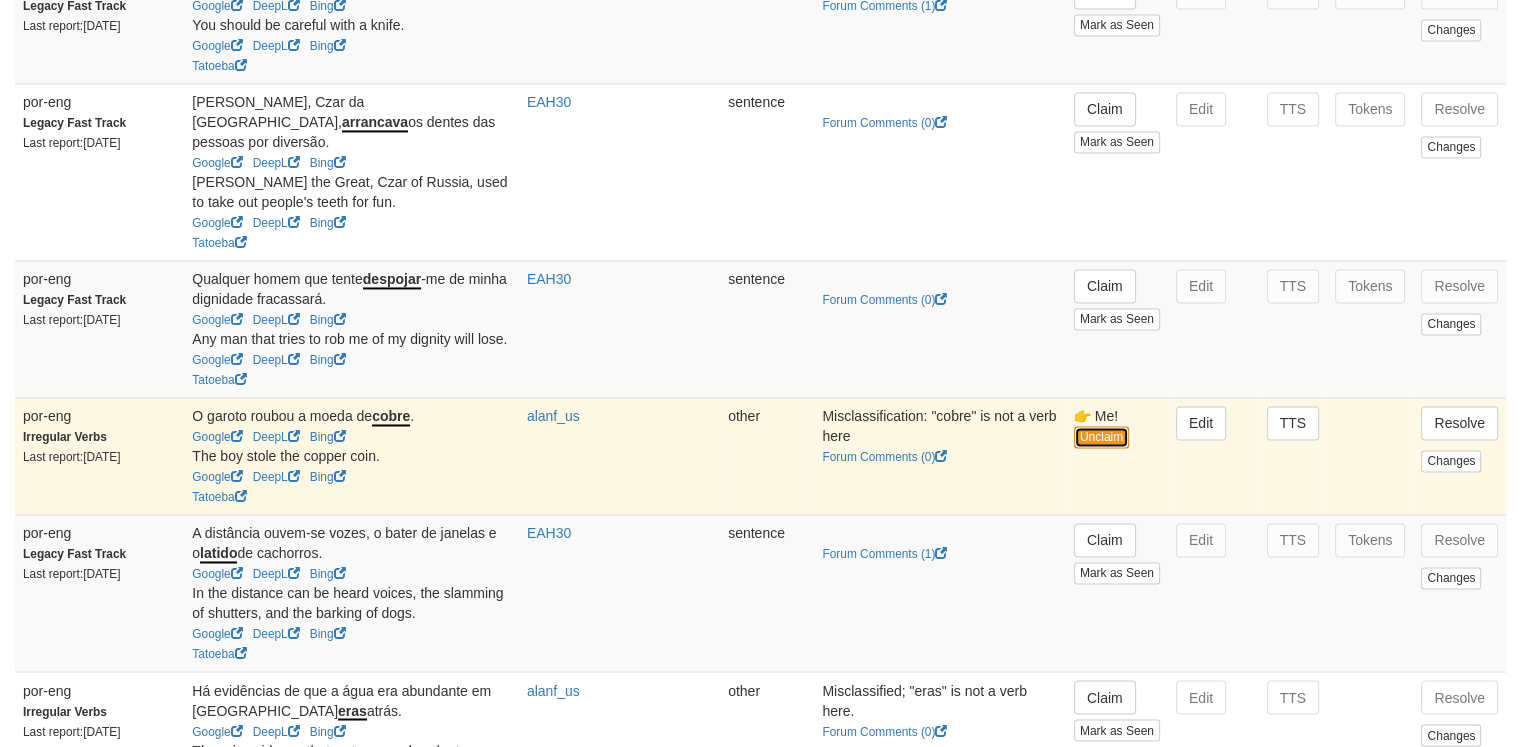 click on "Unclaim" at bounding box center [1101, 437] 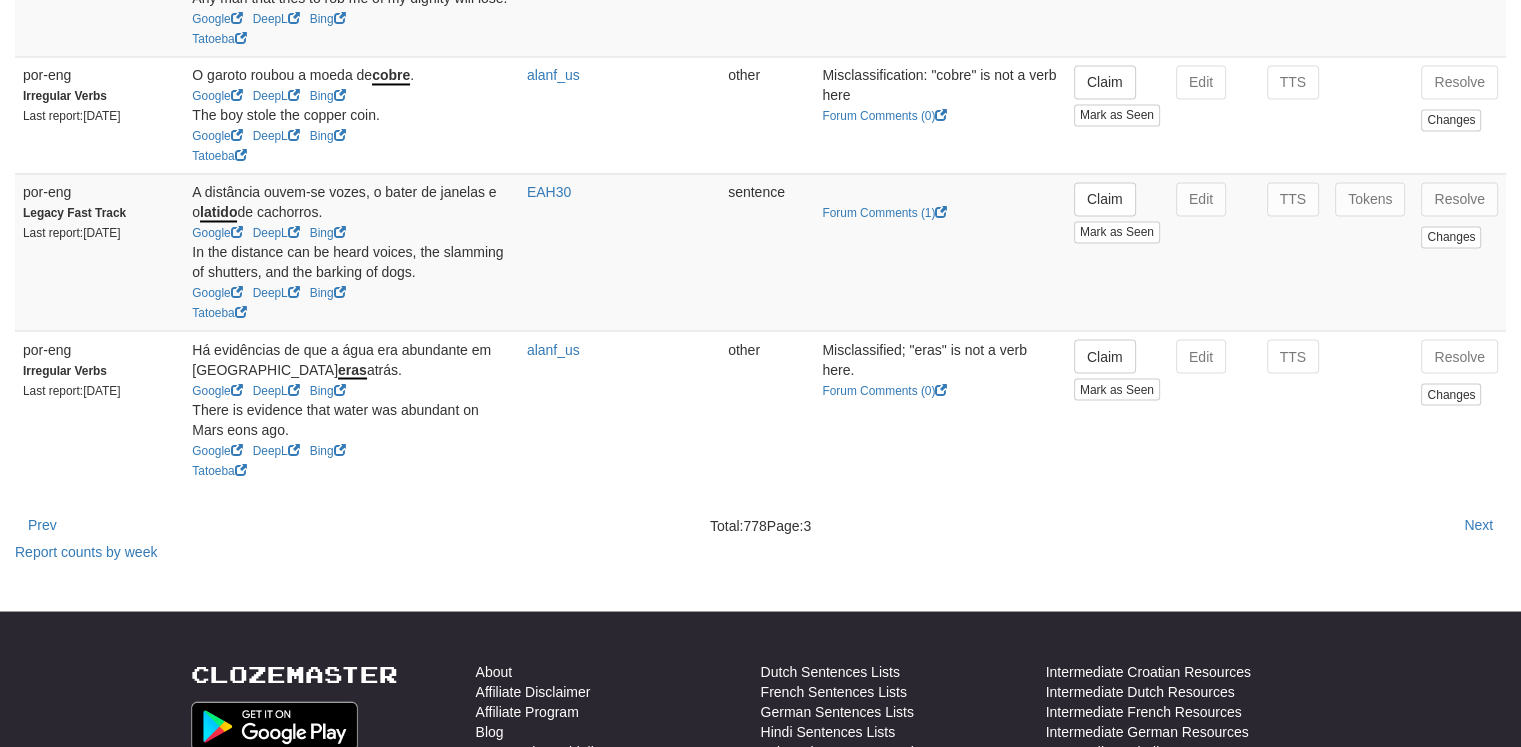 scroll, scrollTop: 3498, scrollLeft: 0, axis: vertical 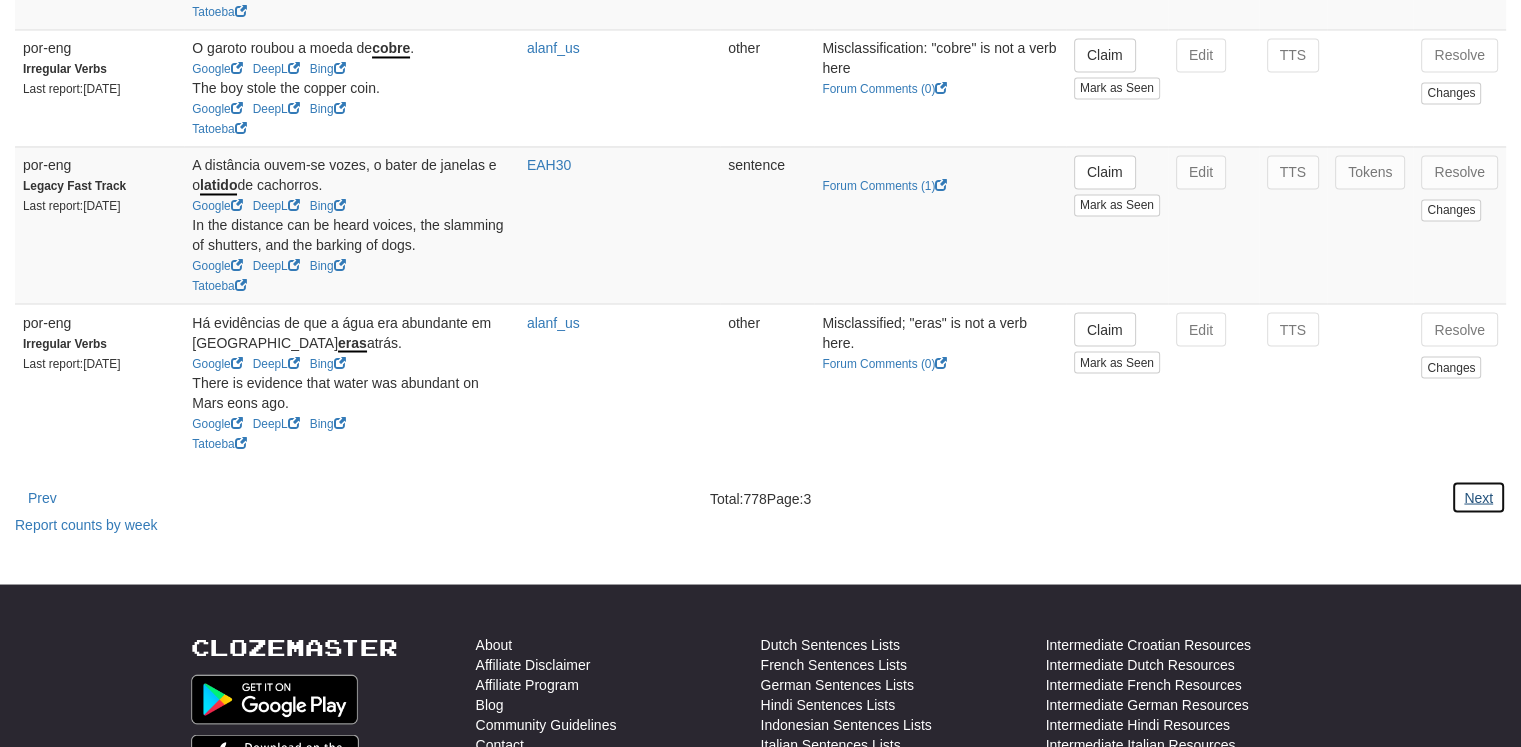 click on "Next" at bounding box center (1478, 497) 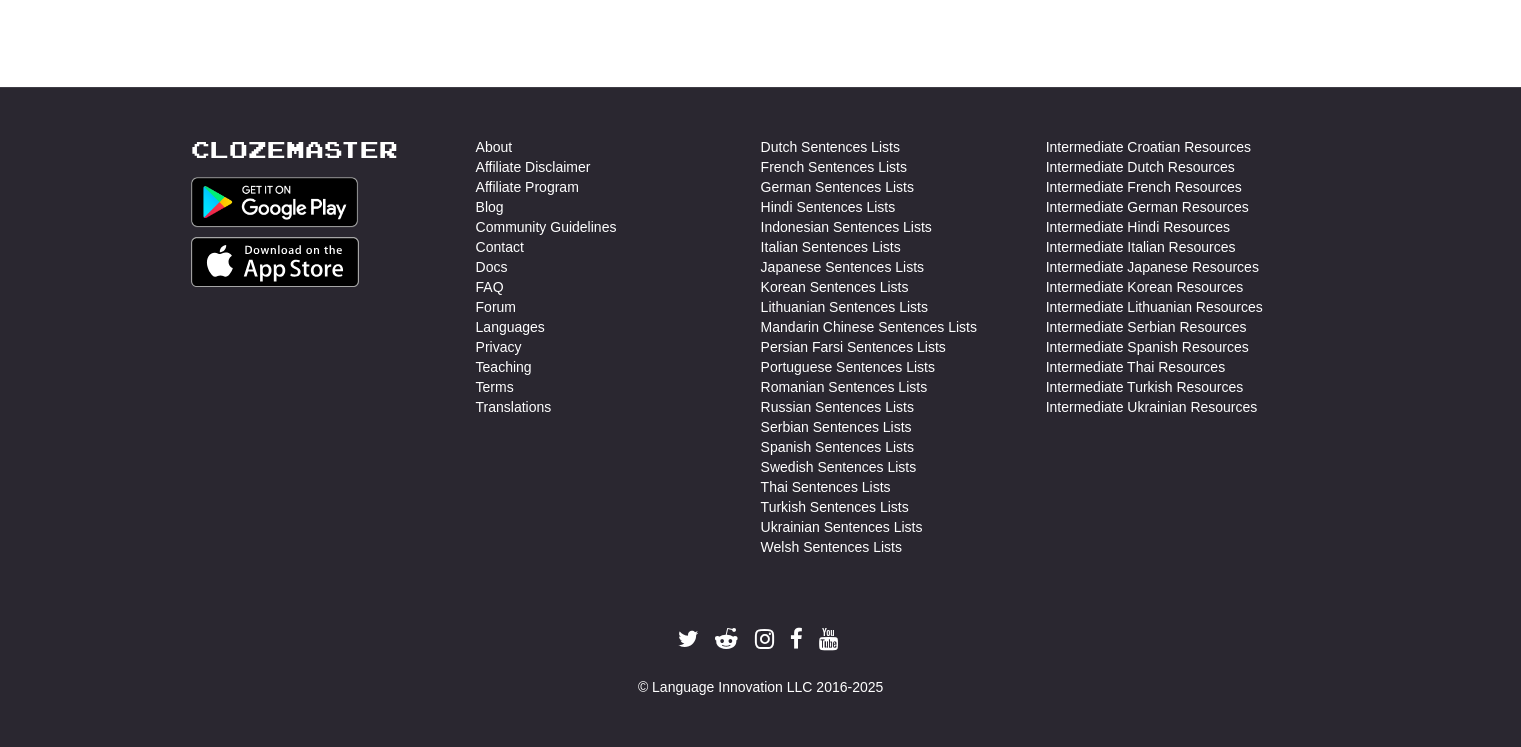 scroll, scrollTop: 0, scrollLeft: 0, axis: both 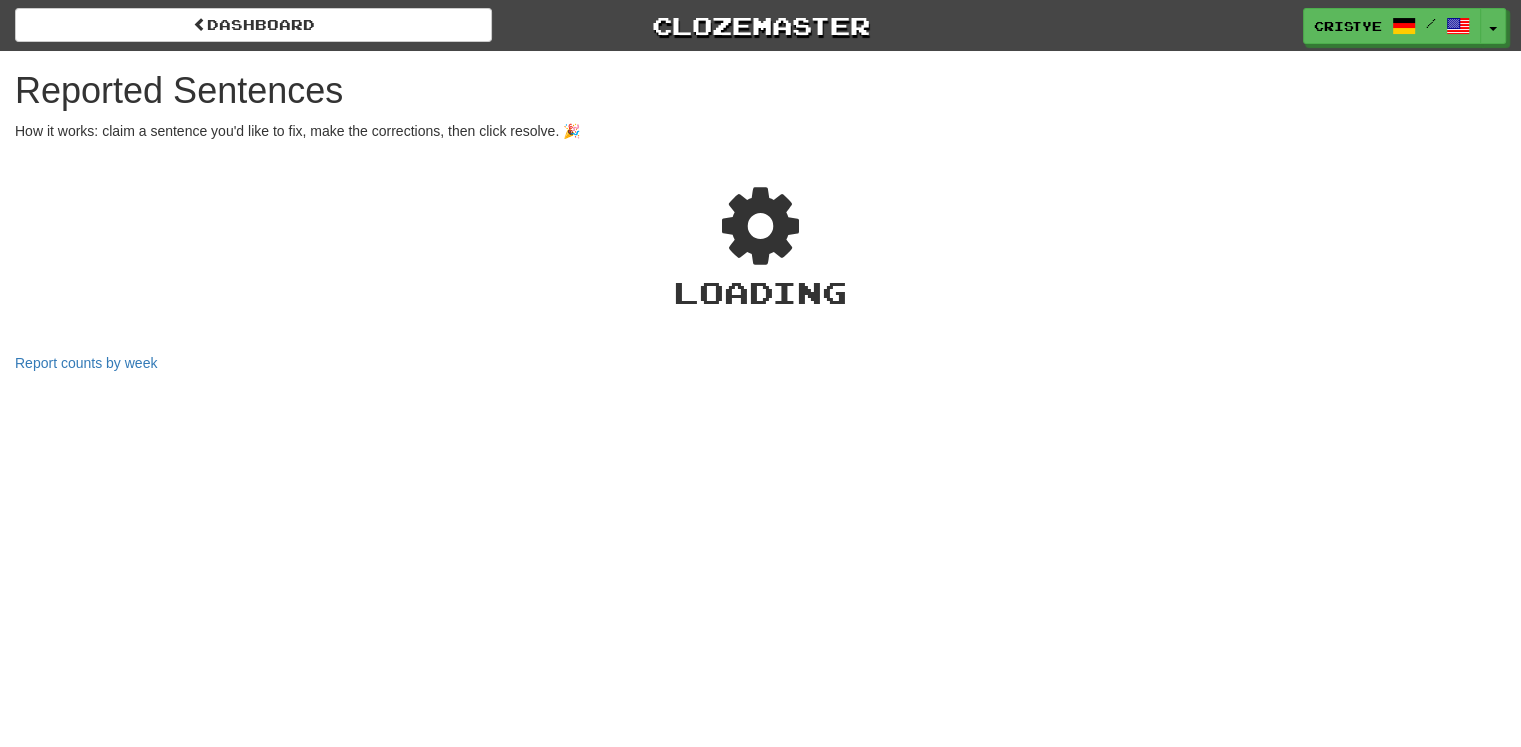 select on "***" 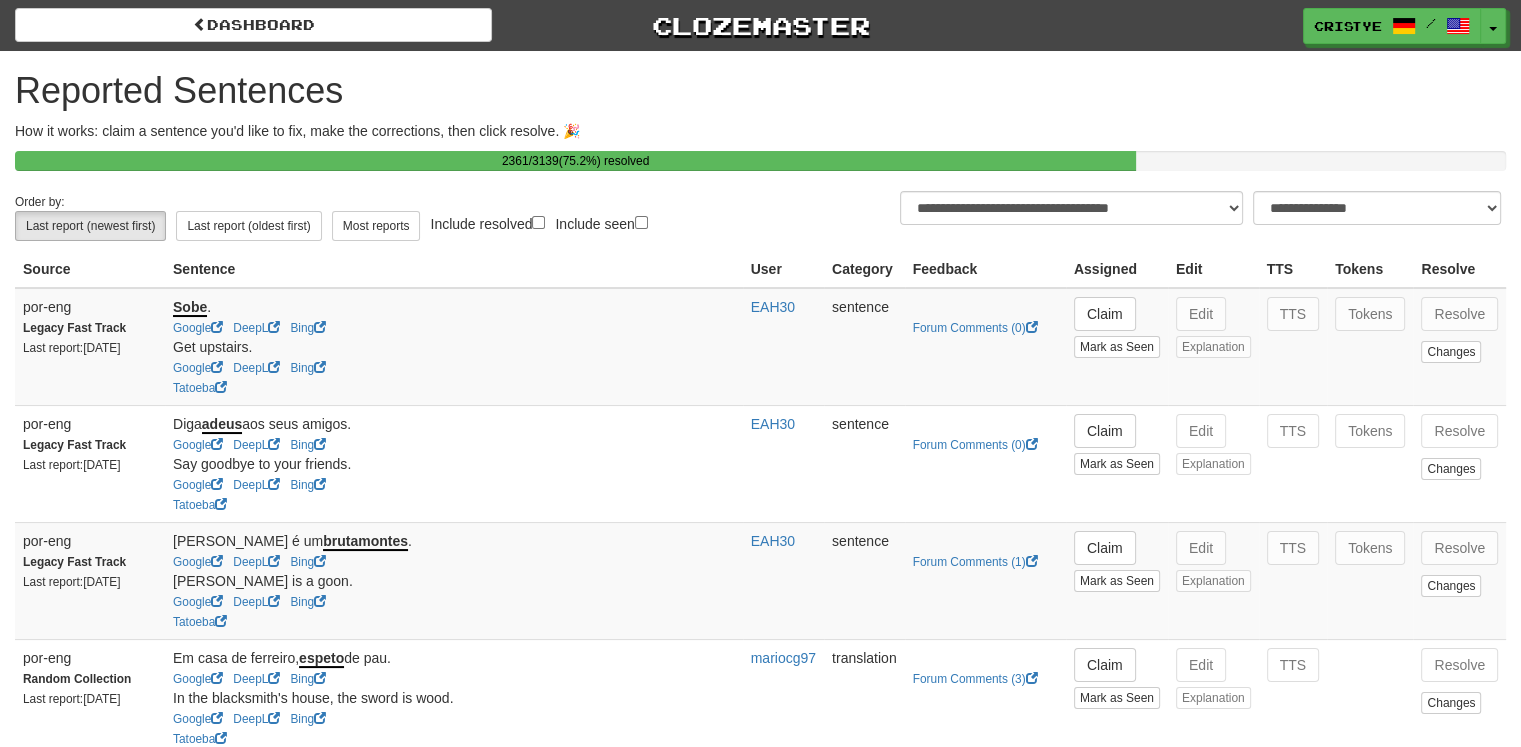 scroll, scrollTop: 14, scrollLeft: 0, axis: vertical 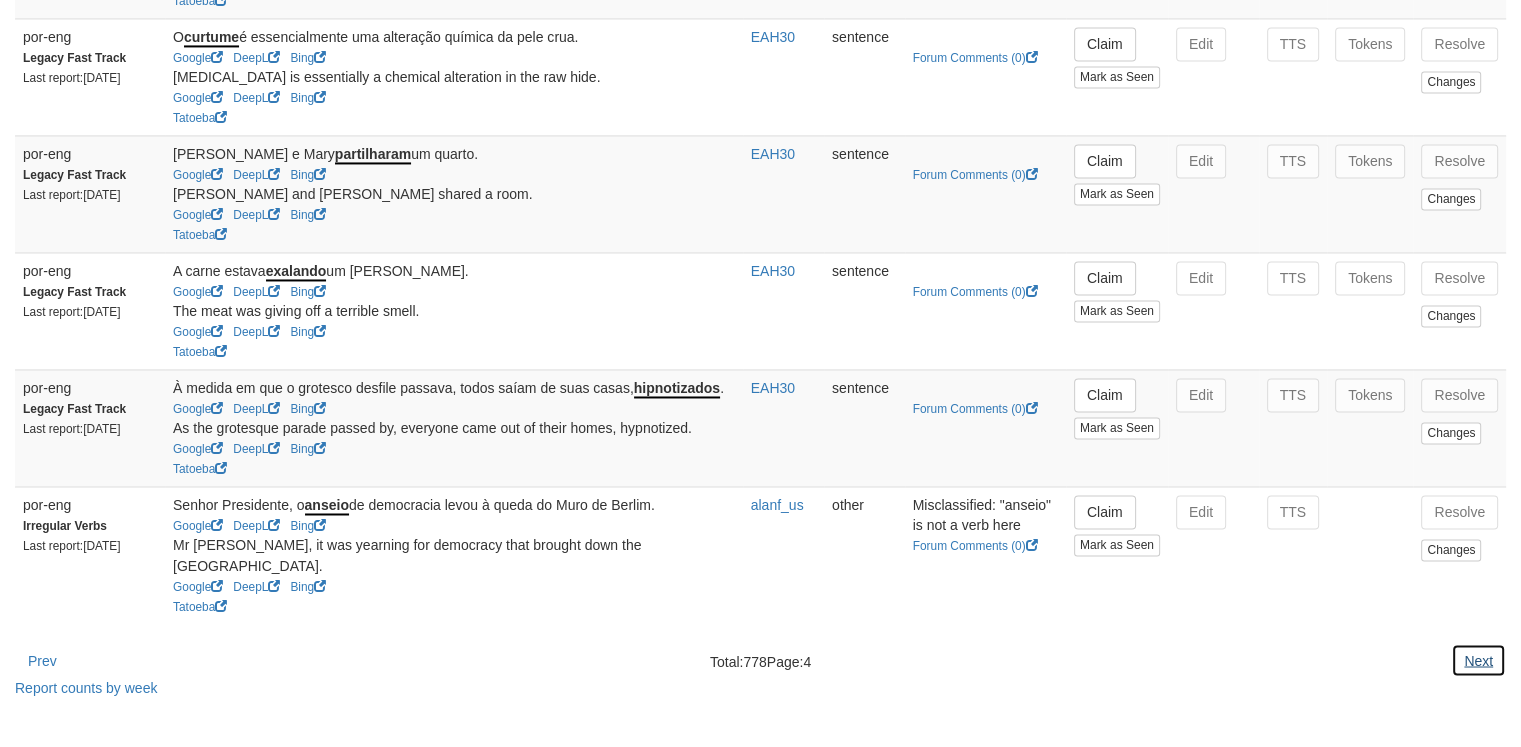 click on "Next" at bounding box center (1478, 660) 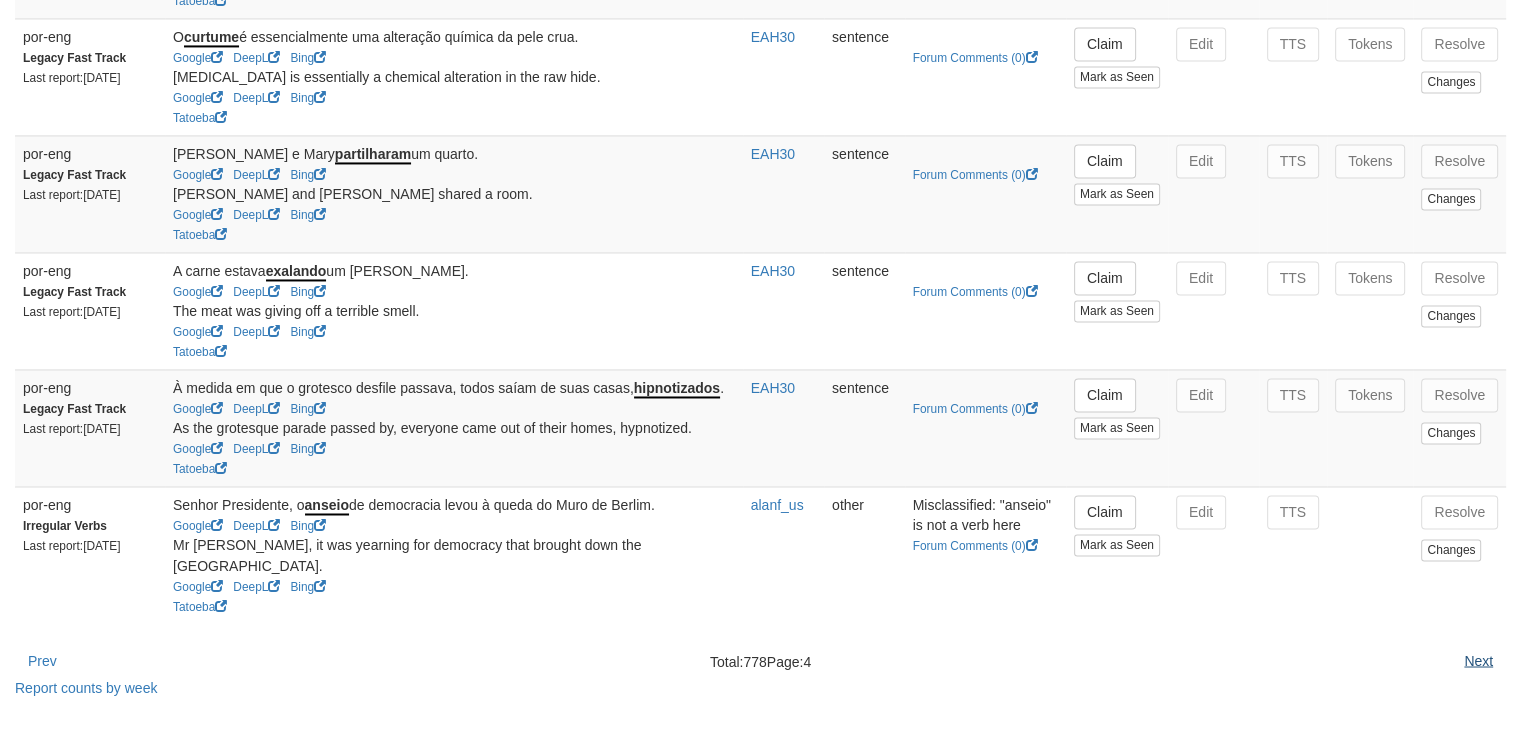 scroll, scrollTop: 0, scrollLeft: 0, axis: both 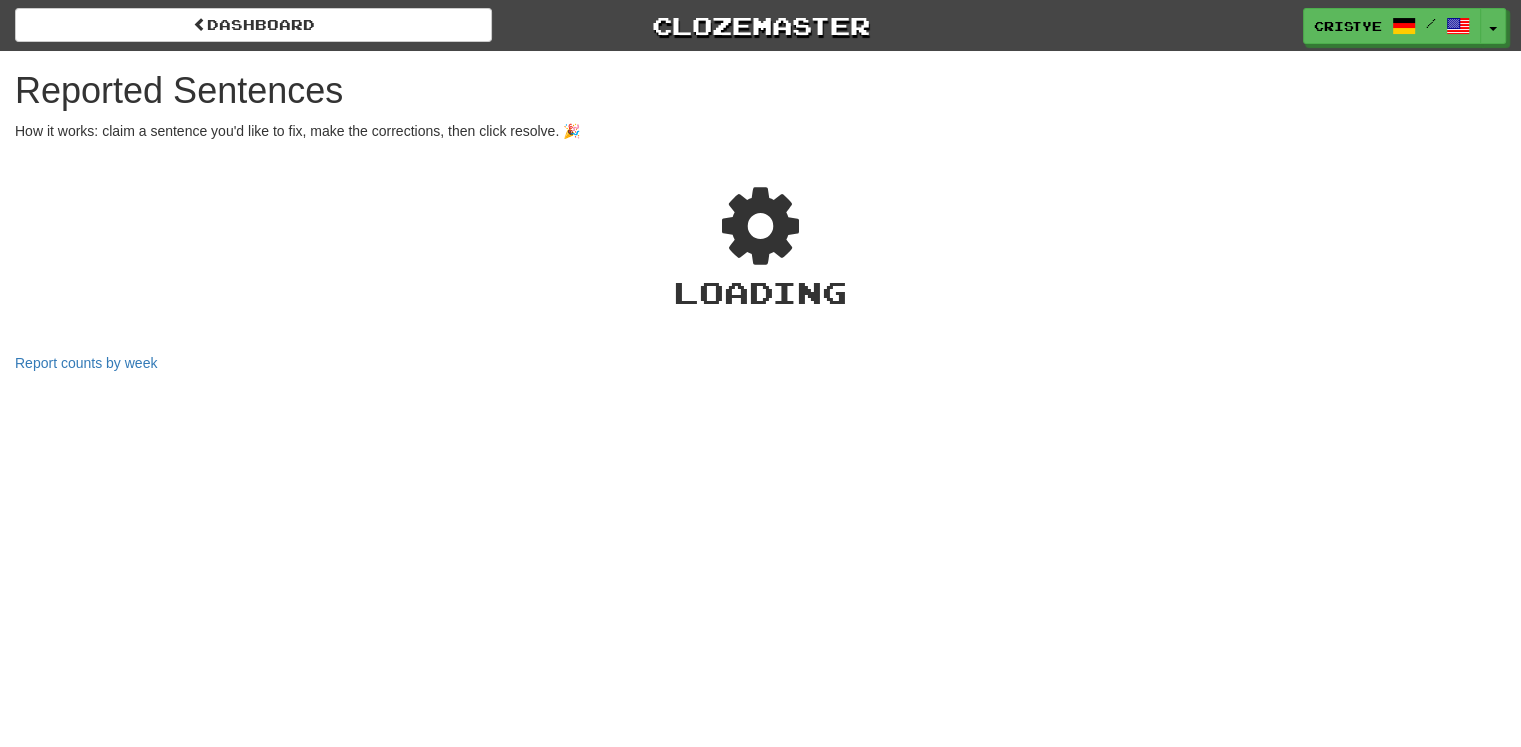select on "***" 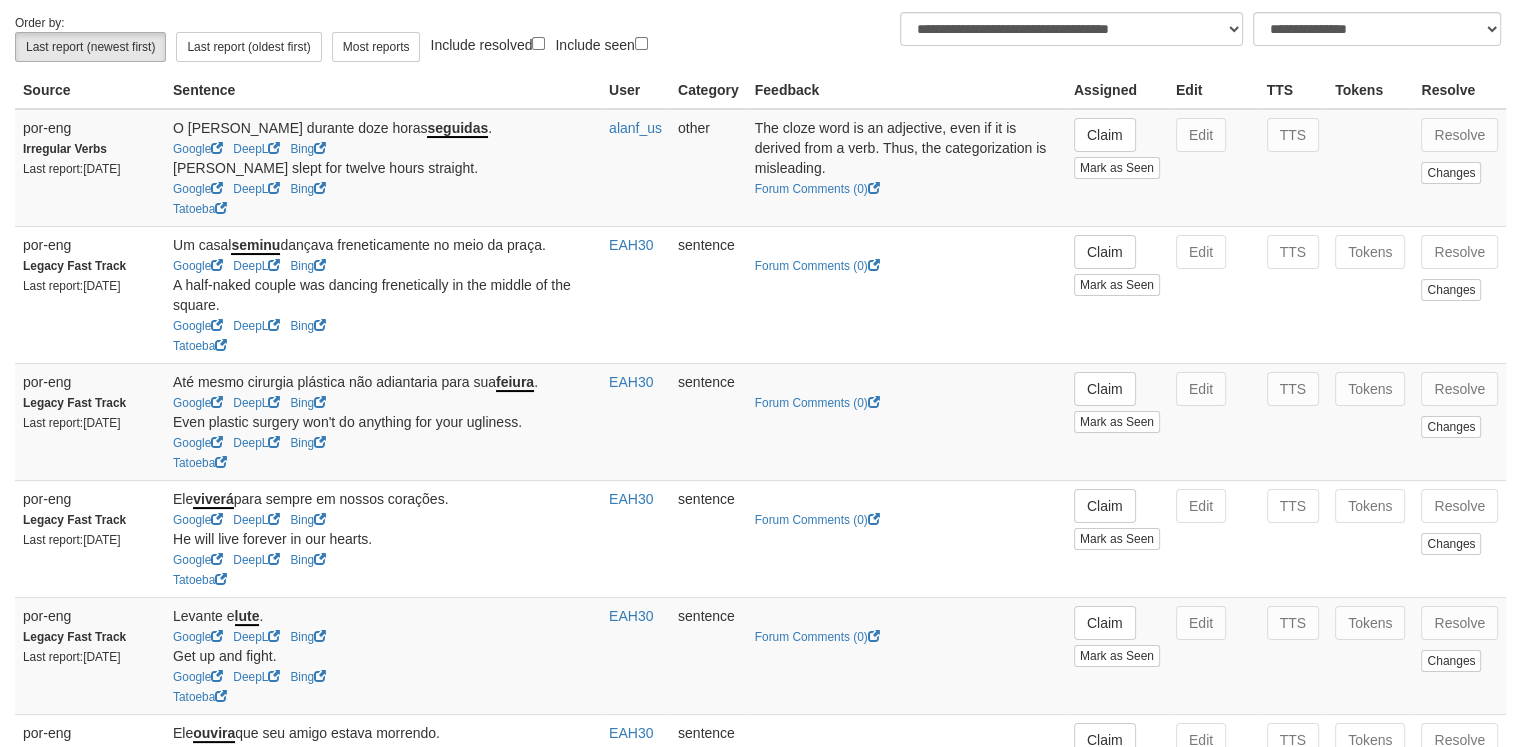 scroll, scrollTop: 184, scrollLeft: 0, axis: vertical 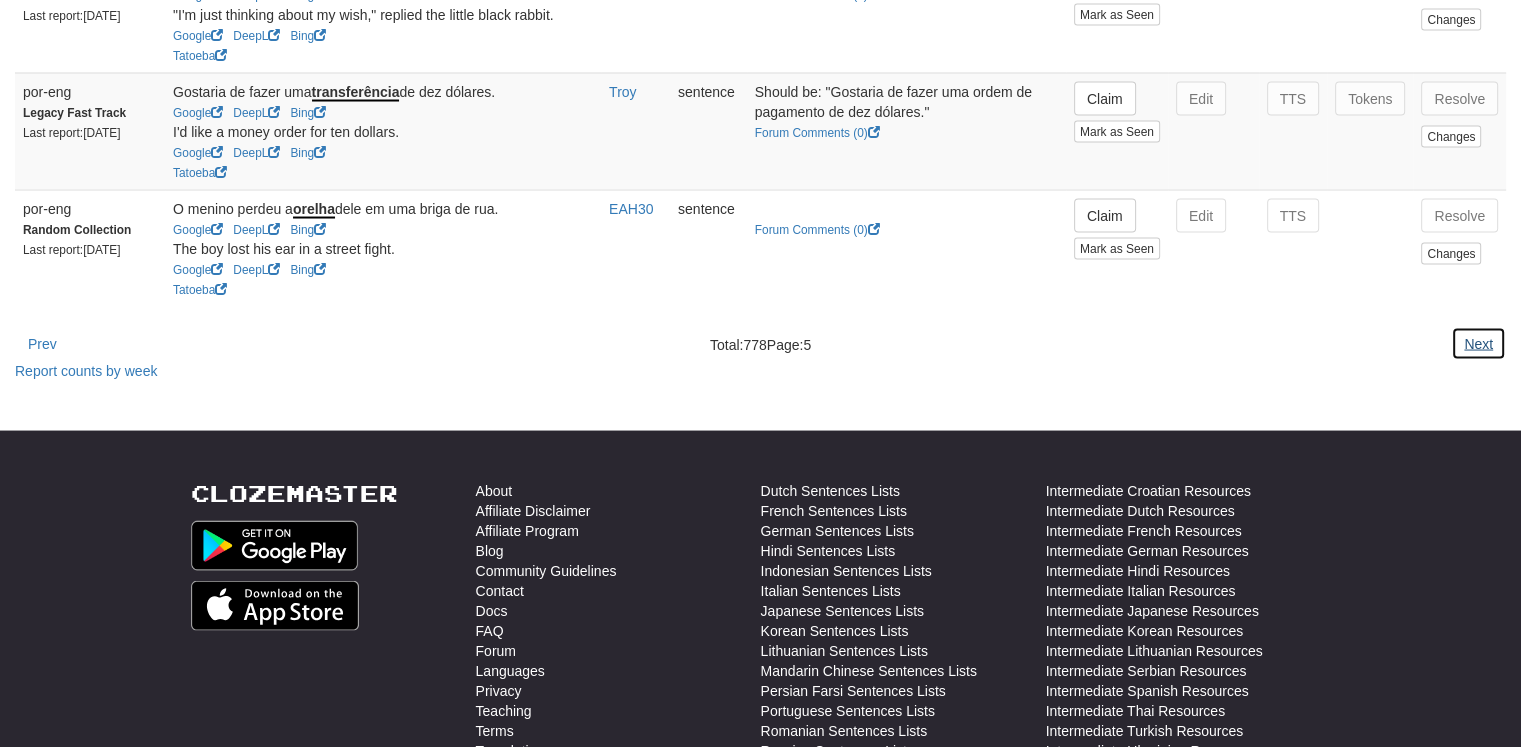 click on "Next" at bounding box center (1478, 343) 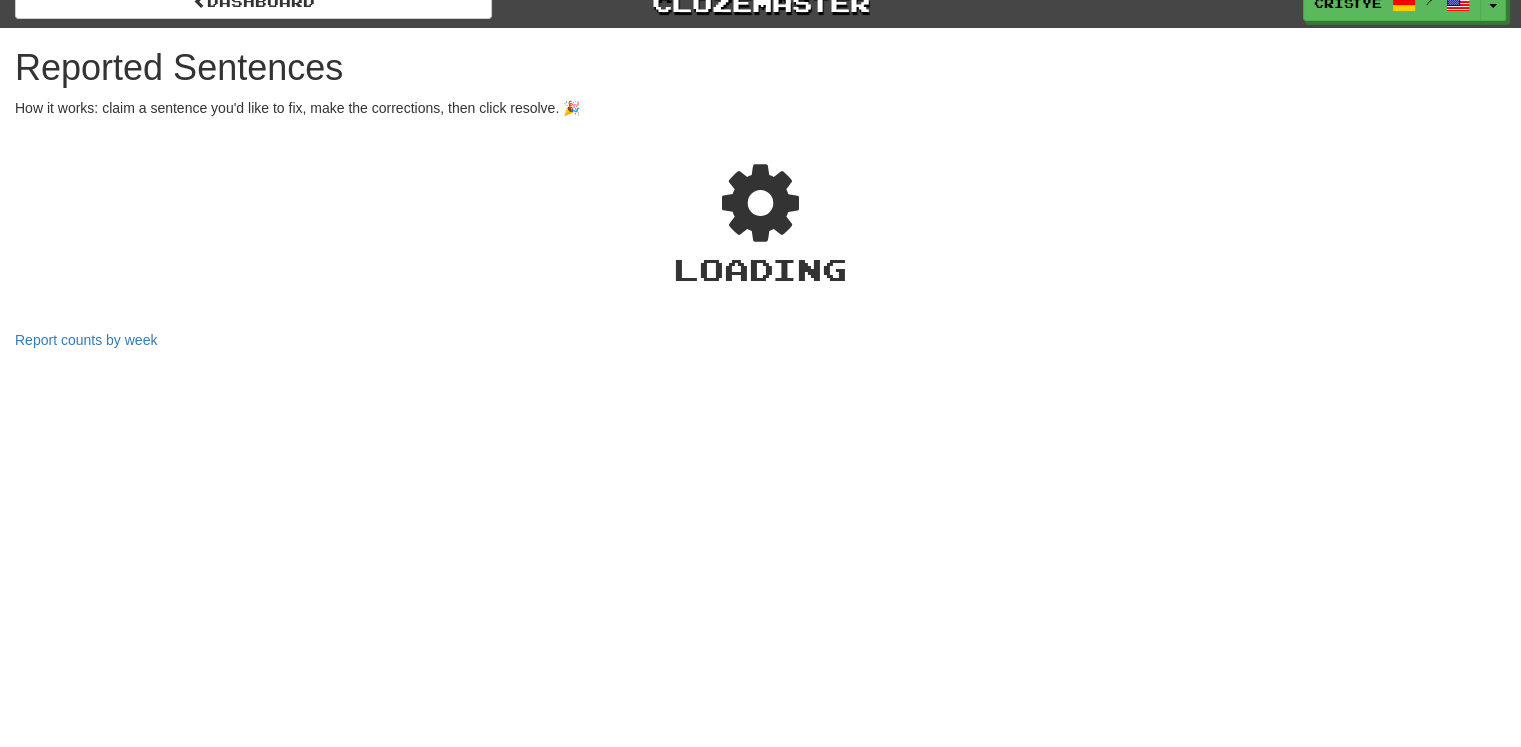 select on "***" 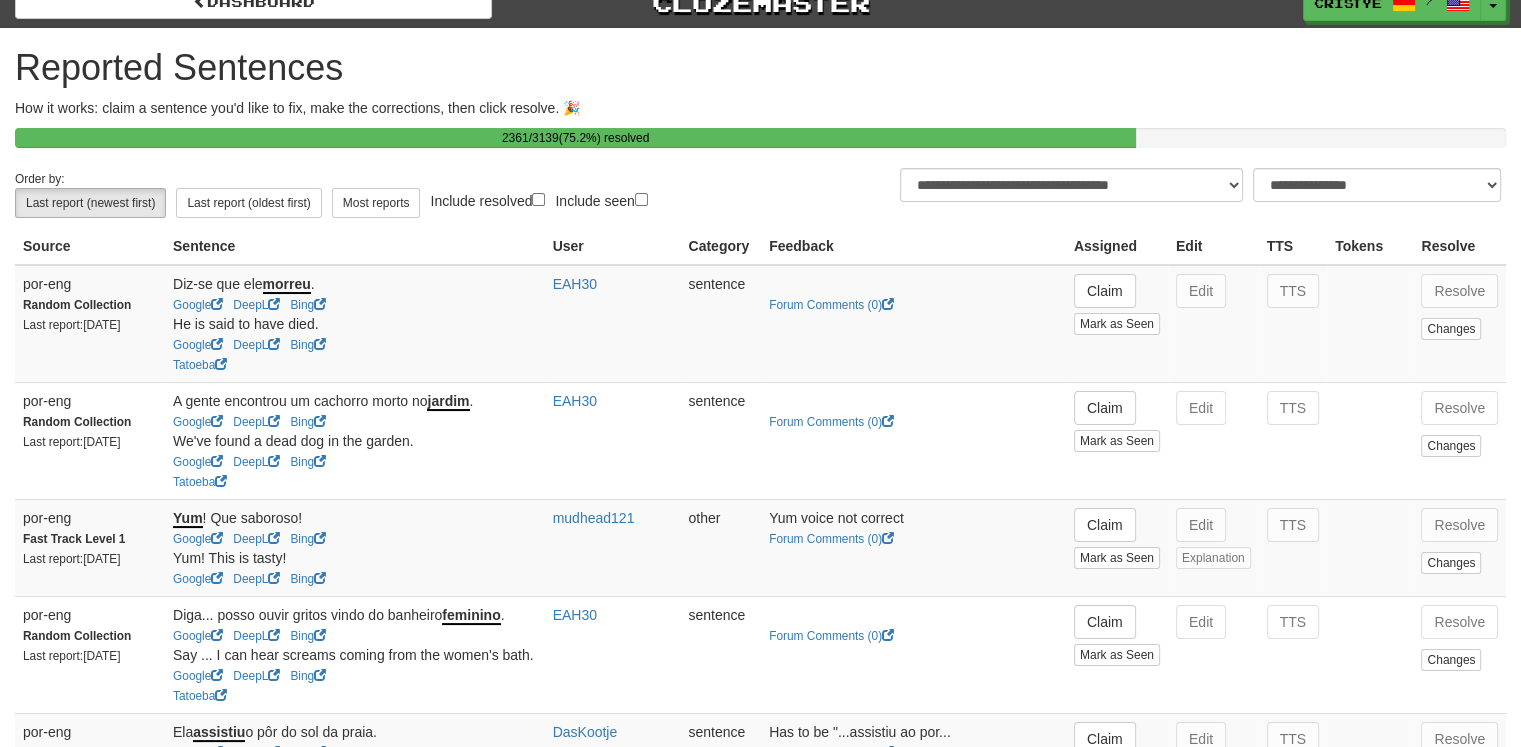 scroll, scrollTop: 3552, scrollLeft: 0, axis: vertical 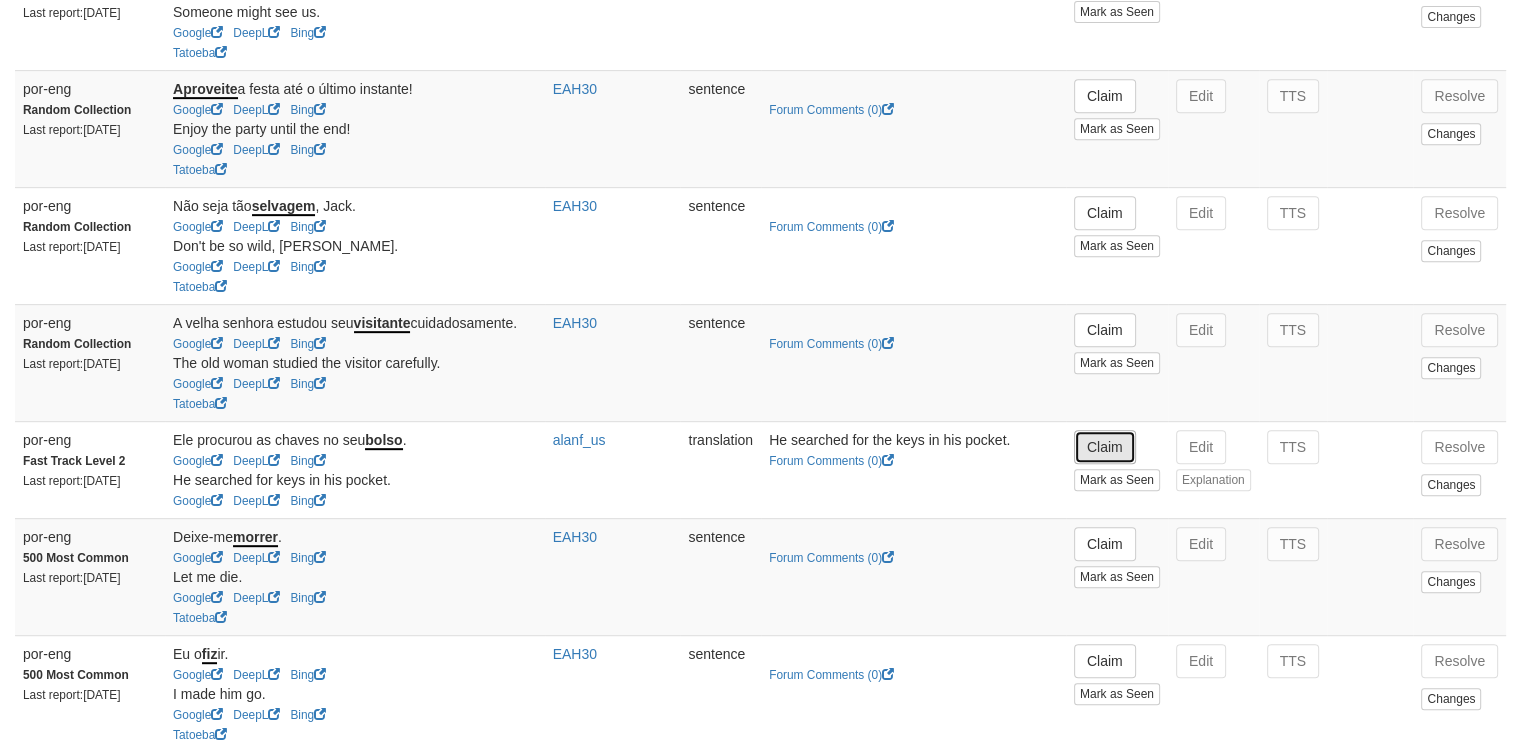 click on "Claim" at bounding box center (1105, 447) 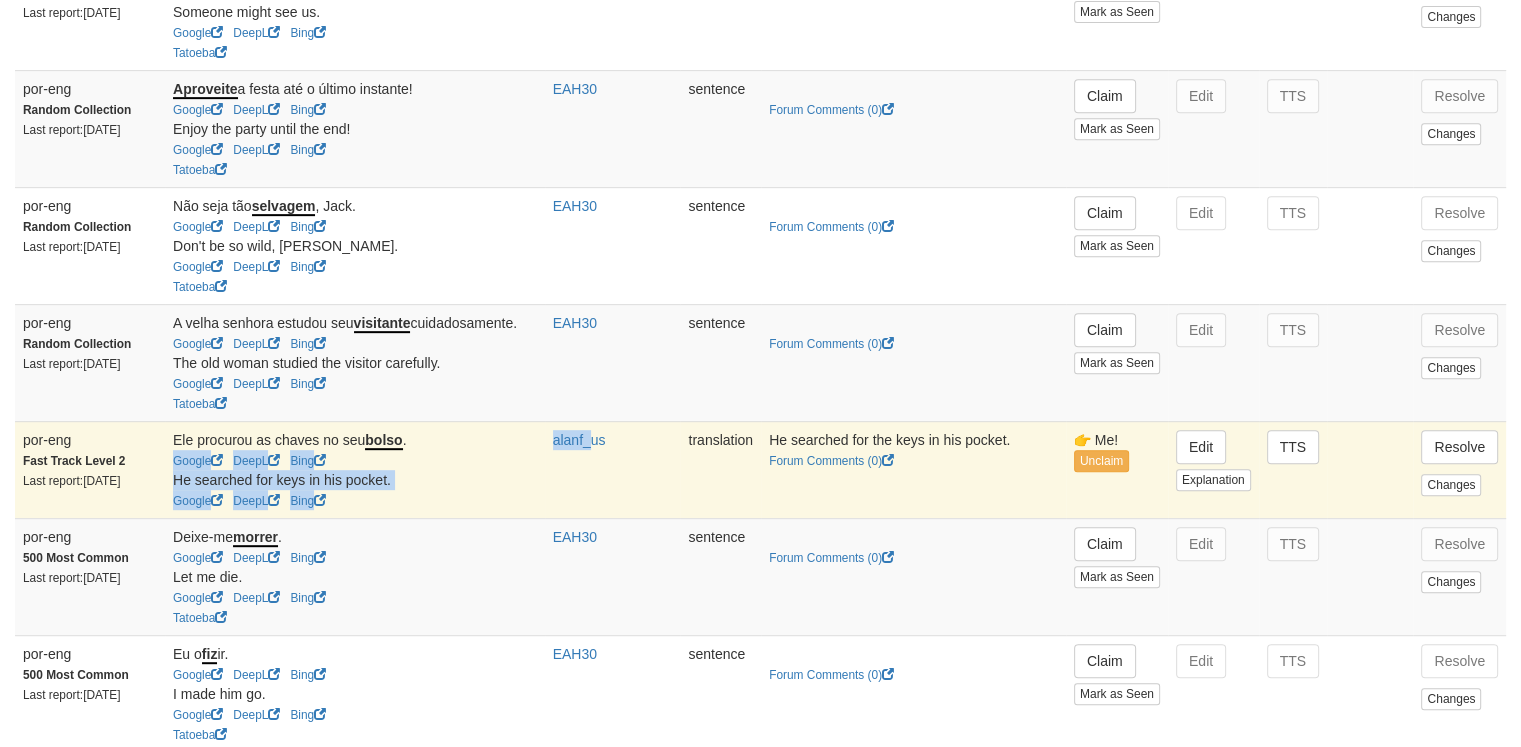 drag, startPoint x: 542, startPoint y: 461, endPoint x: 749, endPoint y: 457, distance: 207.03865 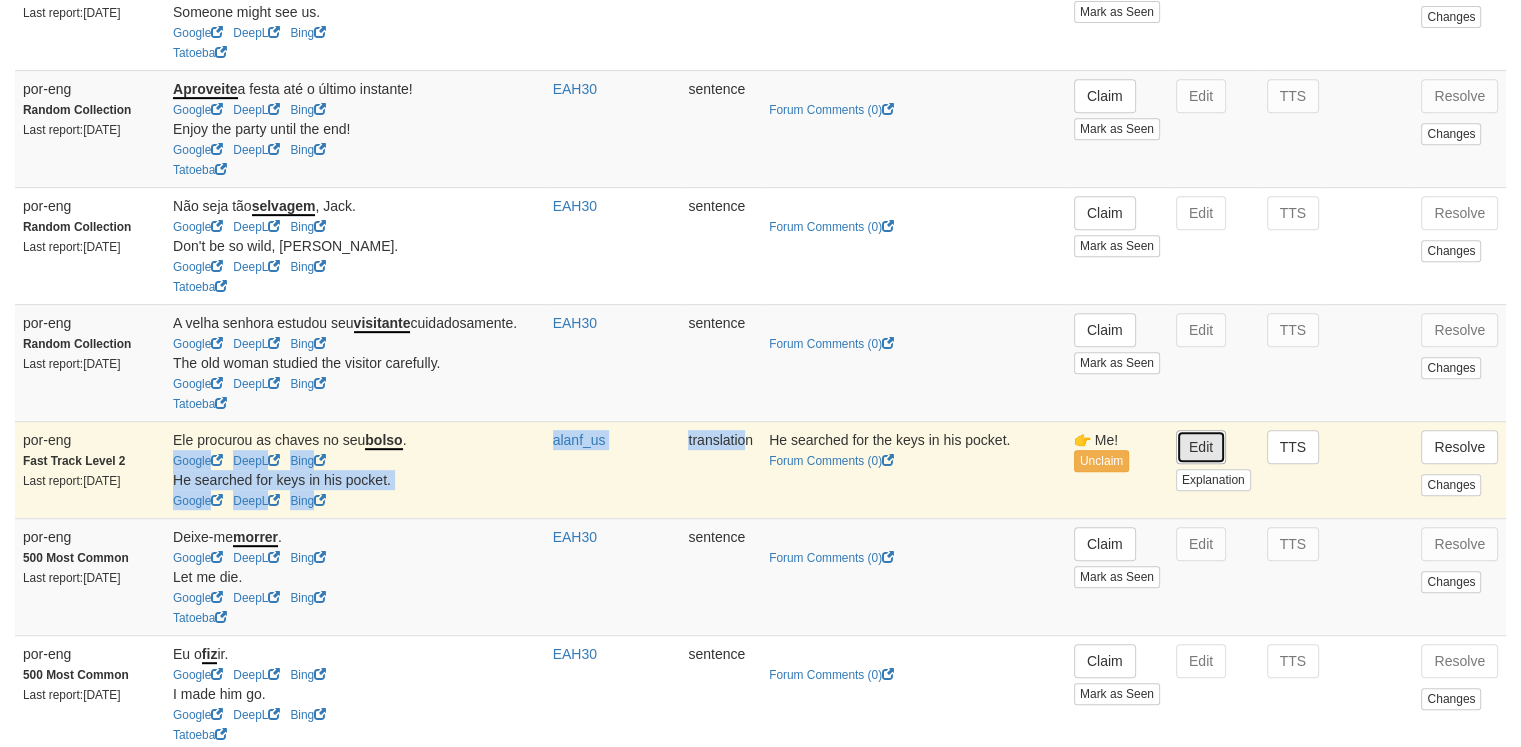 click on "Edit" at bounding box center [1201, 447] 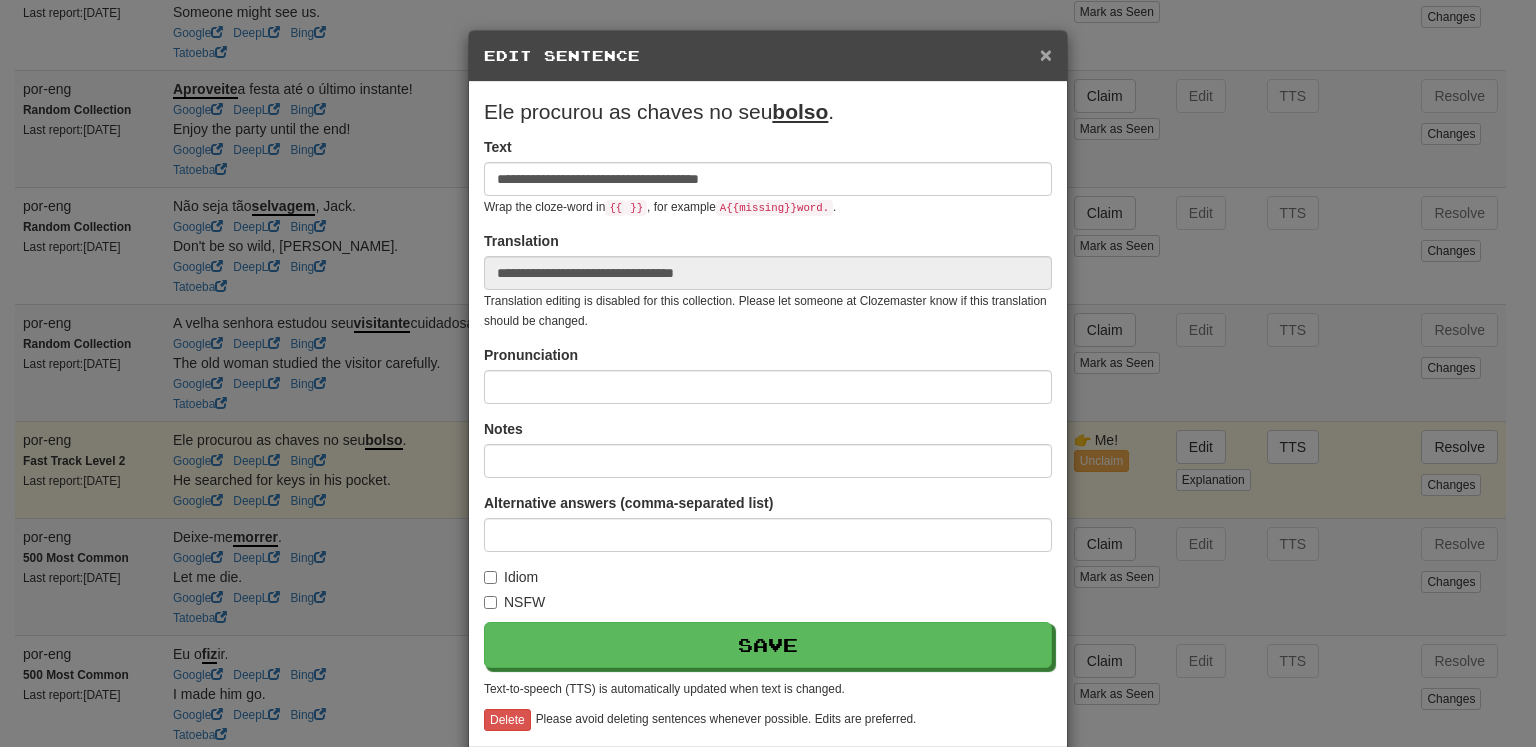click on "×" at bounding box center [1046, 54] 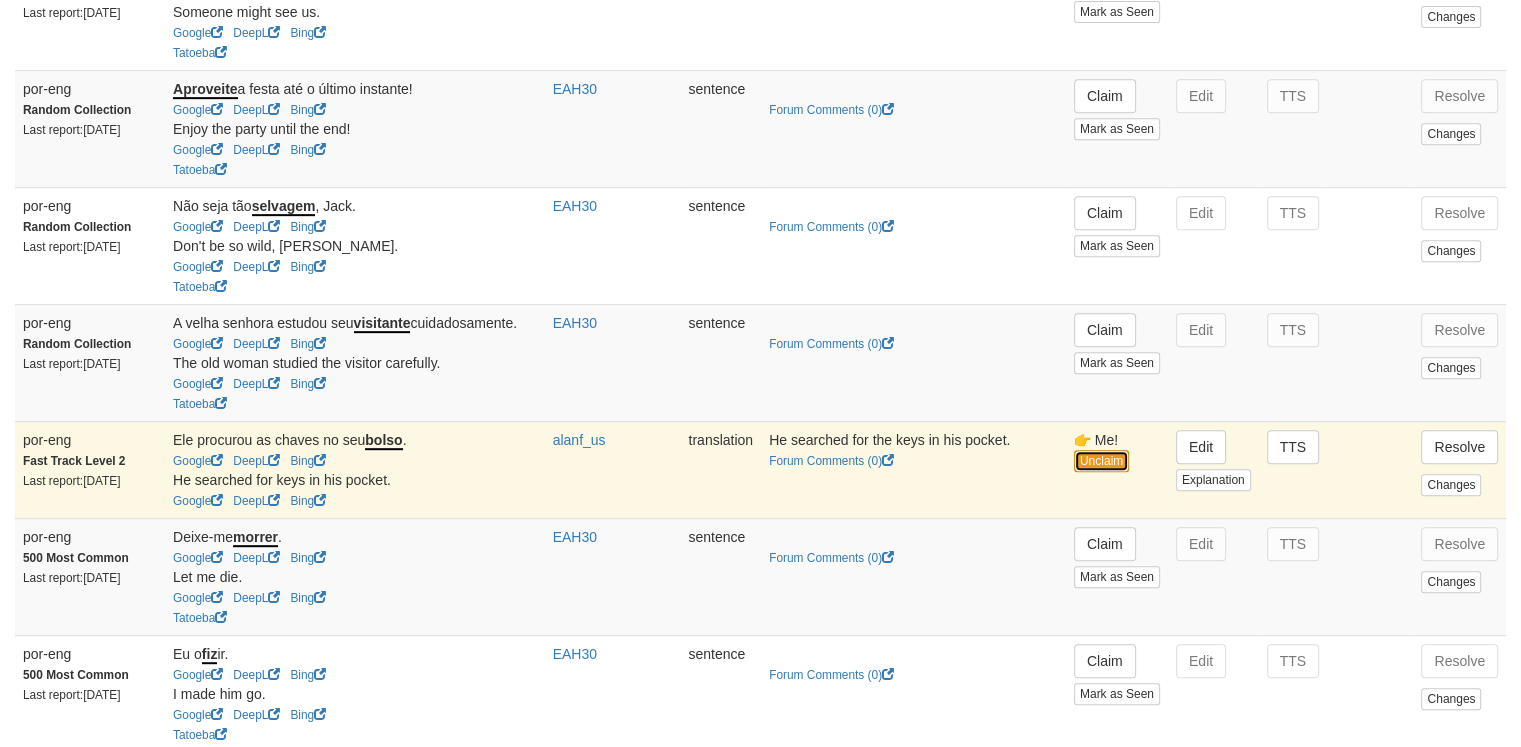 click on "Unclaim" at bounding box center [1101, 461] 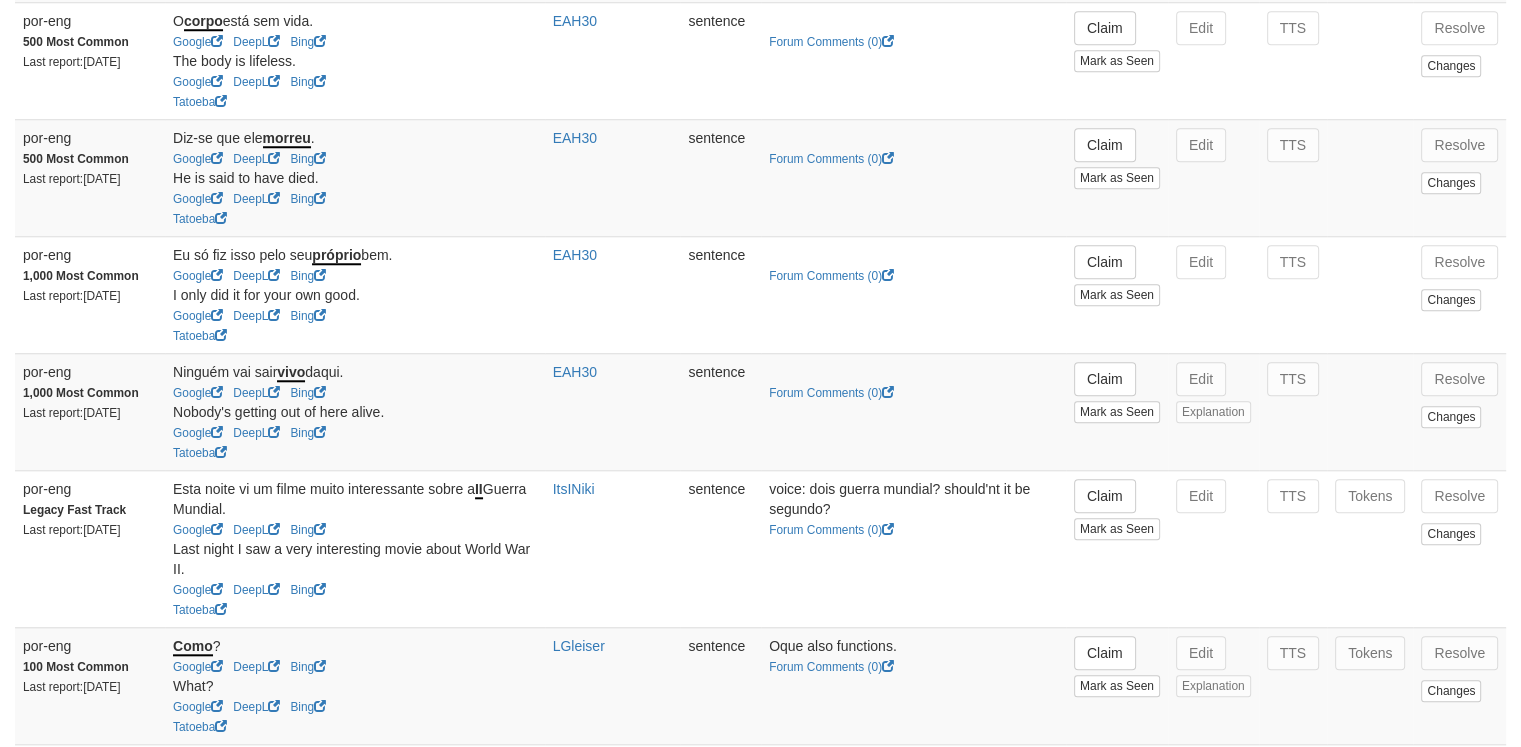 scroll, scrollTop: 1757, scrollLeft: 0, axis: vertical 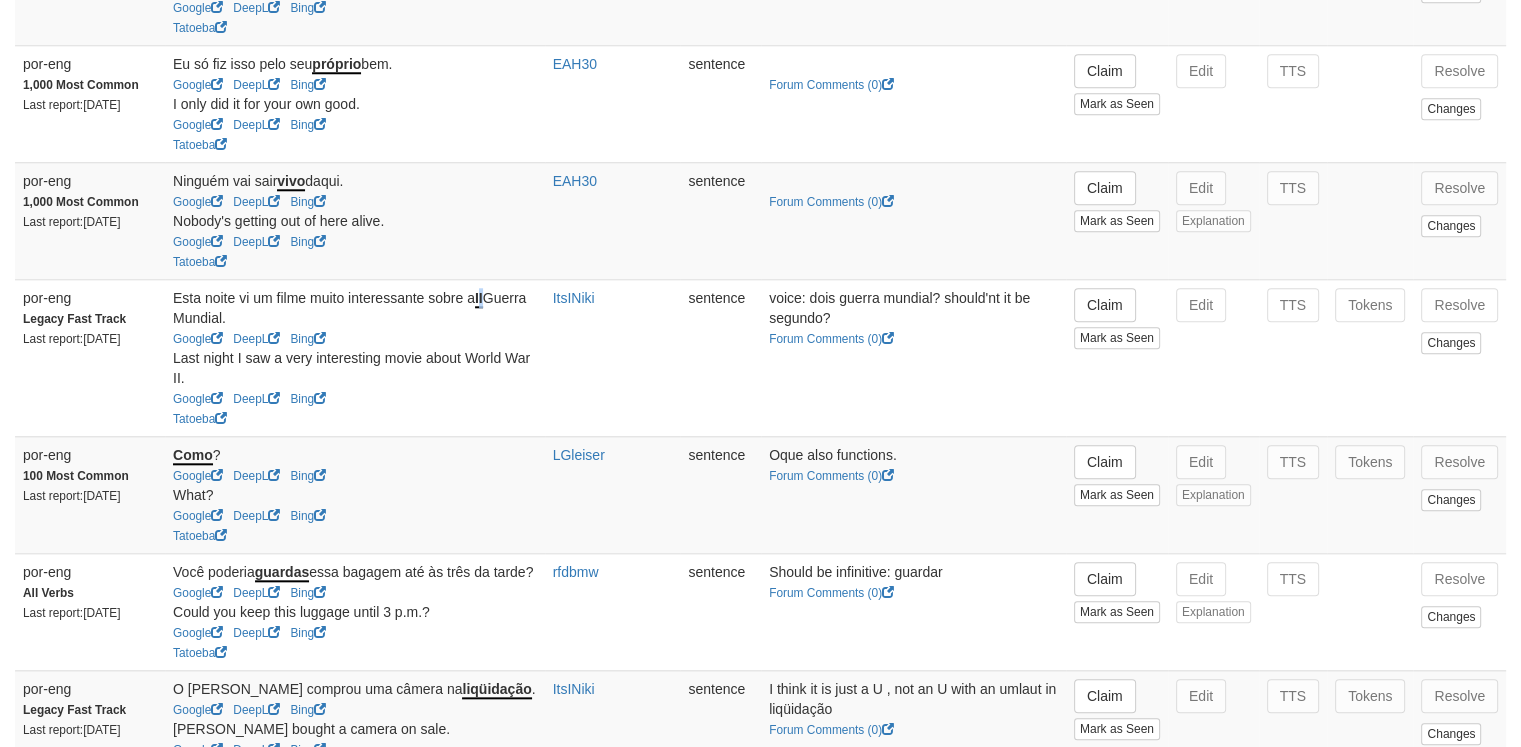 click on "II" at bounding box center [479, 299] 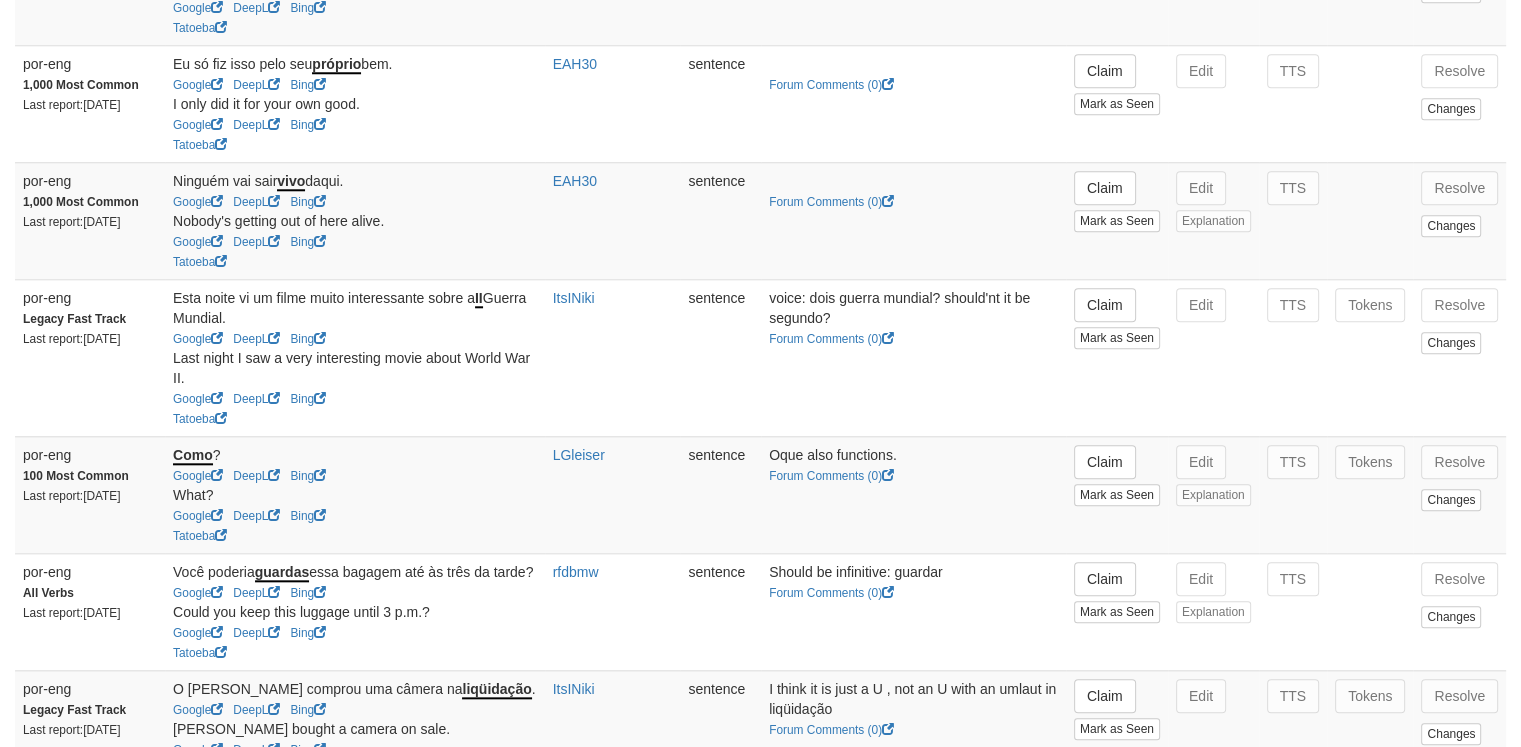 click on "ItsINiki" at bounding box center (613, 357) 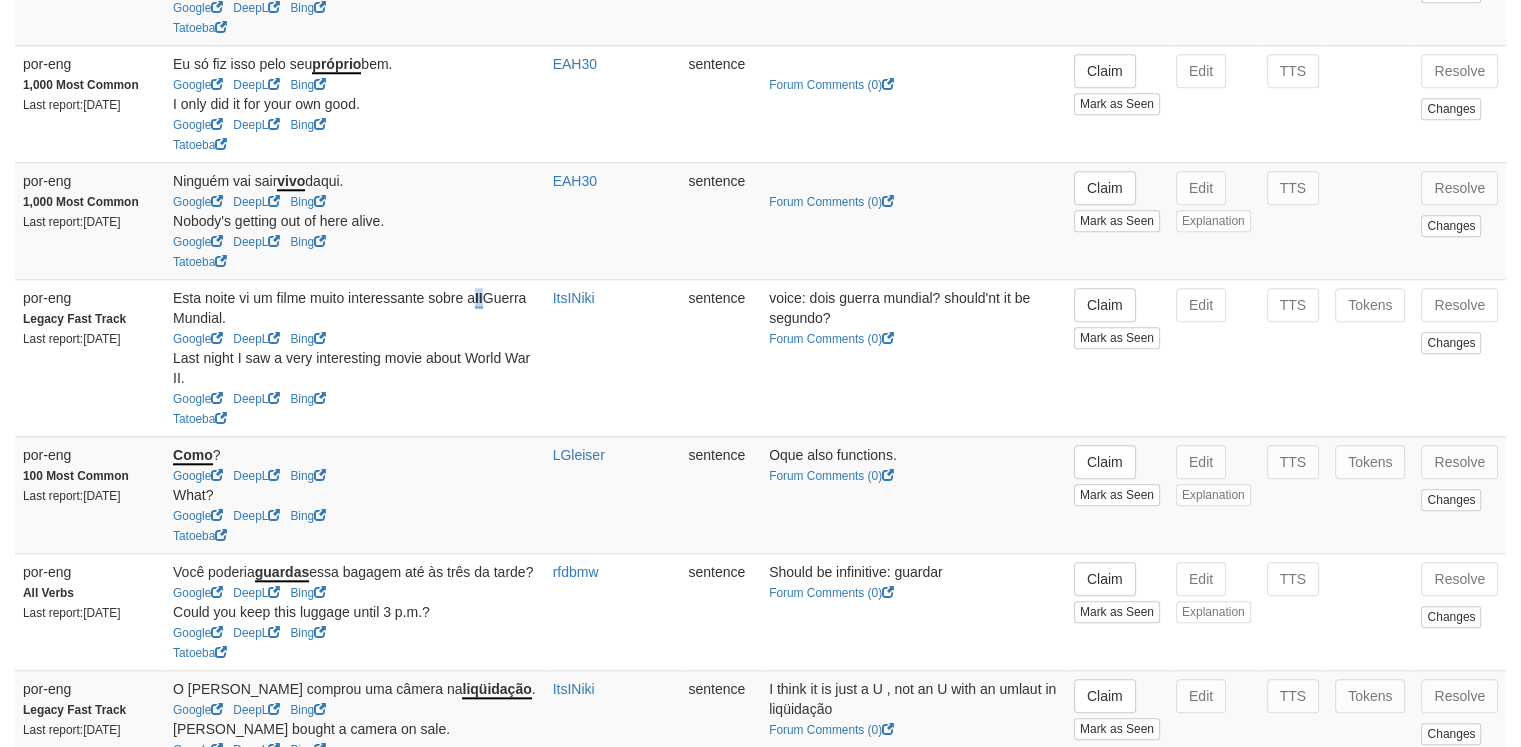 drag, startPoint x: 476, startPoint y: 310, endPoint x: 487, endPoint y: 312, distance: 11.18034 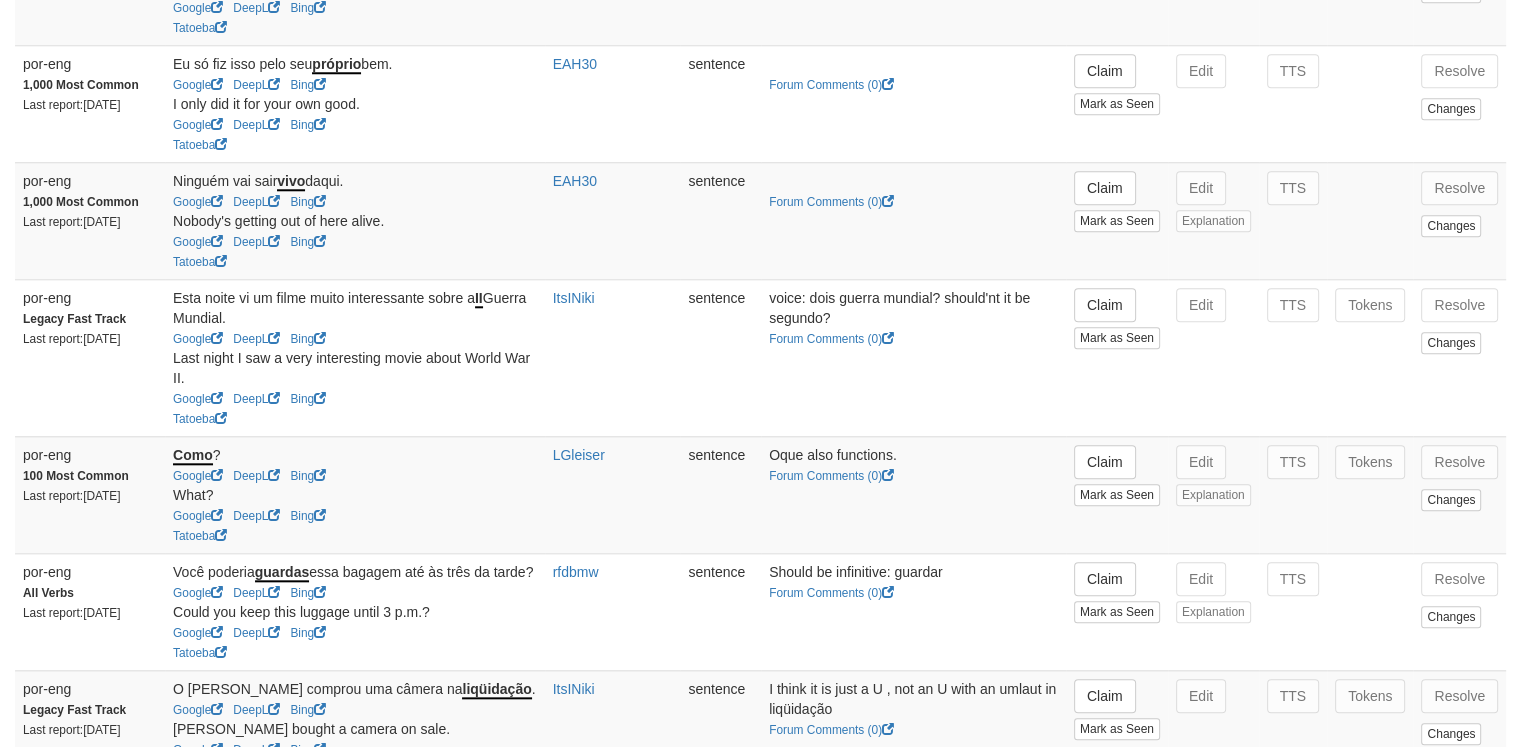 click on "ItsINiki" at bounding box center (613, 357) 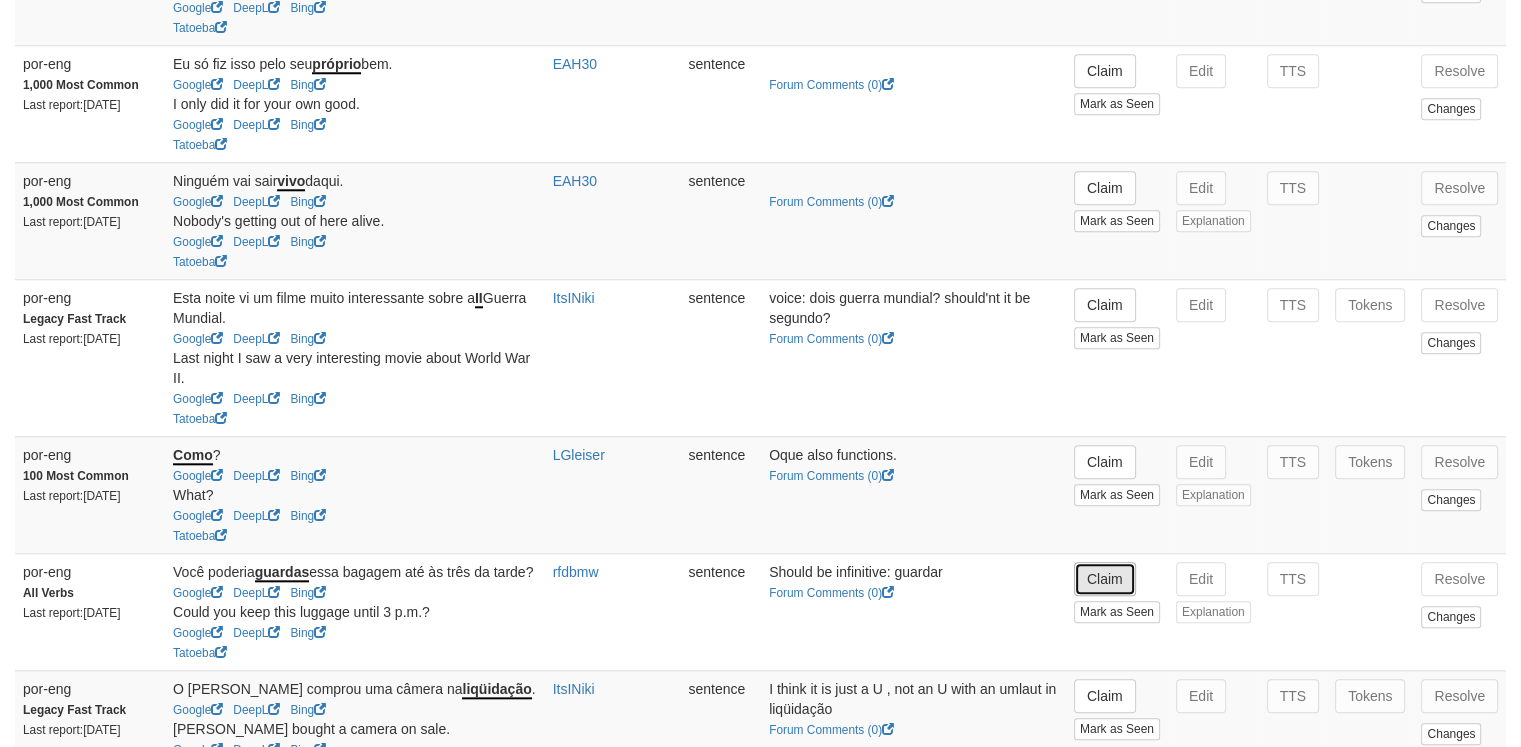 click on "Claim" at bounding box center [1105, 579] 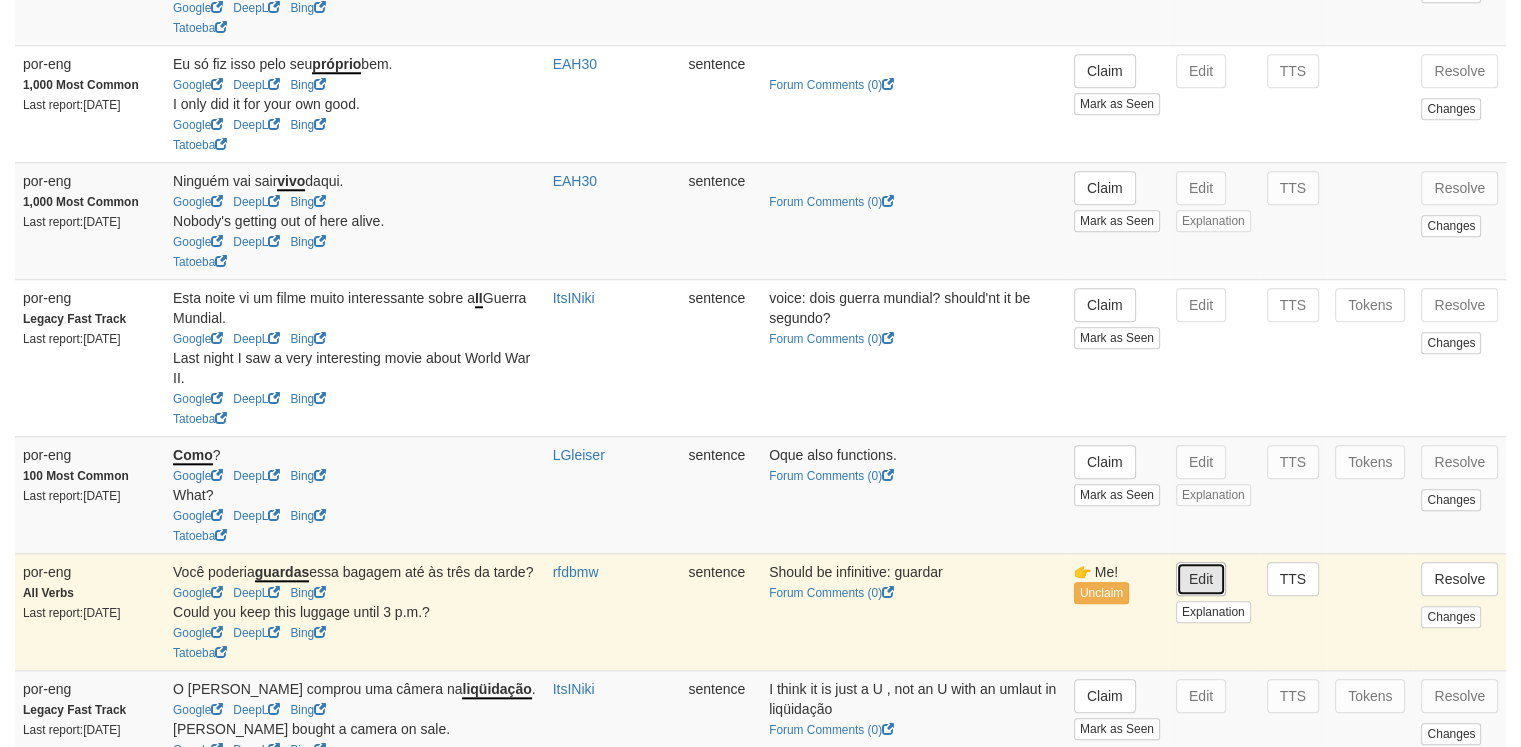 click on "Edit" at bounding box center [1201, 579] 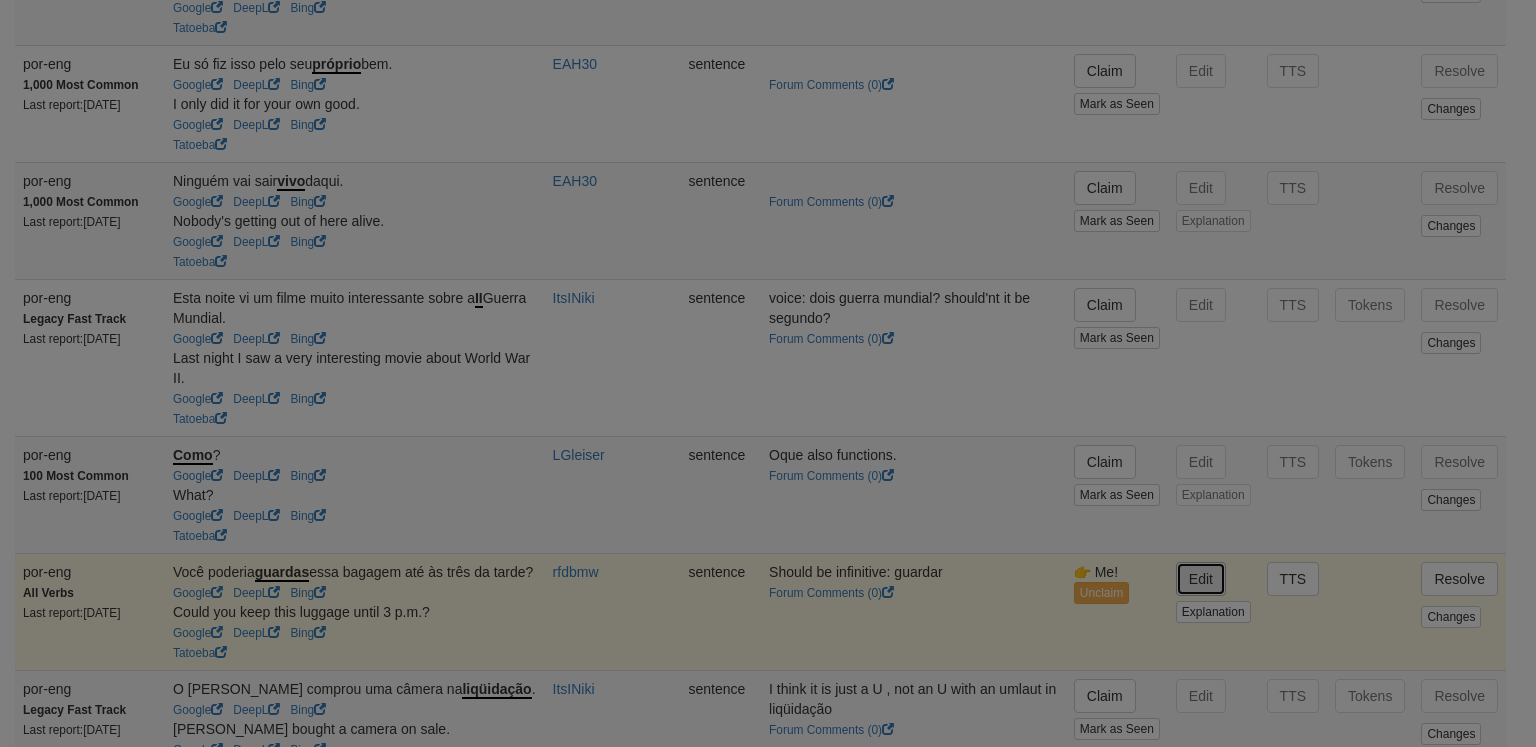 type on "**********" 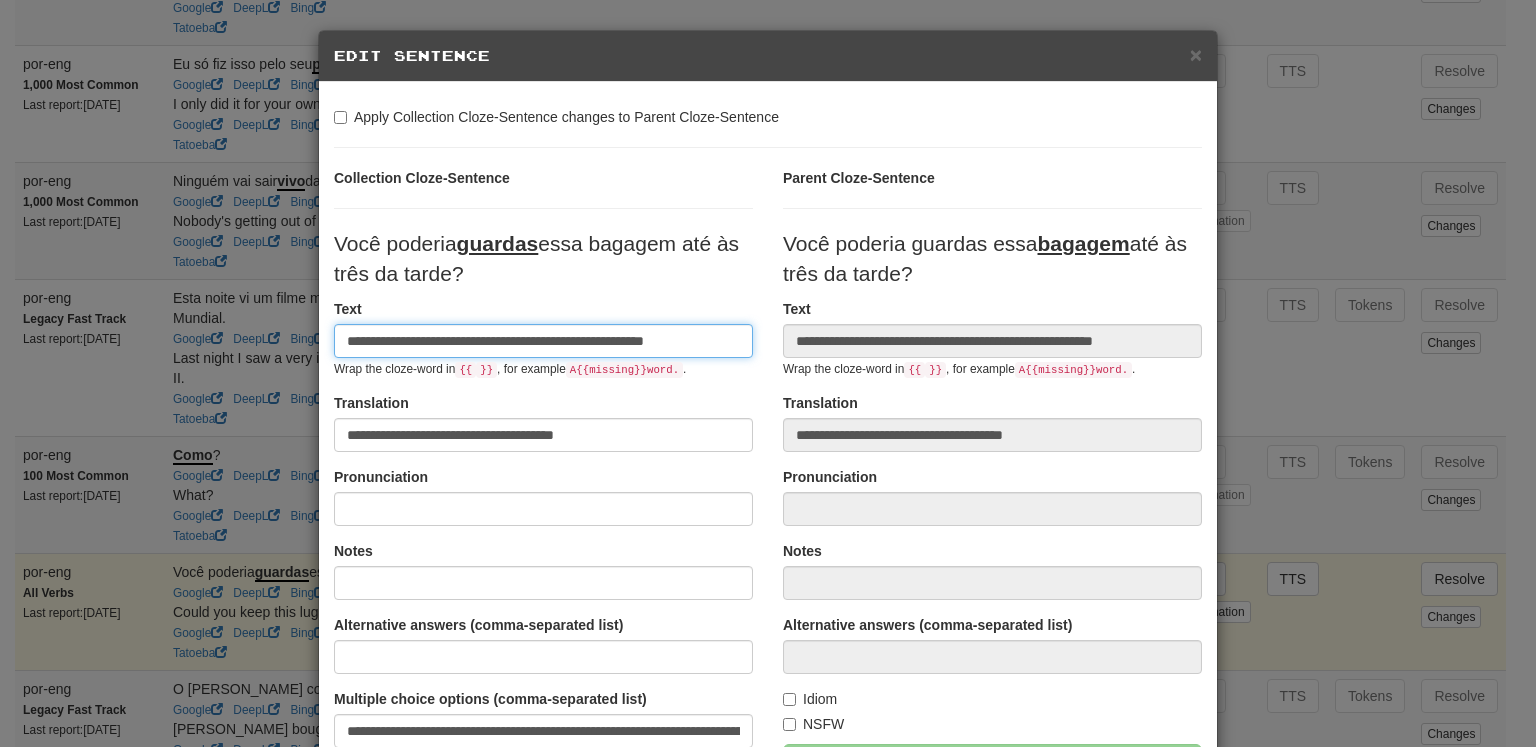 click on "**********" at bounding box center [543, 341] 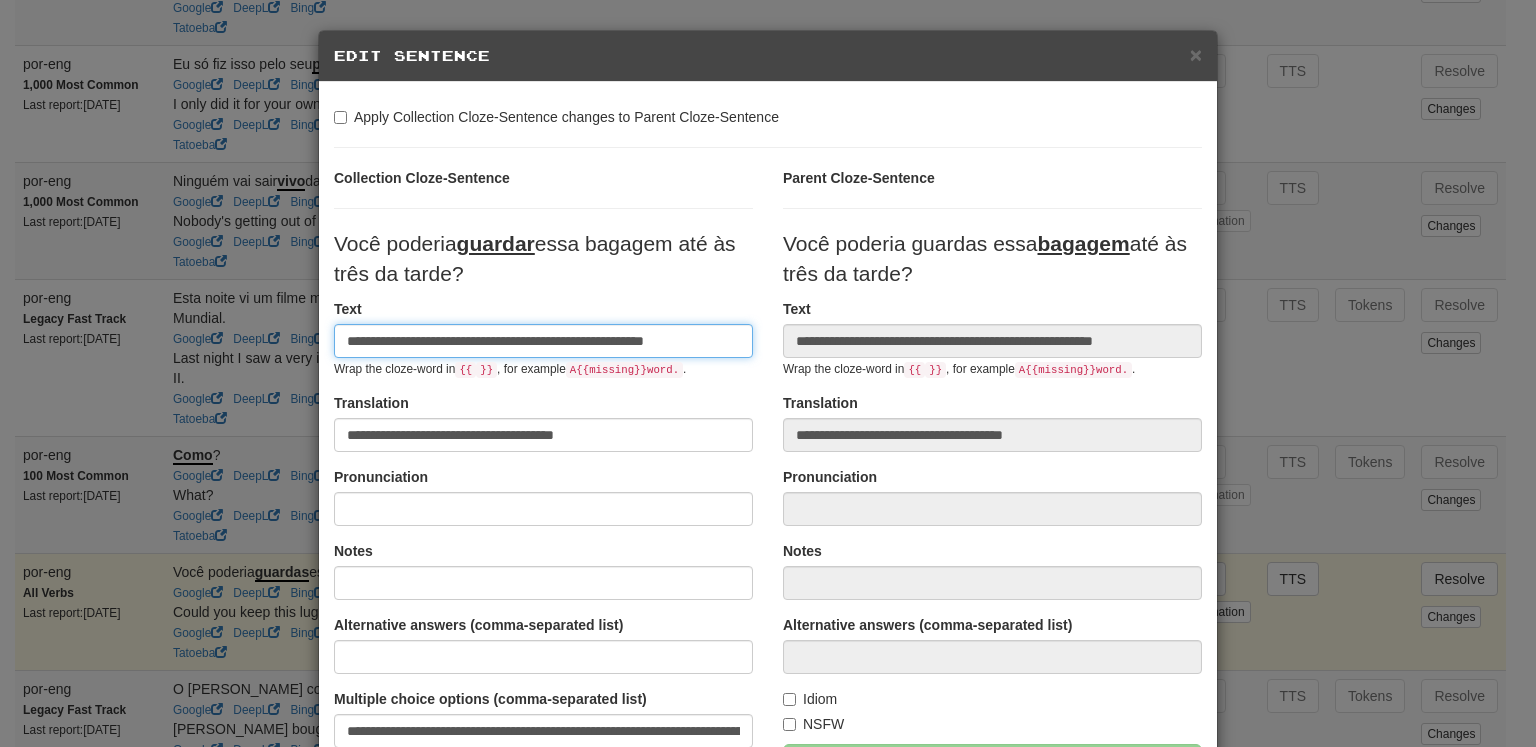 type on "**********" 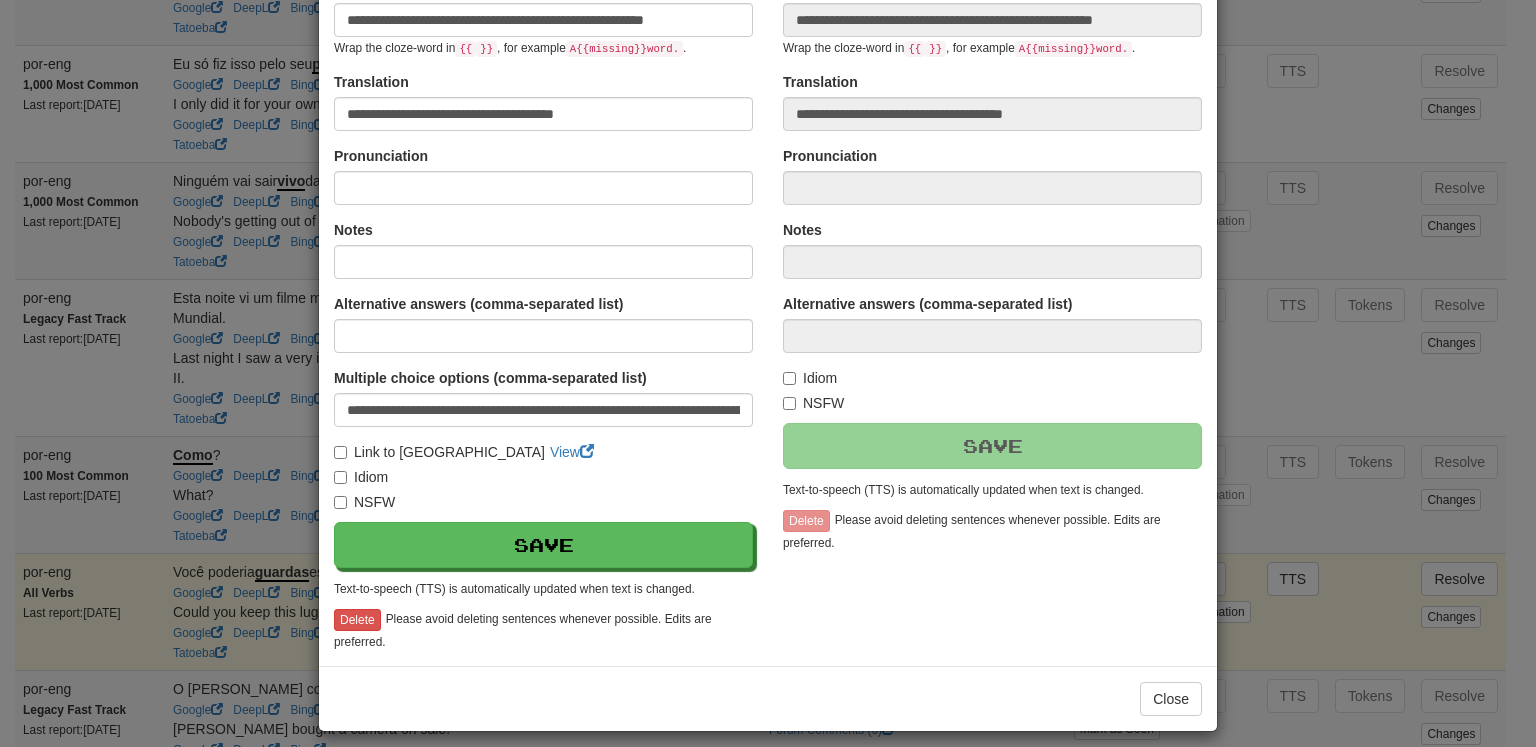 scroll, scrollTop: 332, scrollLeft: 0, axis: vertical 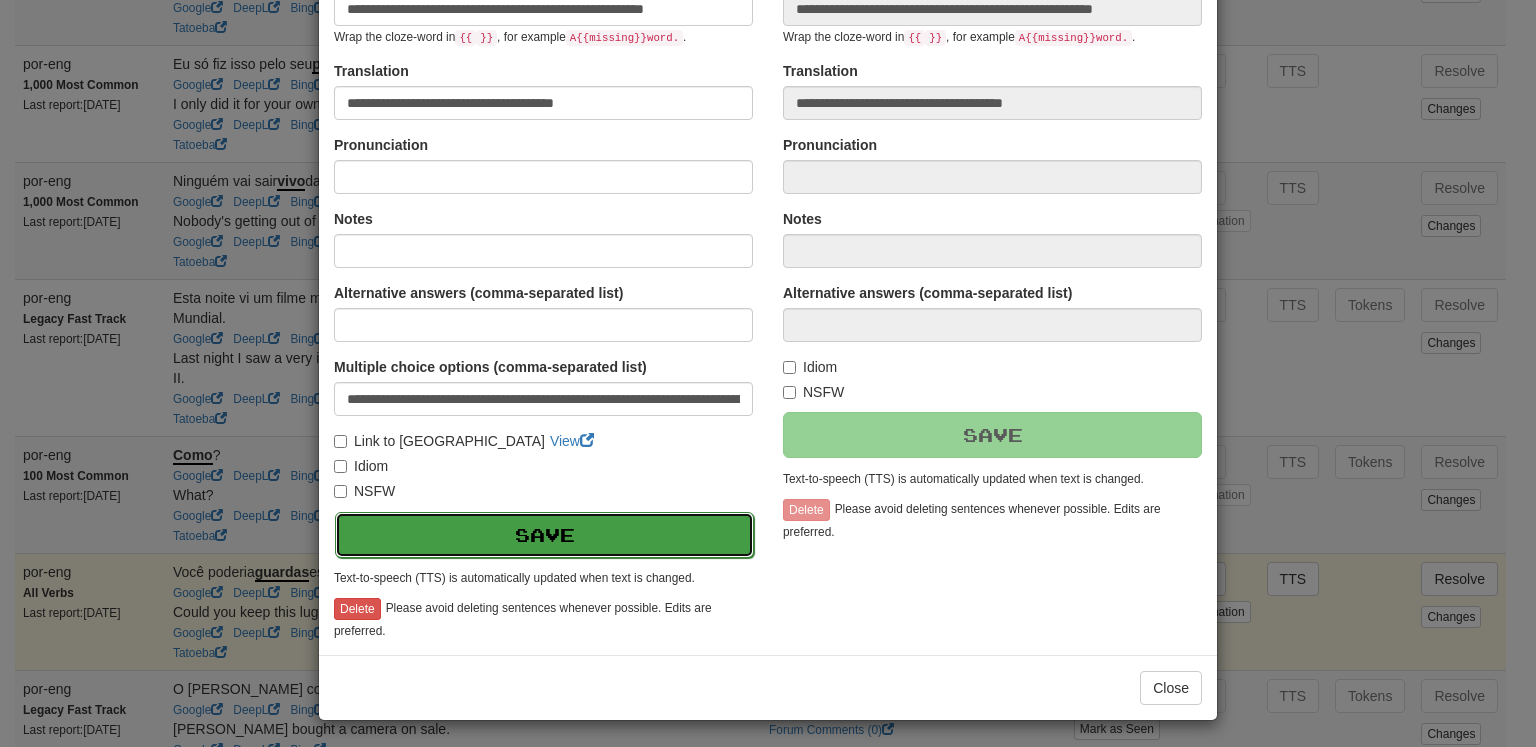 click on "Save" at bounding box center (544, 535) 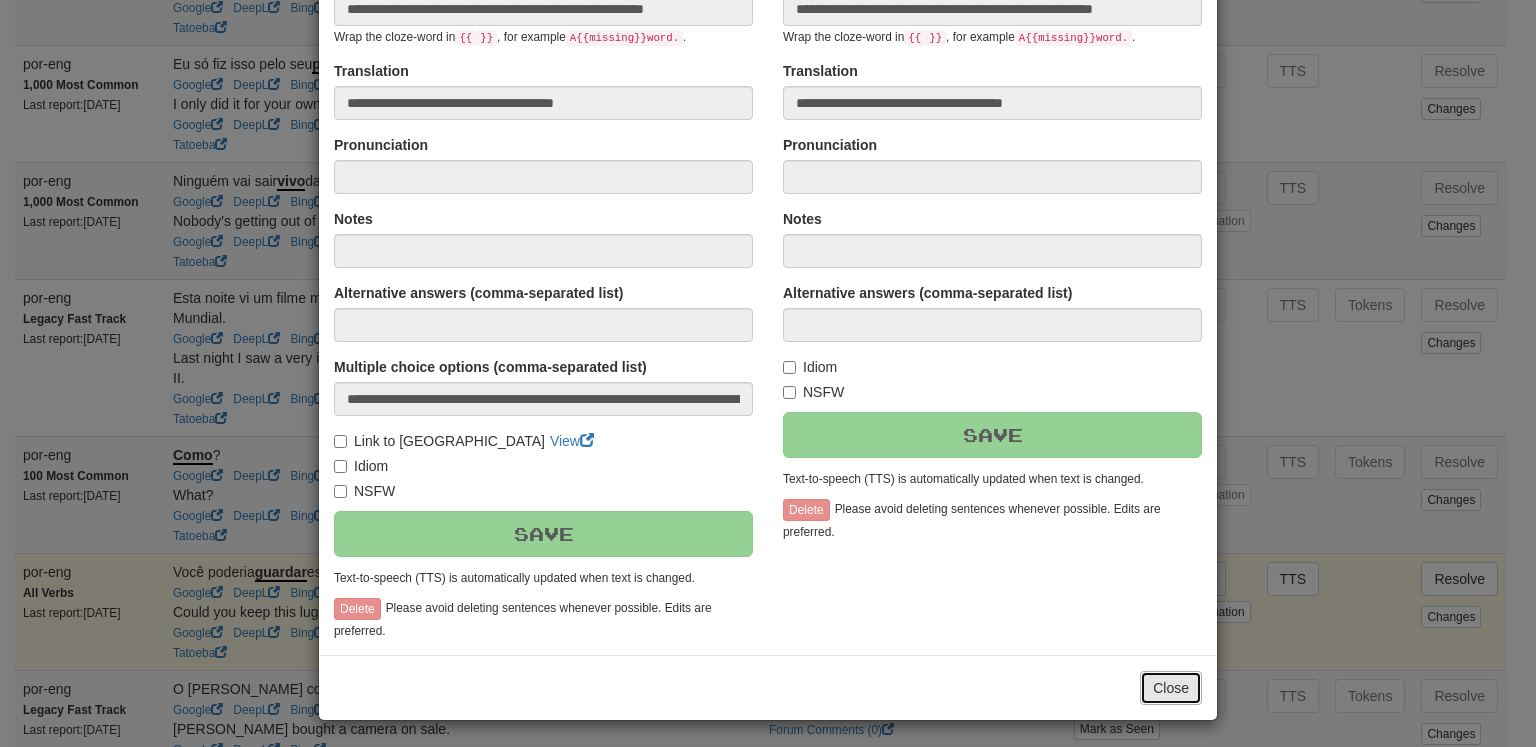 click on "Close" at bounding box center (1171, 688) 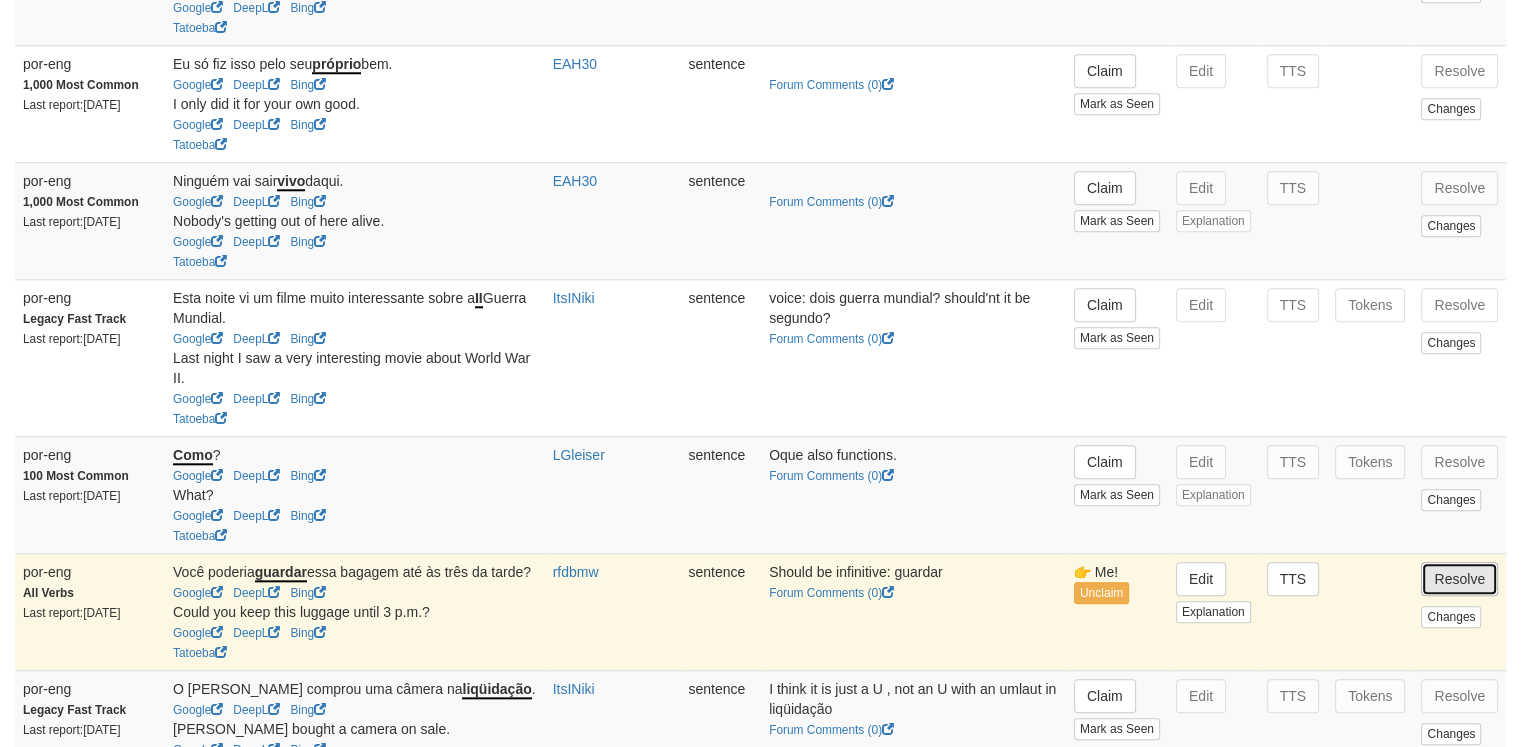 click on "Resolve" at bounding box center (1459, 579) 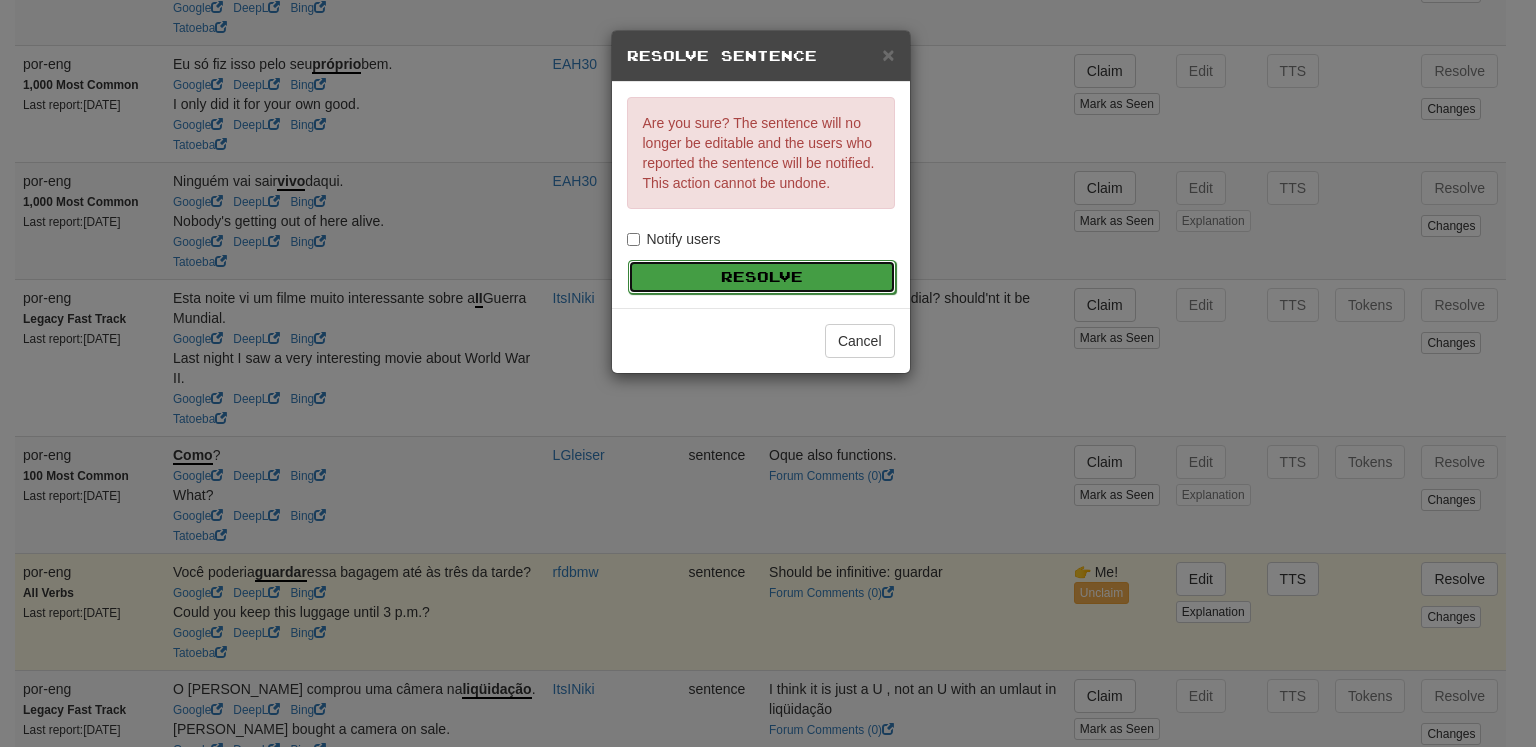 click on "Resolve" at bounding box center [762, 277] 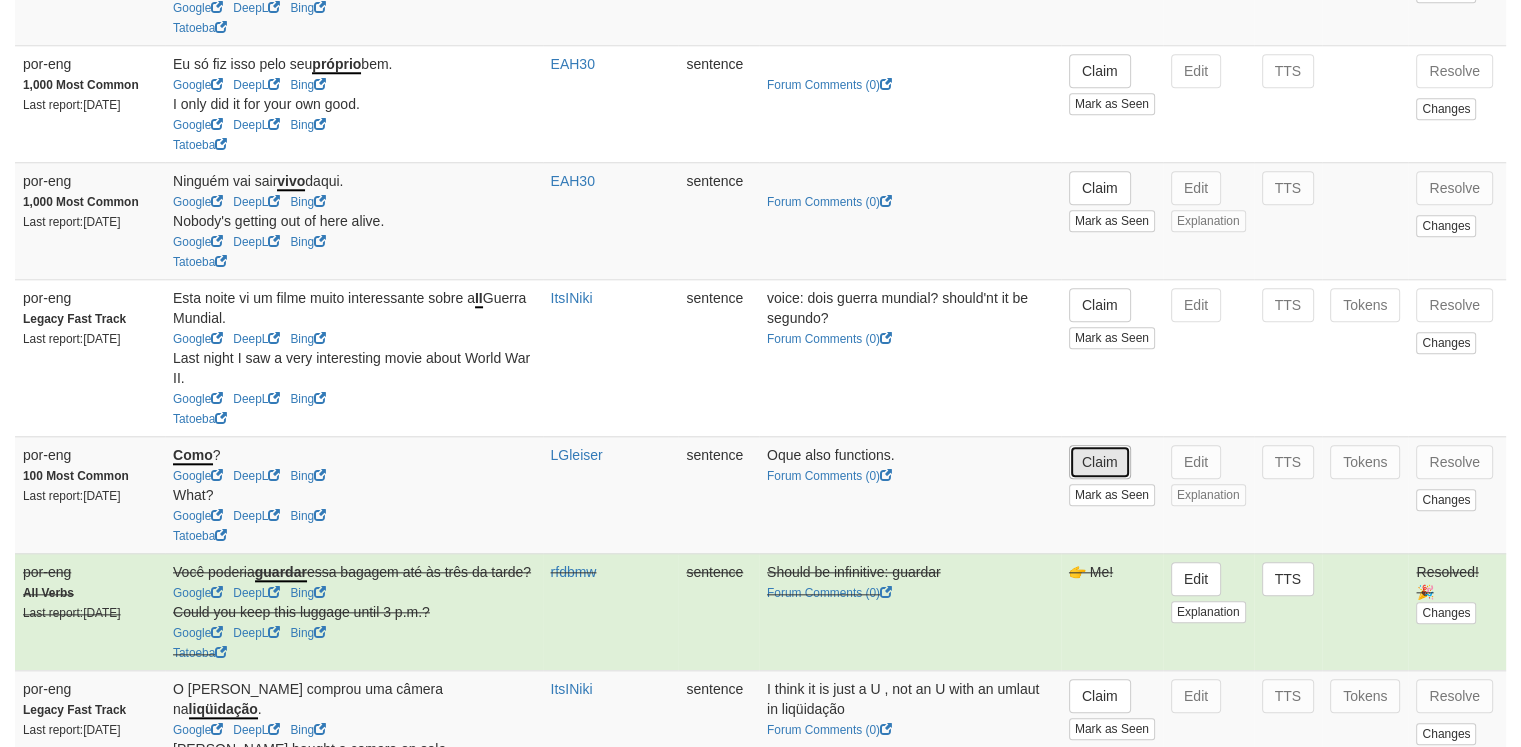 click on "Claim" at bounding box center [1100, 462] 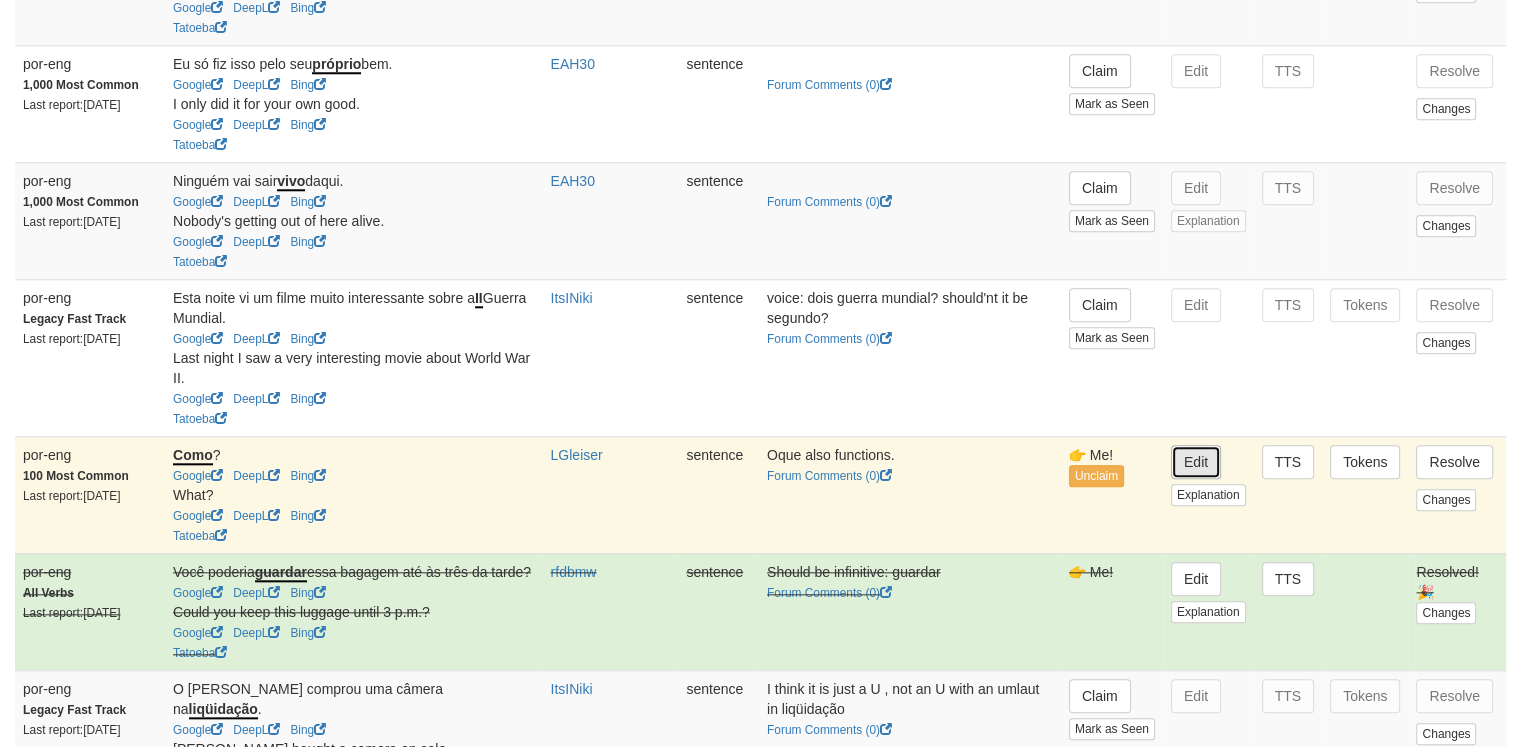 click on "Edit" at bounding box center [1196, 462] 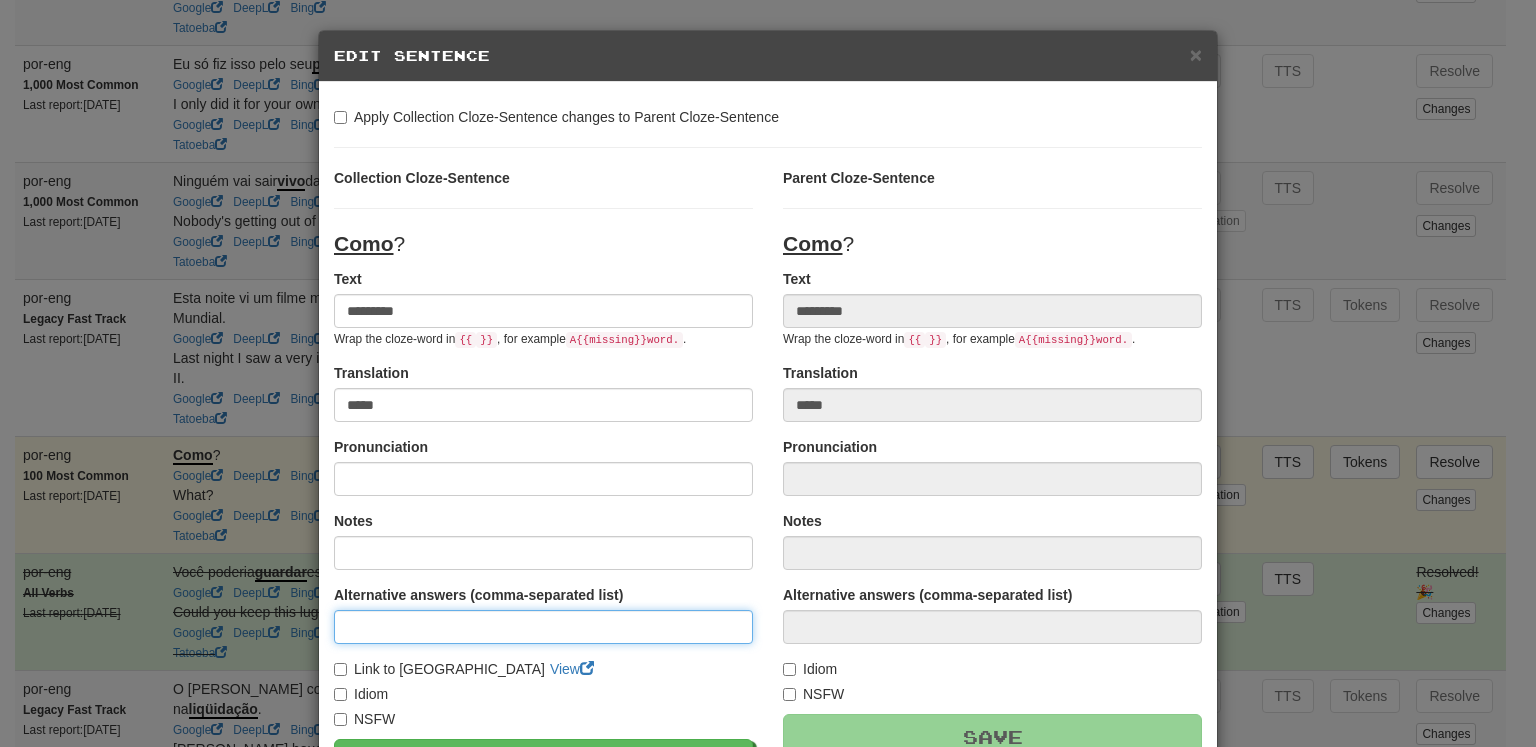 click at bounding box center (543, 627) 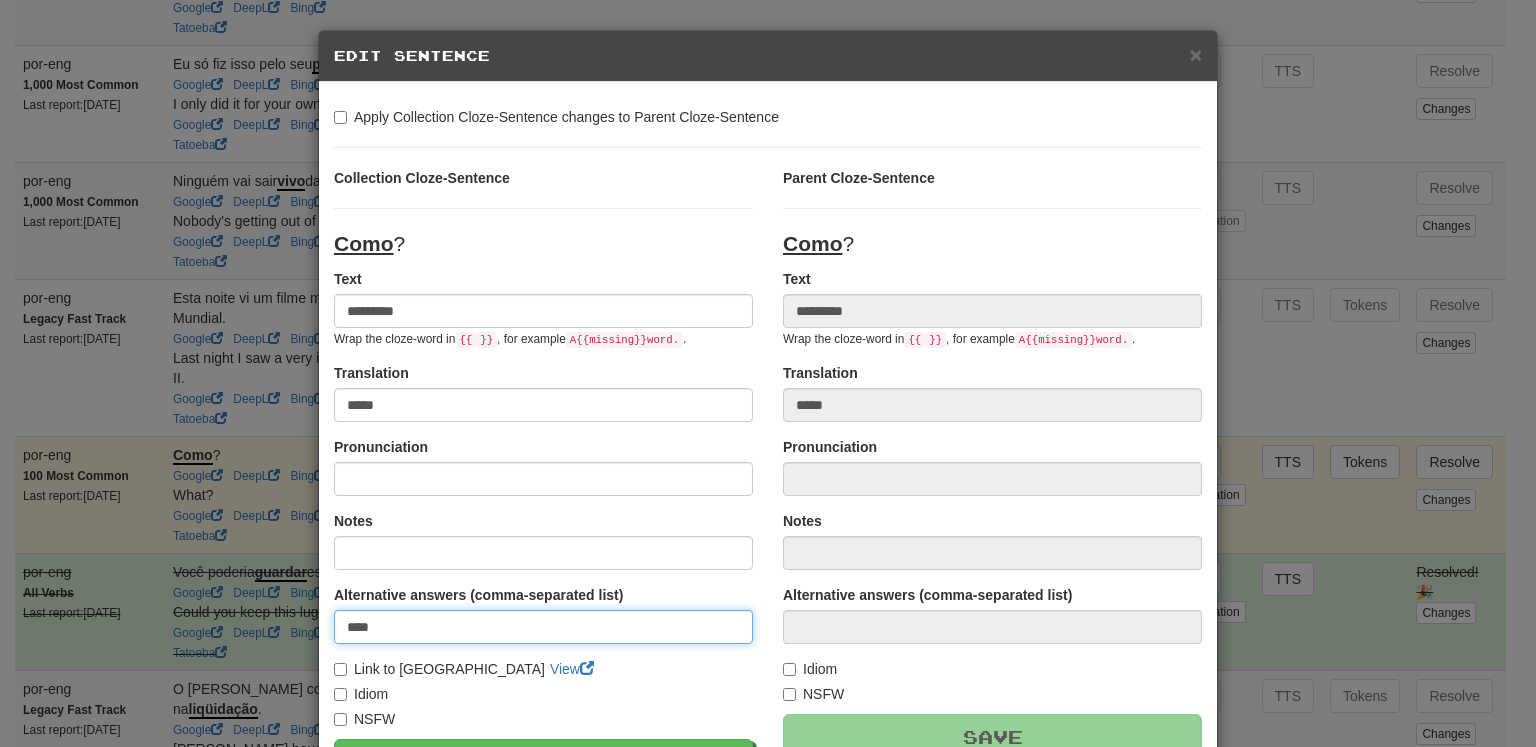 click on "****" at bounding box center (543, 627) 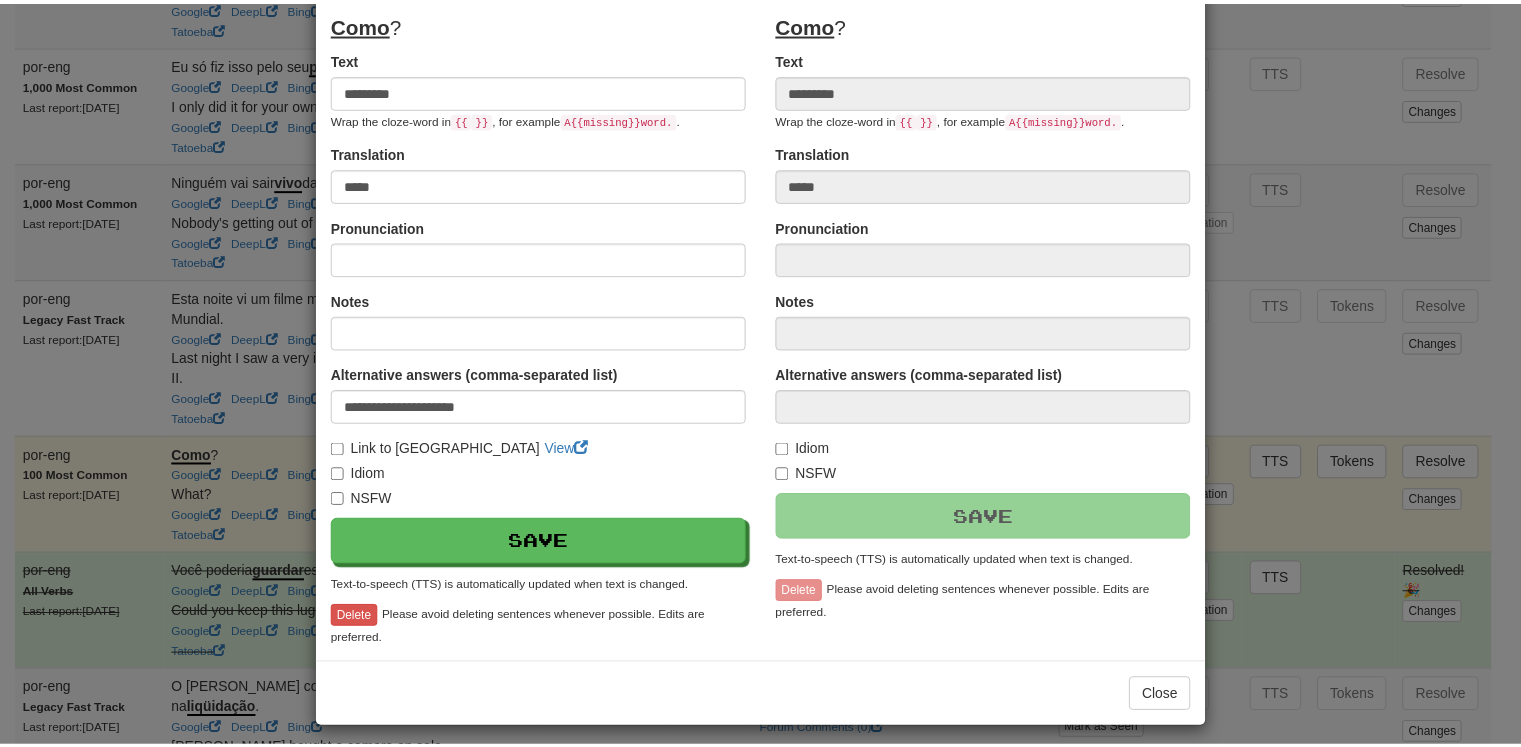 scroll, scrollTop: 228, scrollLeft: 0, axis: vertical 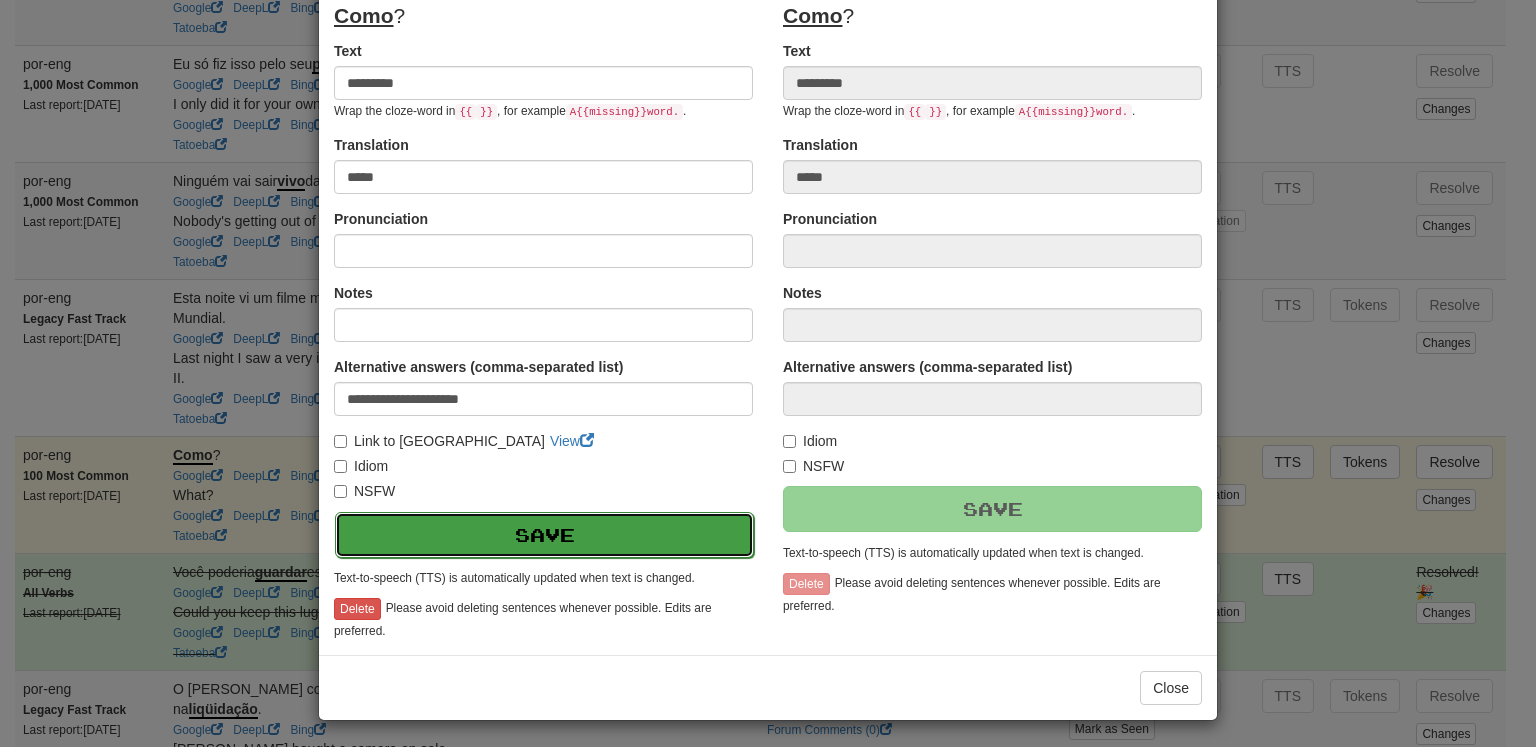 click on "Save" at bounding box center [544, 535] 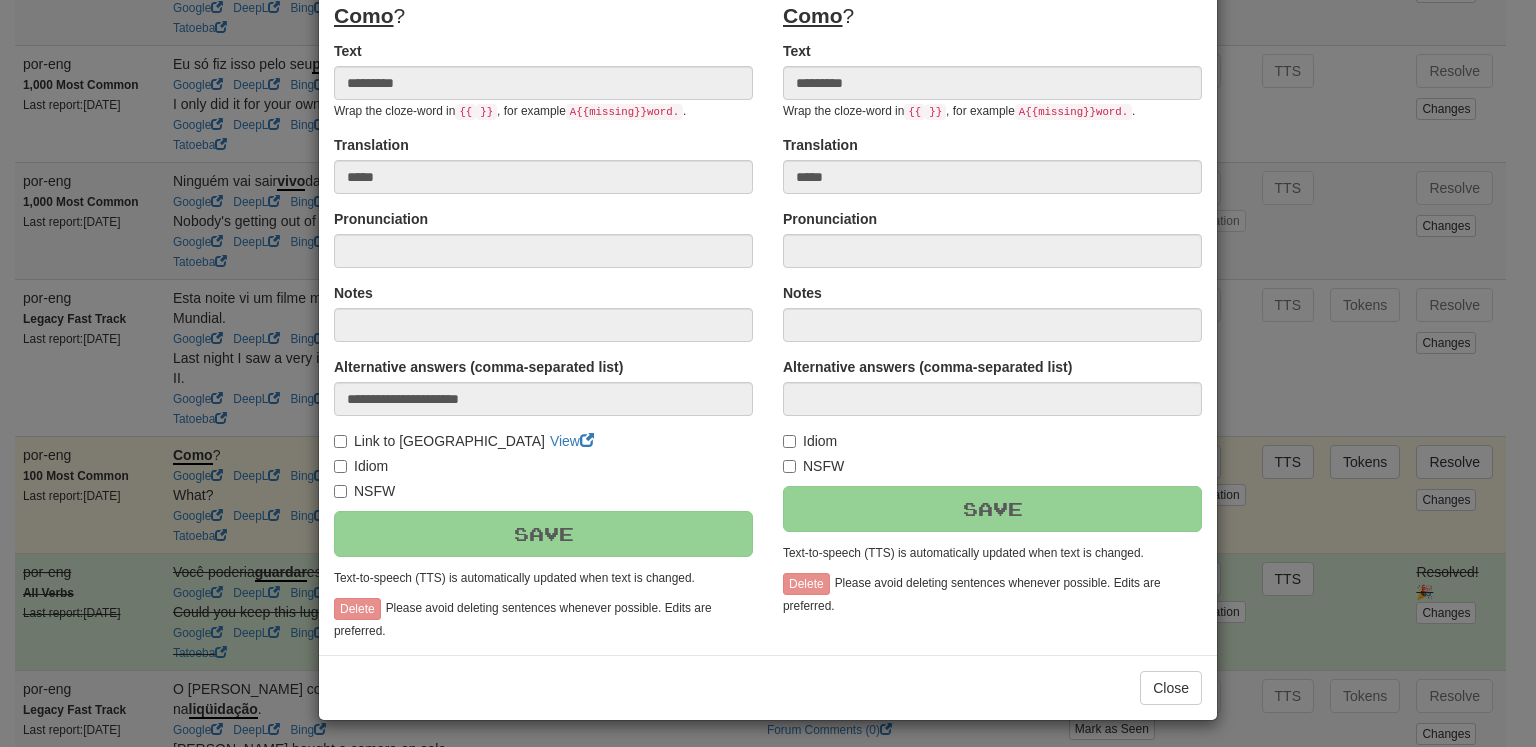 type on "**********" 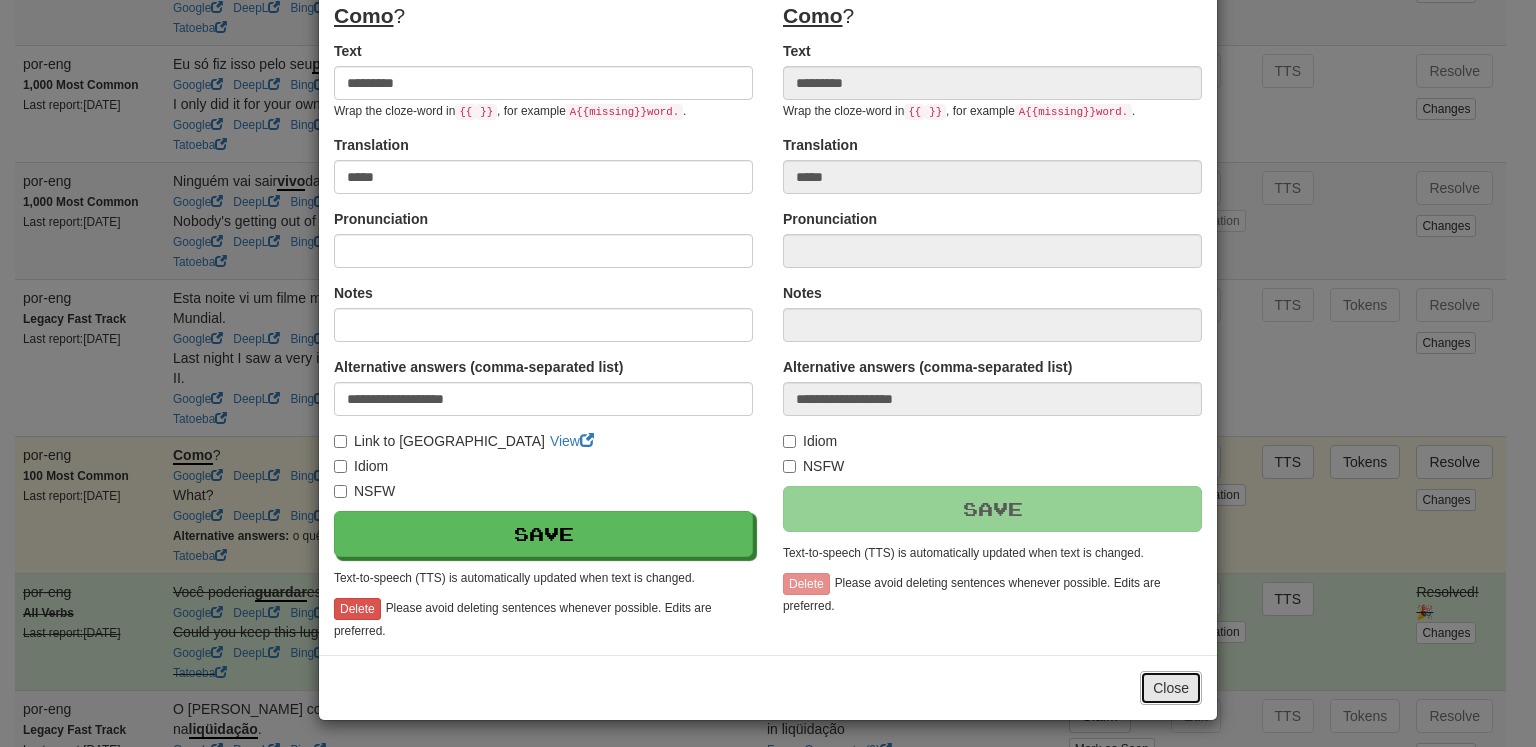 click on "Close" at bounding box center (1171, 688) 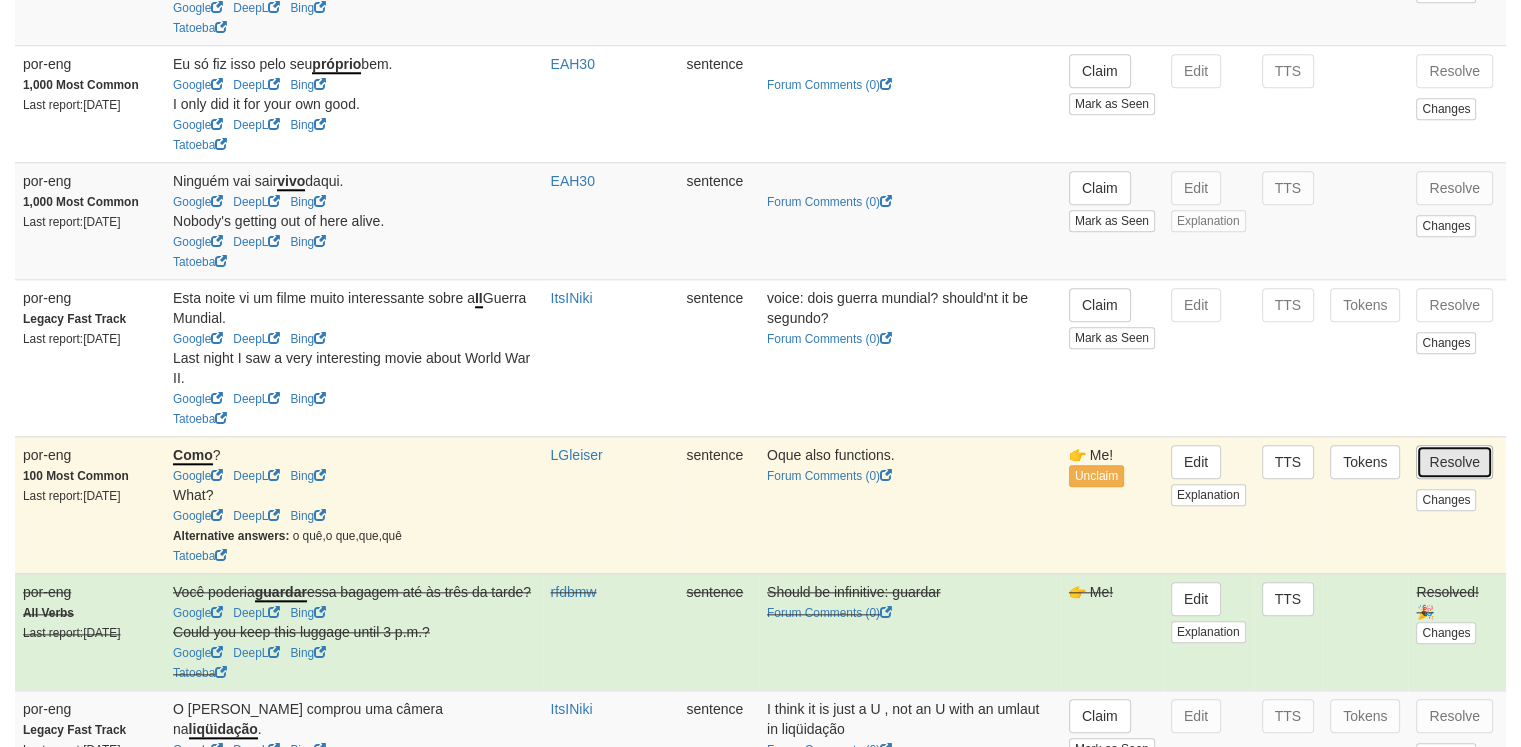 click on "Resolve" at bounding box center (1454, 462) 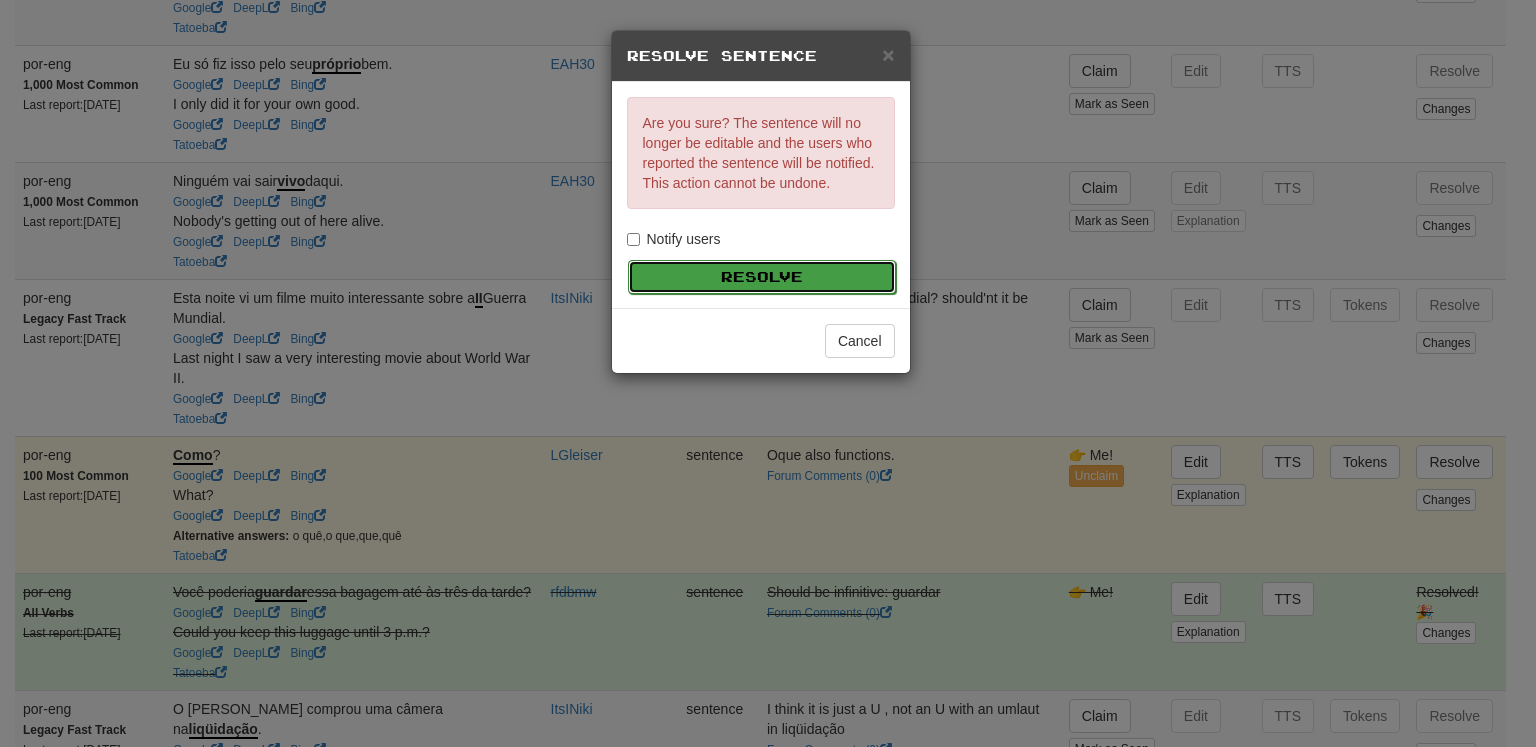 click on "Resolve" at bounding box center [762, 277] 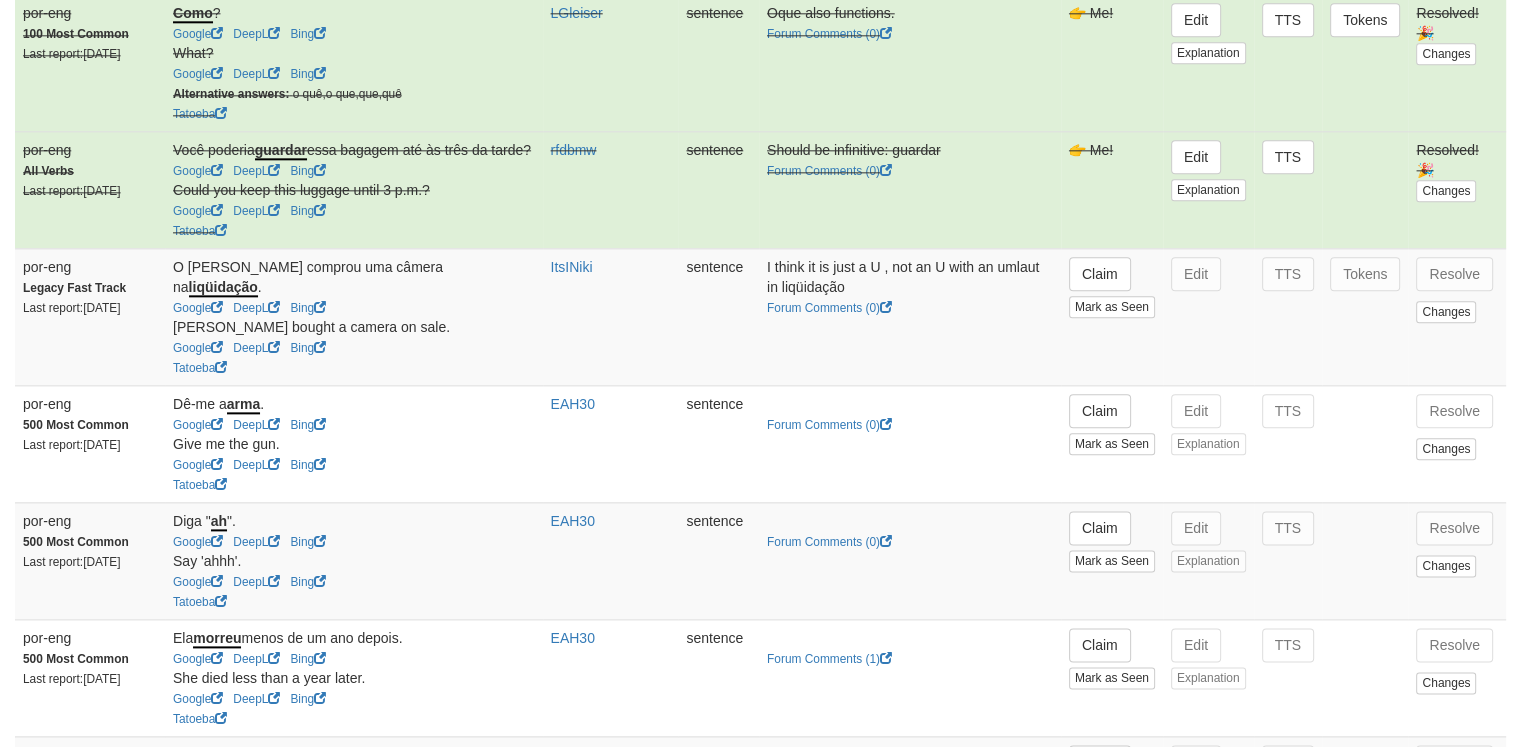 scroll, scrollTop: 2390, scrollLeft: 0, axis: vertical 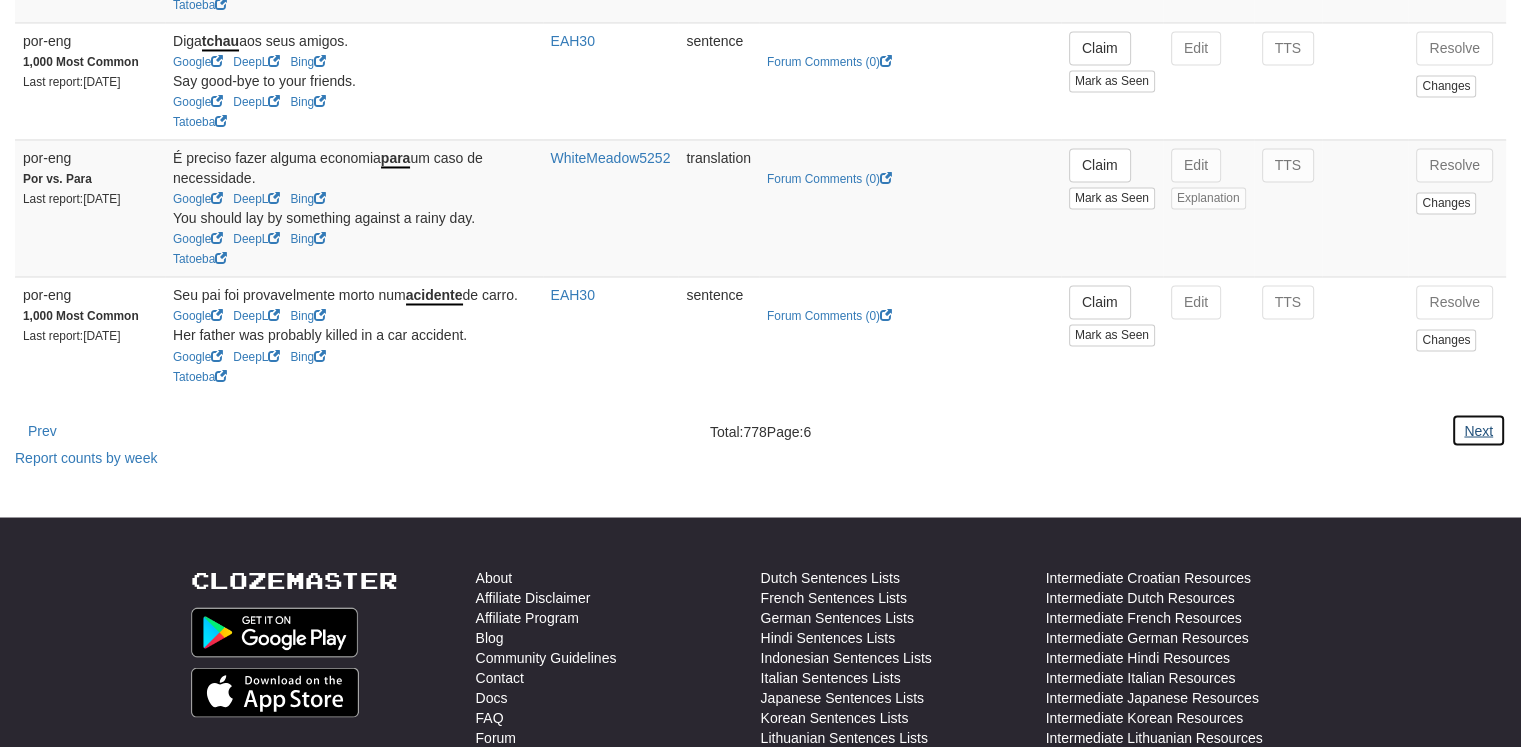 click on "Next" at bounding box center [1478, 430] 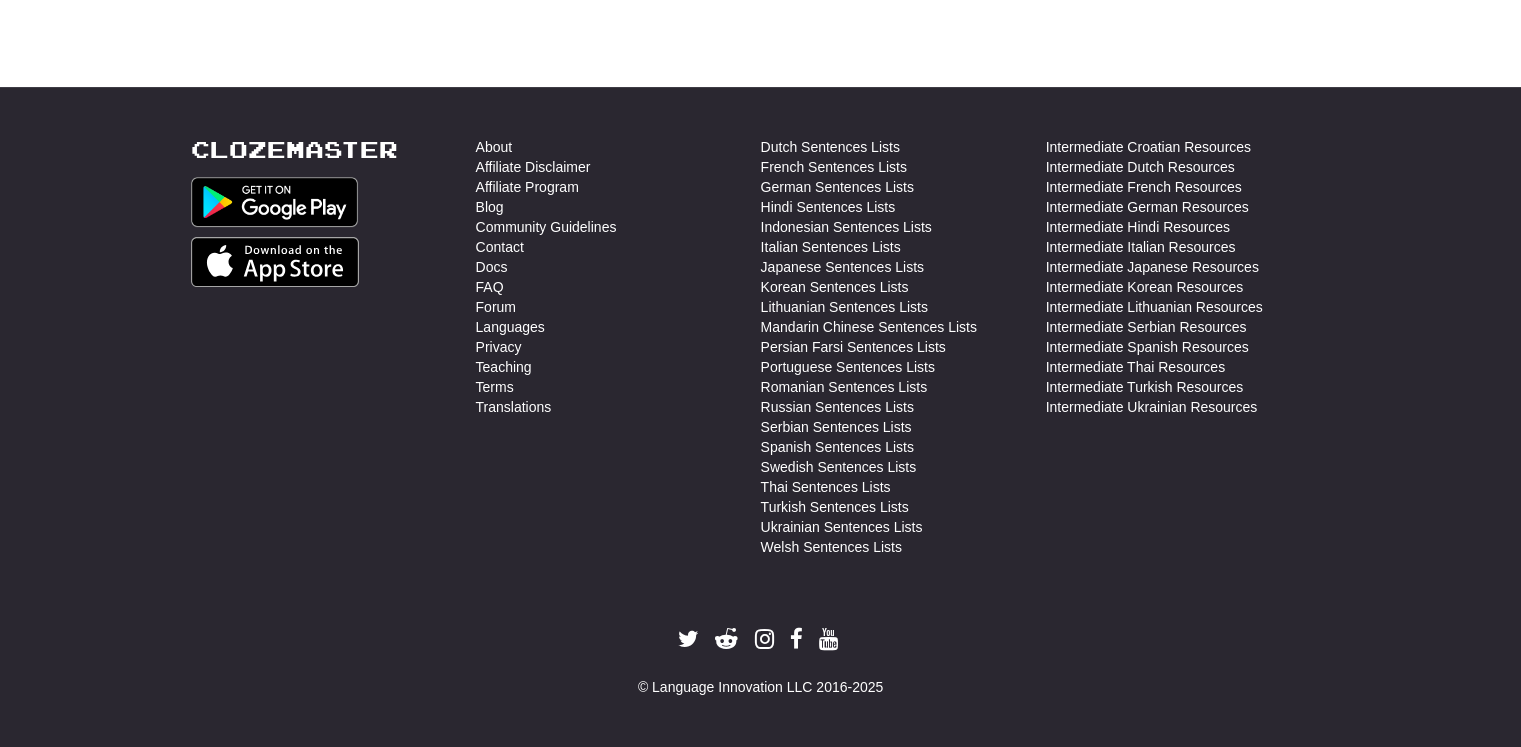 scroll, scrollTop: 0, scrollLeft: 0, axis: both 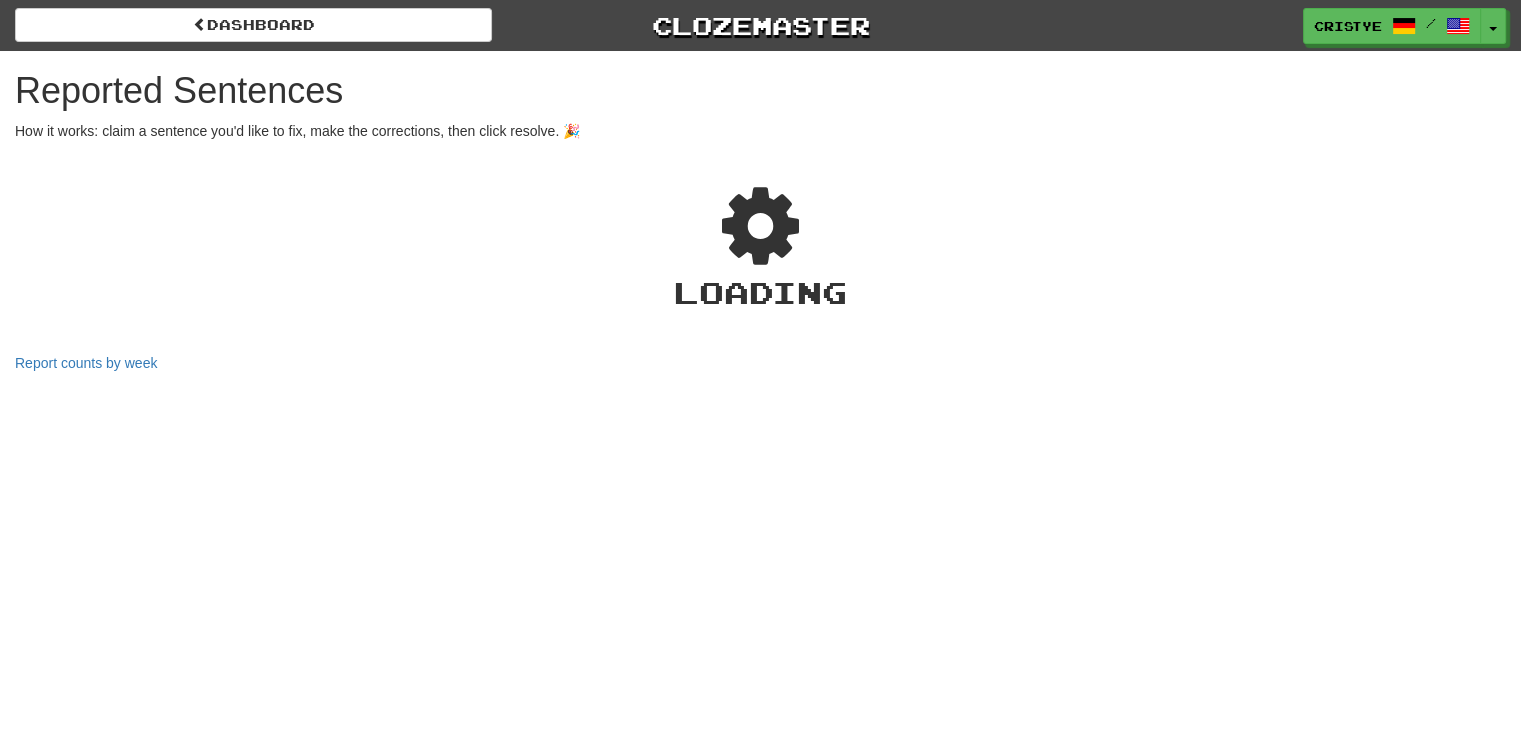 select on "***" 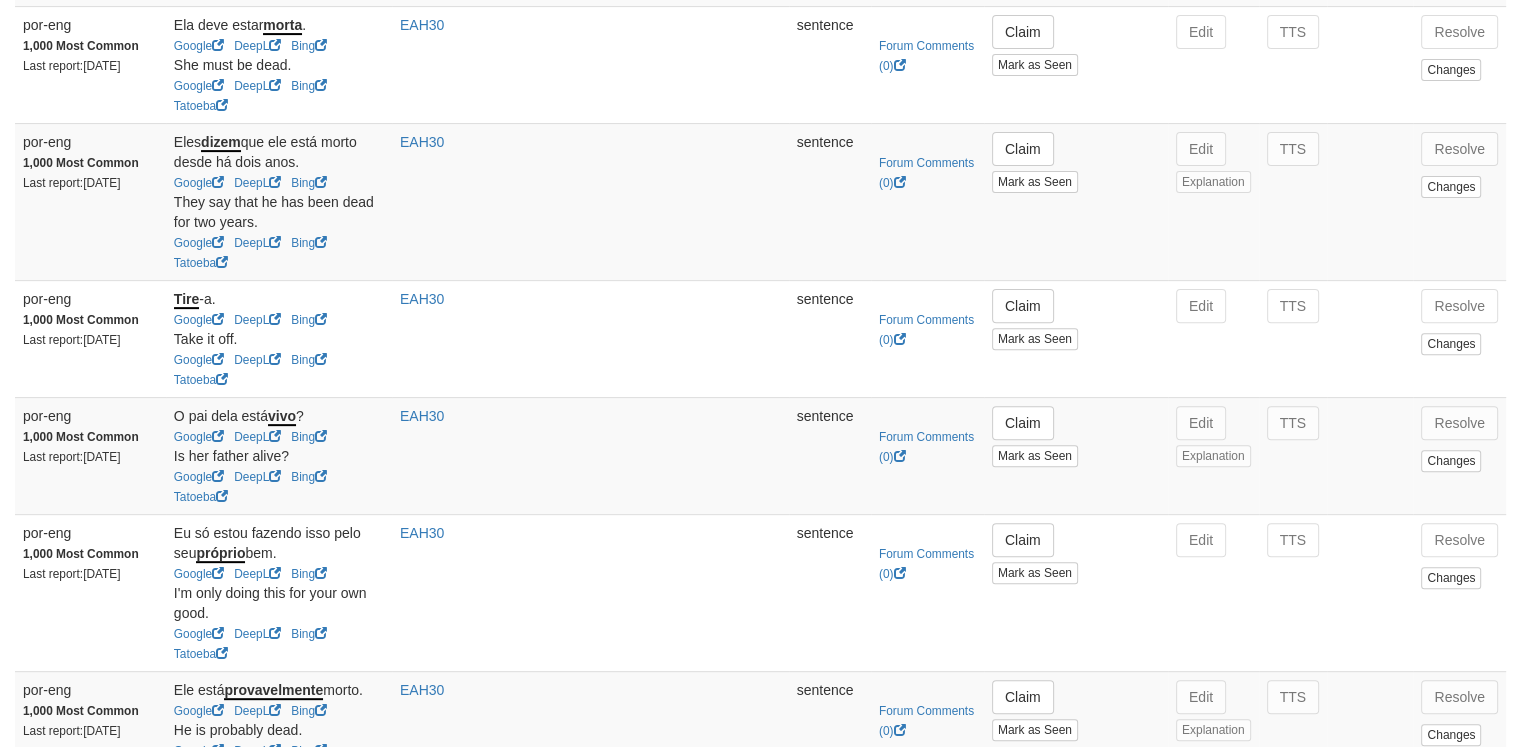 scroll, scrollTop: 871, scrollLeft: 0, axis: vertical 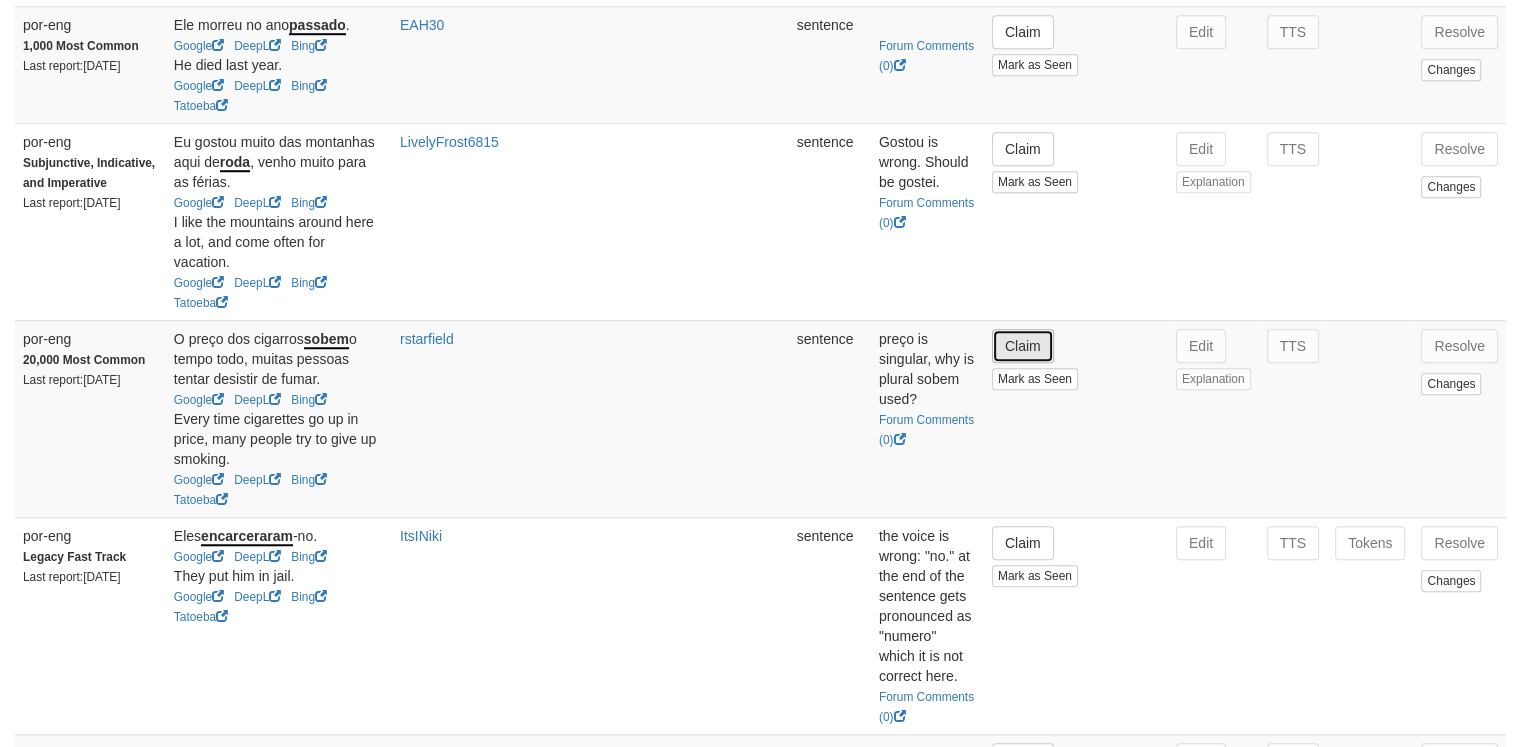 click on "Claim" at bounding box center [1023, 346] 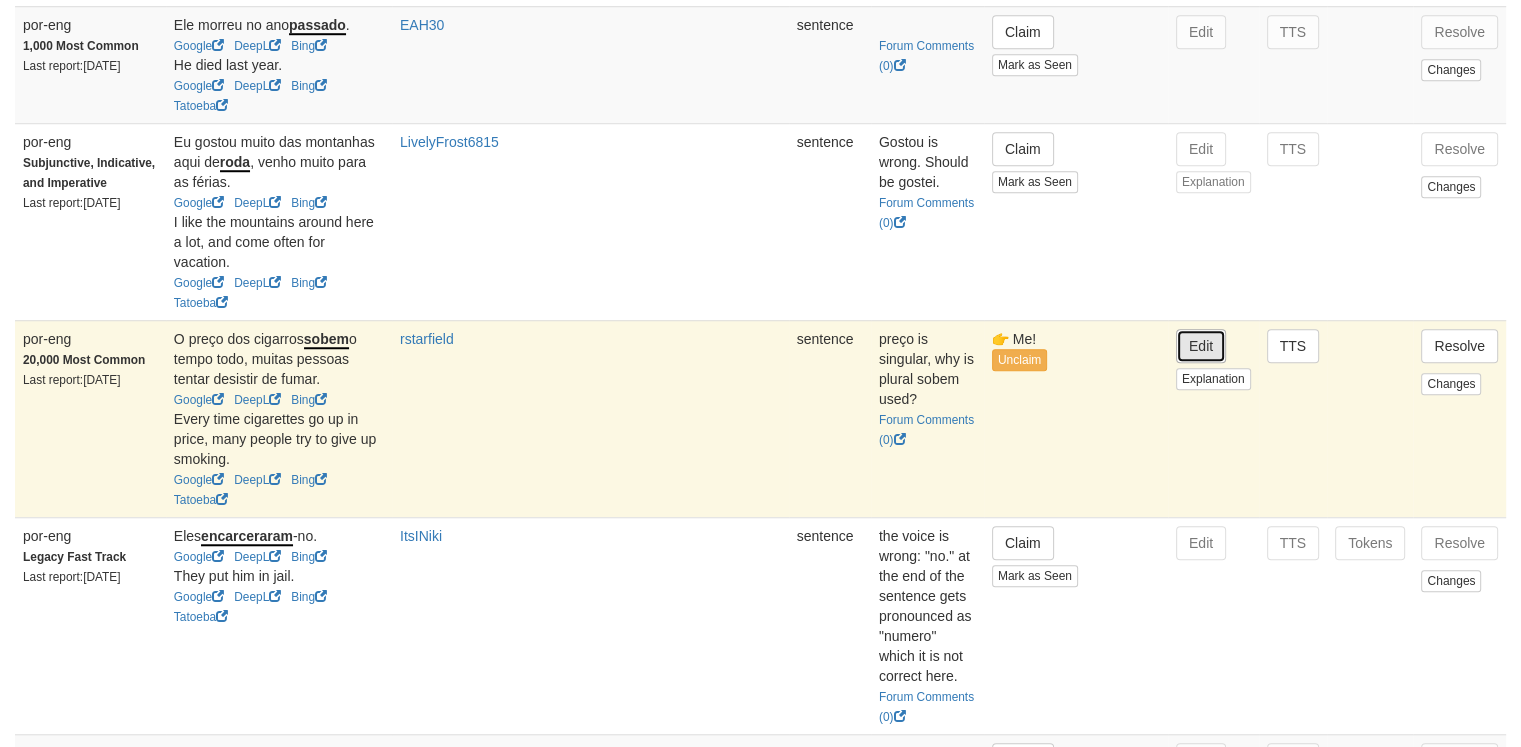 click on "Edit" at bounding box center [1201, 346] 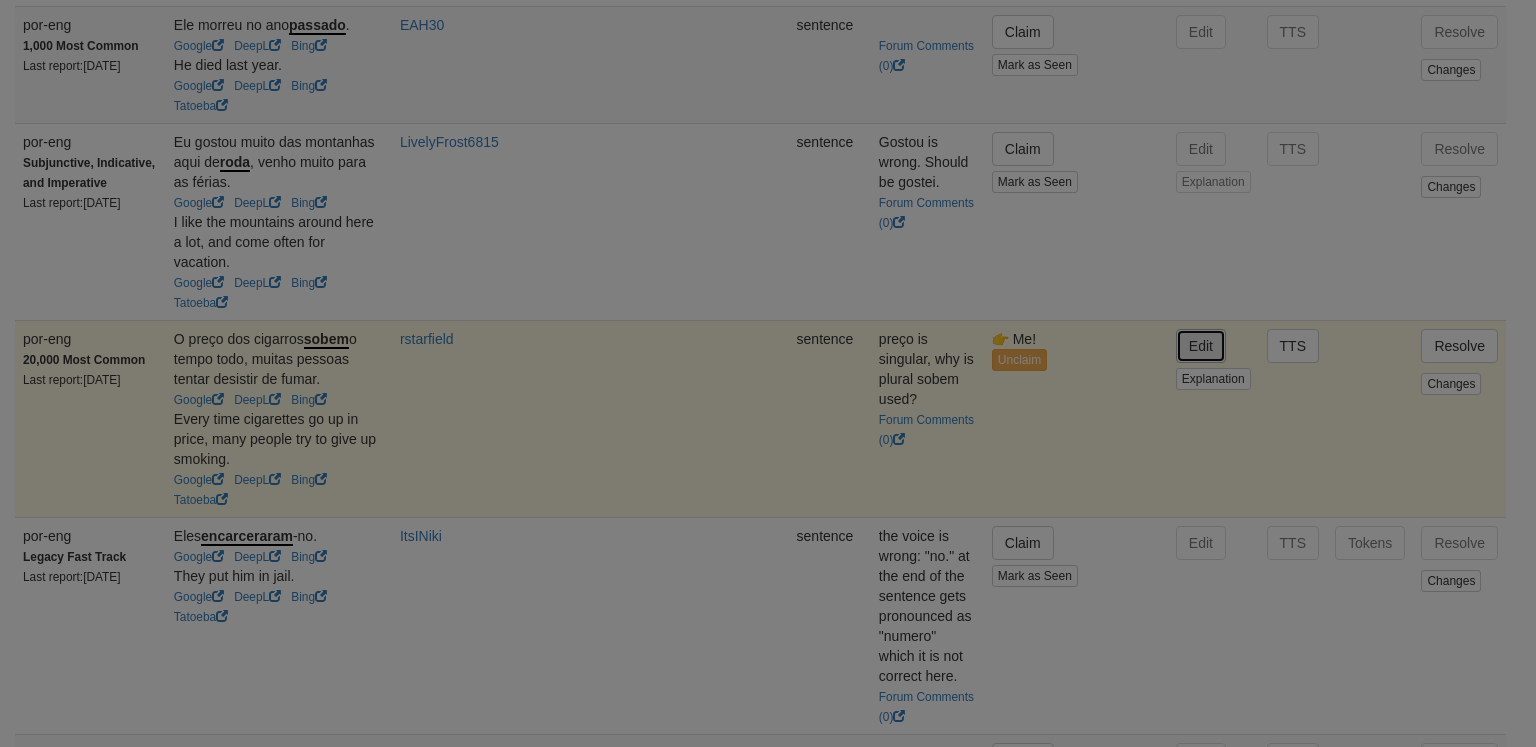 type on "**********" 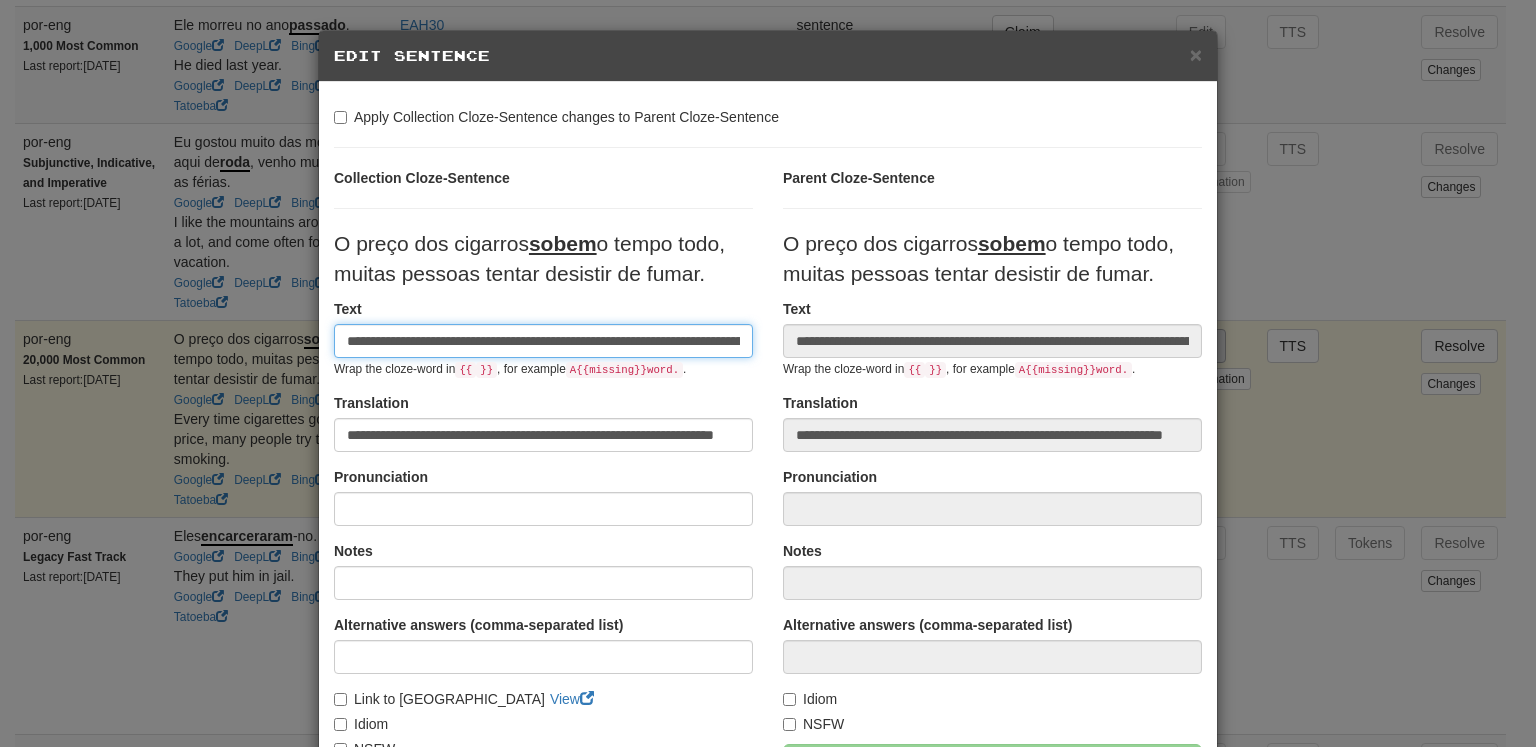 scroll, scrollTop: 0, scrollLeft: 141, axis: horizontal 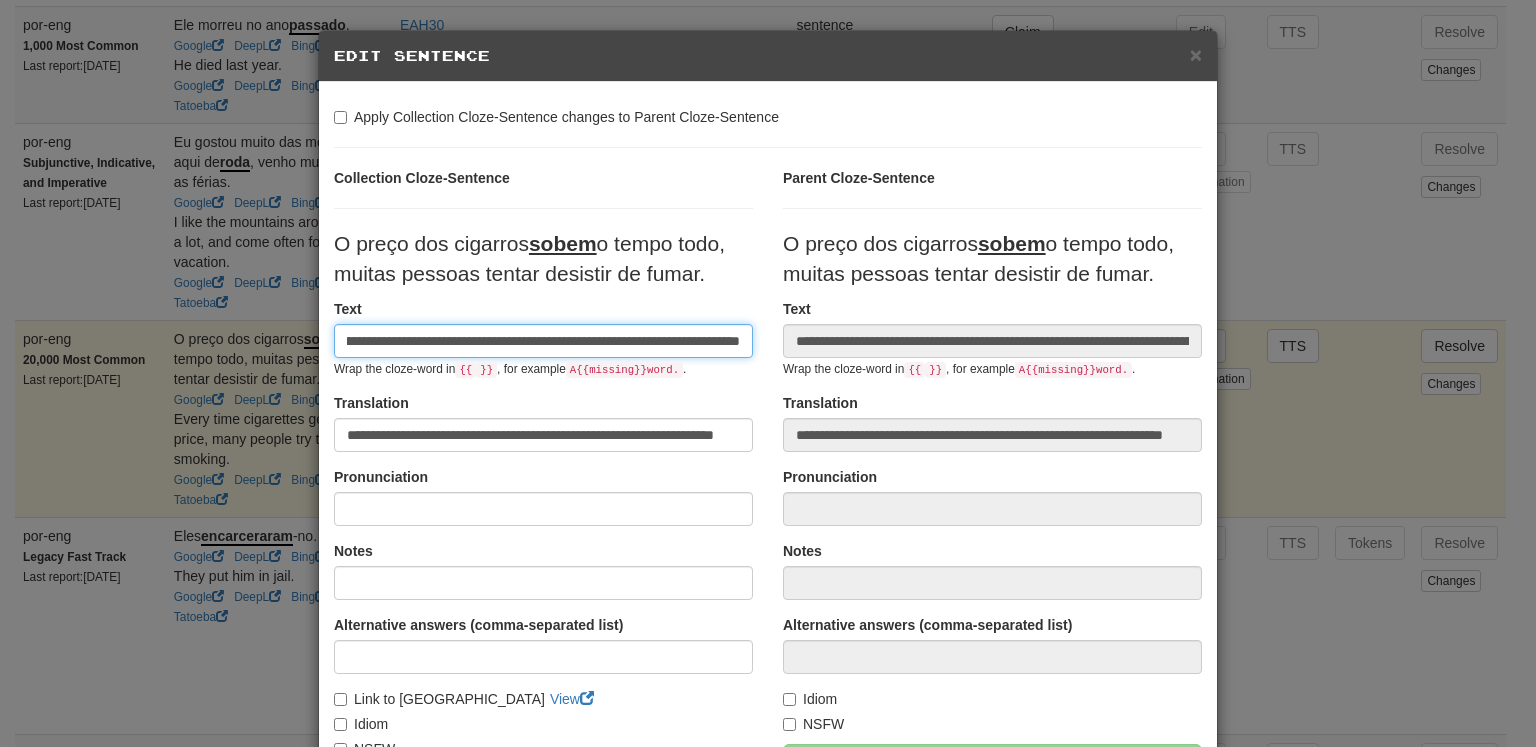 click on "**********" at bounding box center (543, 341) 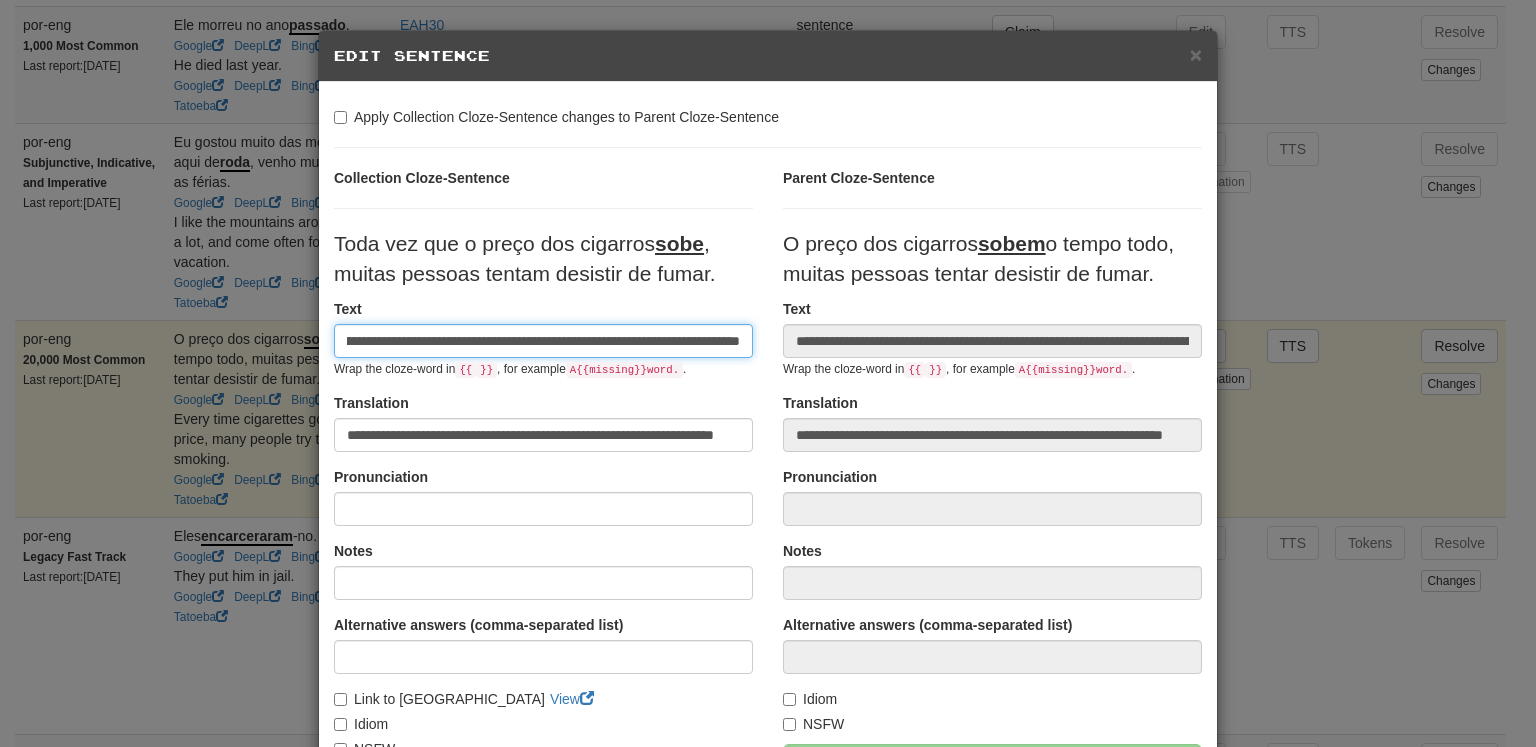 scroll, scrollTop: 0, scrollLeft: 135, axis: horizontal 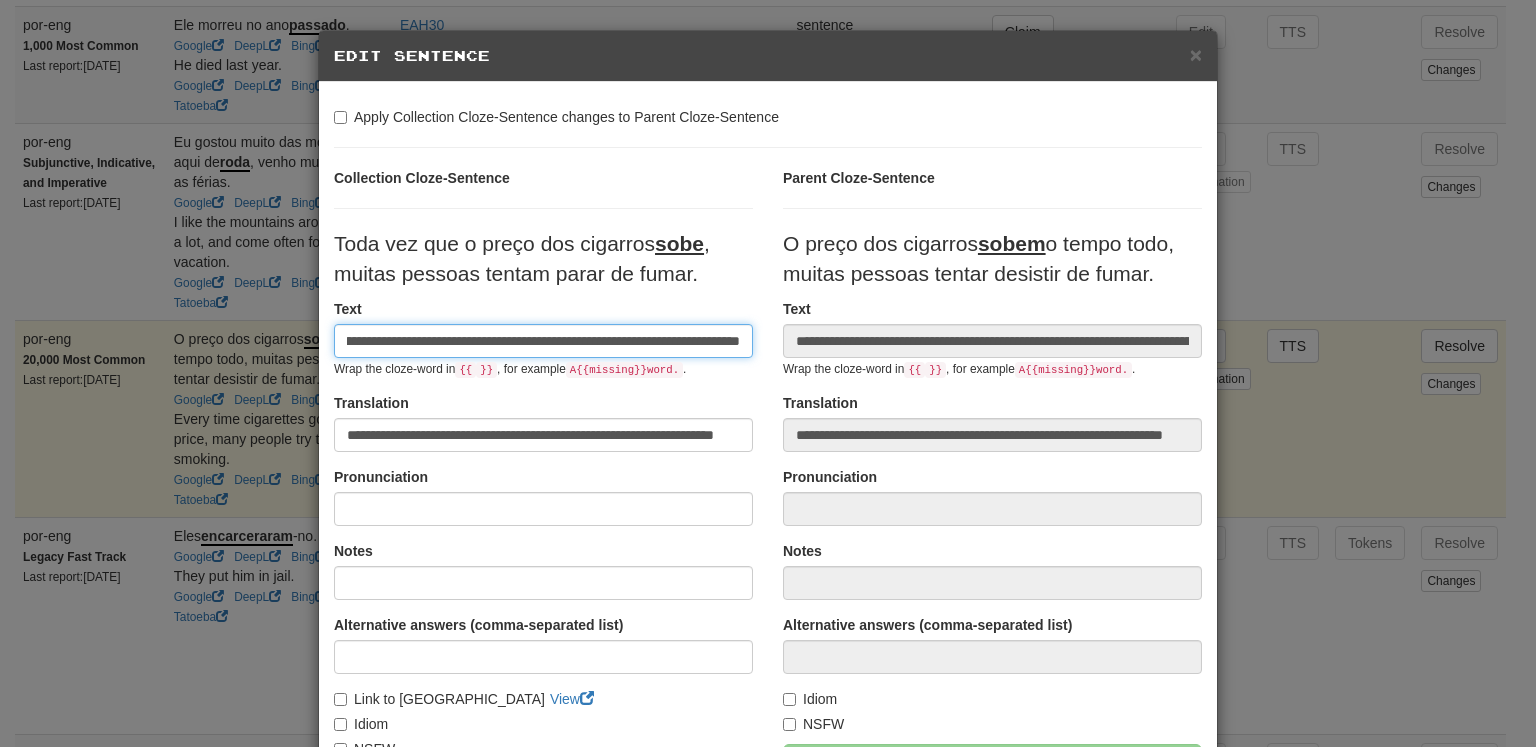 type on "**********" 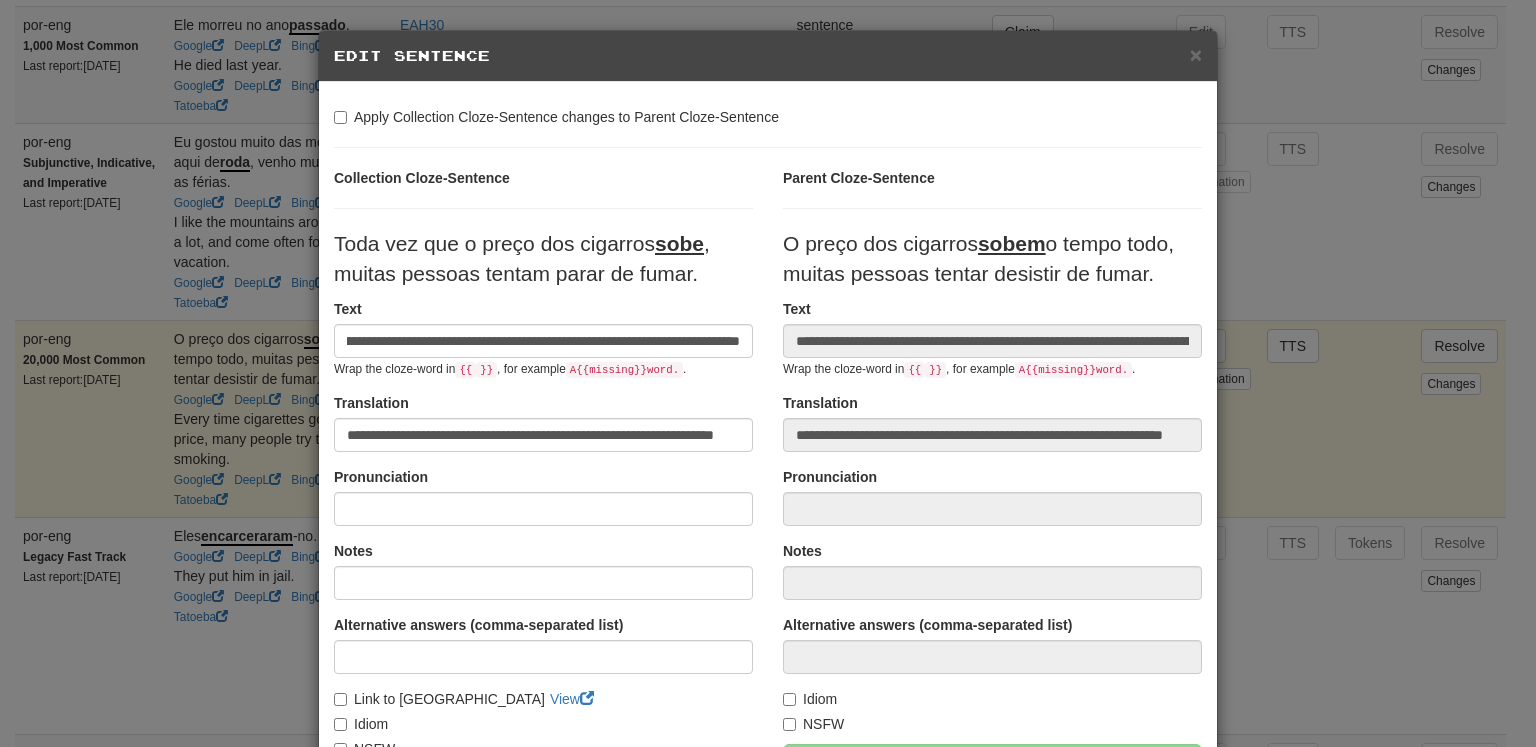 scroll, scrollTop: 0, scrollLeft: 0, axis: both 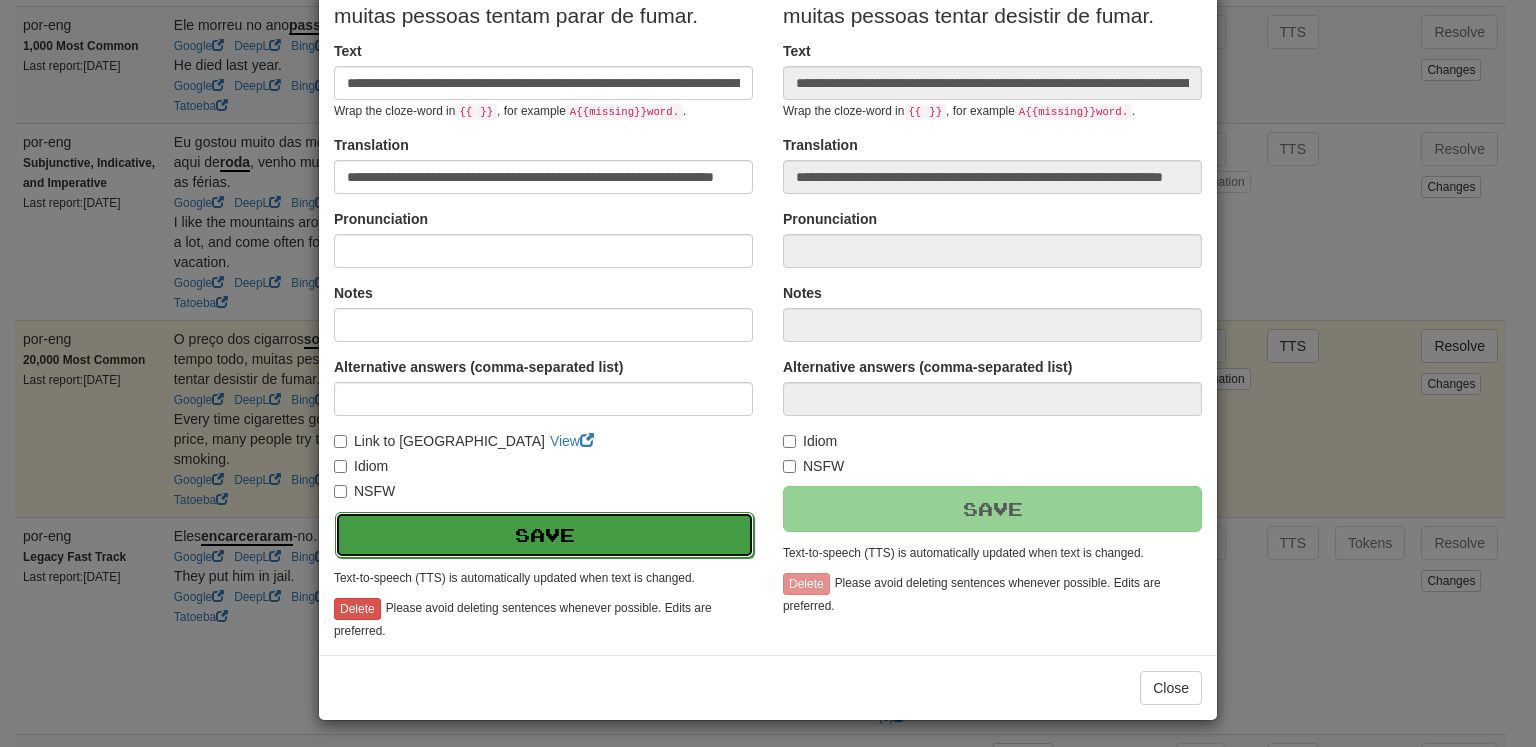 click on "Save" at bounding box center [544, 535] 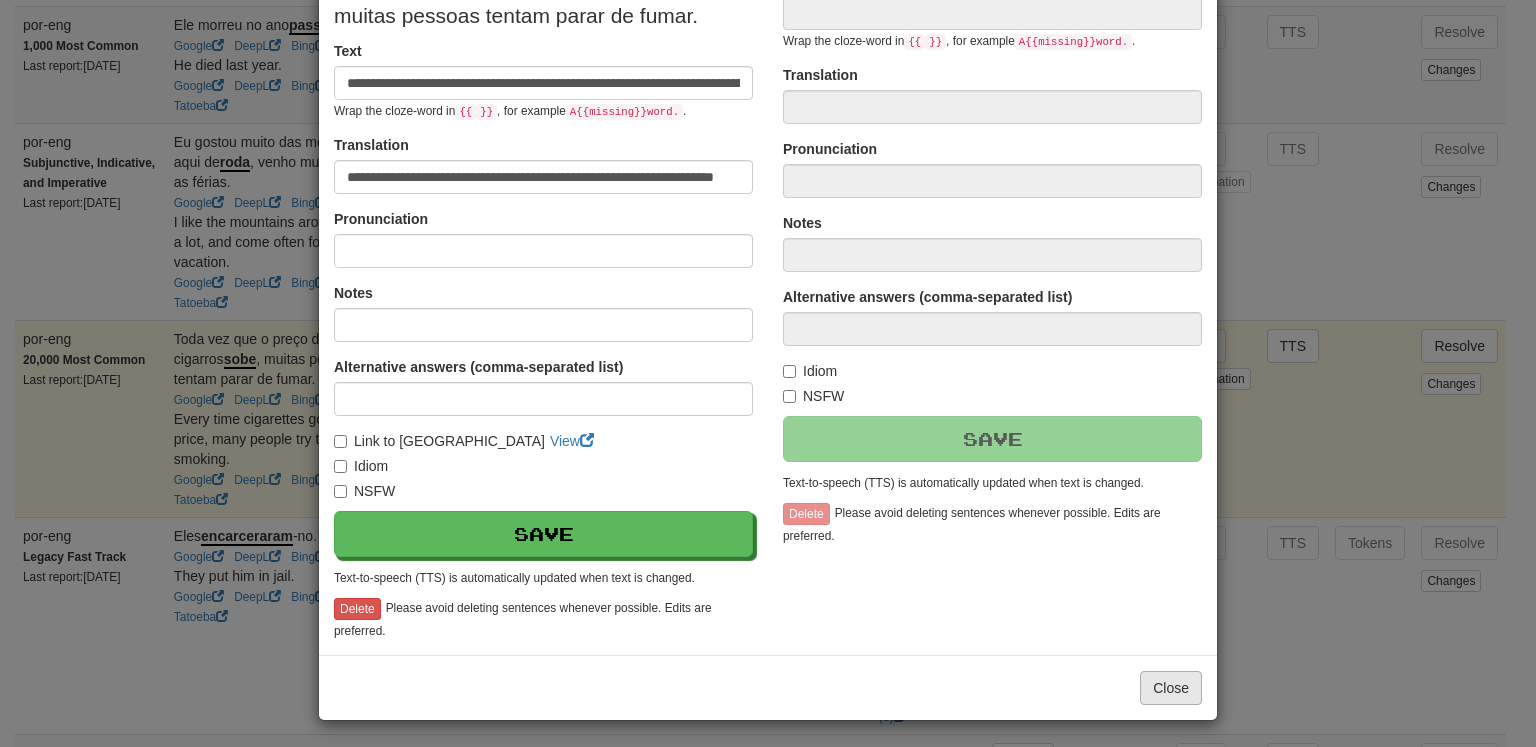 type on "**********" 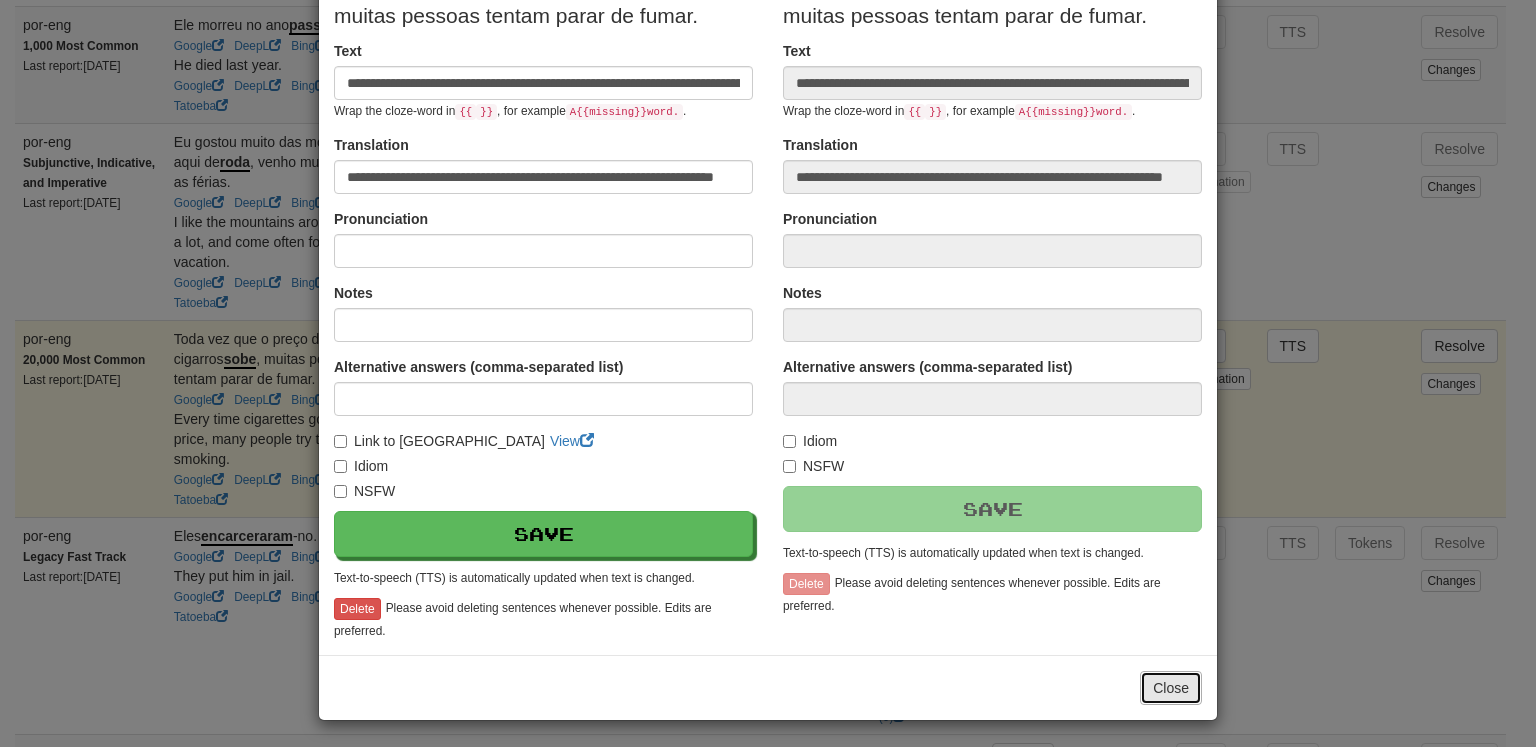 click on "Close" at bounding box center [1171, 688] 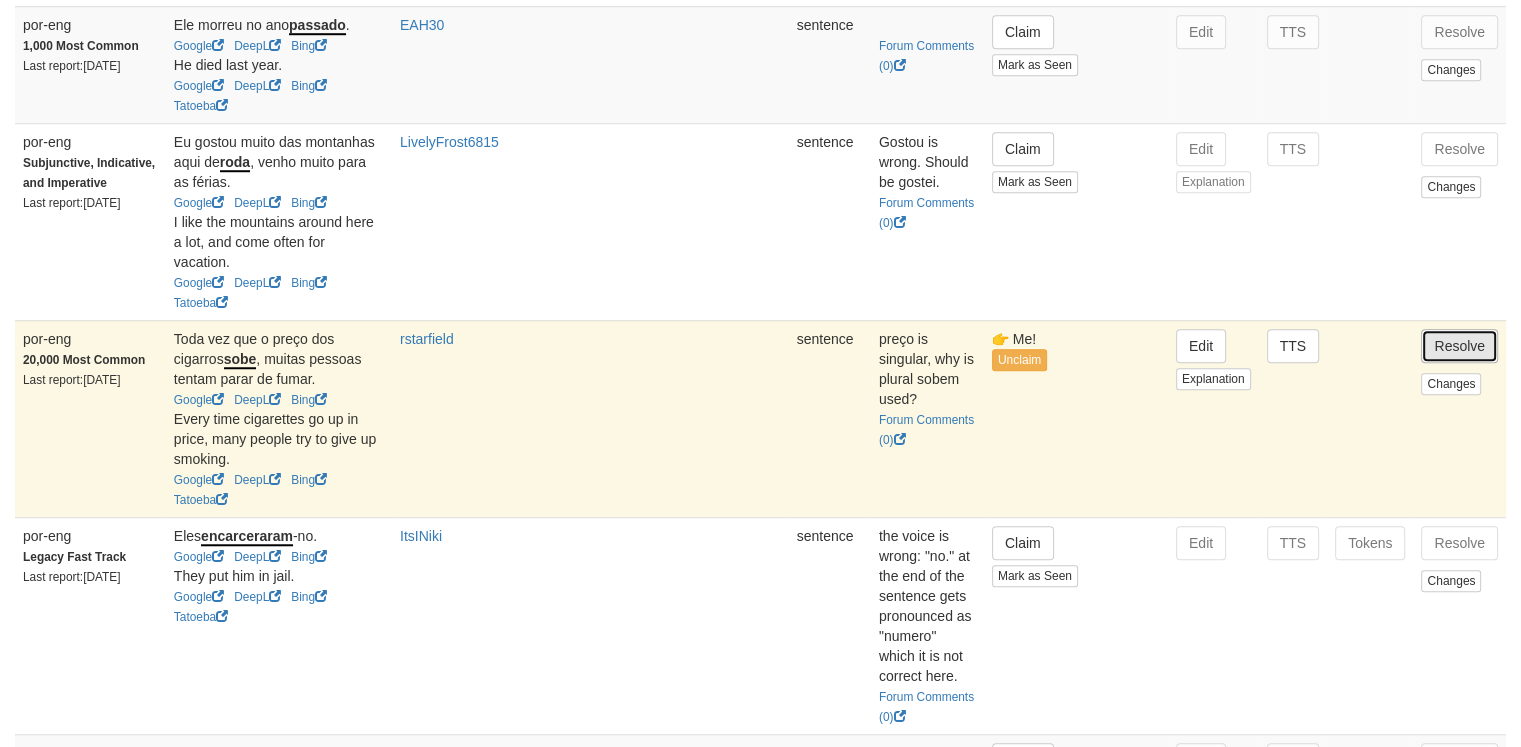 click on "Resolve" at bounding box center (1459, 346) 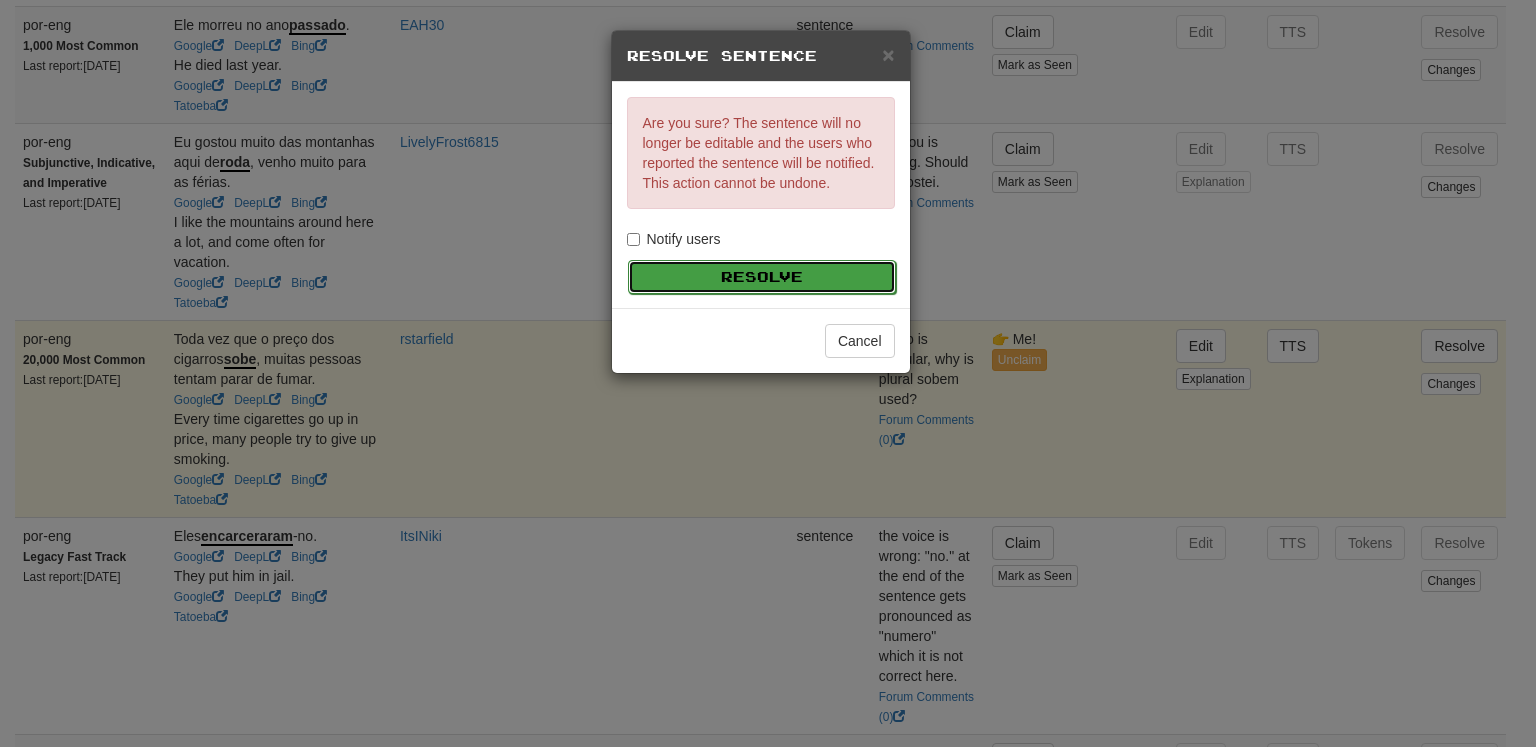 click on "Resolve" at bounding box center [762, 277] 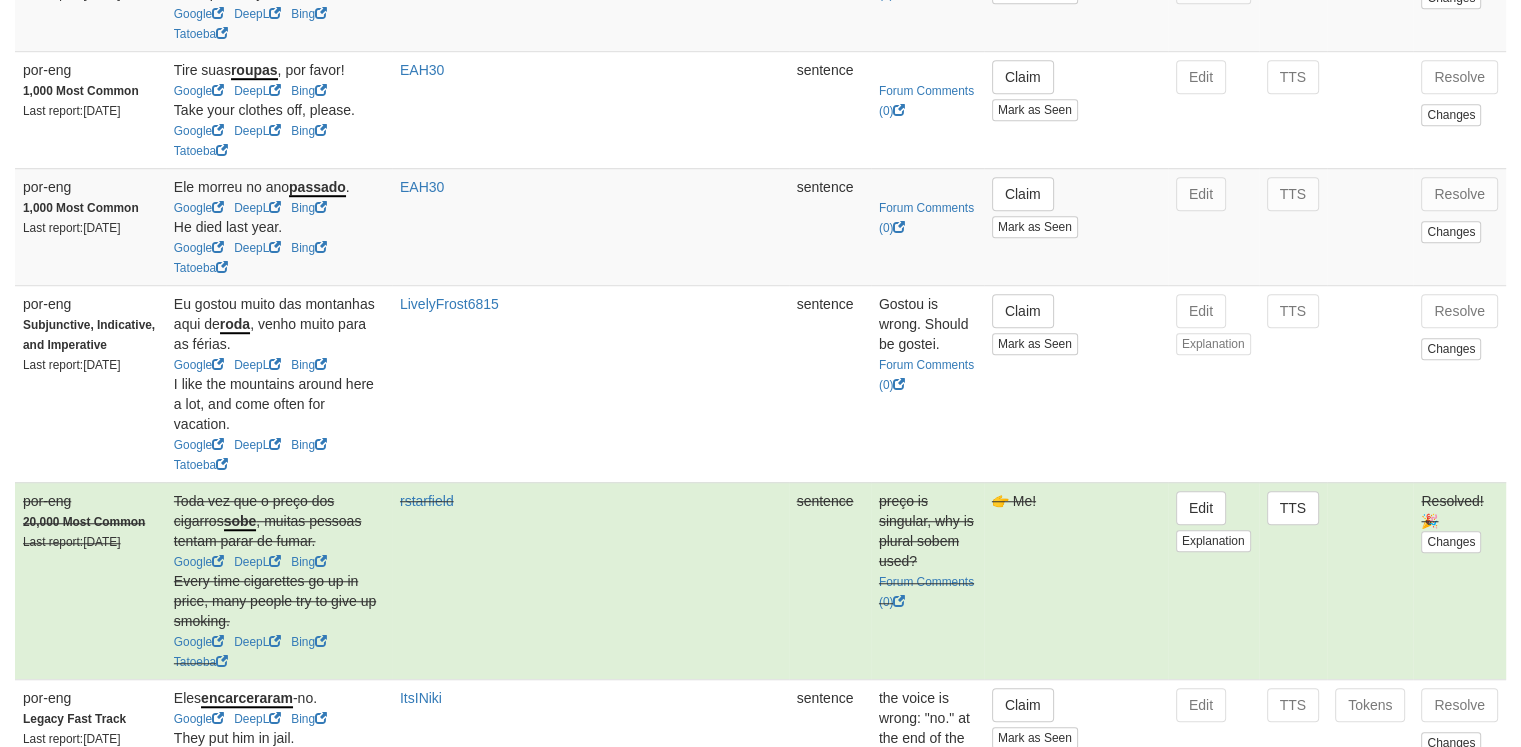 scroll, scrollTop: 1395, scrollLeft: 0, axis: vertical 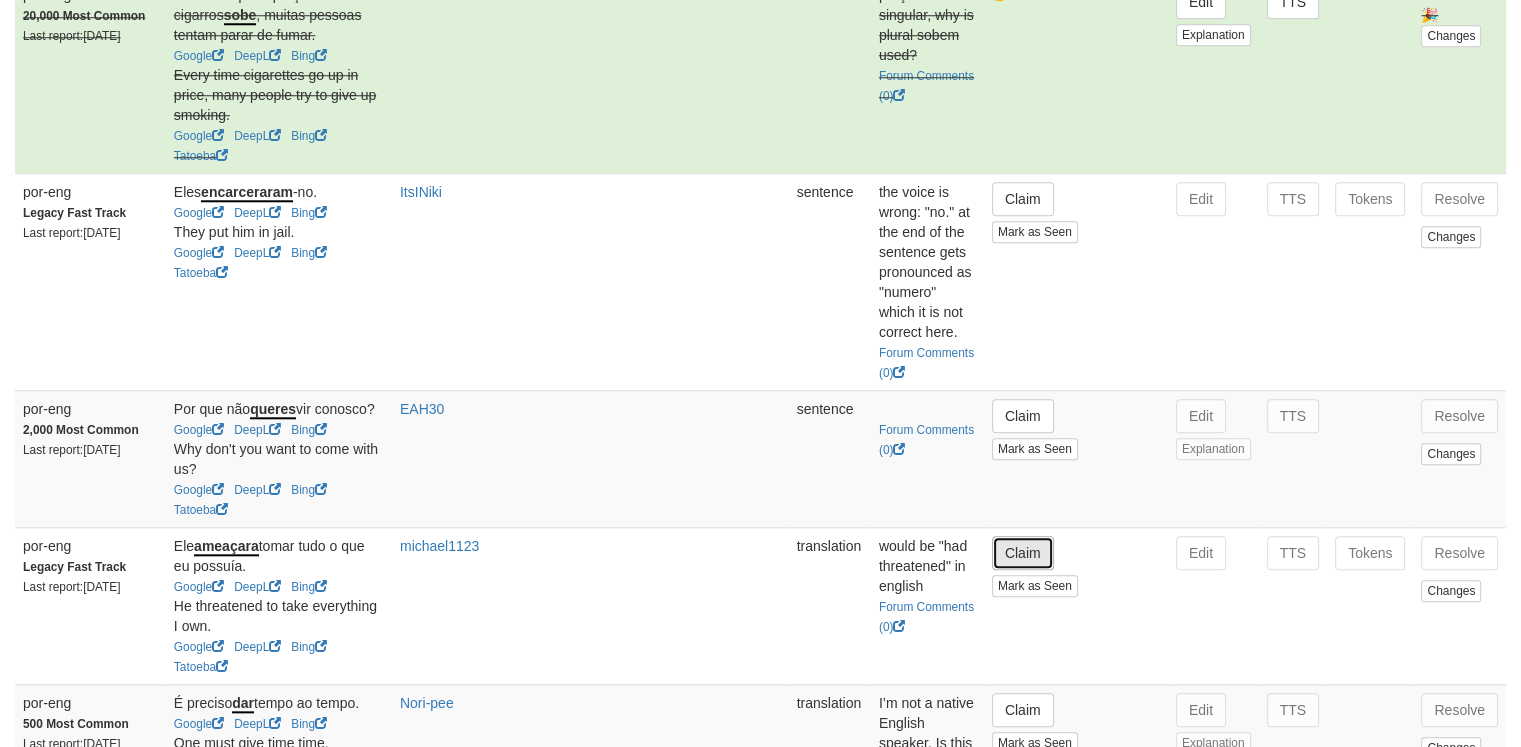 click on "Claim" at bounding box center [1023, 553] 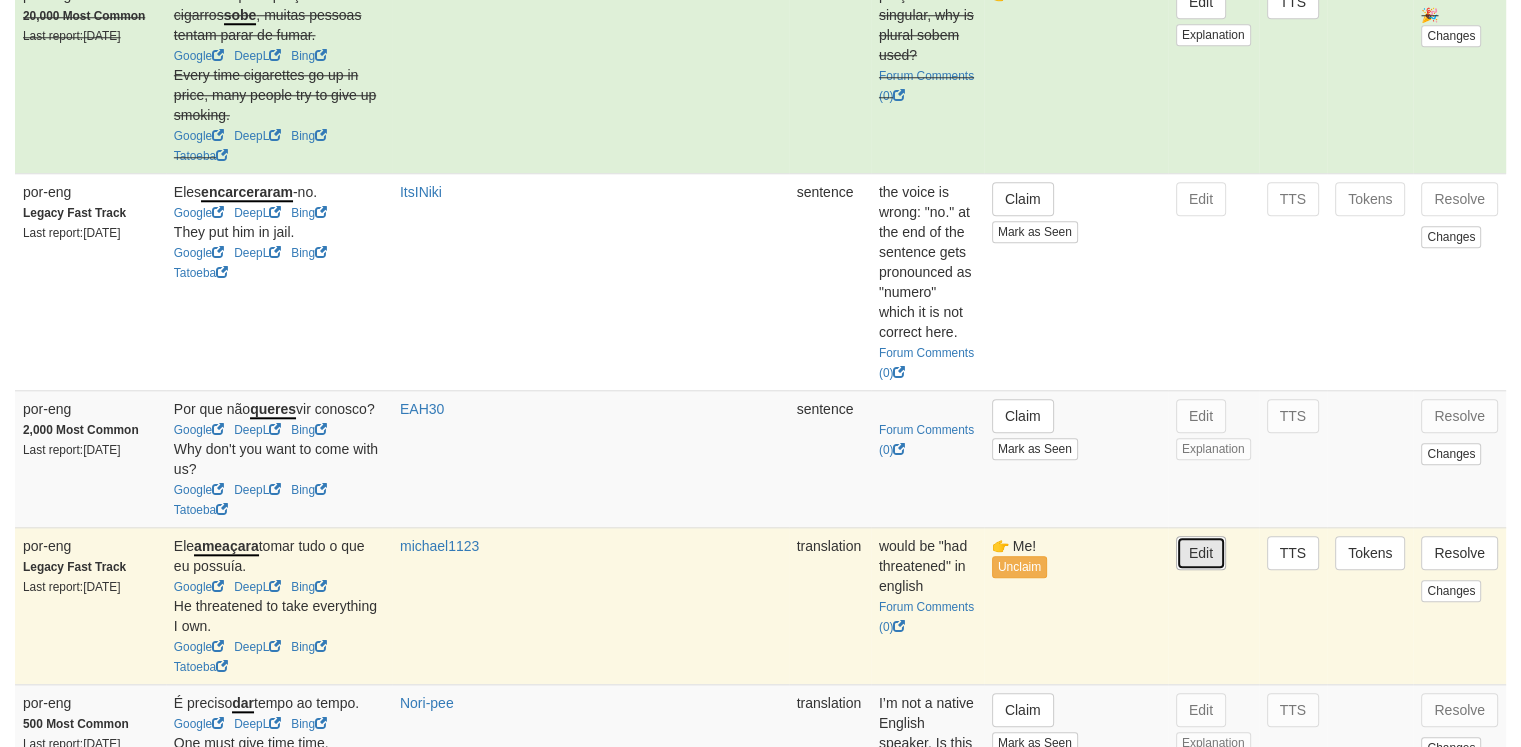 click on "Edit" at bounding box center [1201, 553] 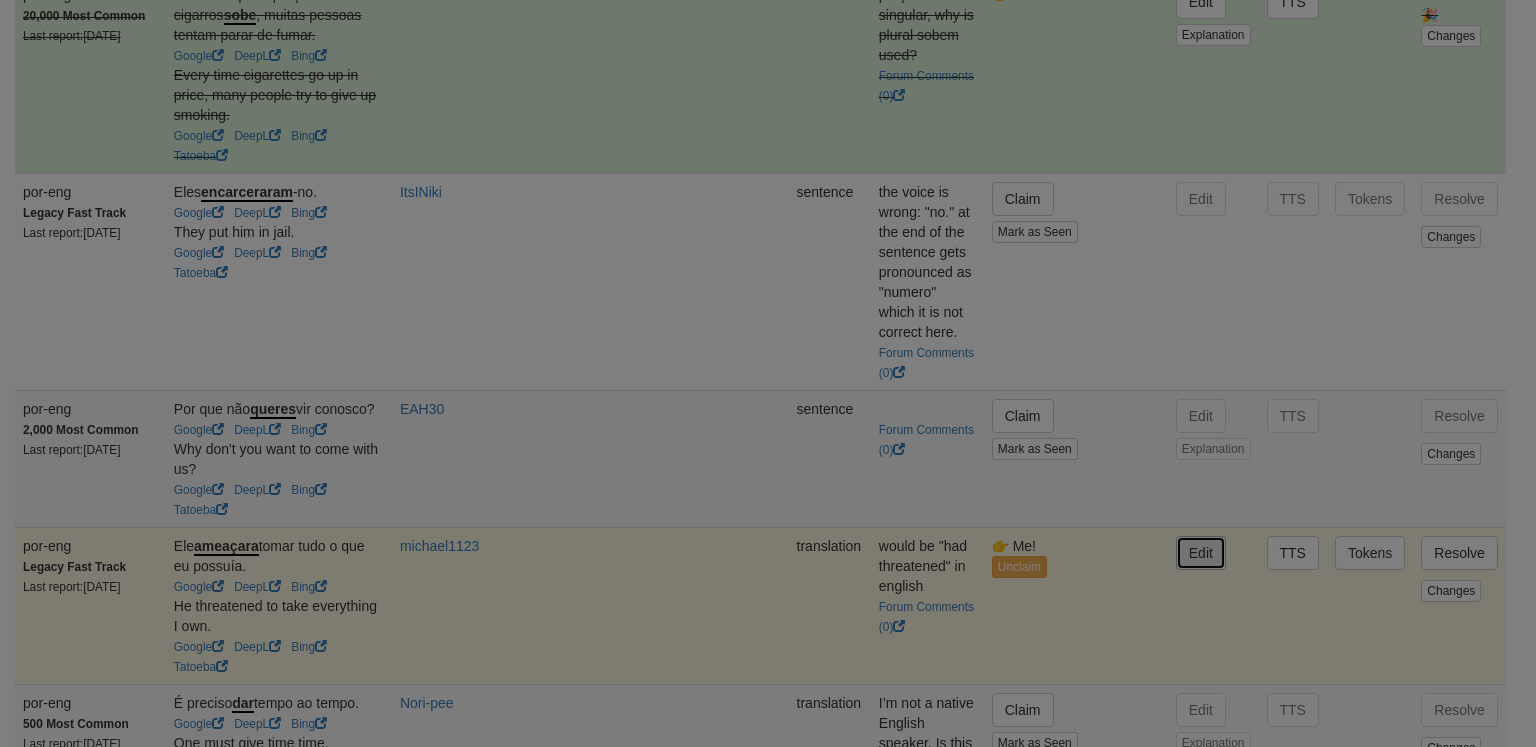 type on "**********" 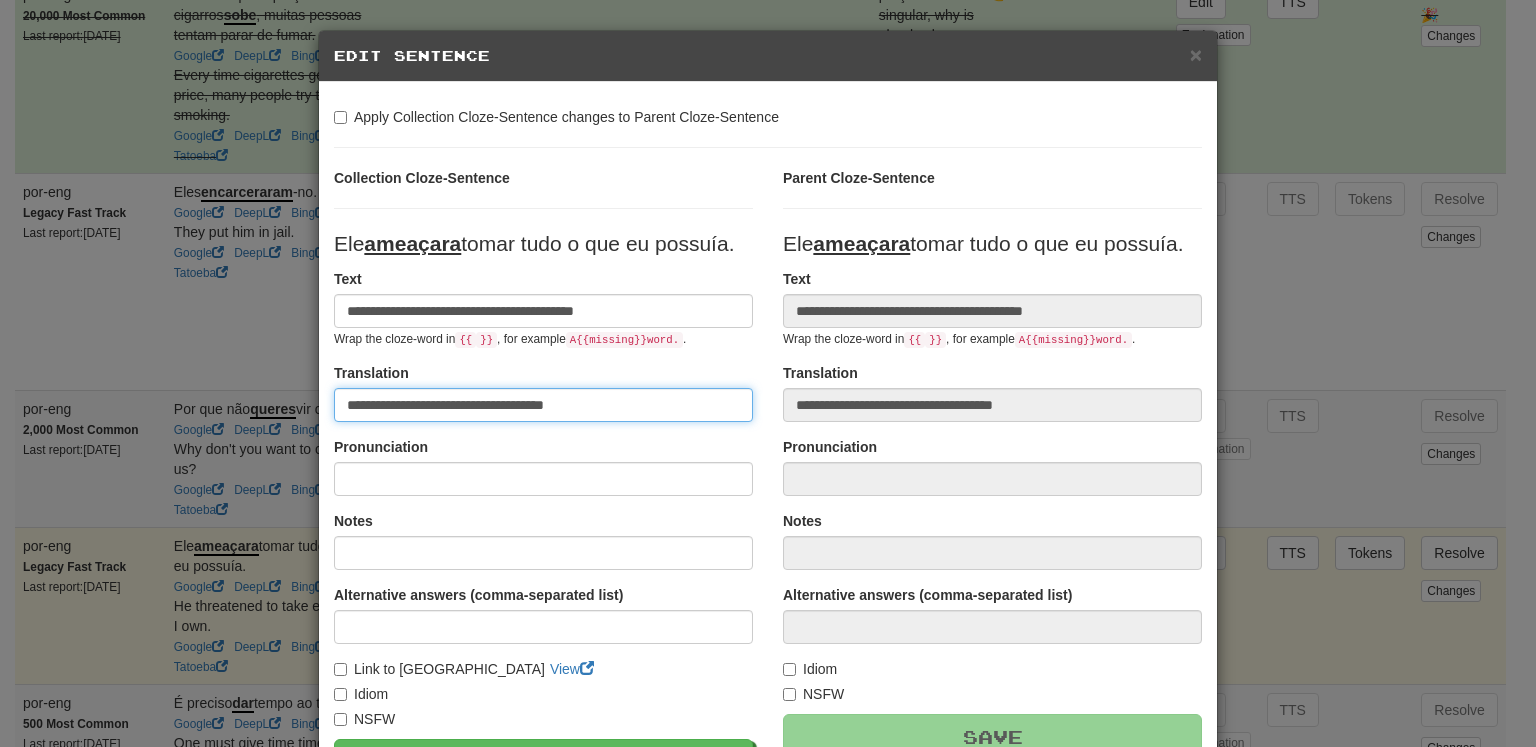click on "**********" at bounding box center [543, 405] 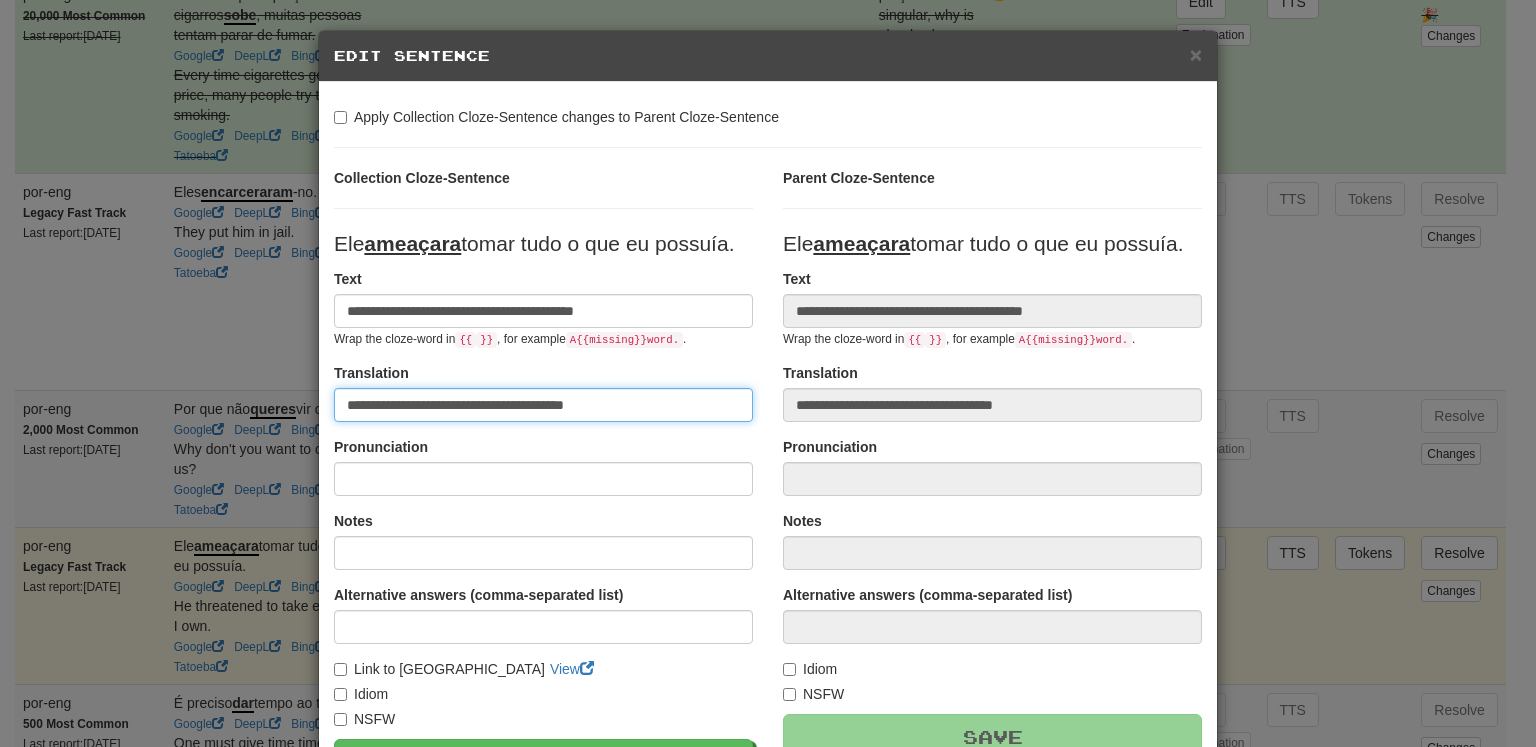 type on "**********" 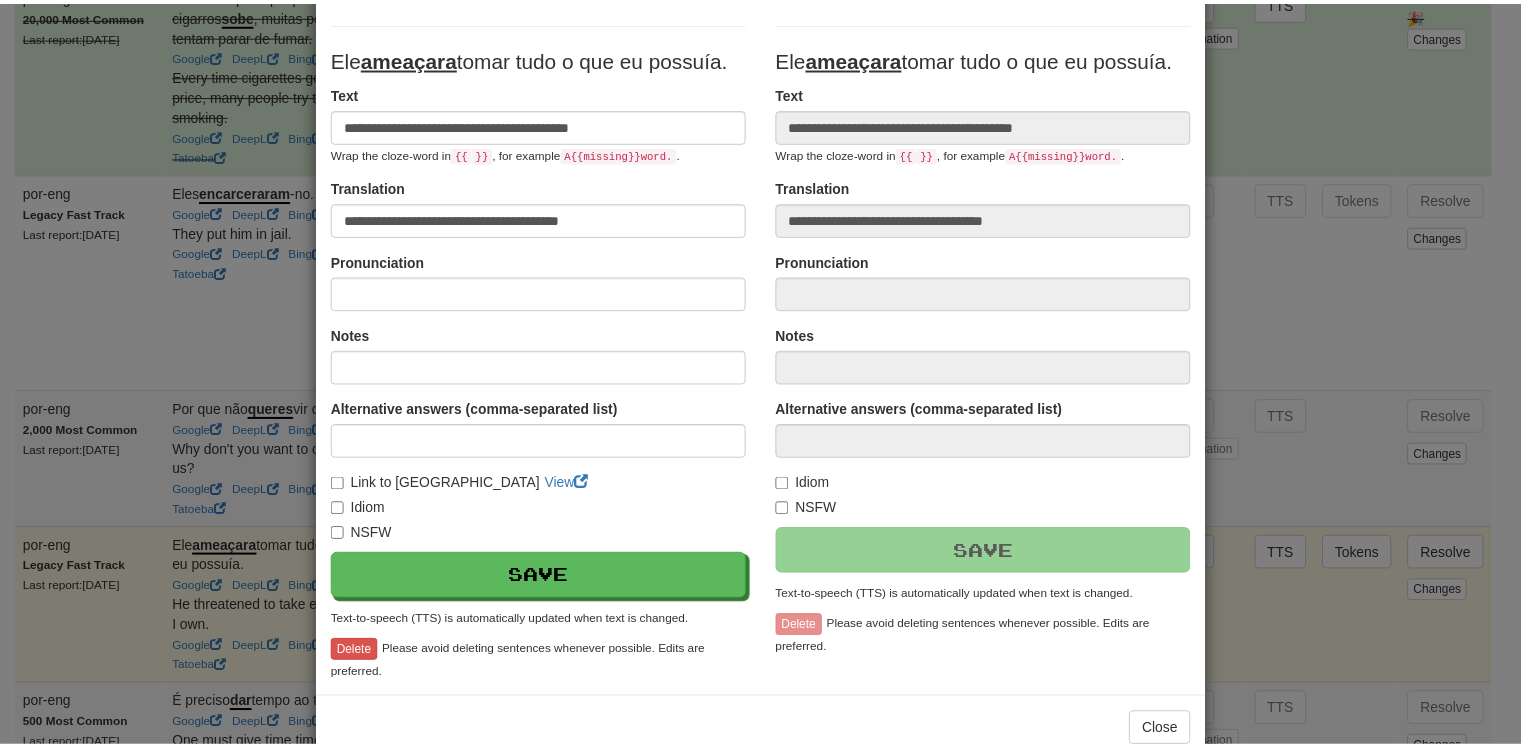 scroll, scrollTop: 220, scrollLeft: 0, axis: vertical 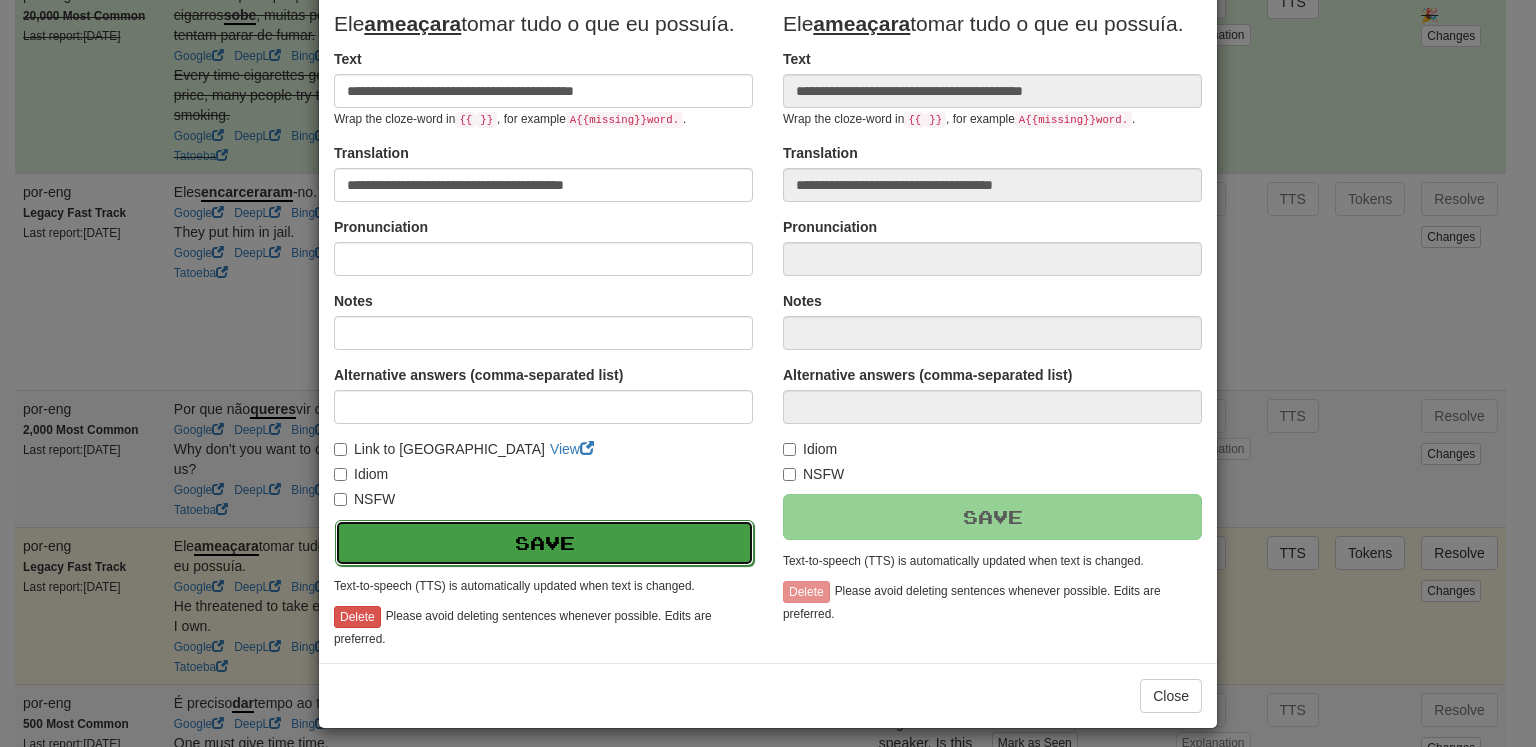 click on "Save" at bounding box center [544, 543] 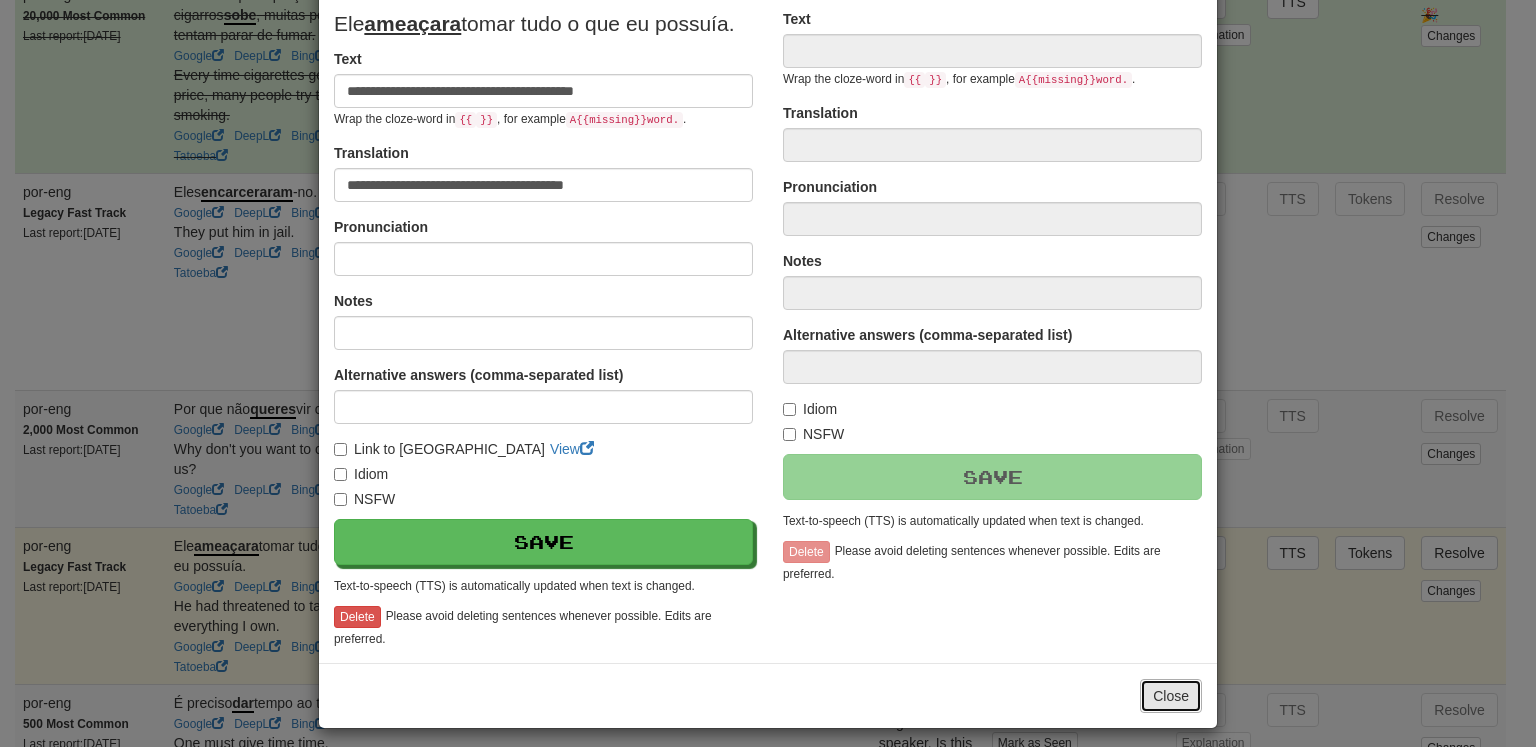 type on "**********" 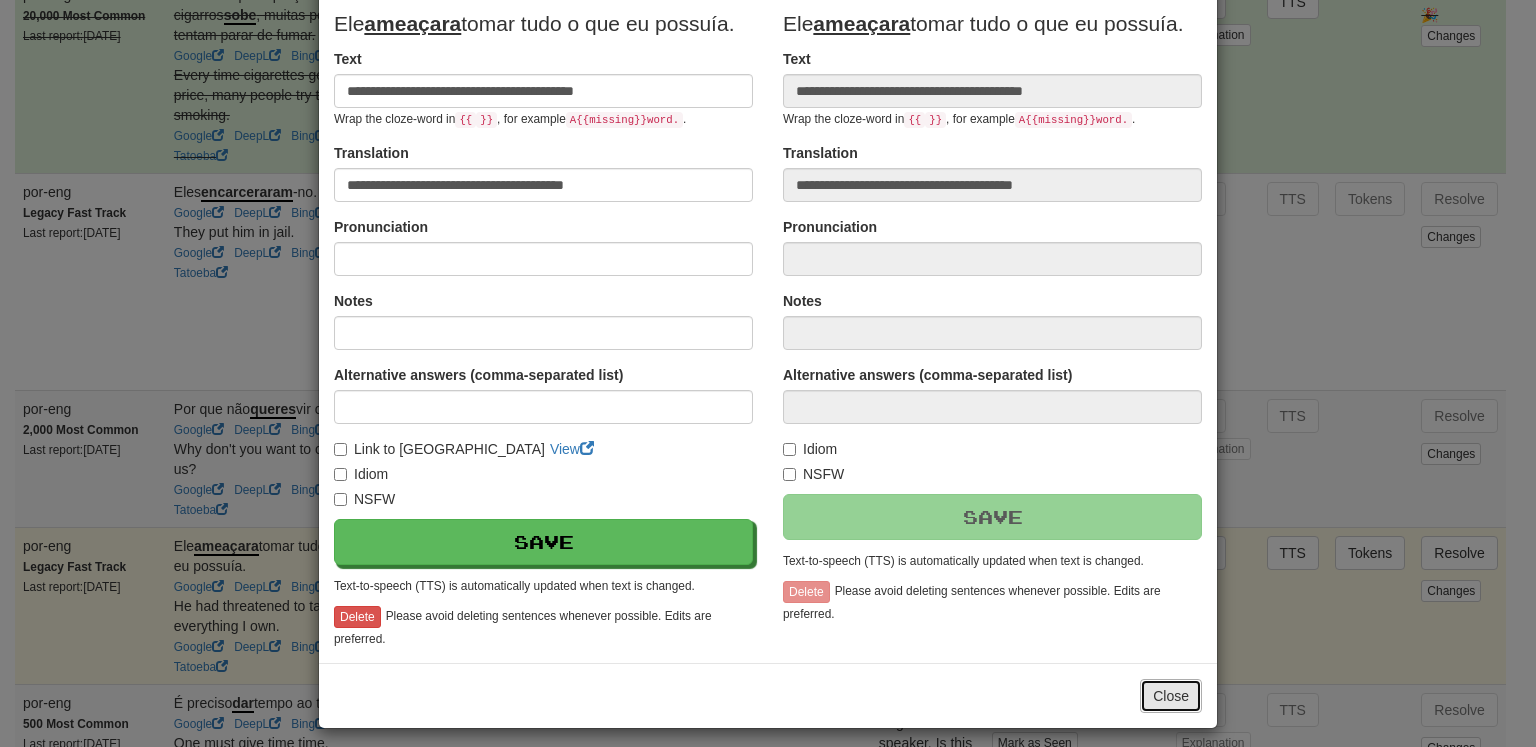 click on "Close" at bounding box center (1171, 696) 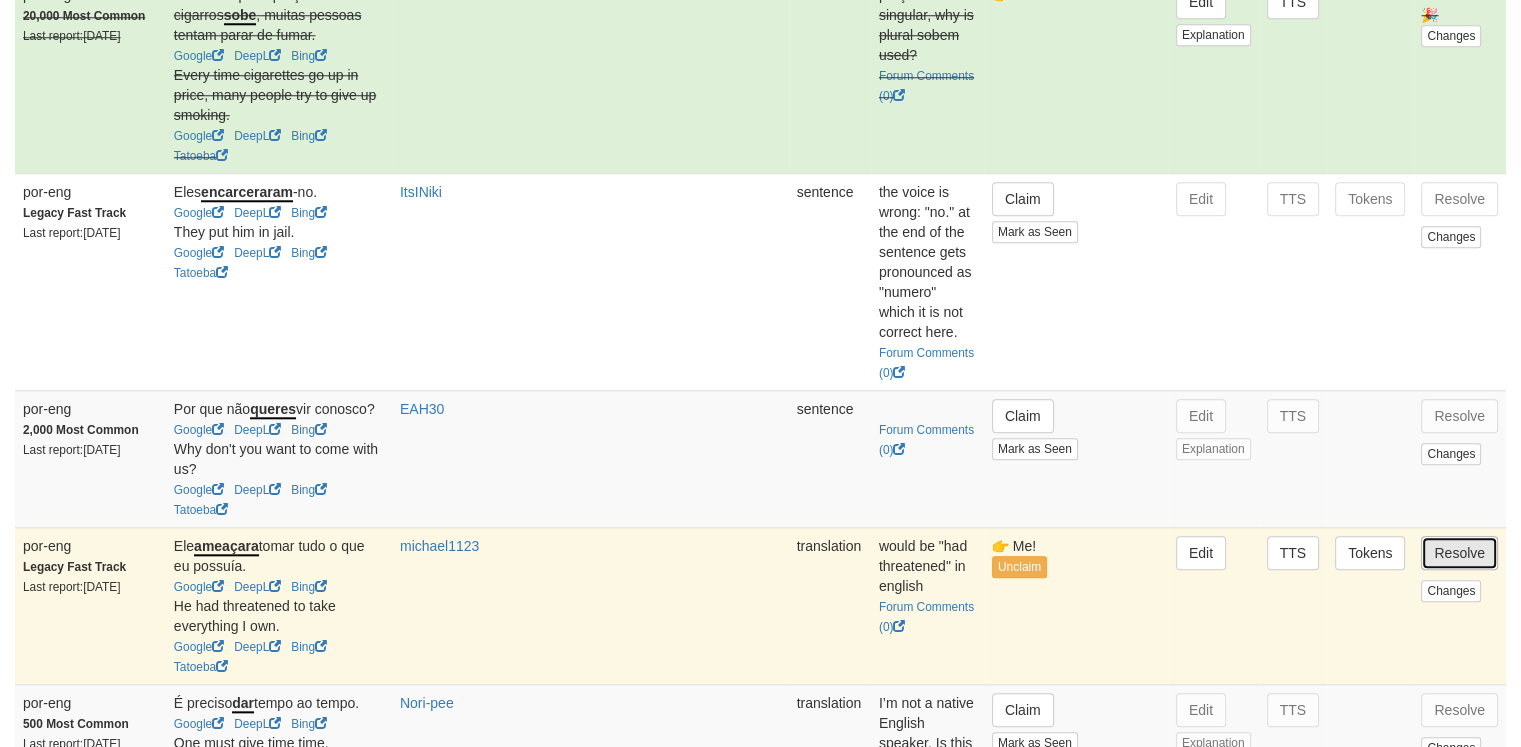click on "Resolve" at bounding box center [1459, 553] 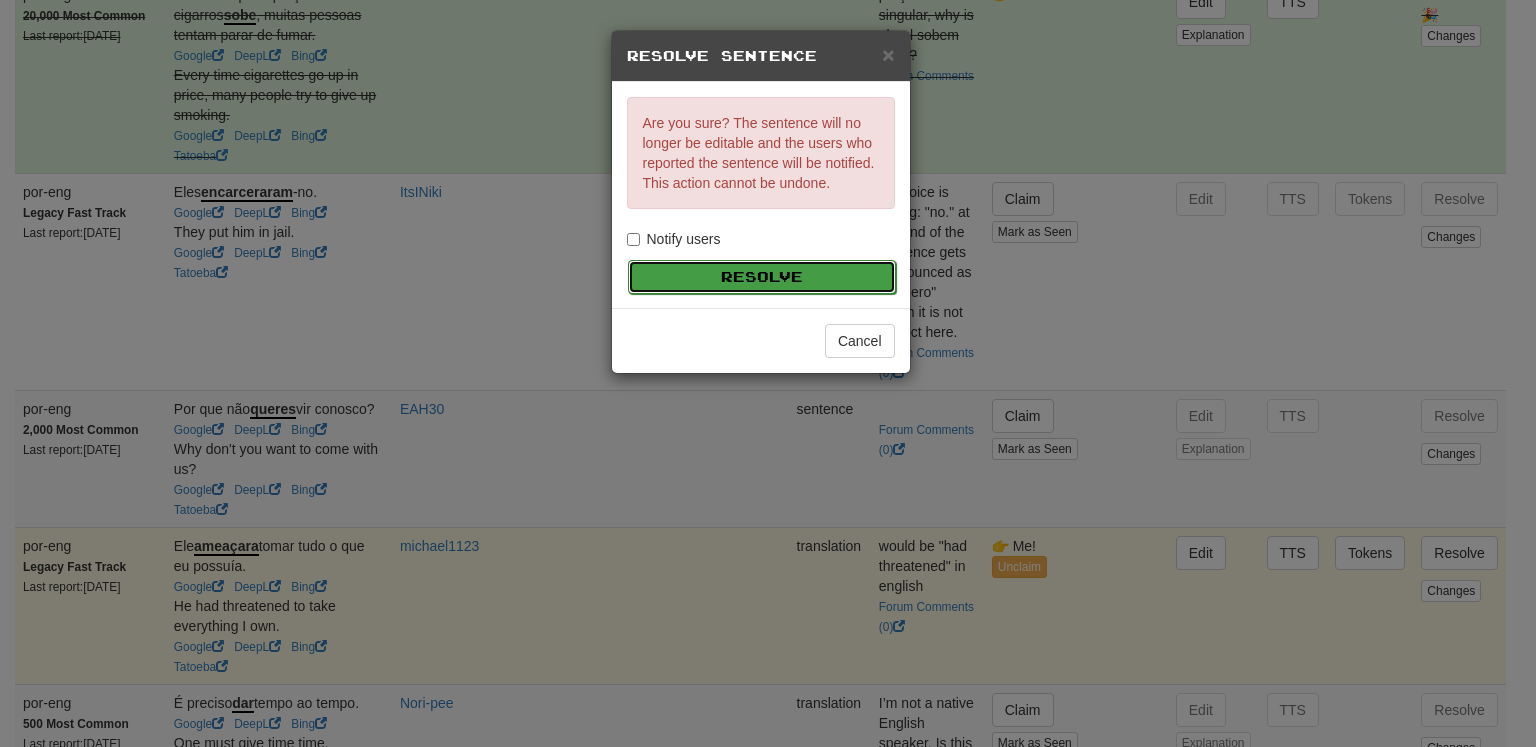 click on "Resolve" at bounding box center [762, 277] 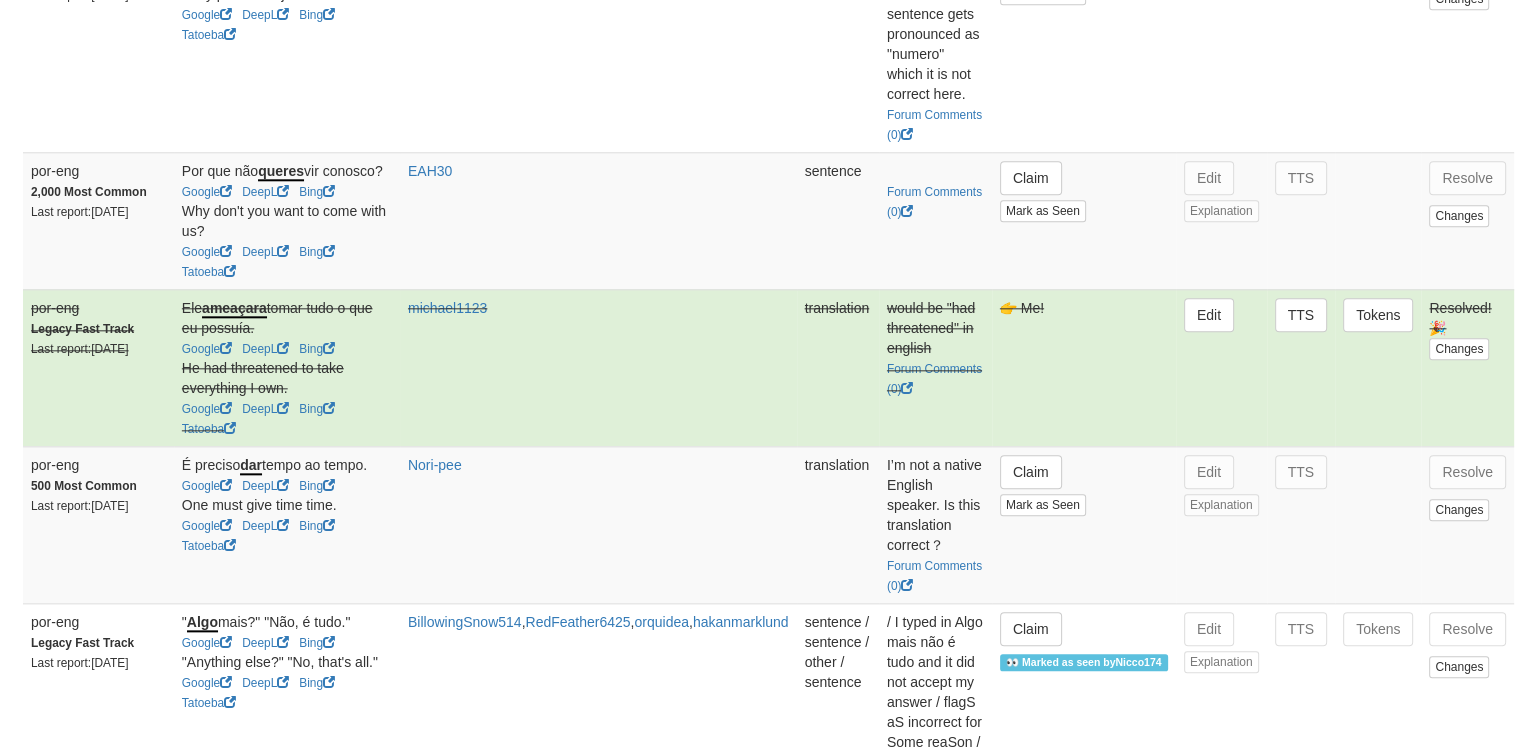 scroll, scrollTop: 2128, scrollLeft: 0, axis: vertical 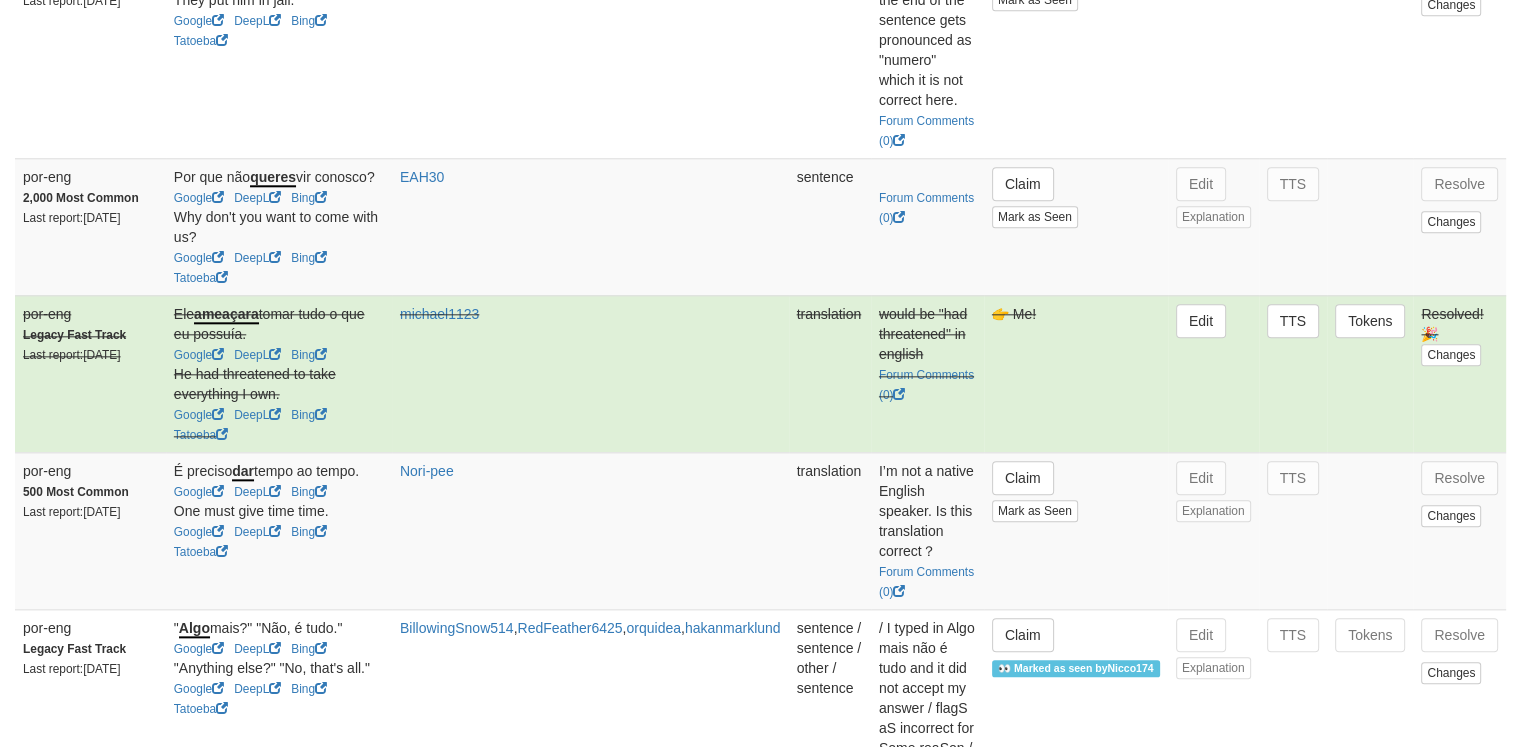 click on "Claim" at bounding box center (1023, 952) 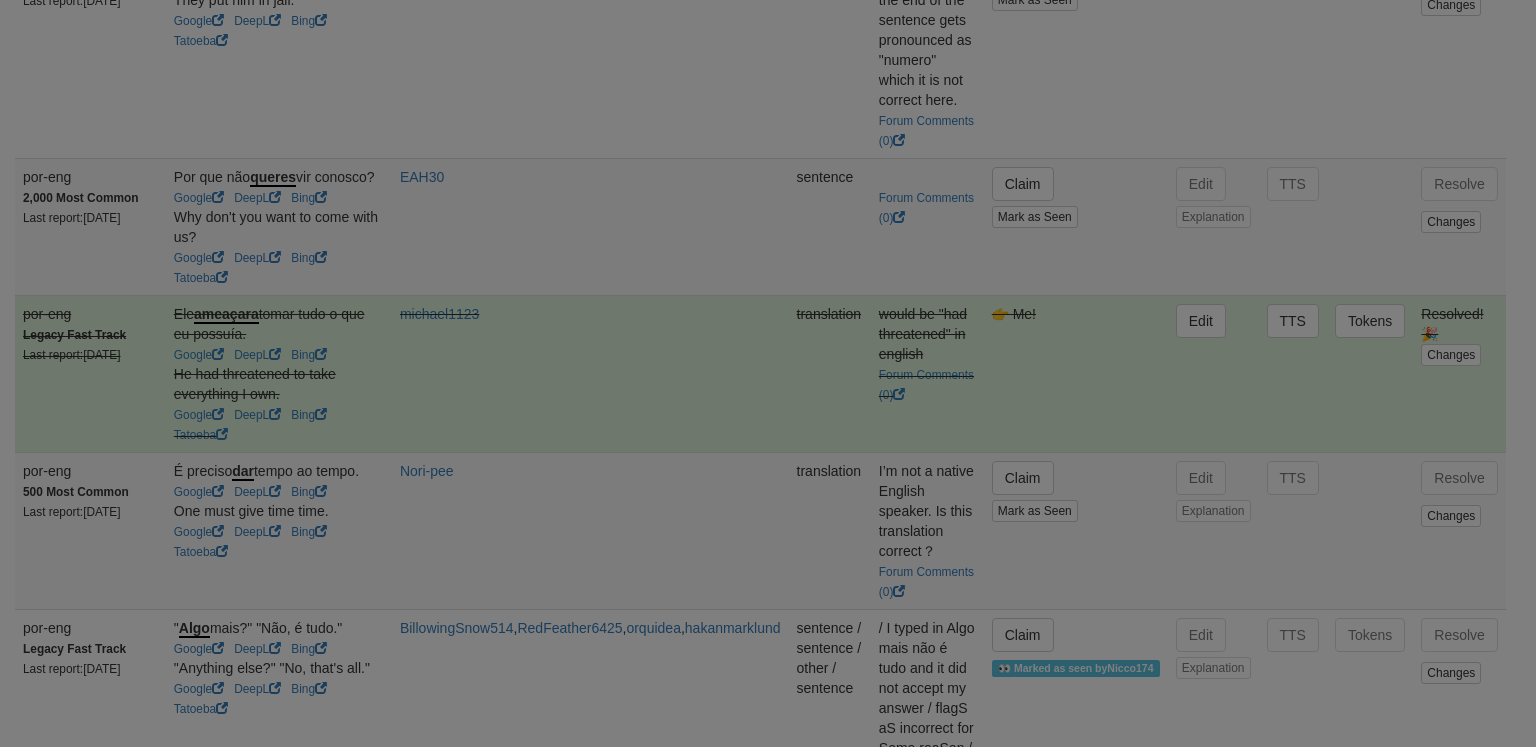 type on "**********" 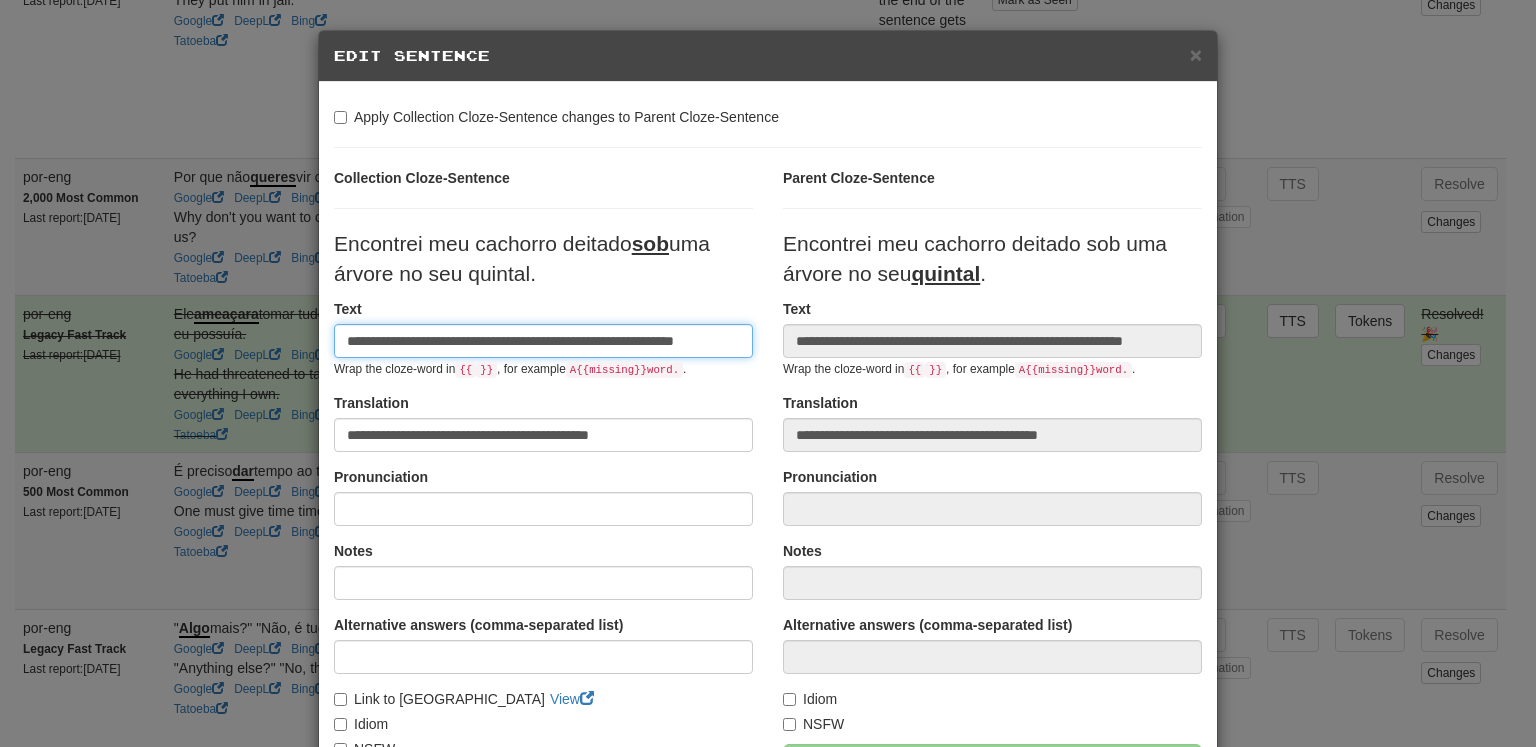 scroll, scrollTop: 0, scrollLeft: 20, axis: horizontal 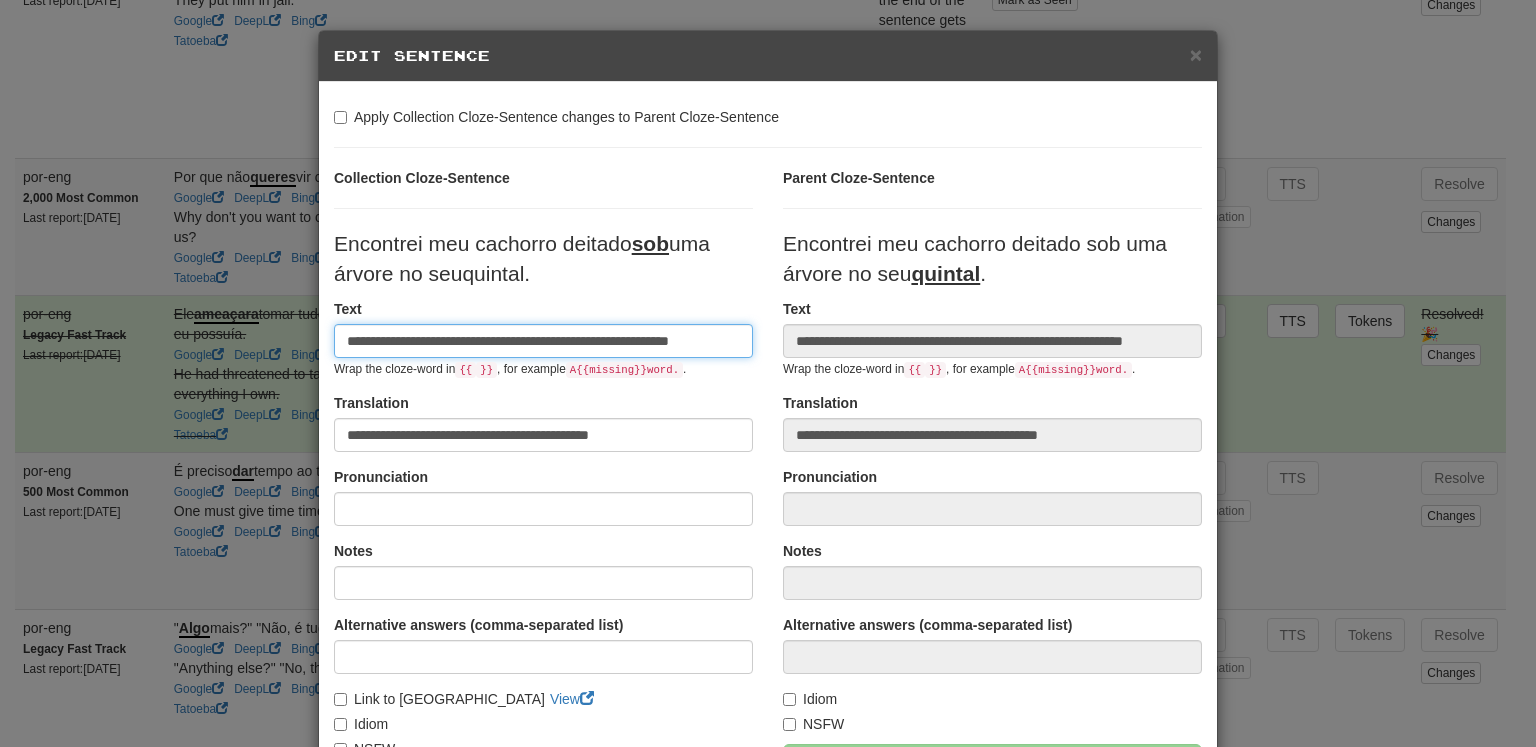 type on "**********" 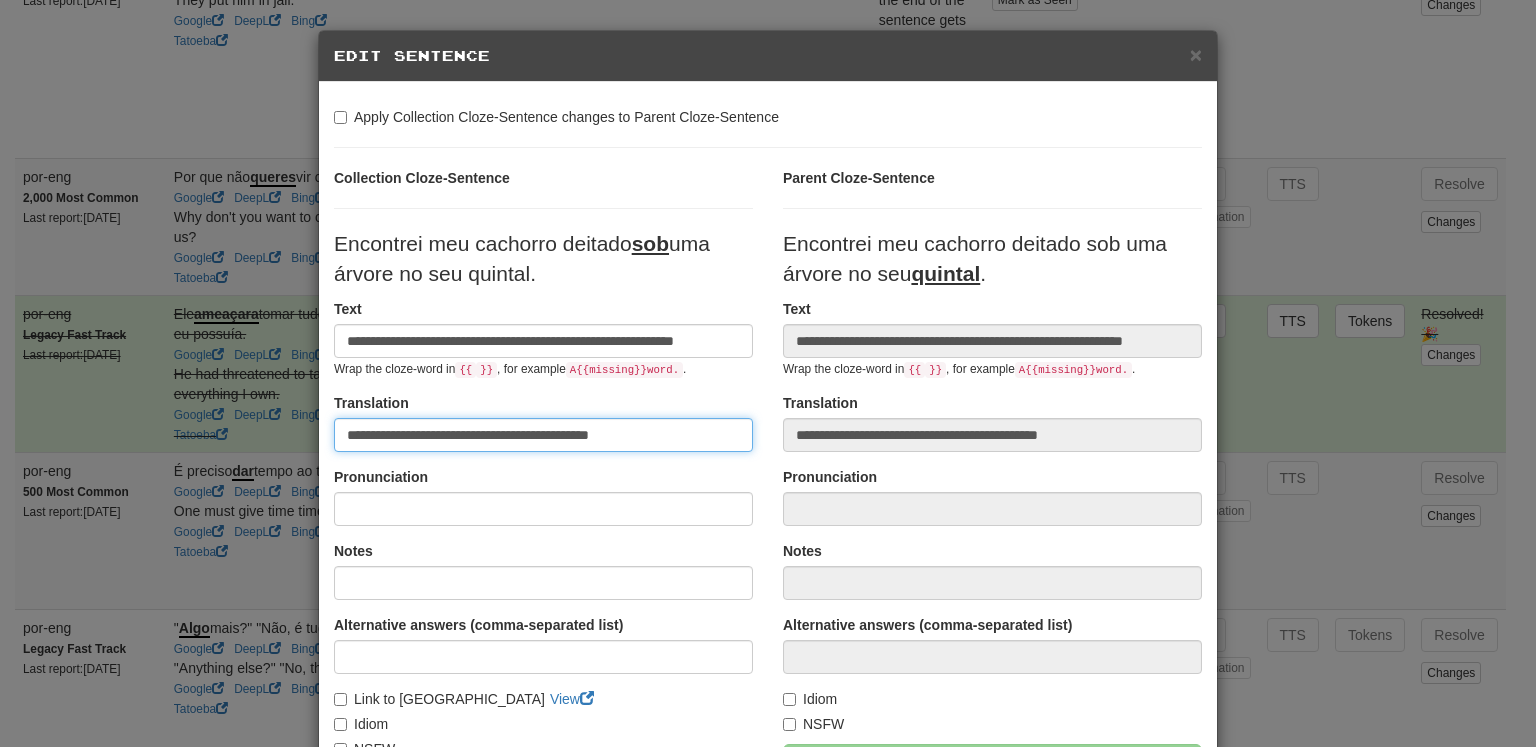 scroll, scrollTop: 0, scrollLeft: 0, axis: both 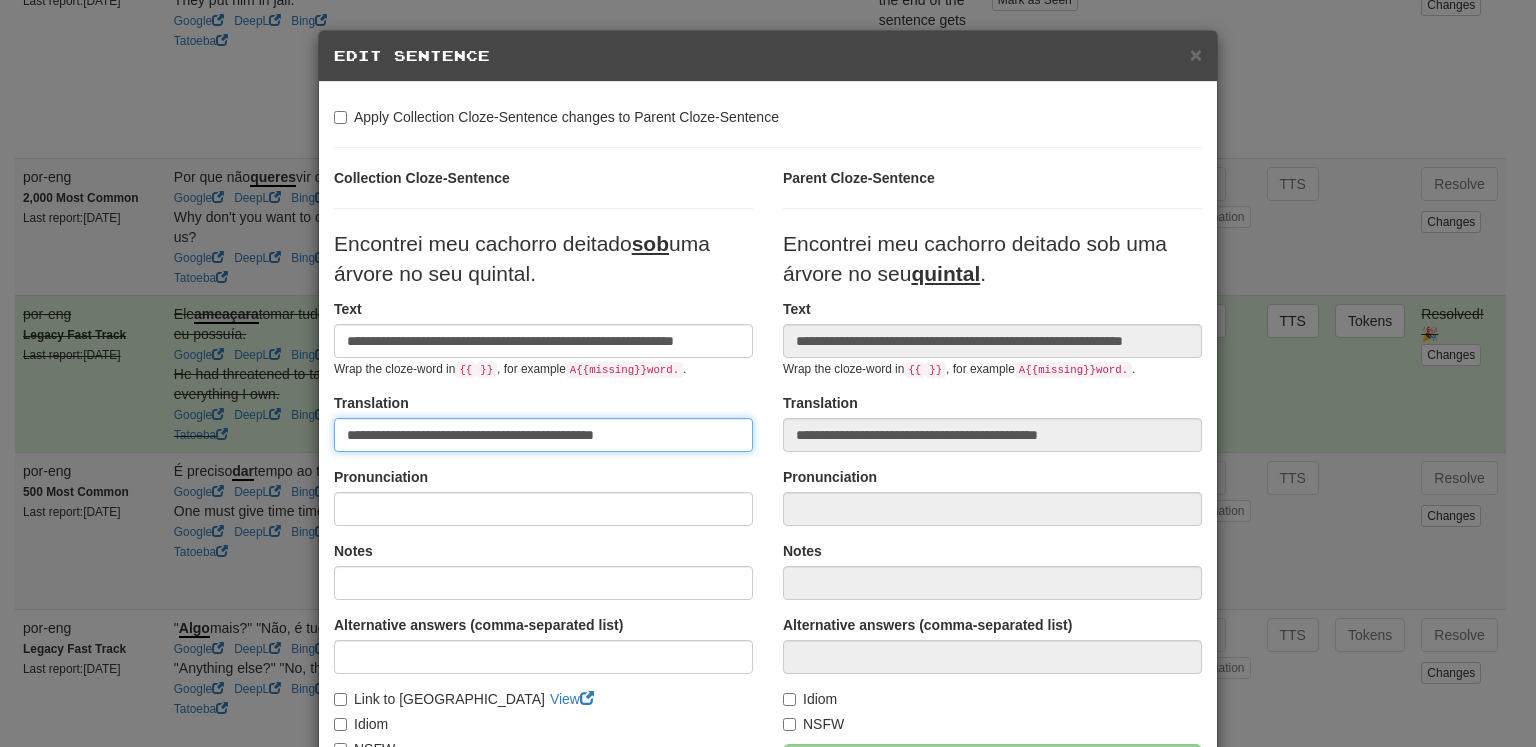 type on "**********" 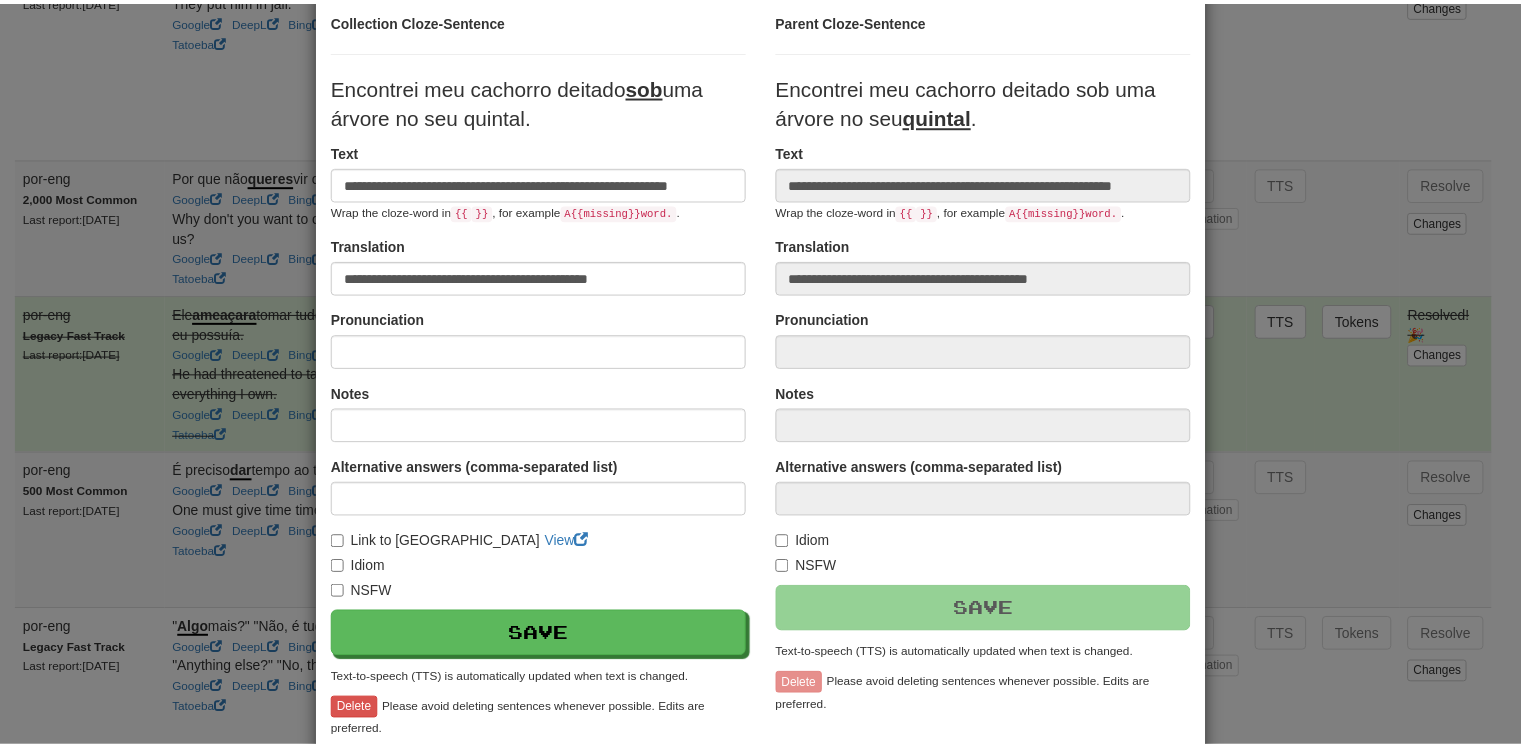 scroll, scrollTop: 258, scrollLeft: 0, axis: vertical 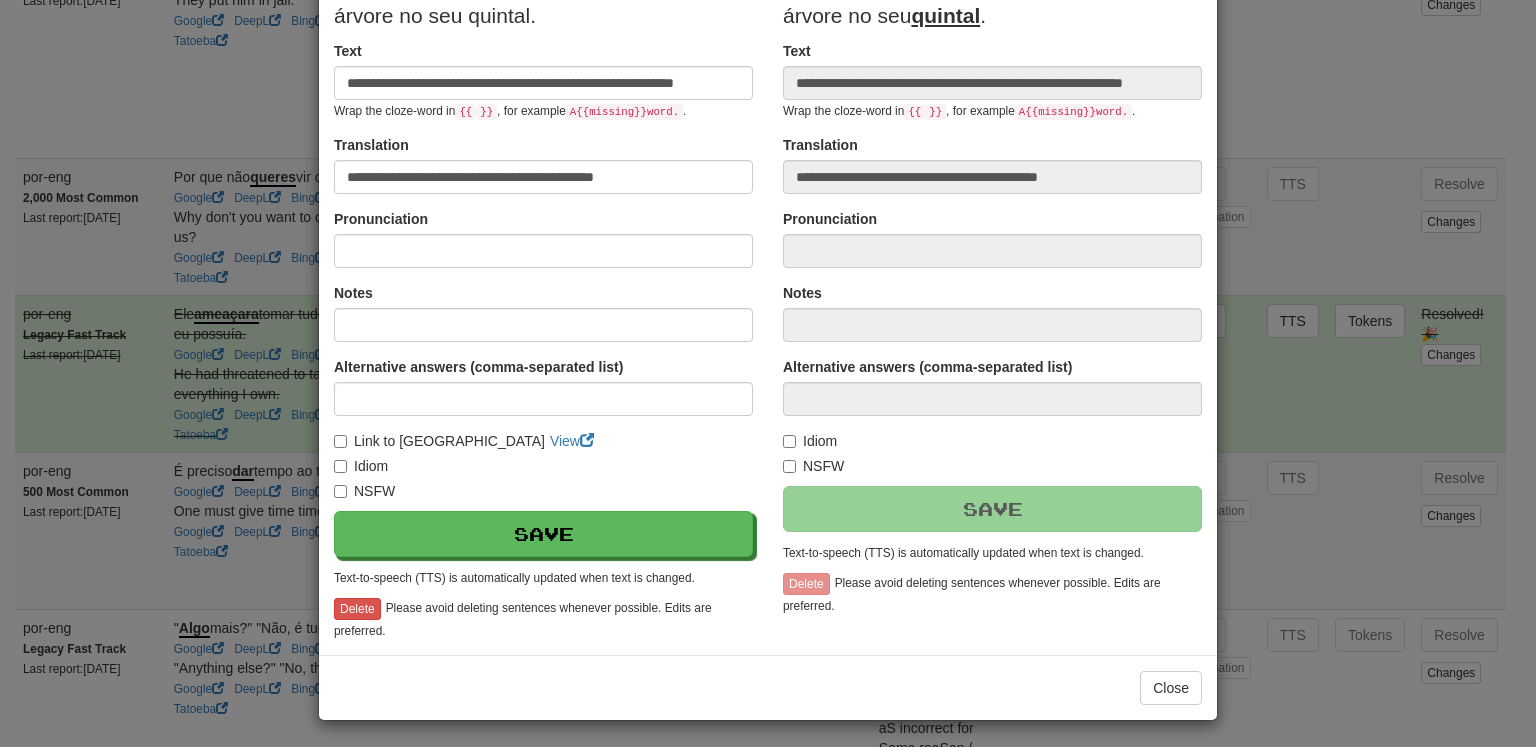click on "**********" at bounding box center [543, 279] 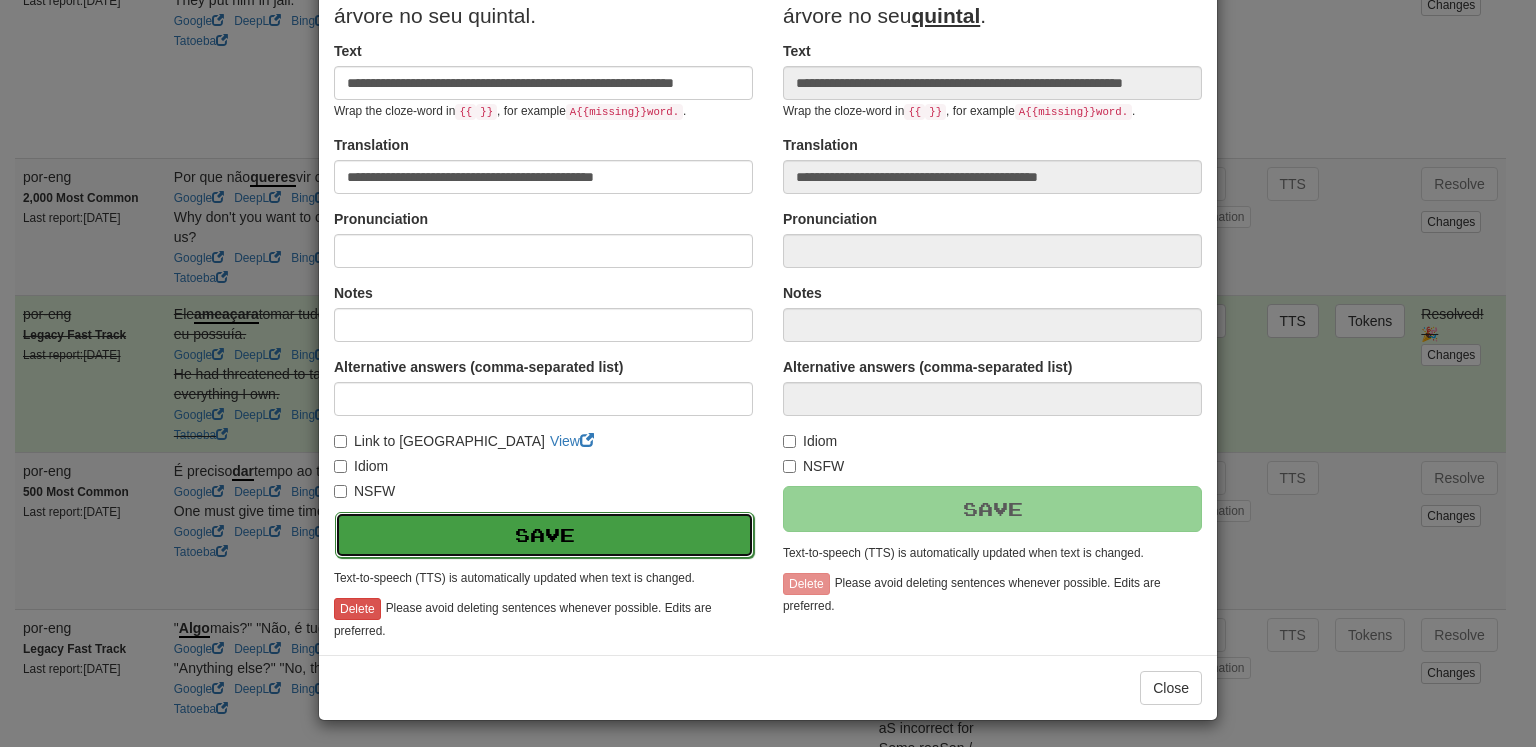 click on "Save" at bounding box center (544, 535) 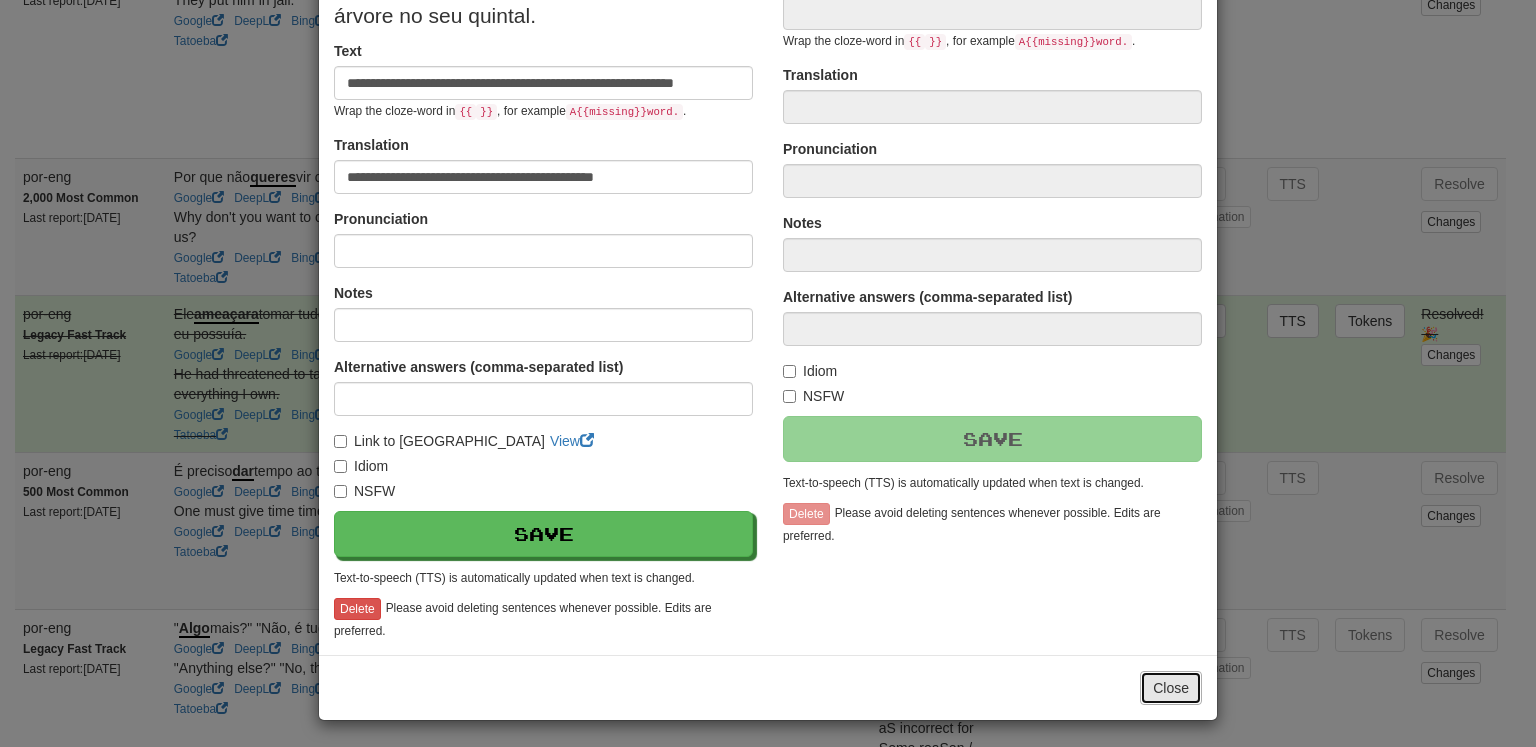 click on "Close" at bounding box center (1171, 688) 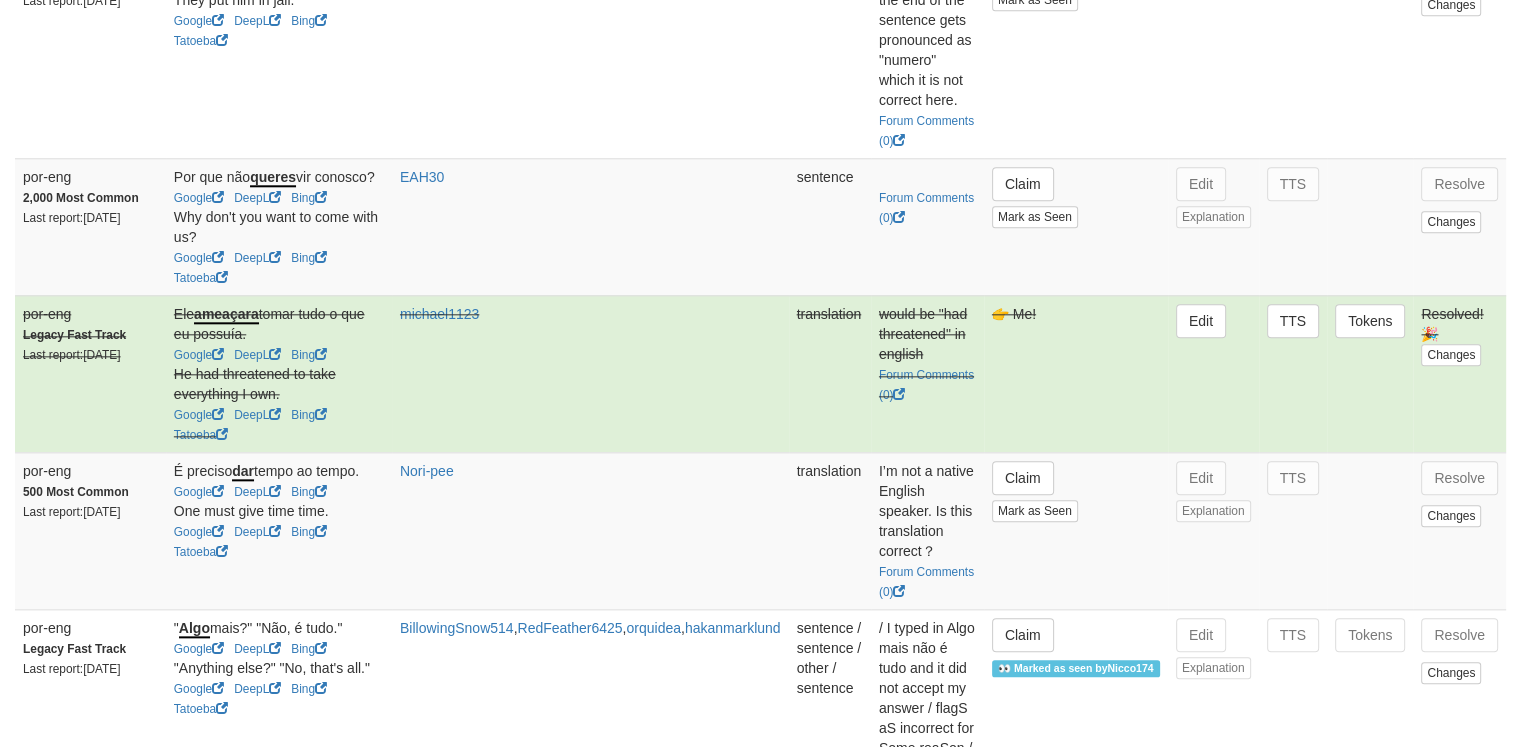 click on "Resolve" at bounding box center [1459, 952] 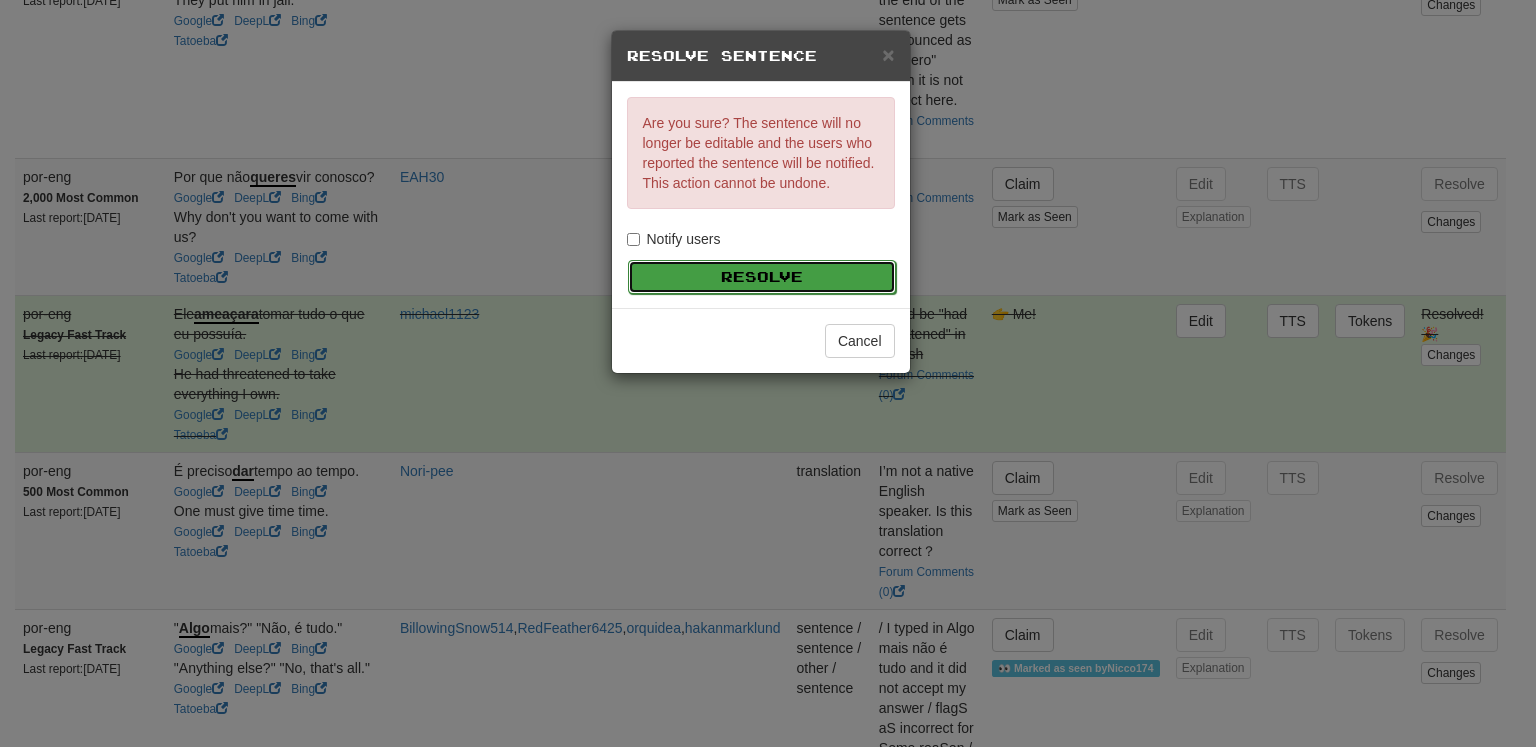 click on "Resolve" at bounding box center [762, 277] 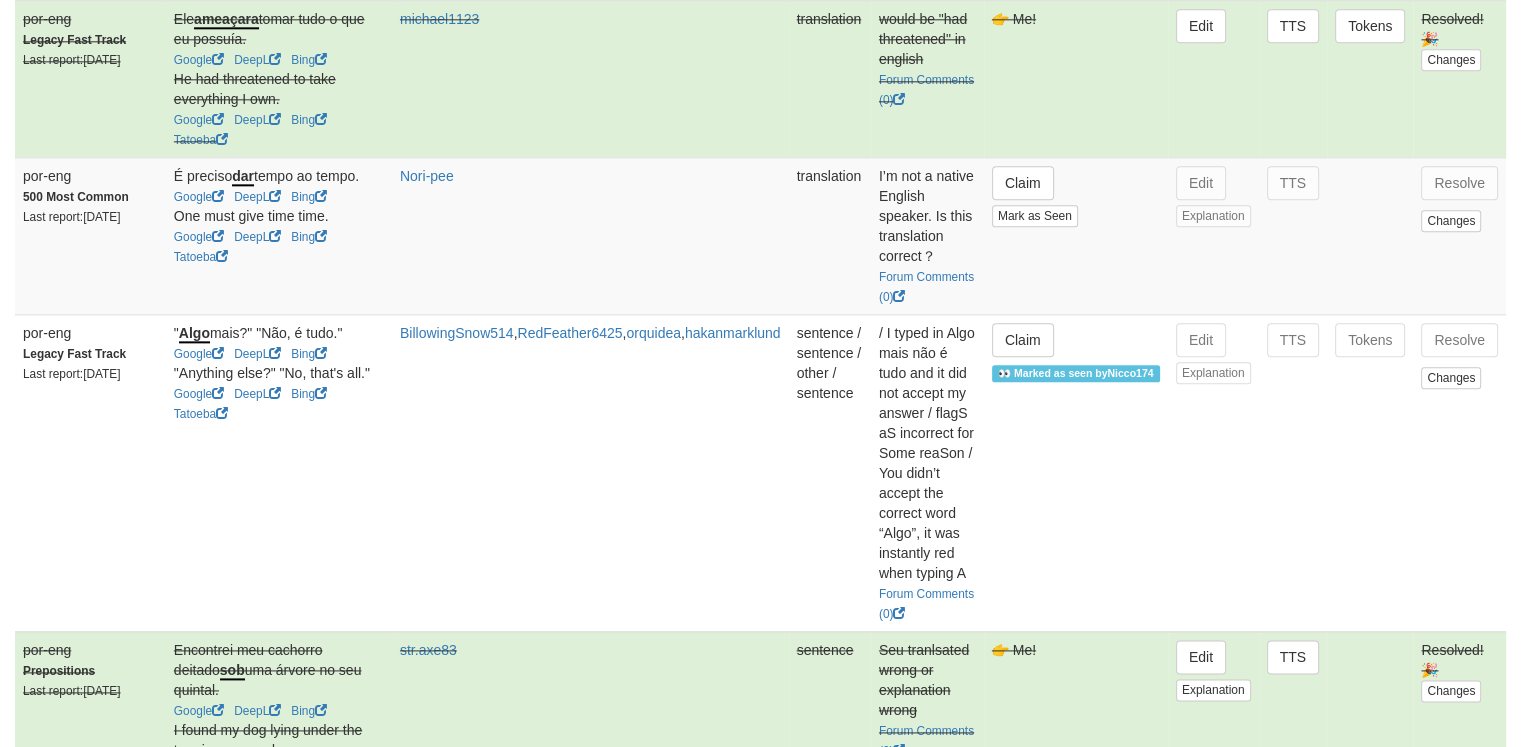 scroll, scrollTop: 2529, scrollLeft: 0, axis: vertical 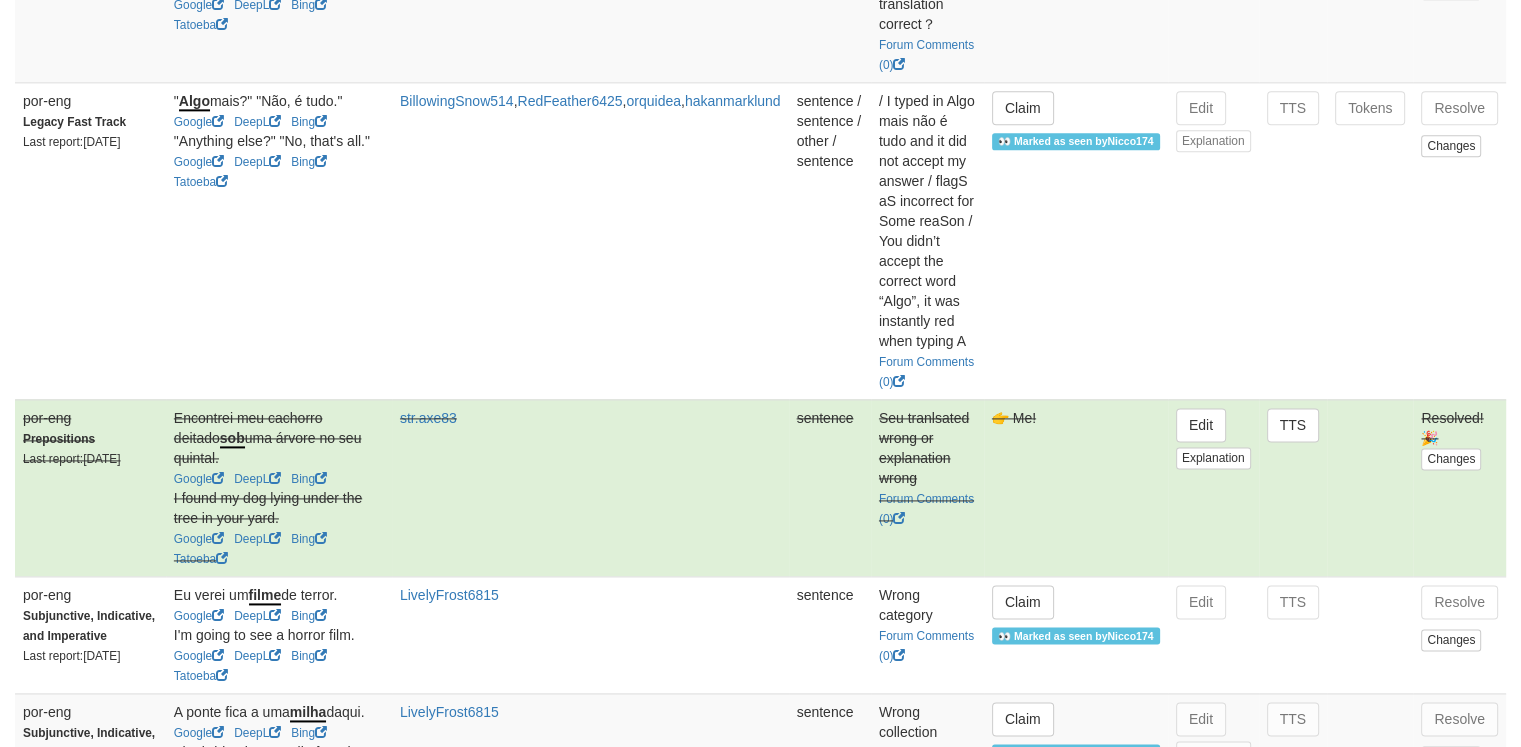 click on "Claim" at bounding box center [1023, 993] 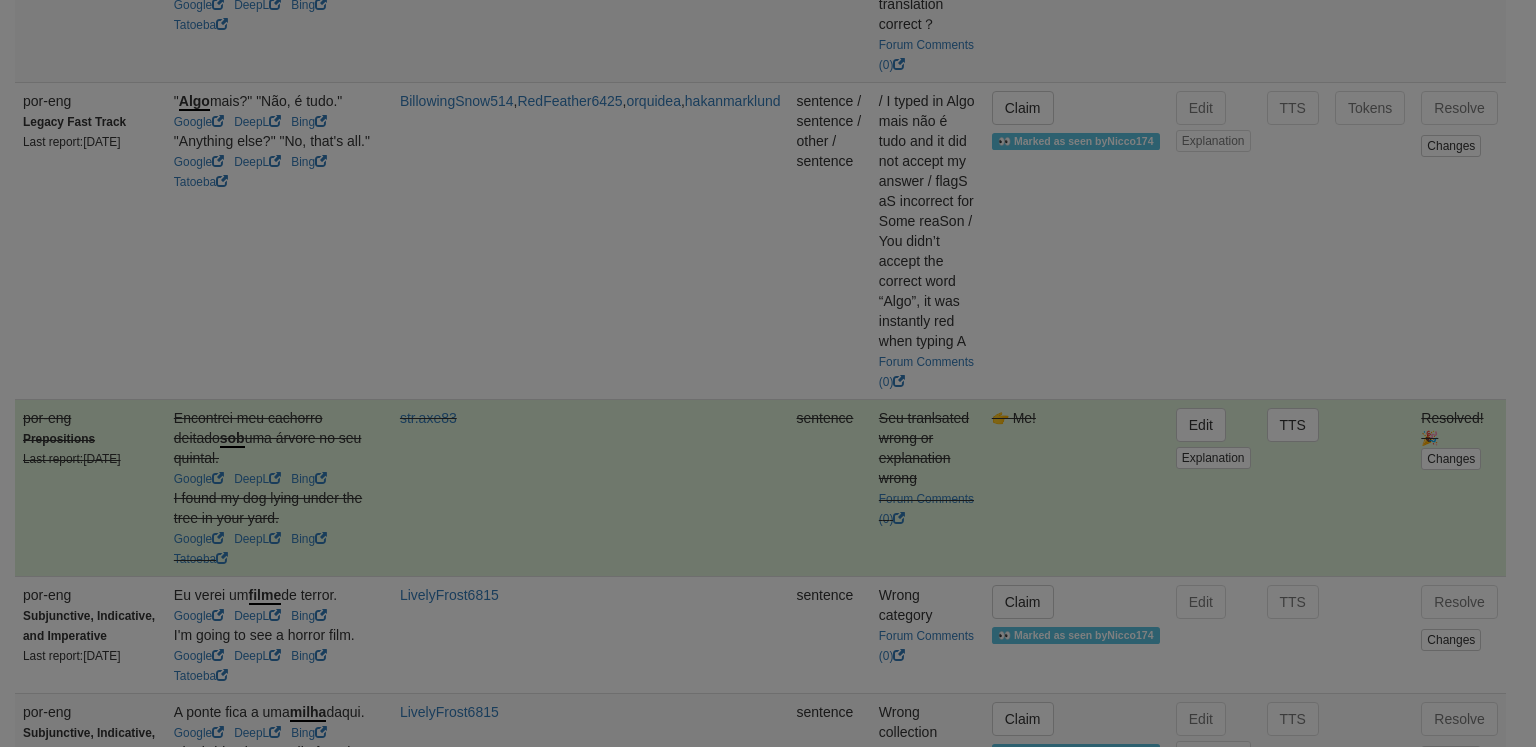 type on "**********" 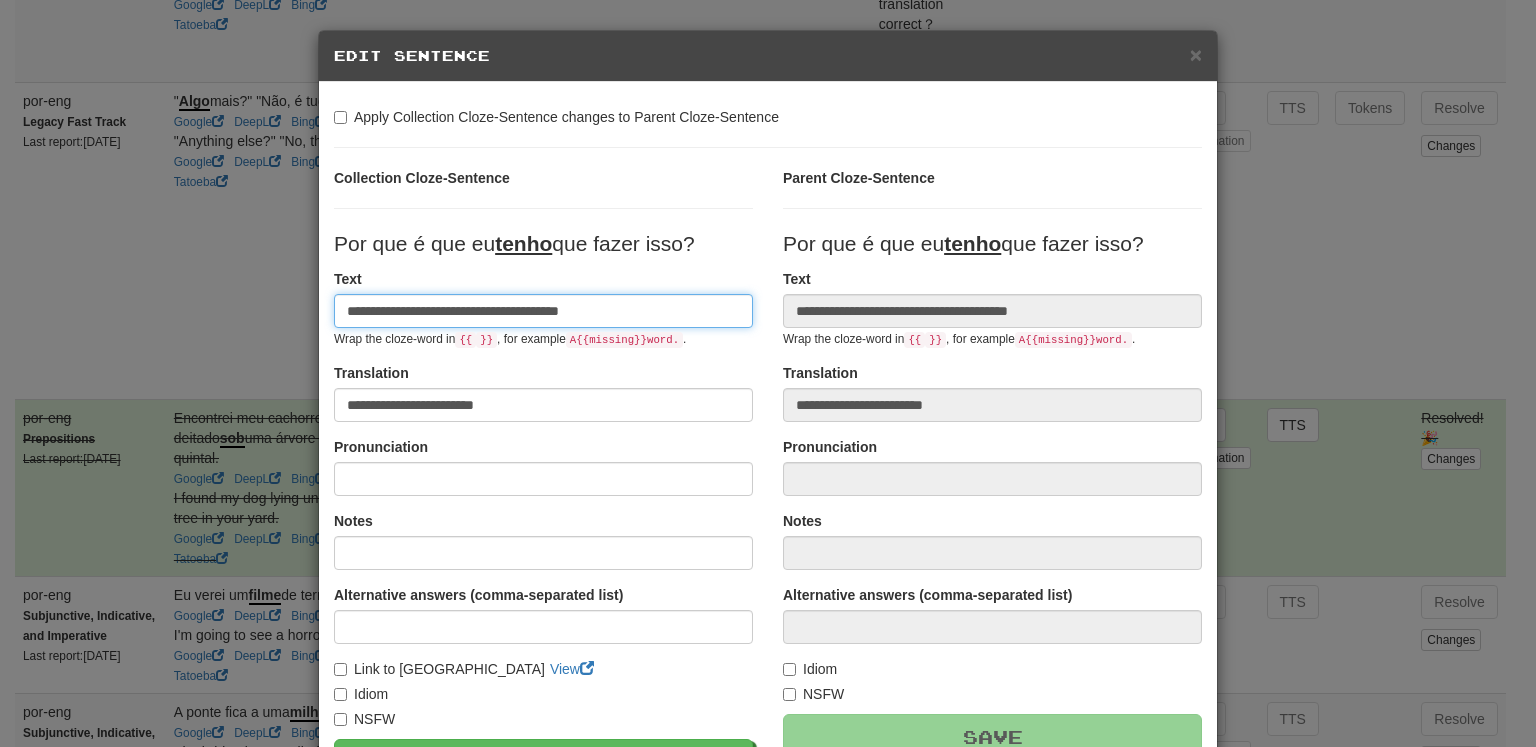 click on "**********" at bounding box center (543, 311) 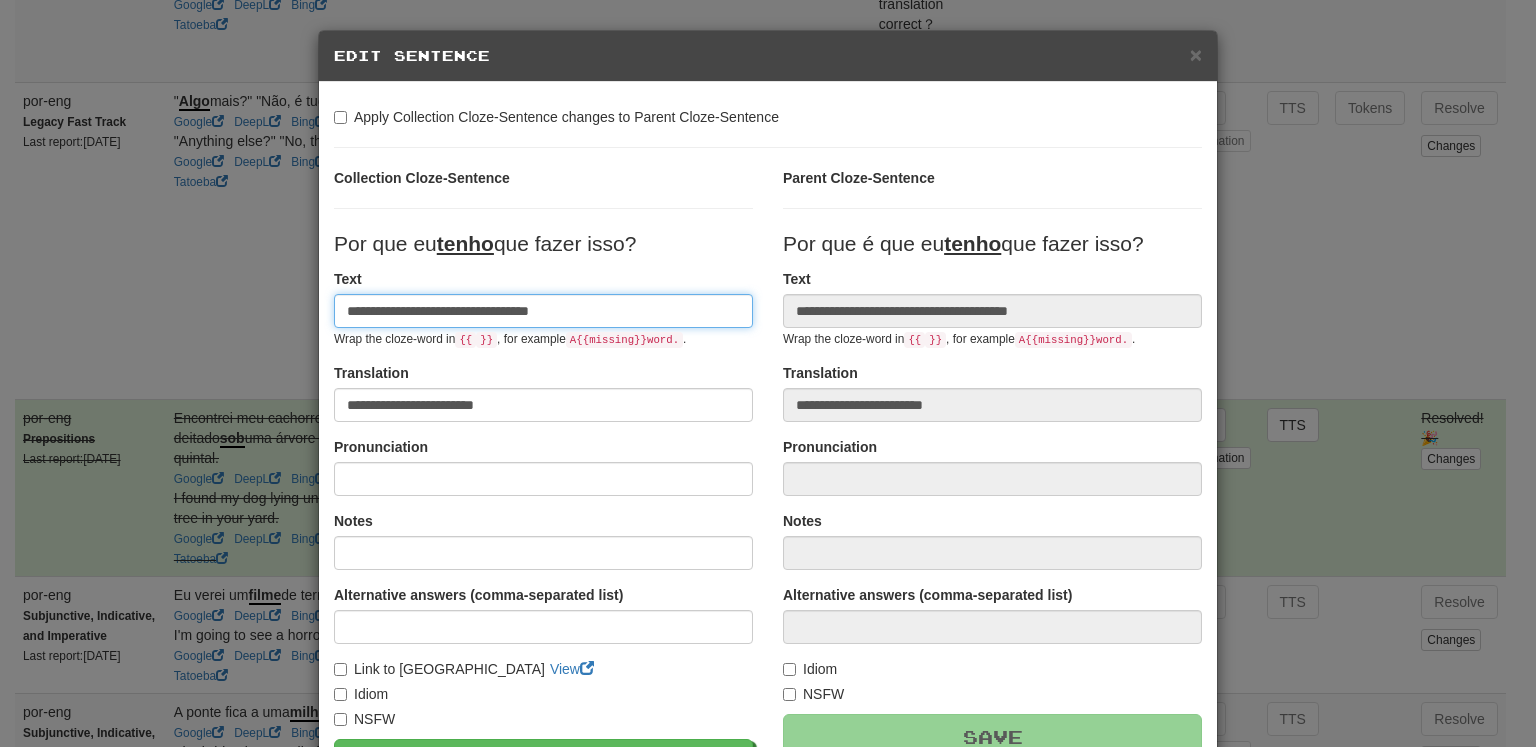 type on "**********" 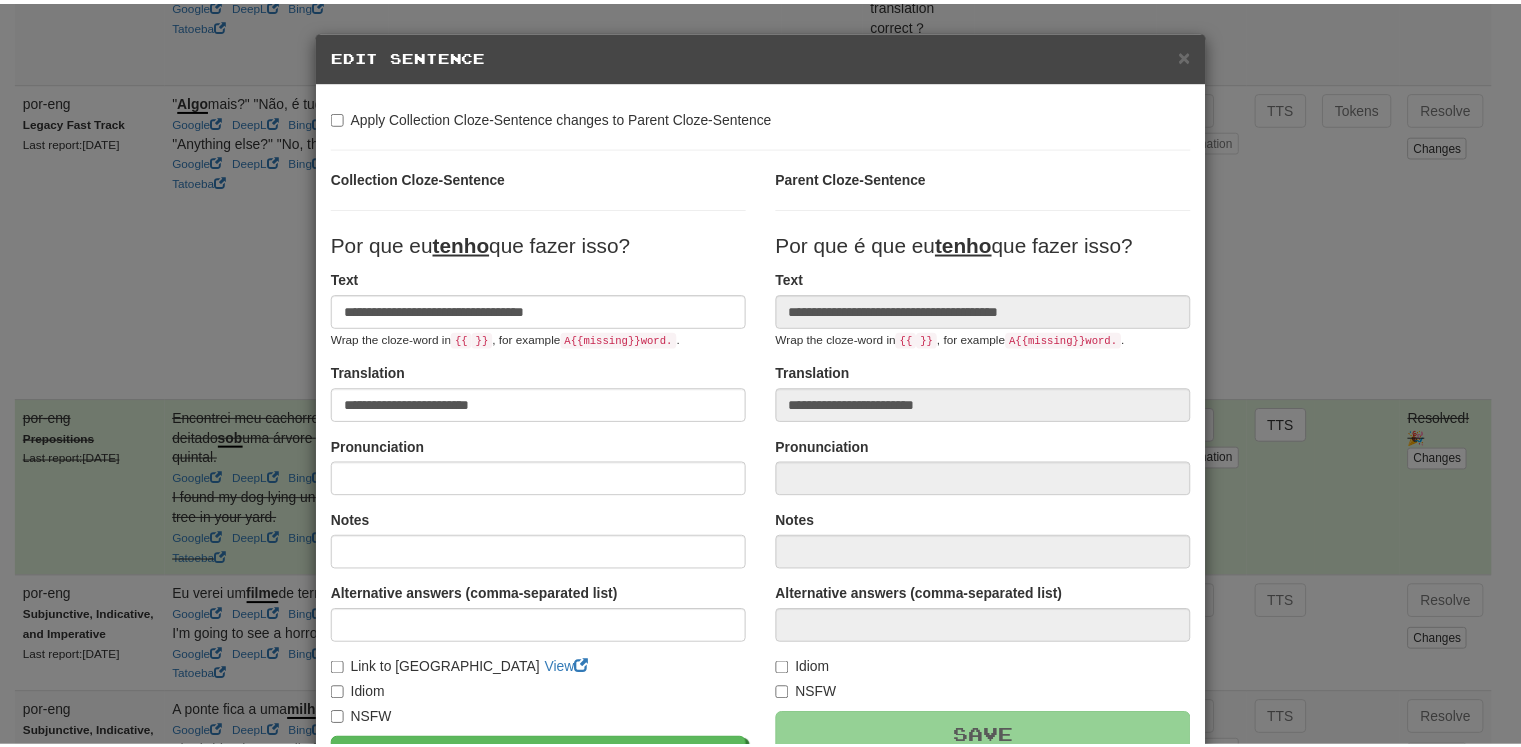 scroll, scrollTop: 228, scrollLeft: 0, axis: vertical 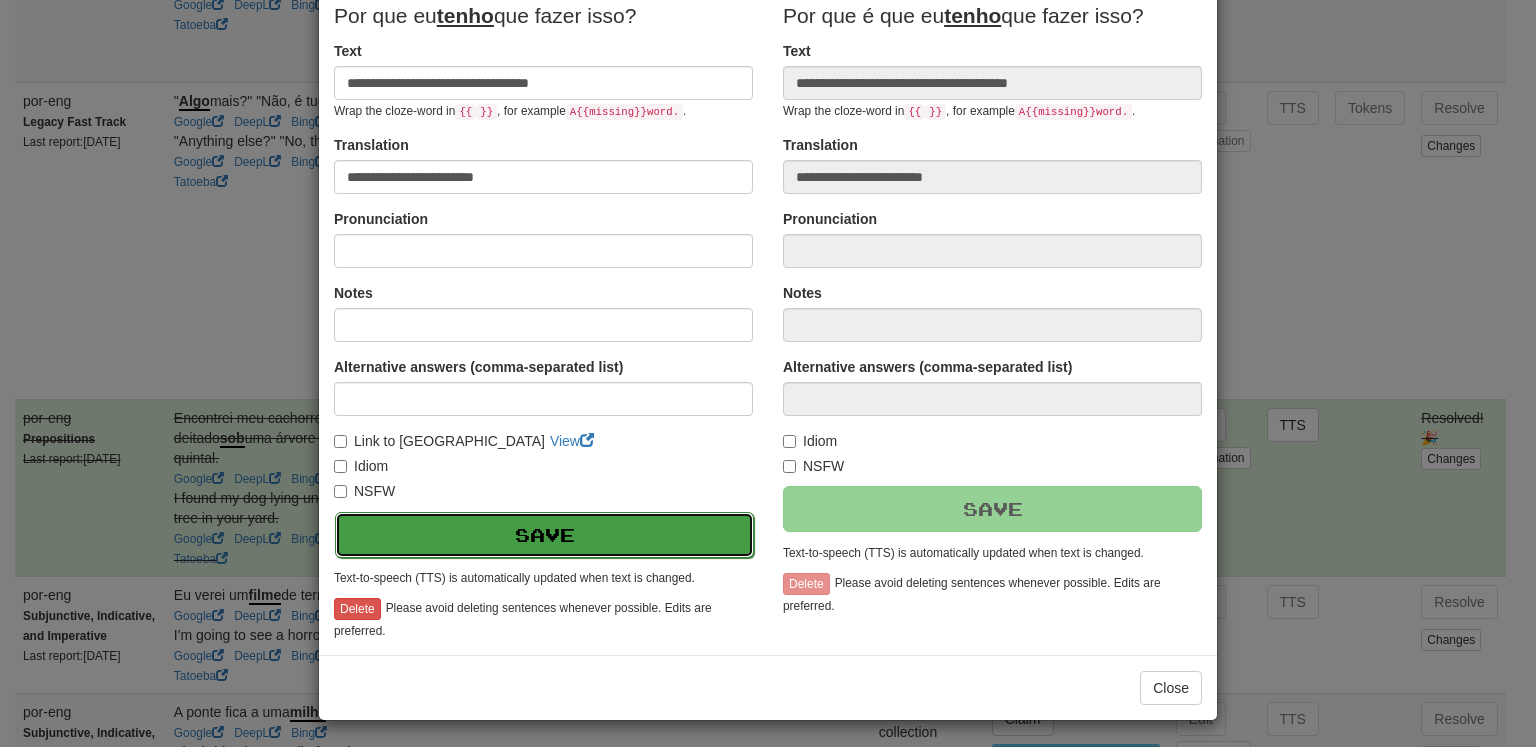 click on "Save" at bounding box center [544, 535] 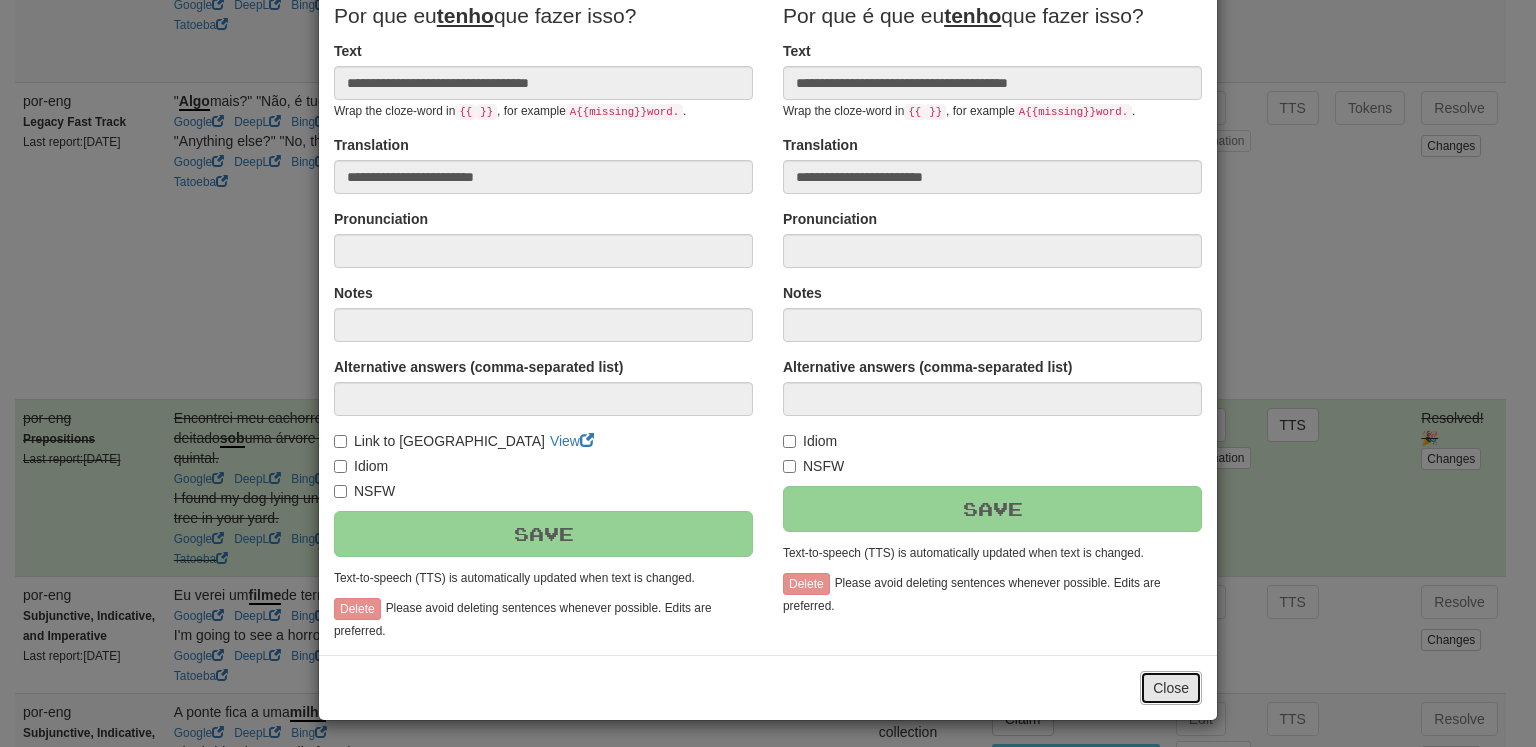 click on "Close" at bounding box center (1171, 688) 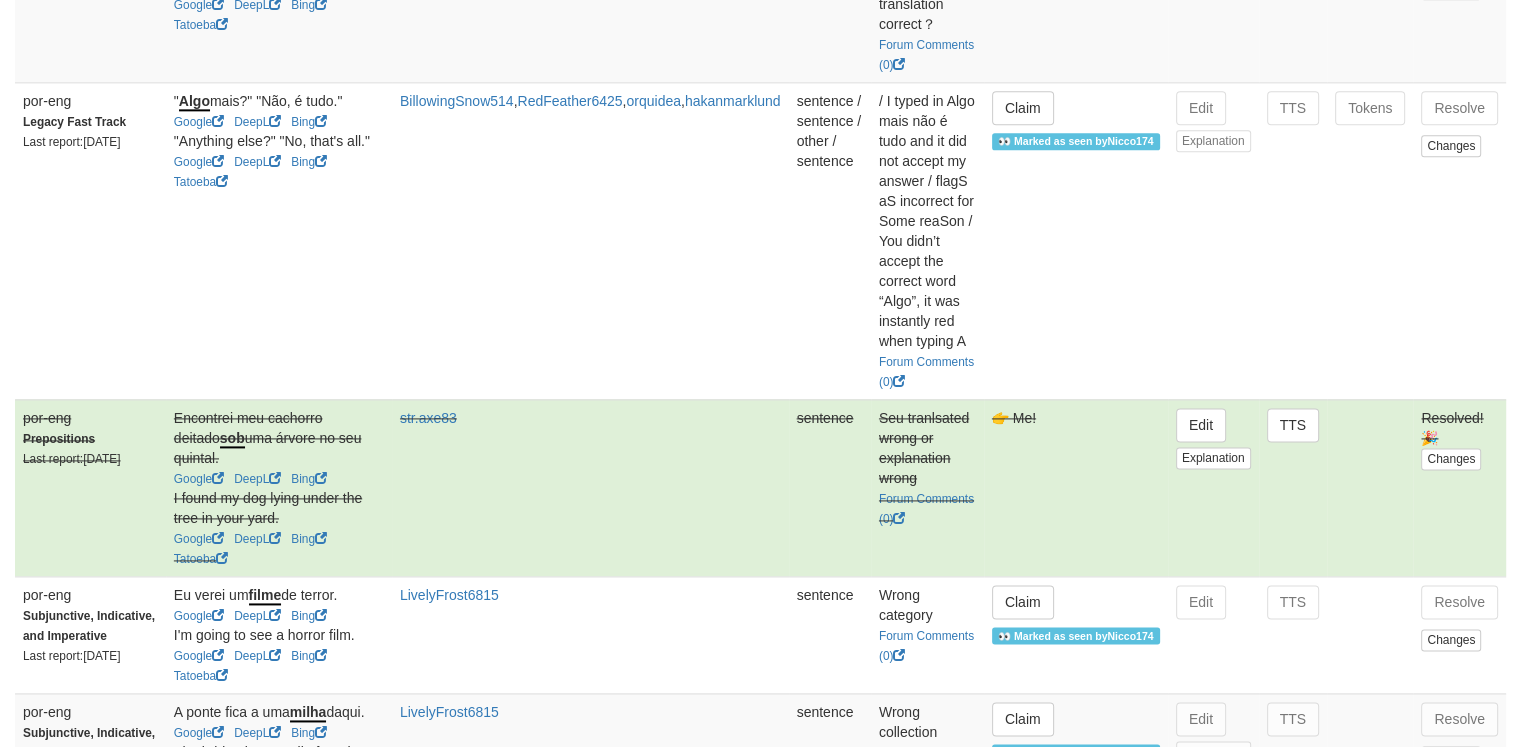 click on "Resolve" at bounding box center [1459, 993] 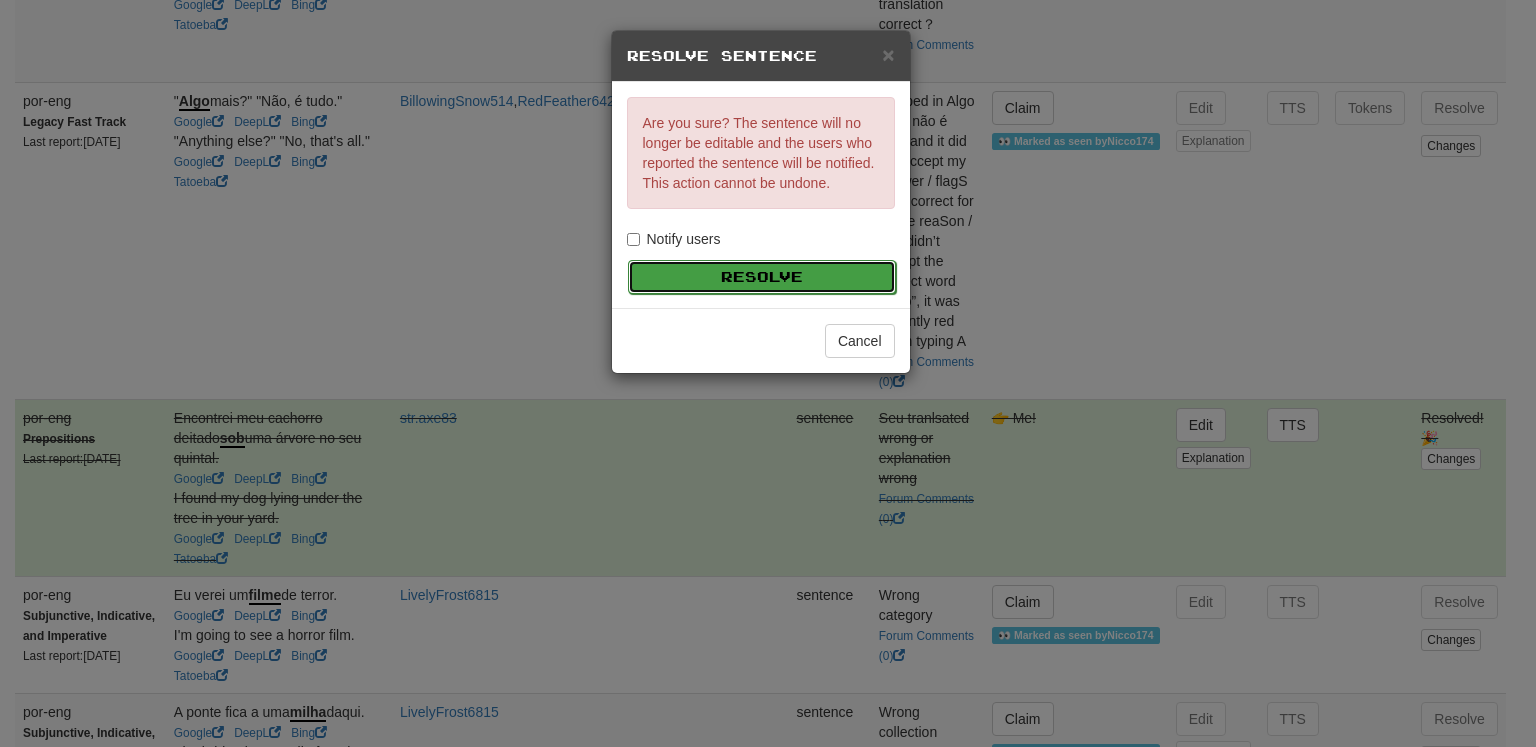 click on "Resolve" at bounding box center (762, 277) 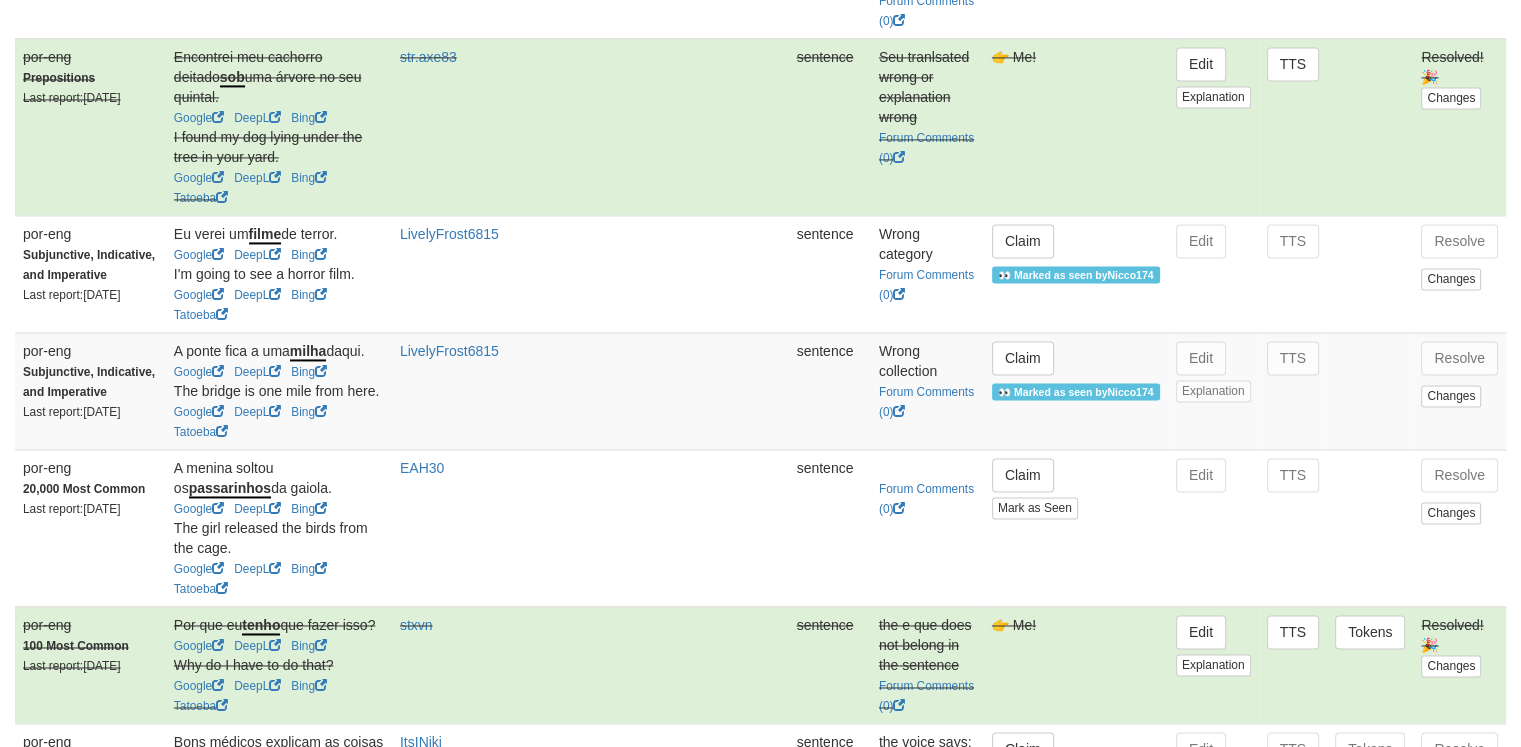 scroll, scrollTop: 3021, scrollLeft: 0, axis: vertical 